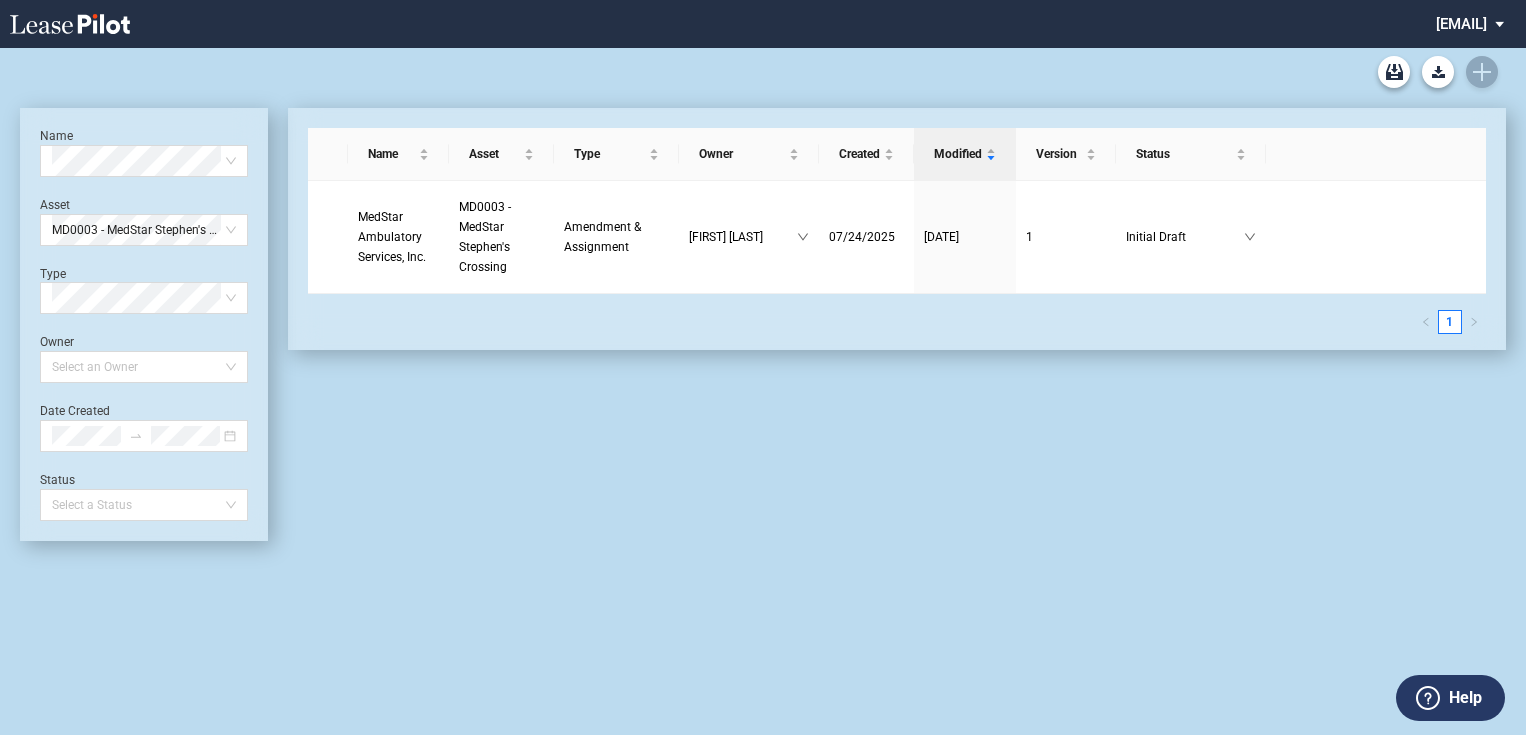 scroll, scrollTop: 0, scrollLeft: 0, axis: both 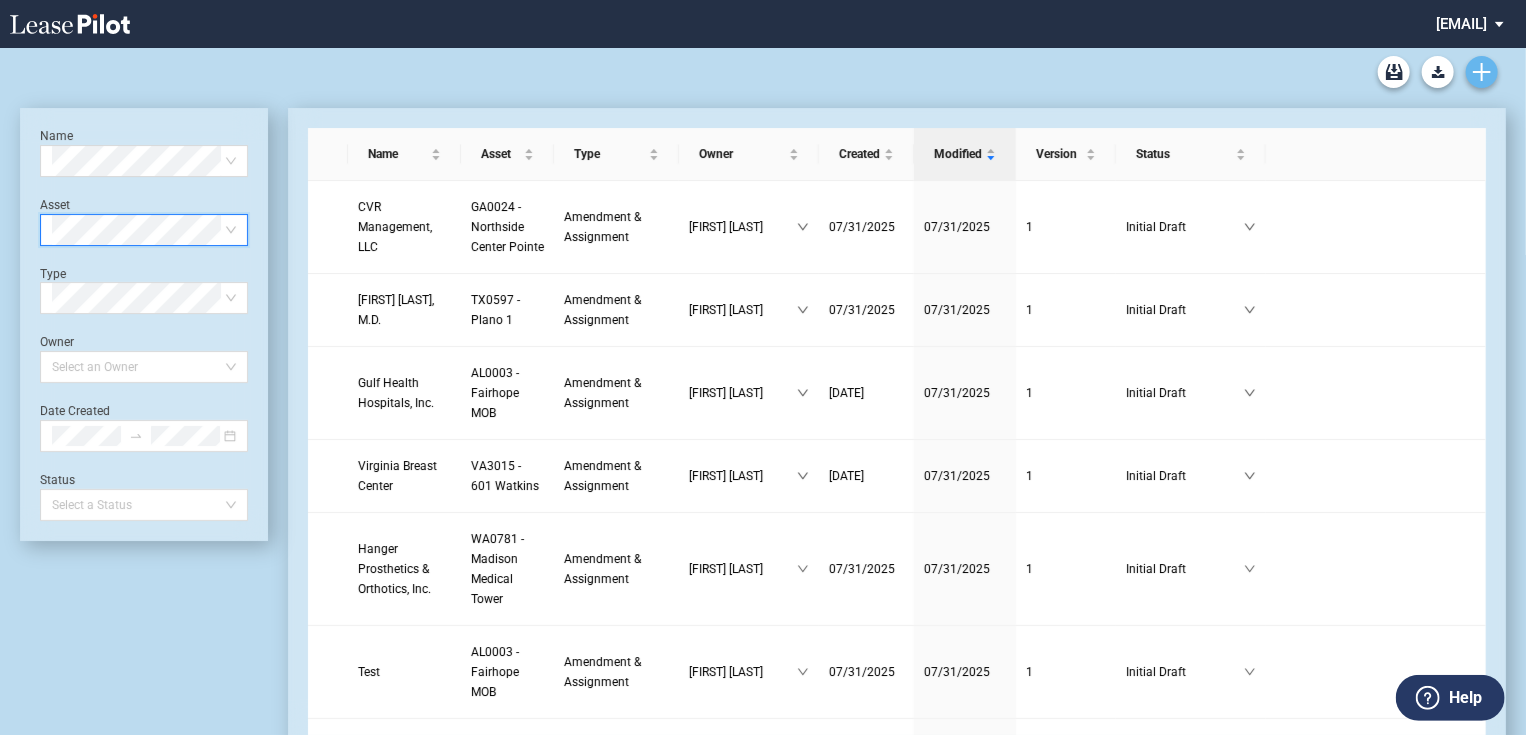 click 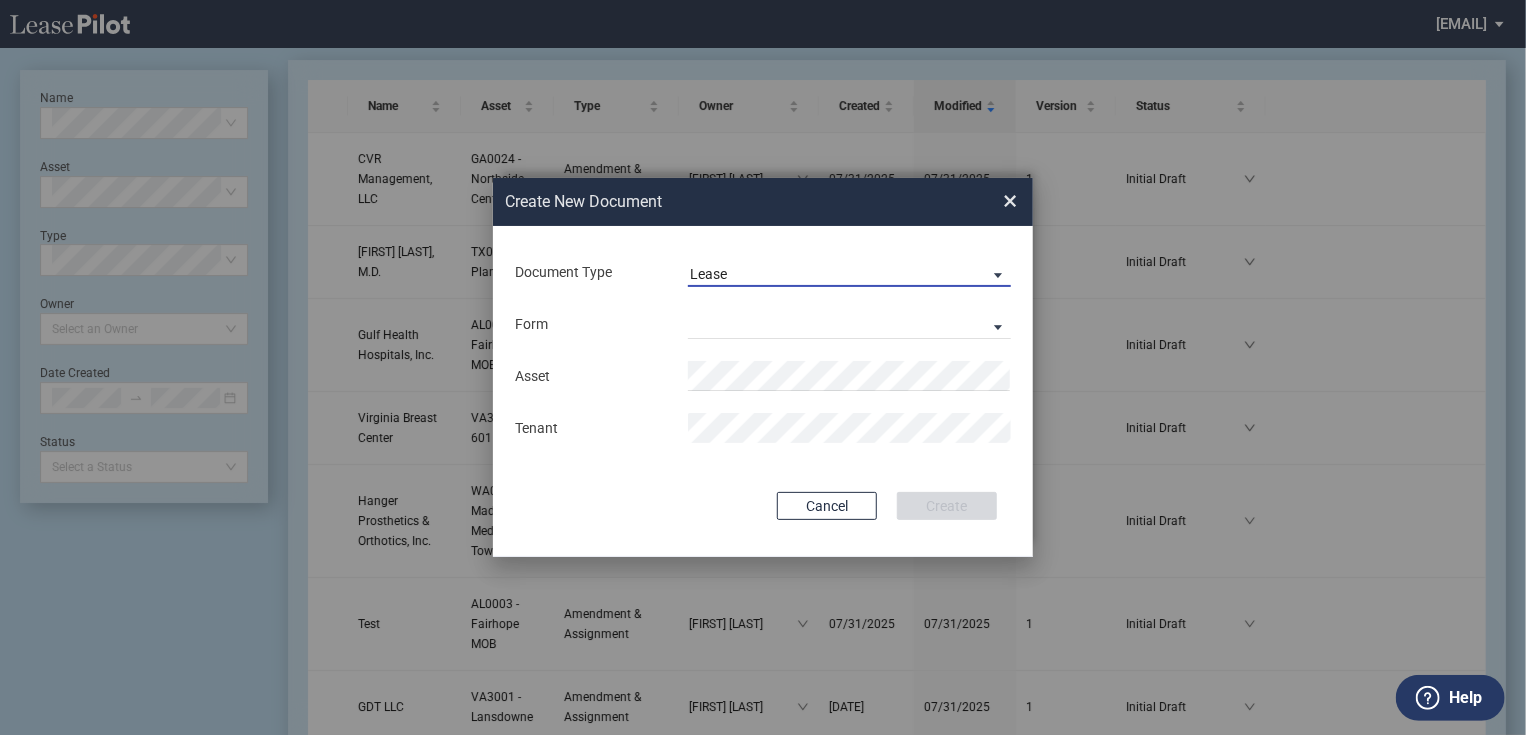 click on "Lease" at bounding box center (849, 272) 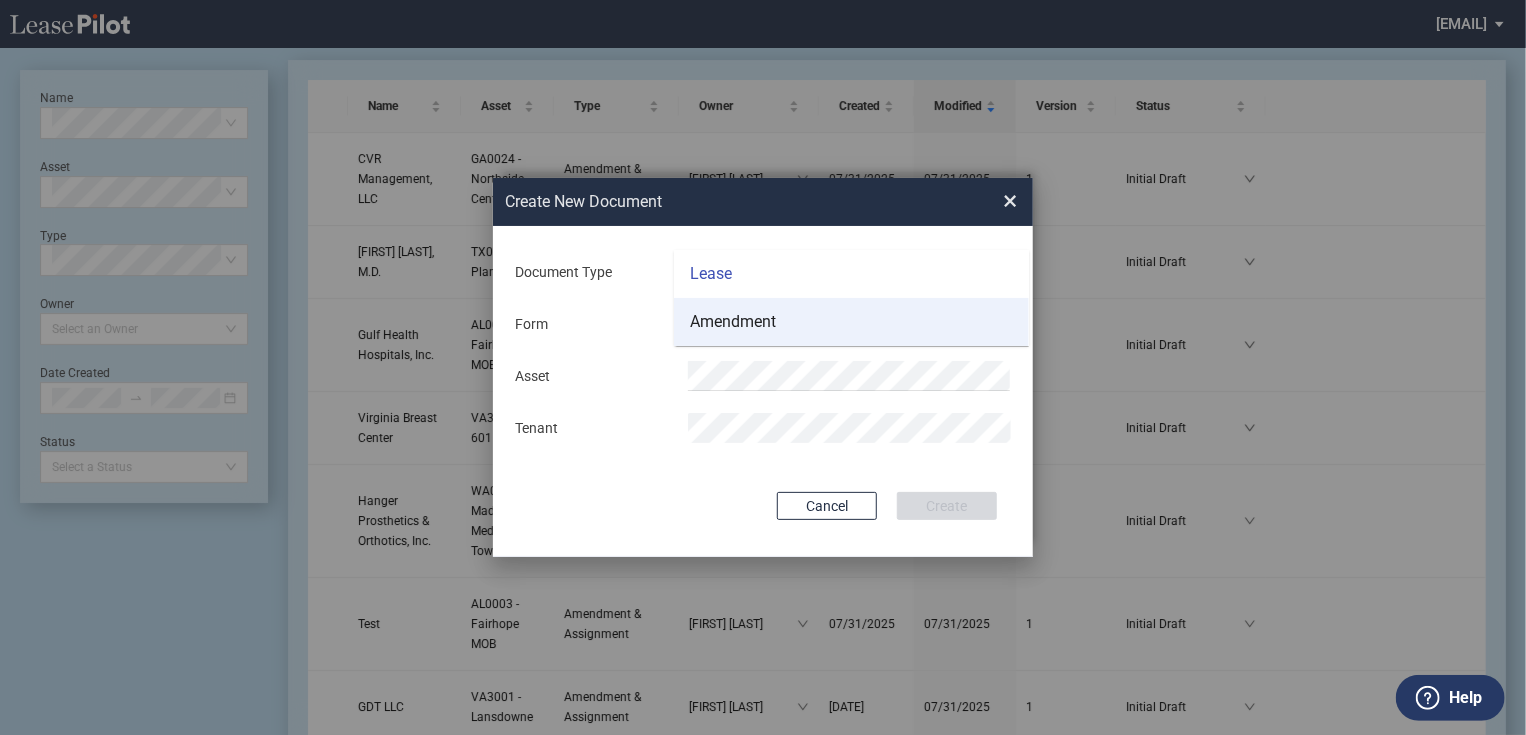click on "Amendment" at bounding box center (851, 322) 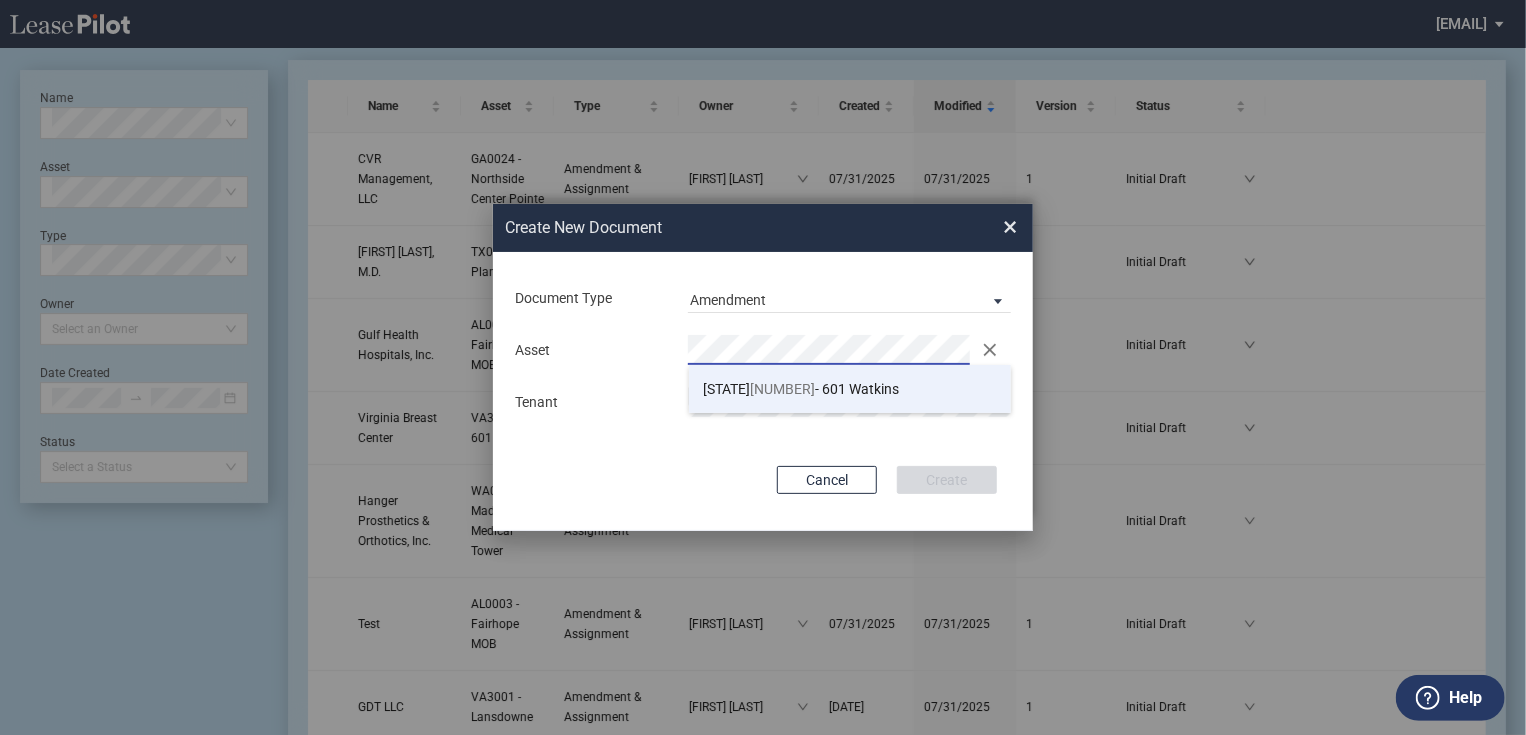 click on "VA 3015  - 601 Watkins" at bounding box center [850, 389] 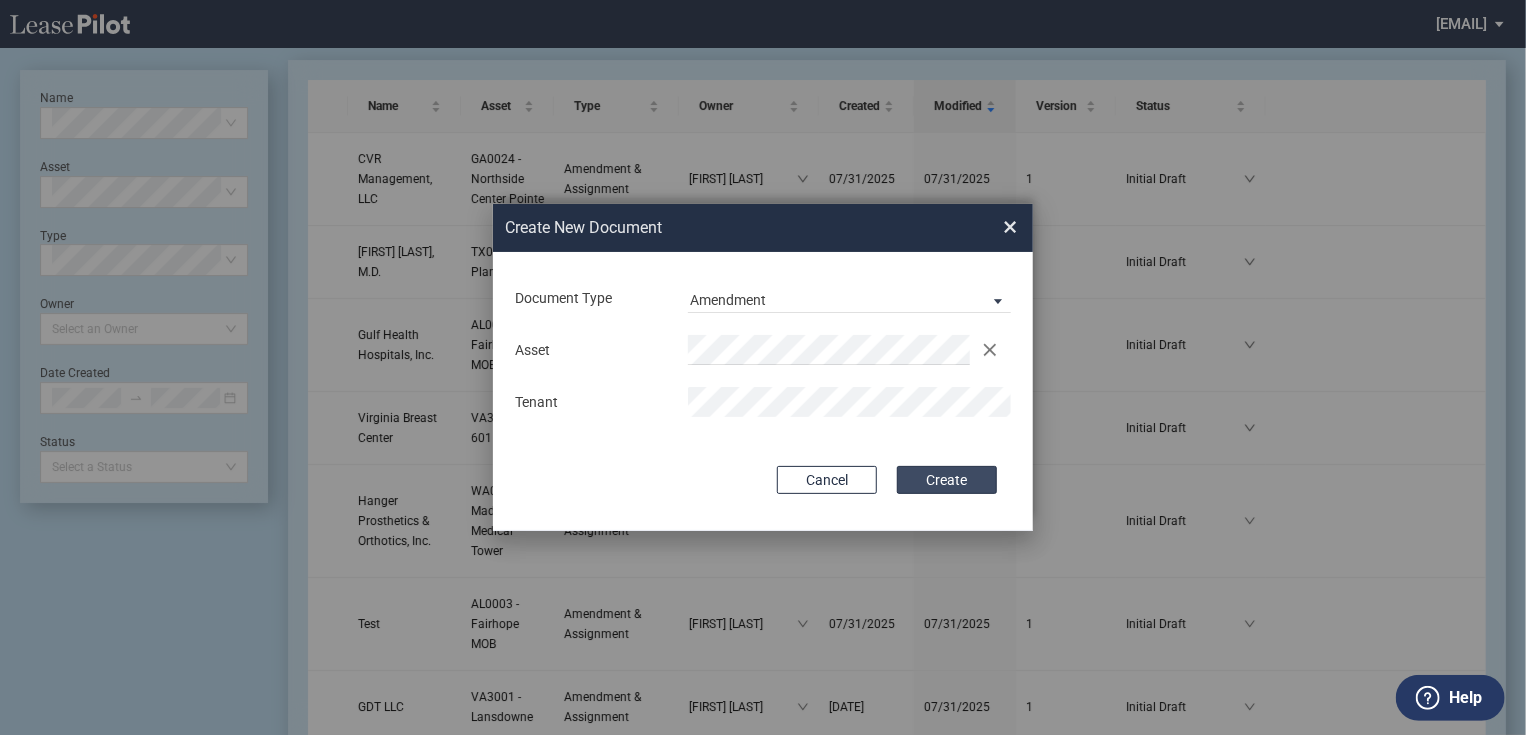 click on "Create" at bounding box center [947, 480] 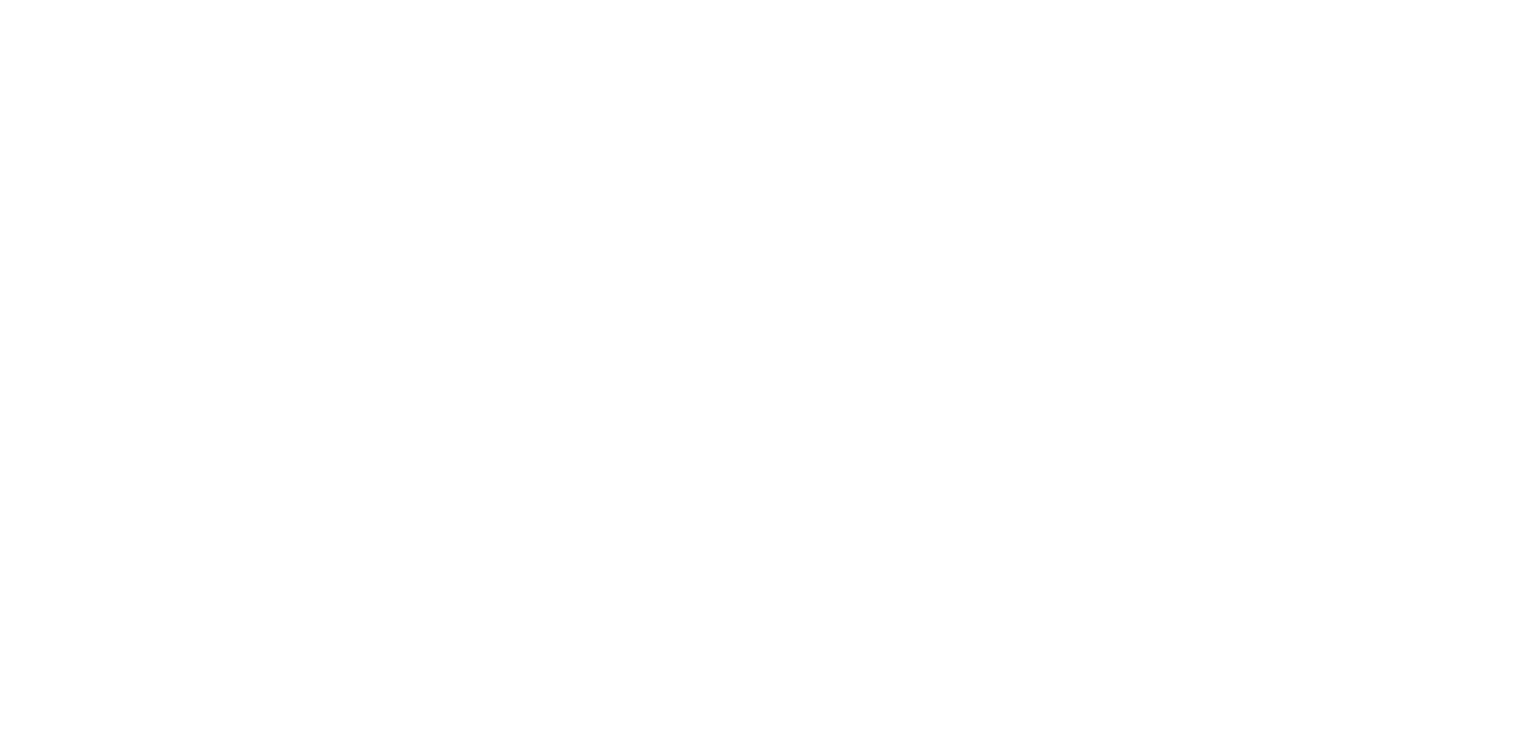 scroll, scrollTop: 0, scrollLeft: 0, axis: both 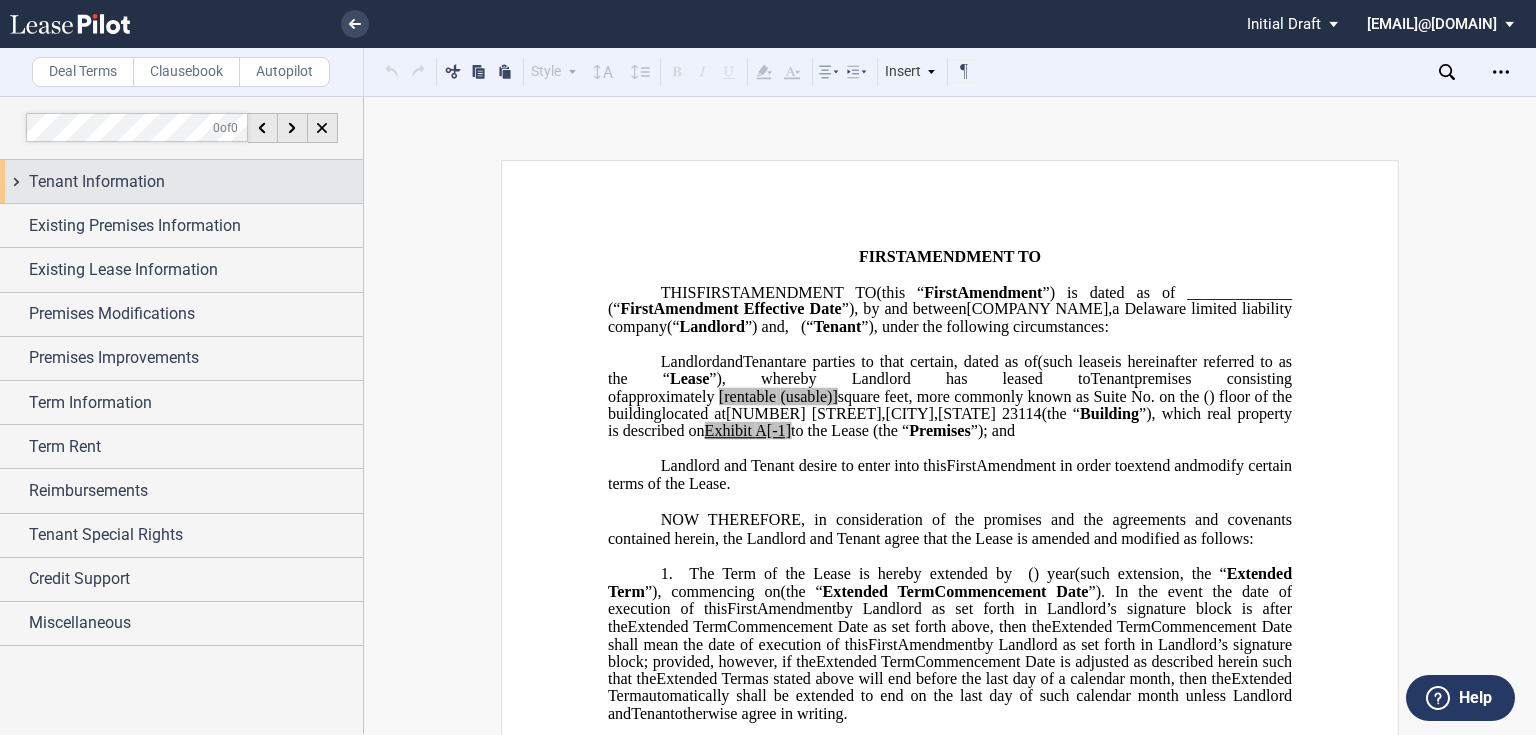 click on "Tenant Information" at bounding box center (181, 181) 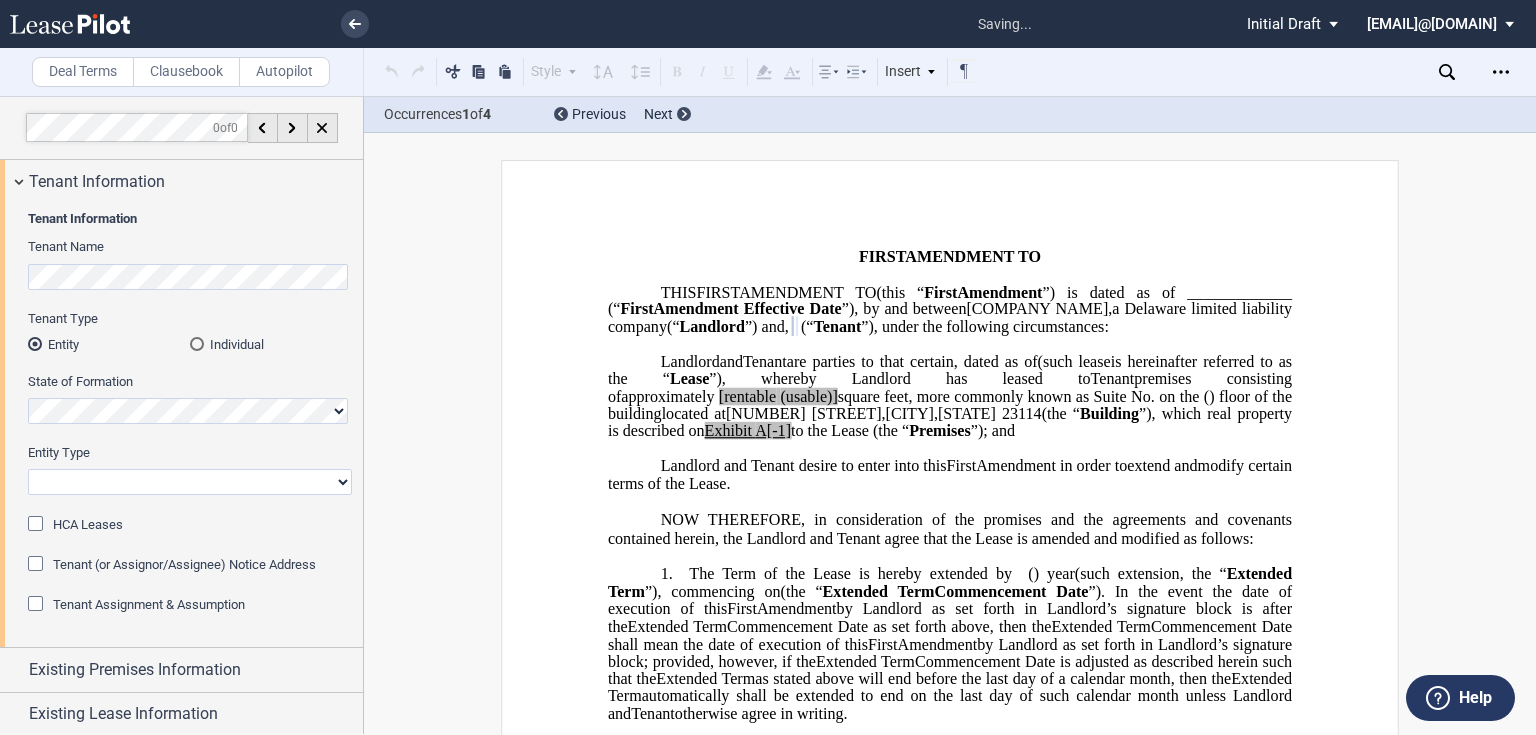 click on "Corporation
Limited Liability Company
General Partnership
Limited Partnership
Other" at bounding box center [190, 482] 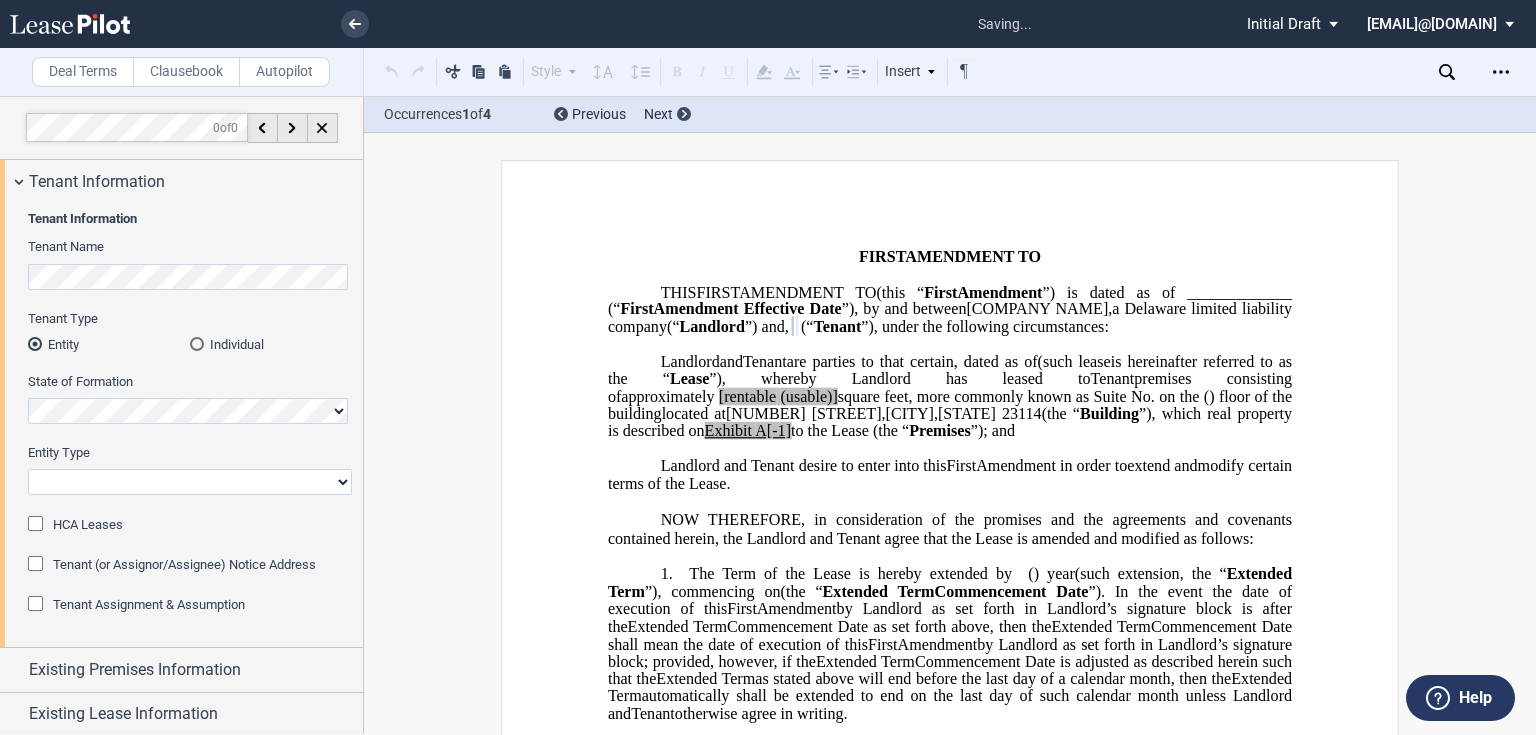 select on "limited liability company" 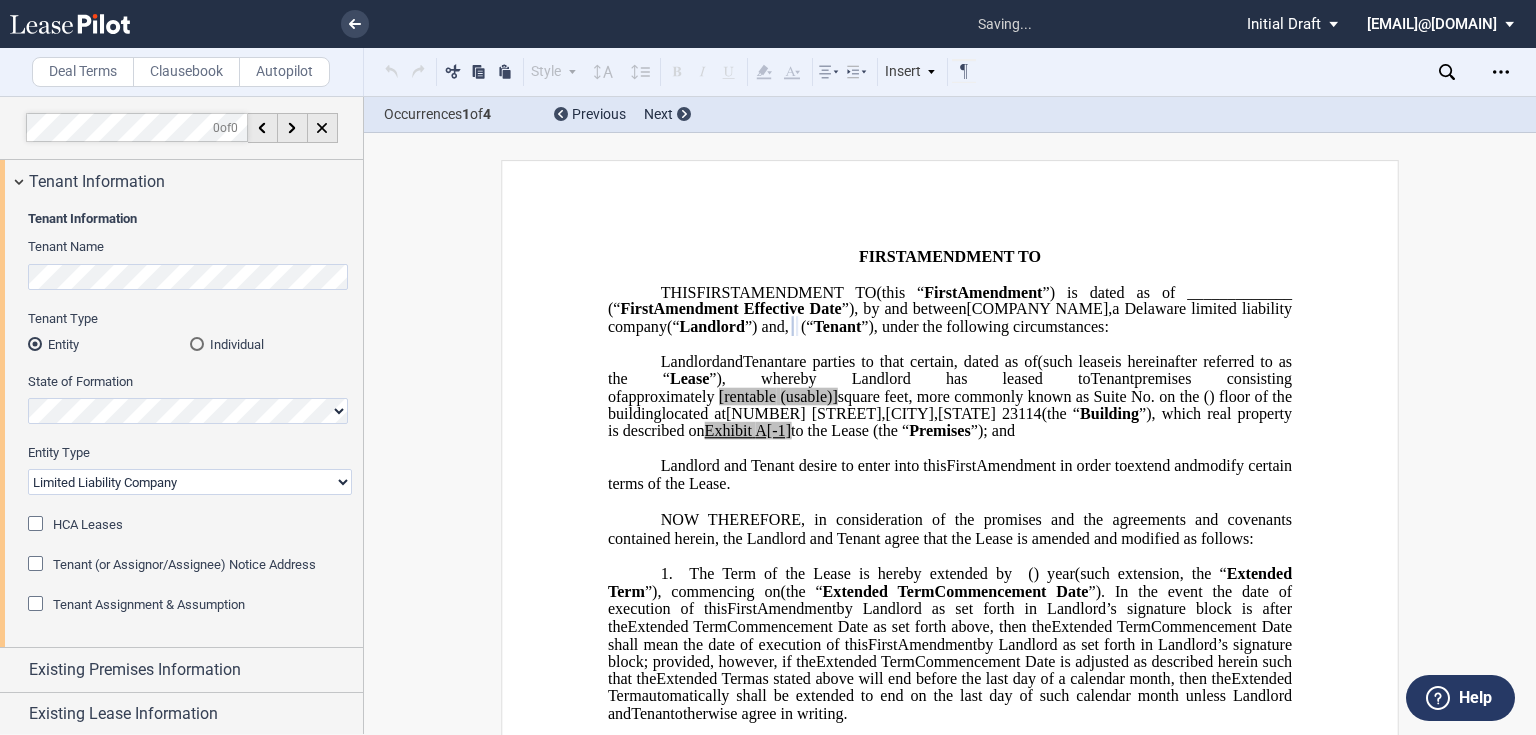 click on "Corporation
Limited Liability Company
General Partnership
Limited Partnership
Other" at bounding box center (190, 482) 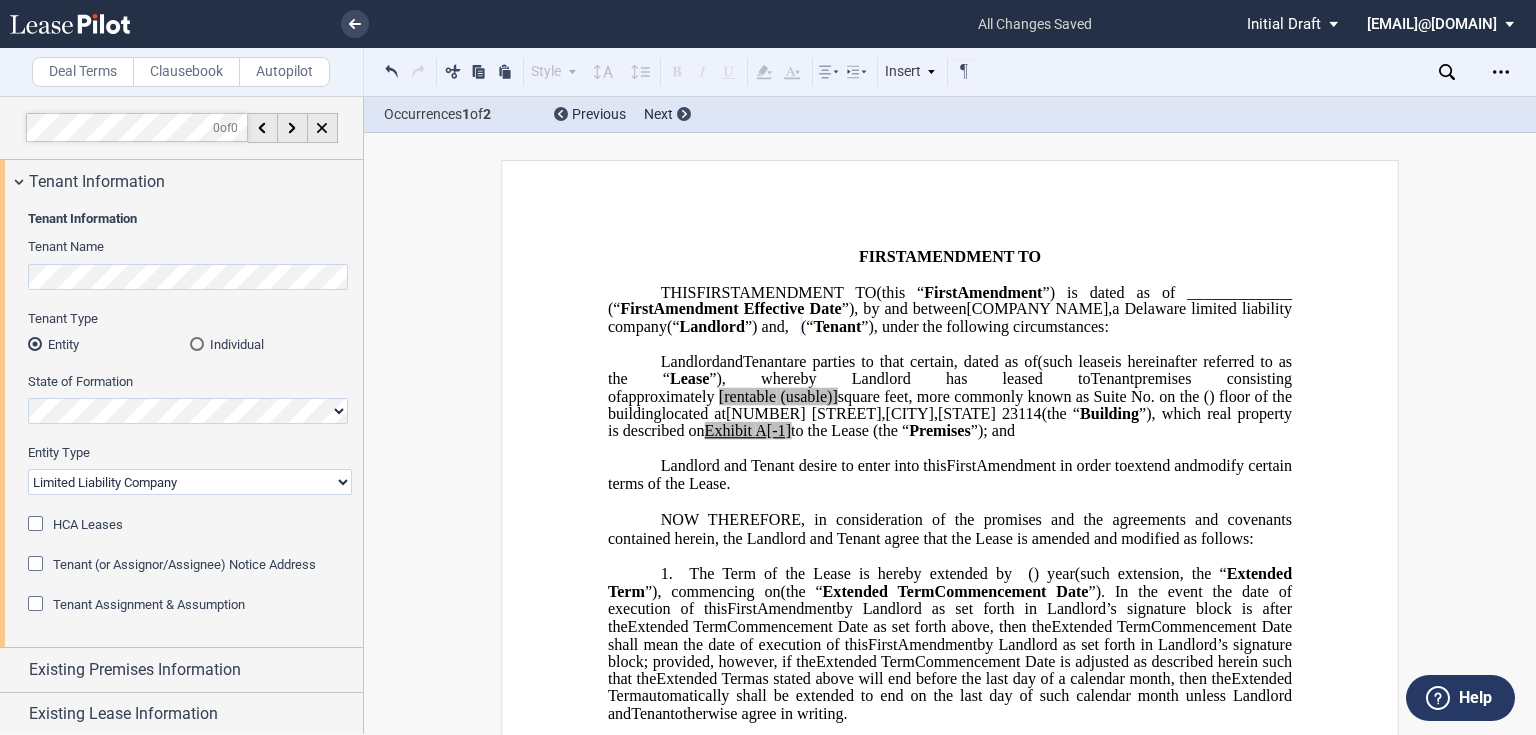 click at bounding box center (38, 566) 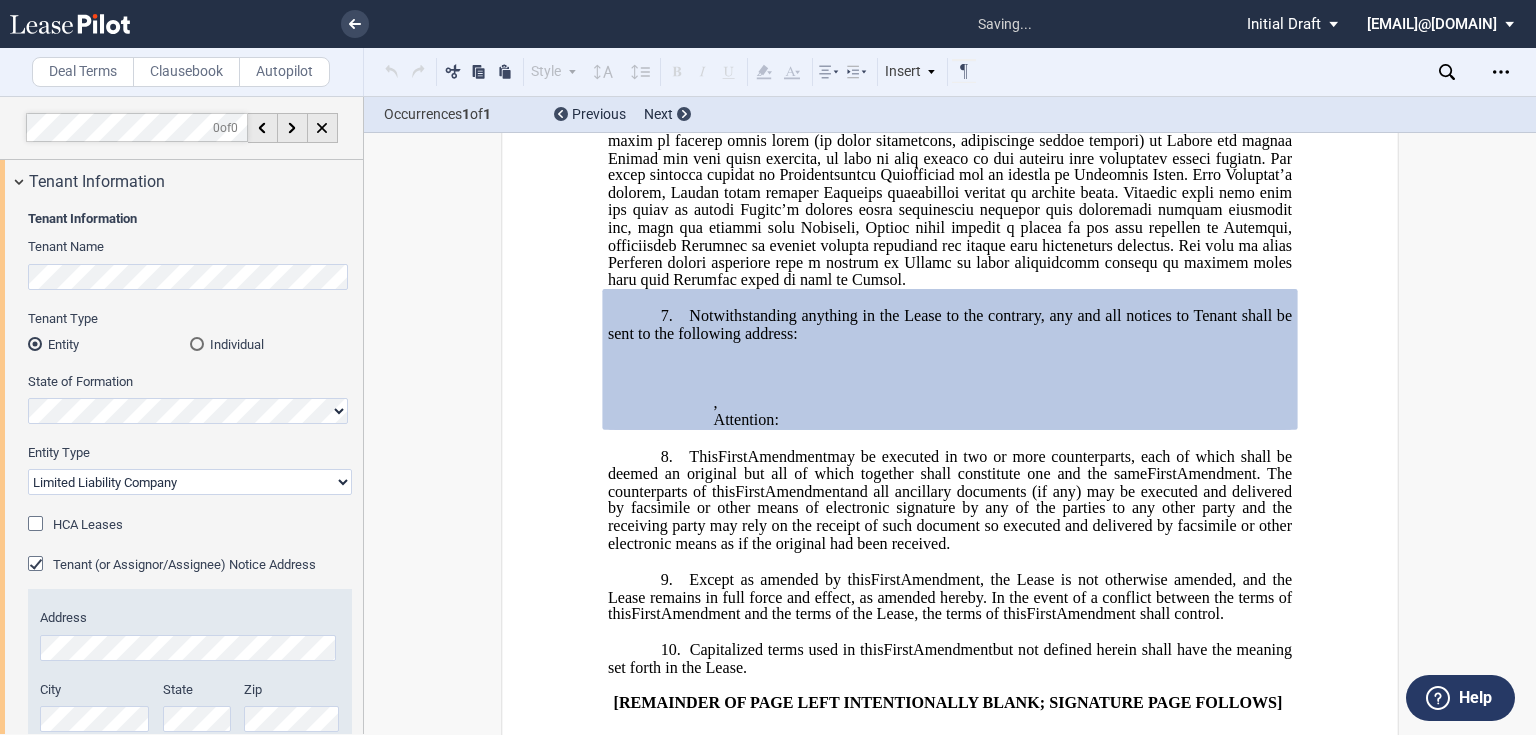 scroll, scrollTop: 1902, scrollLeft: 0, axis: vertical 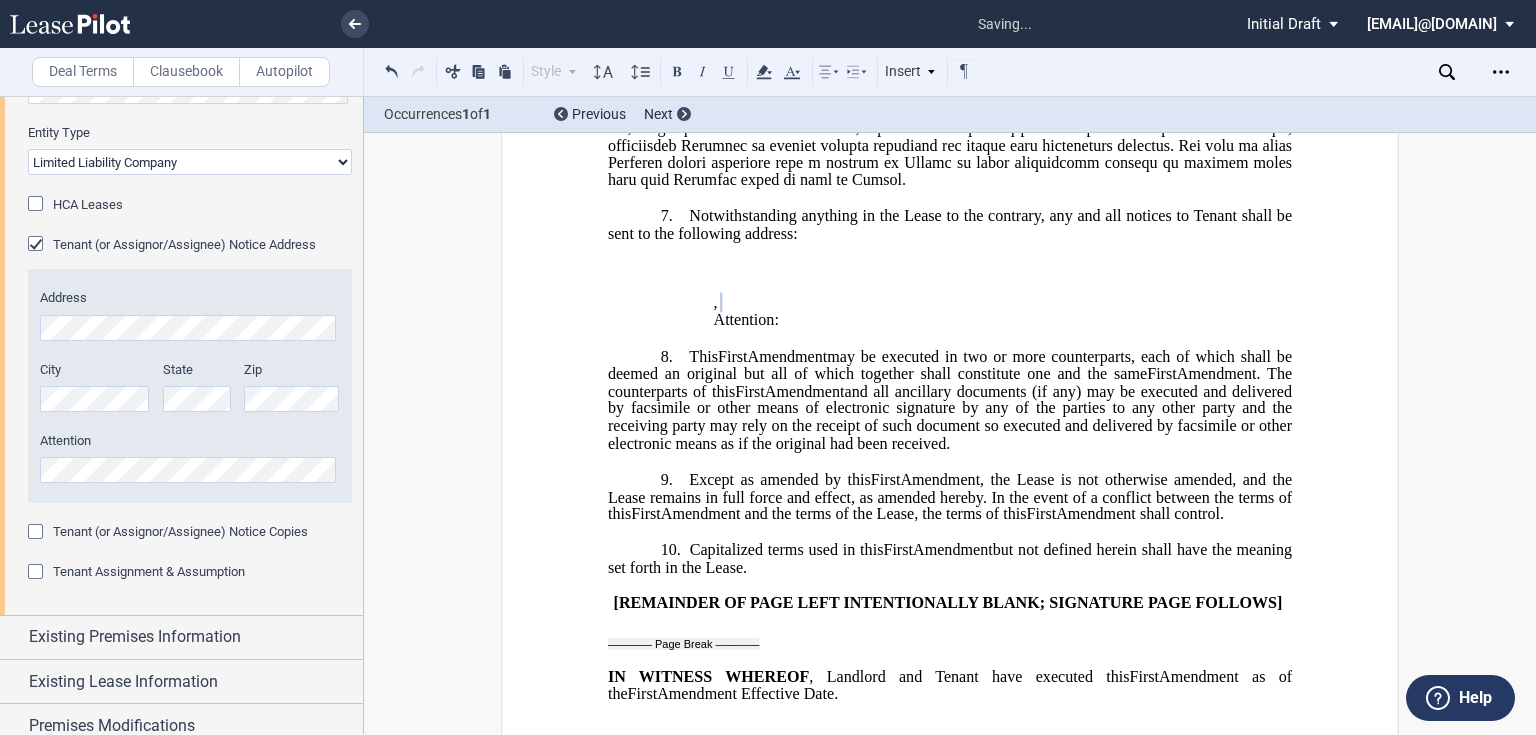 click 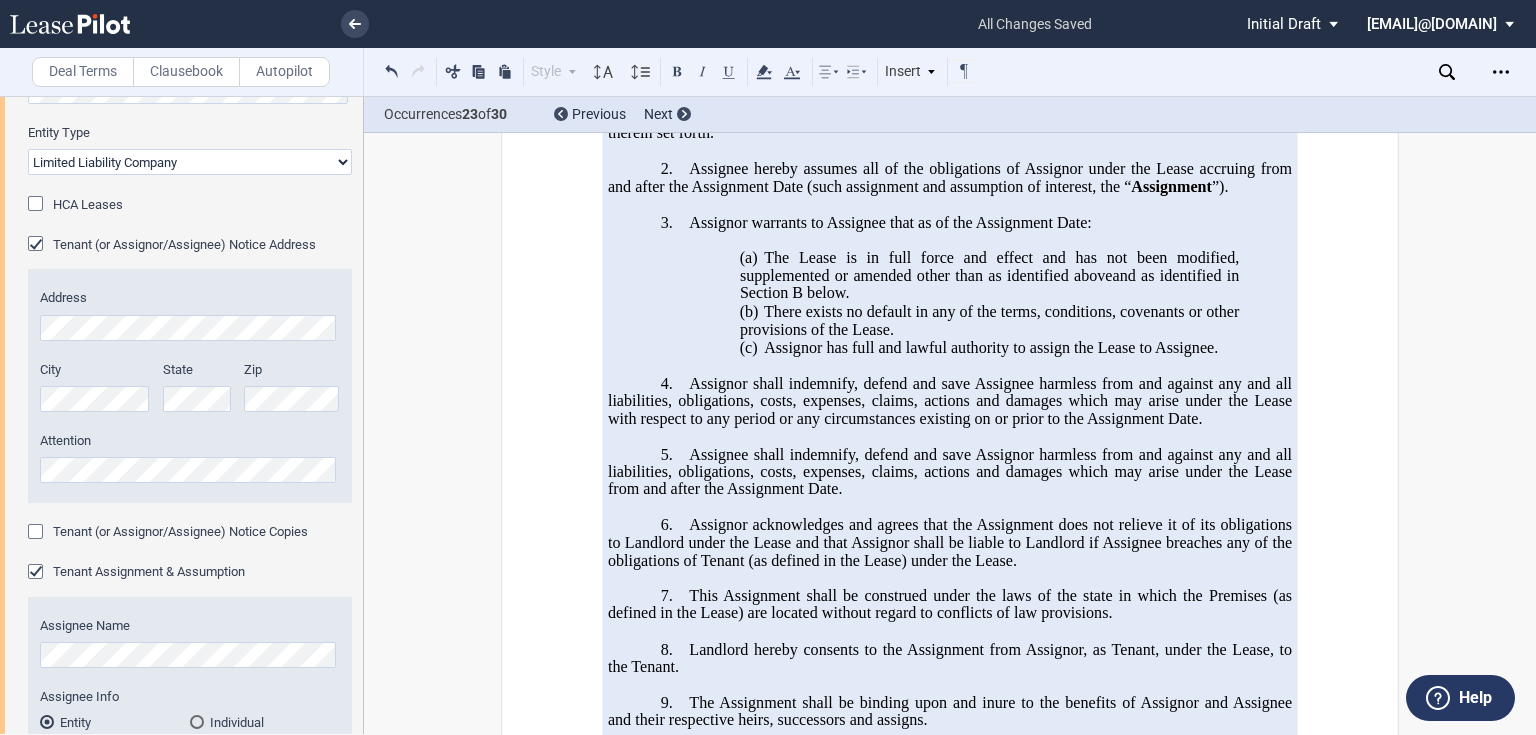 scroll, scrollTop: 0, scrollLeft: 0, axis: both 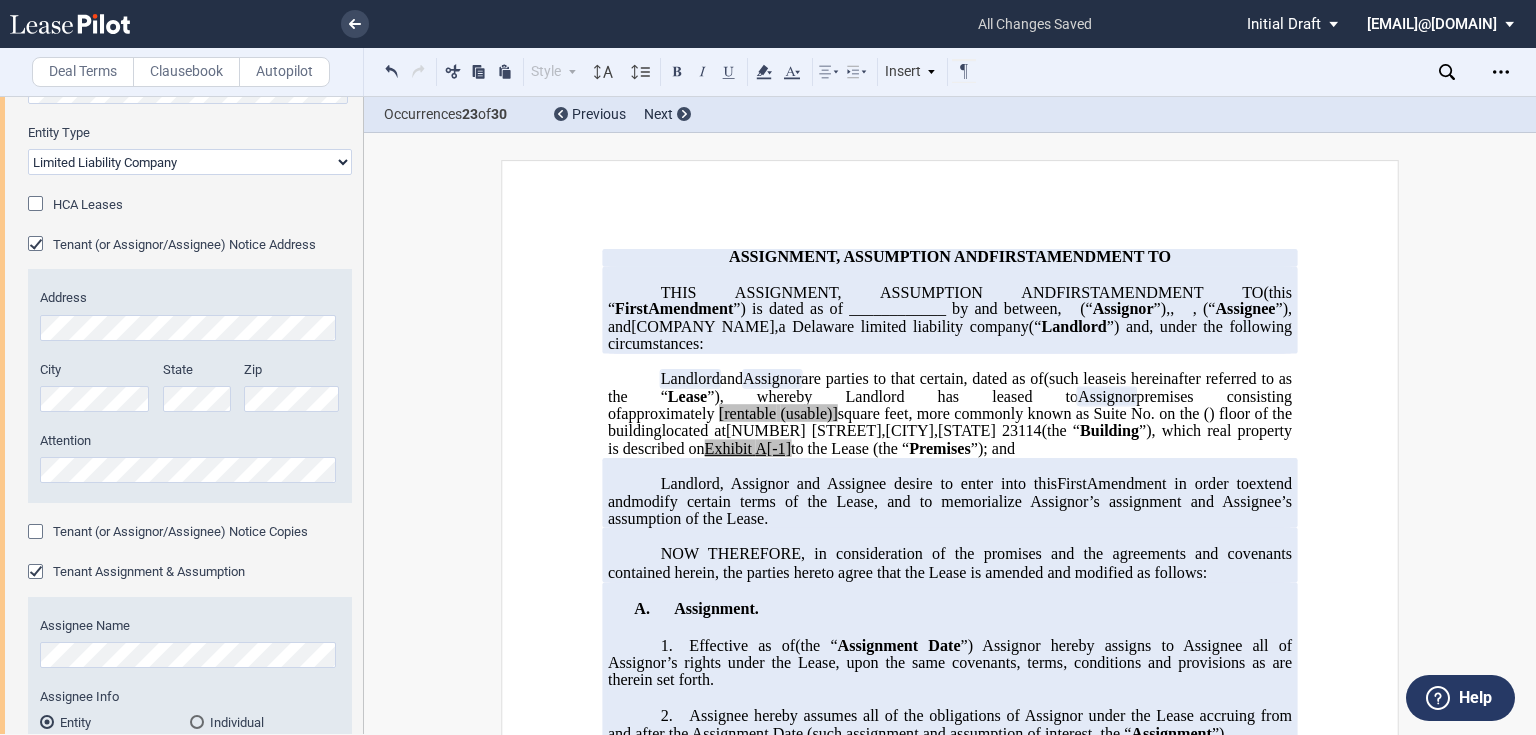 click 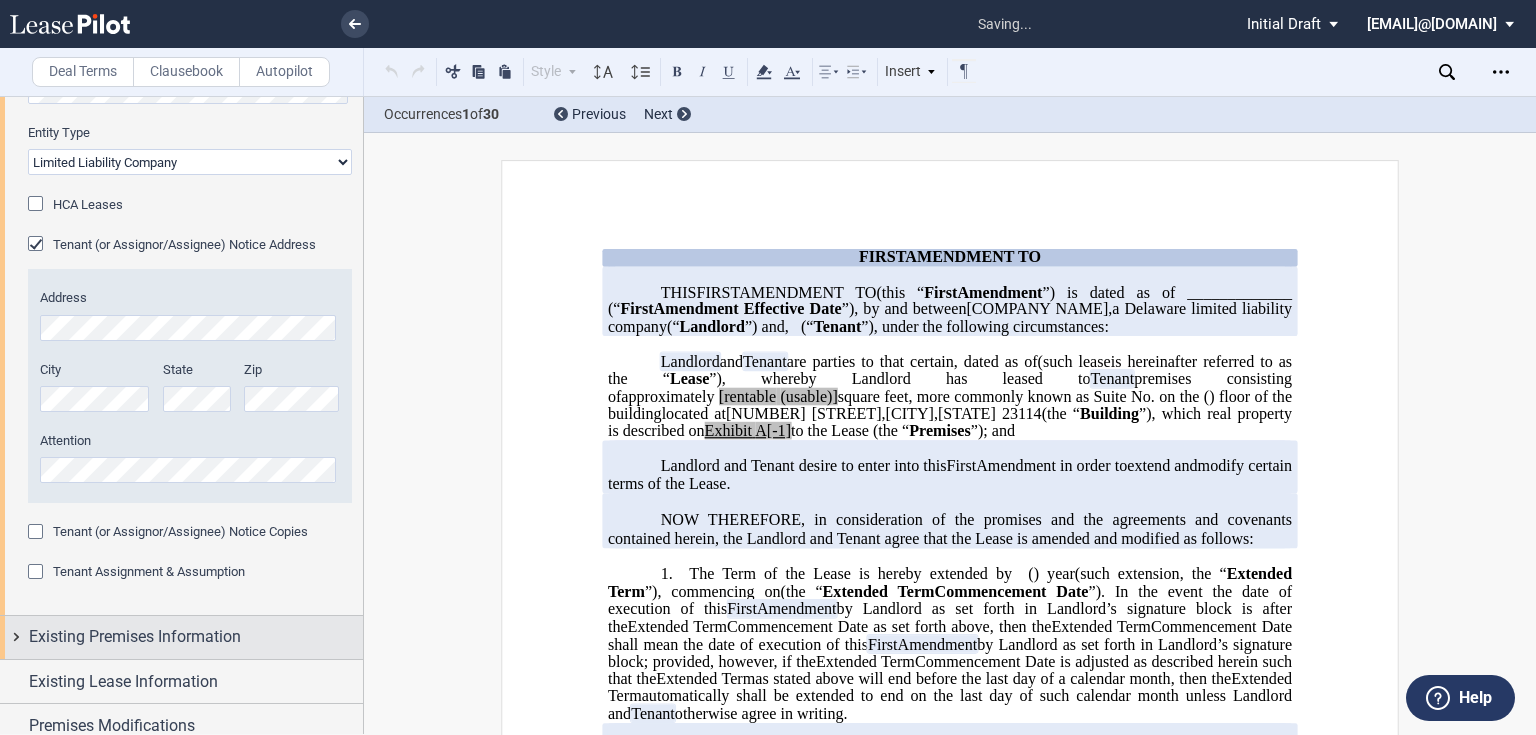 click on "Existing Premises Information" at bounding box center (181, 637) 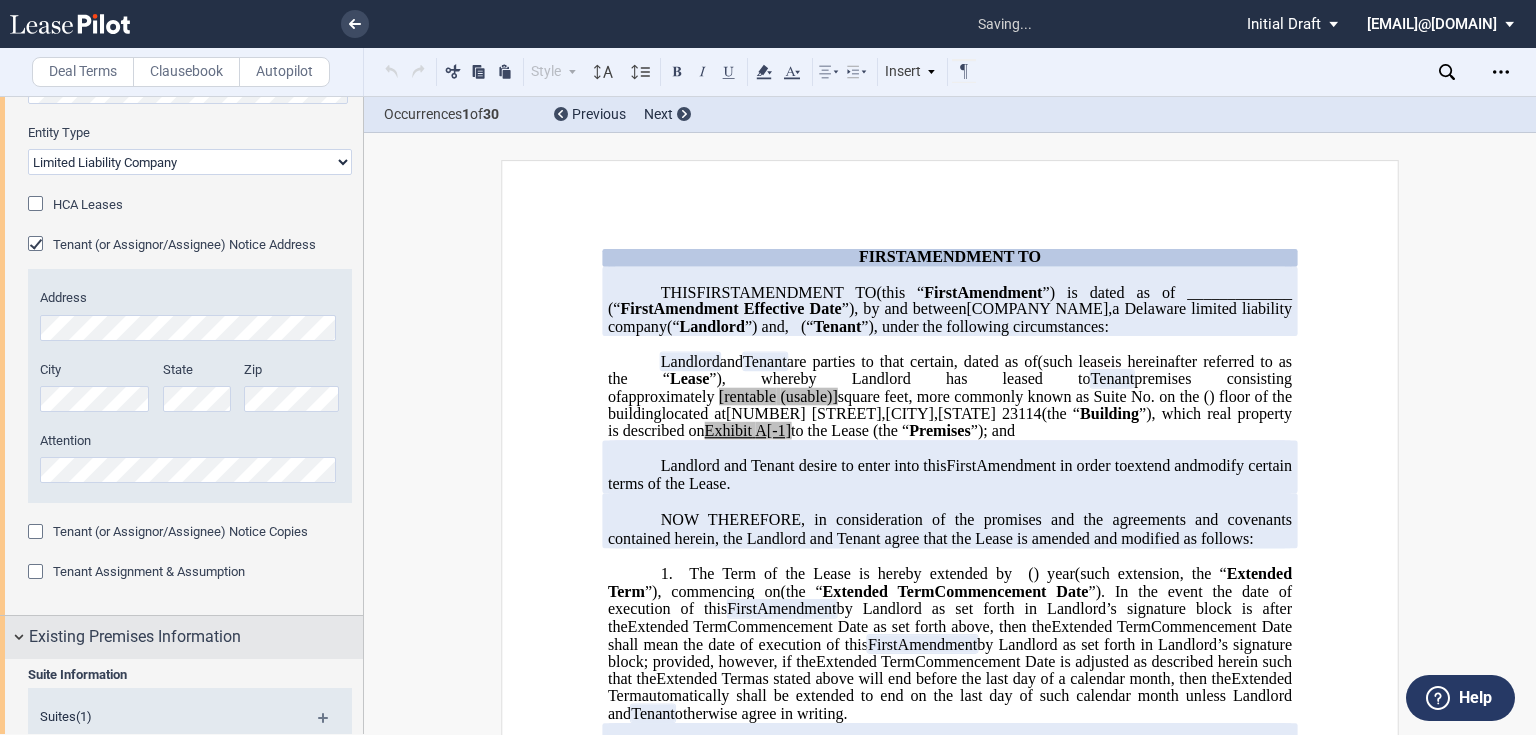 scroll, scrollTop: 400, scrollLeft: 0, axis: vertical 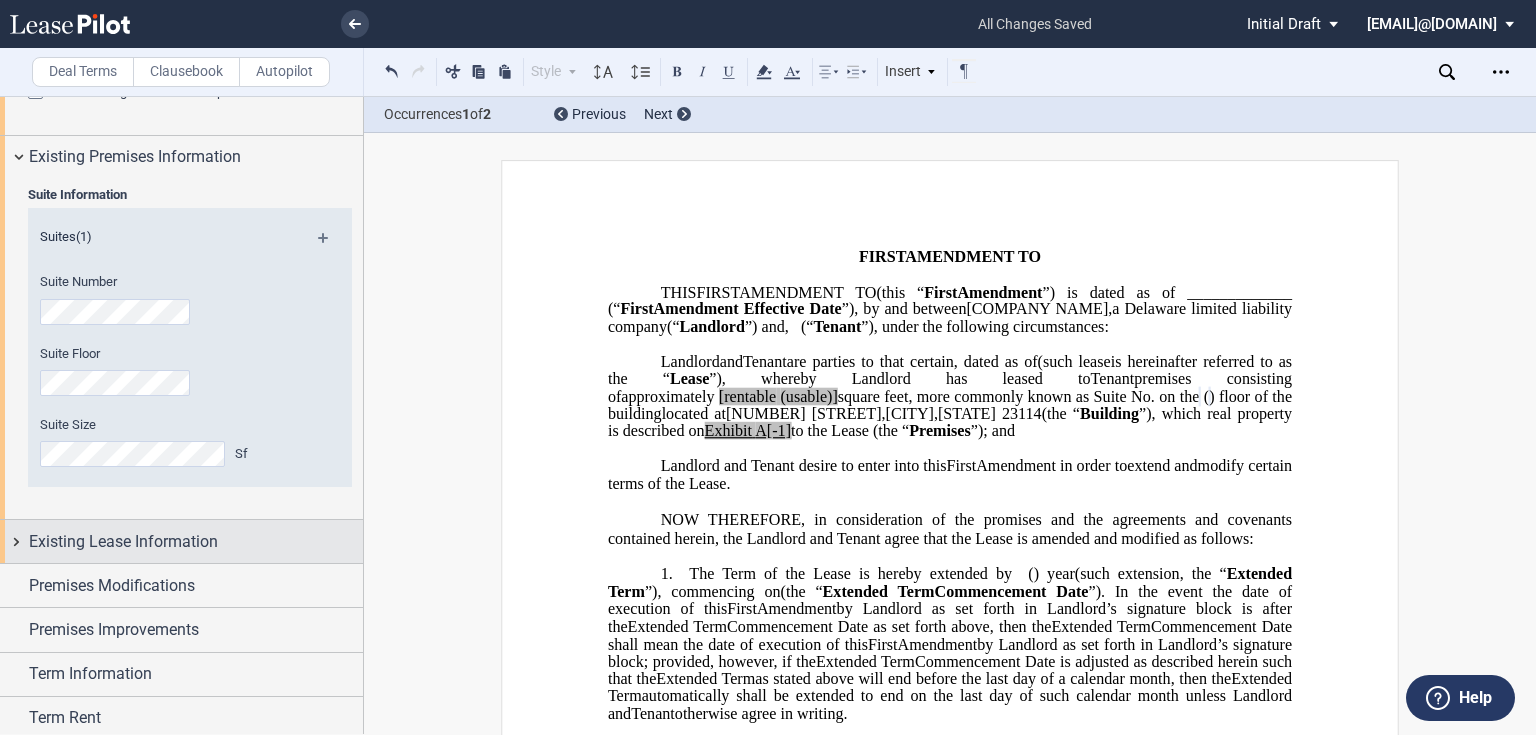click on "Existing Lease Information" at bounding box center (181, 541) 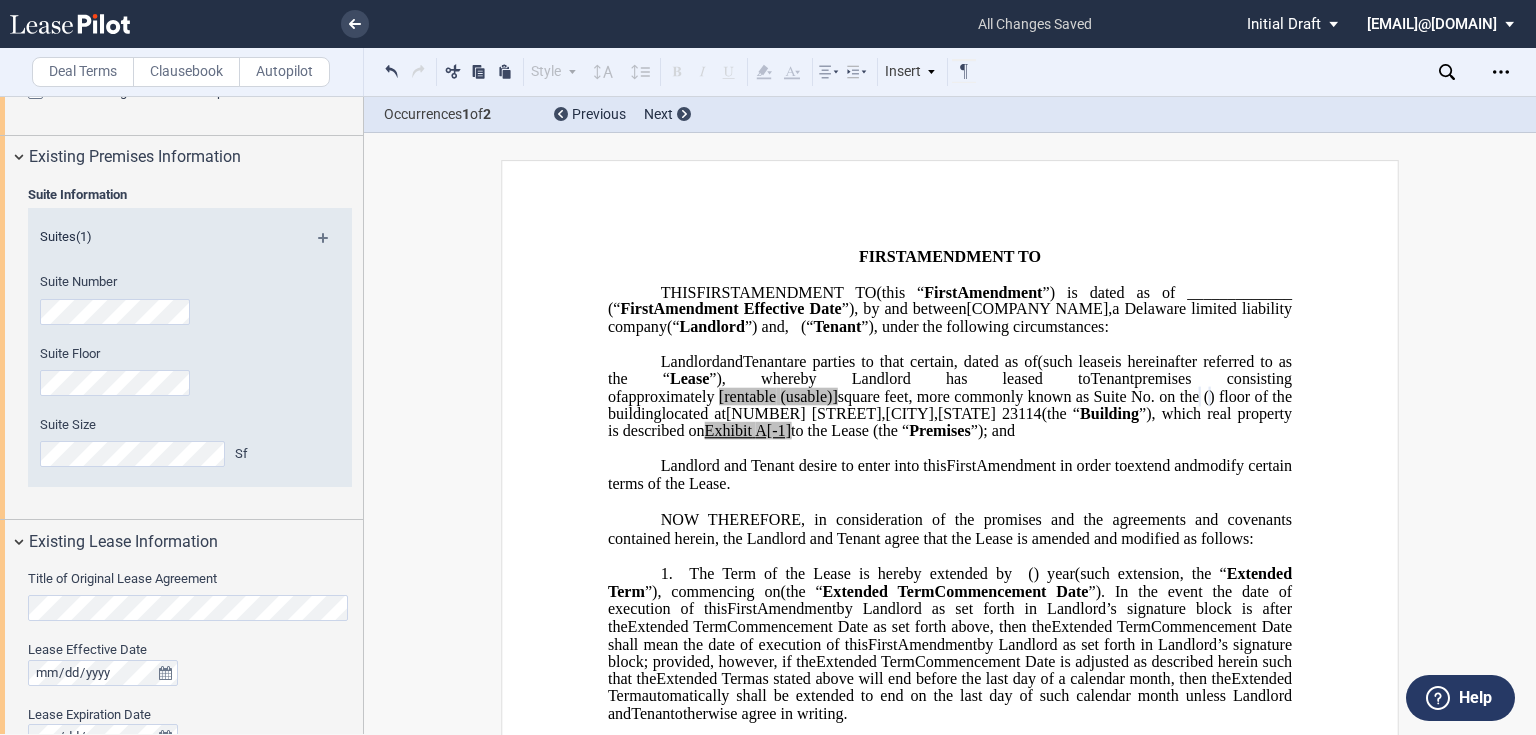 click on ".bocls-1{fill:#26354a;fill-rule:evenodd}
Loading...
×
all changes saved
Pending...
Pending...
Initial Draft
Initial Draft
Initial Draft
In Negotiation
In Negotiation
Final Draft
Final Draft
carol.barwick@kutakrock.com
Change Password
2-Factor Authentication
Sign Out
Deal Terms
Clausebook
Autopilot
Style
Normal
8pt
9pt
10pt
10.5pt
11pt
12pt
14pt
16pt
Normal
1
1.15
1.5
2
3" at bounding box center [768, 367] 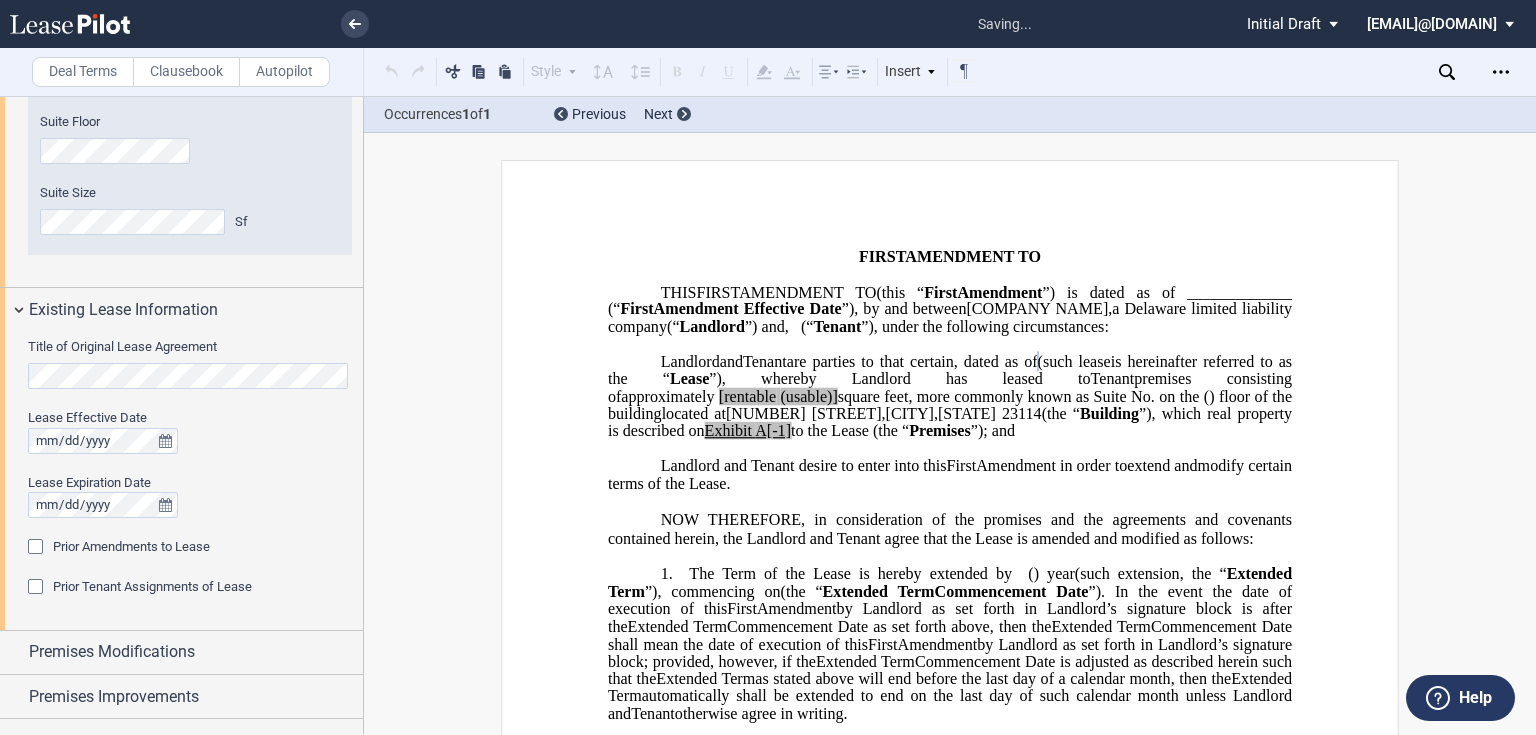 scroll, scrollTop: 1040, scrollLeft: 0, axis: vertical 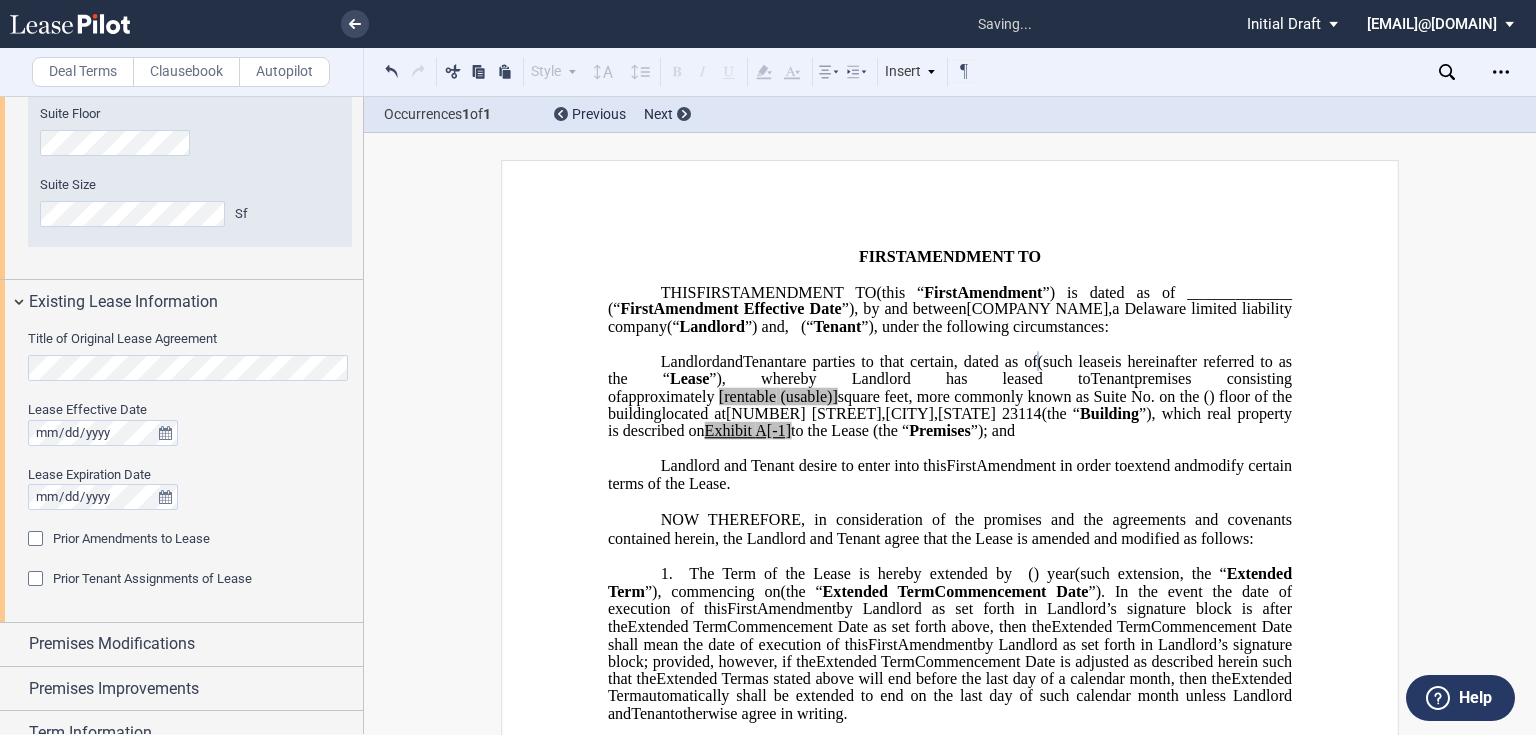 click at bounding box center [38, 541] 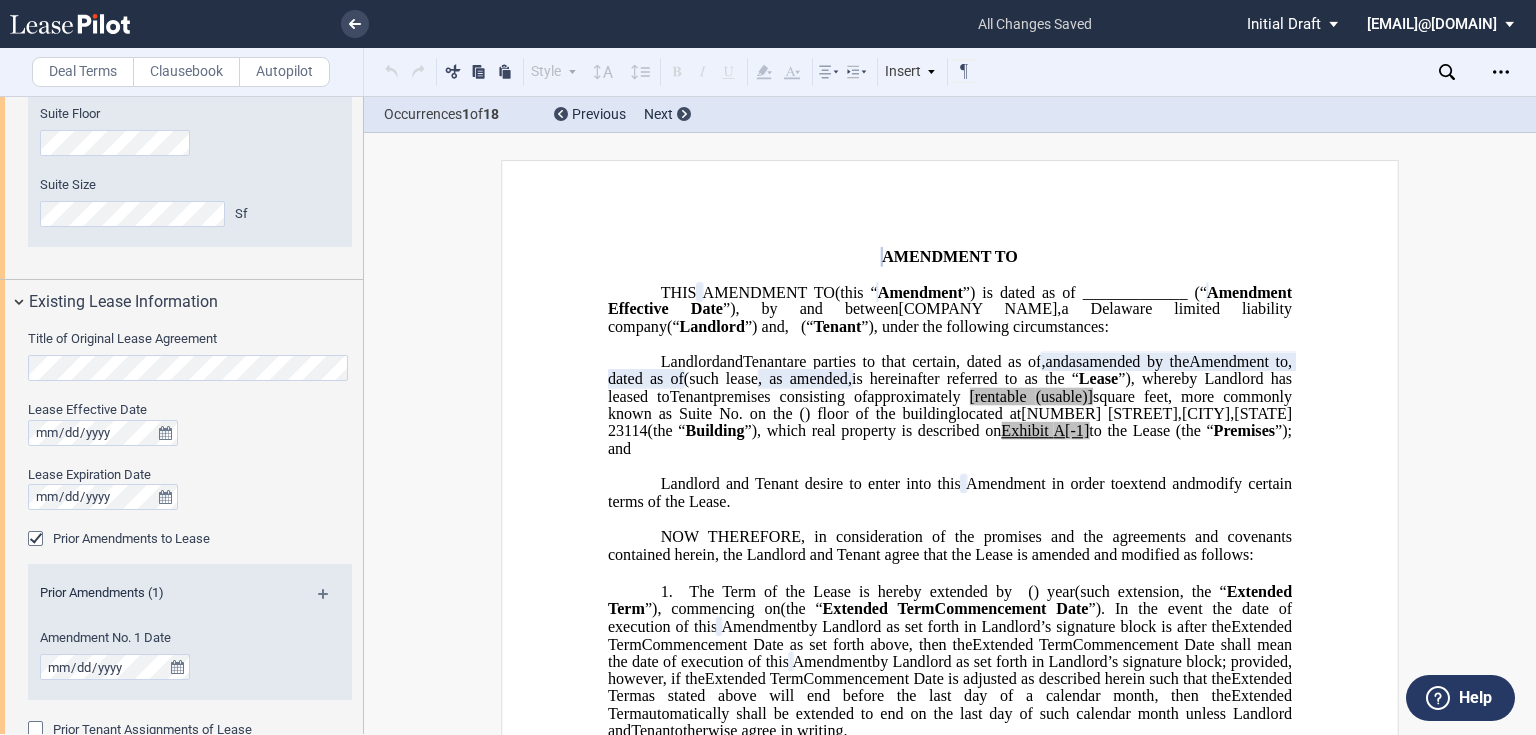 click at bounding box center (331, 601) 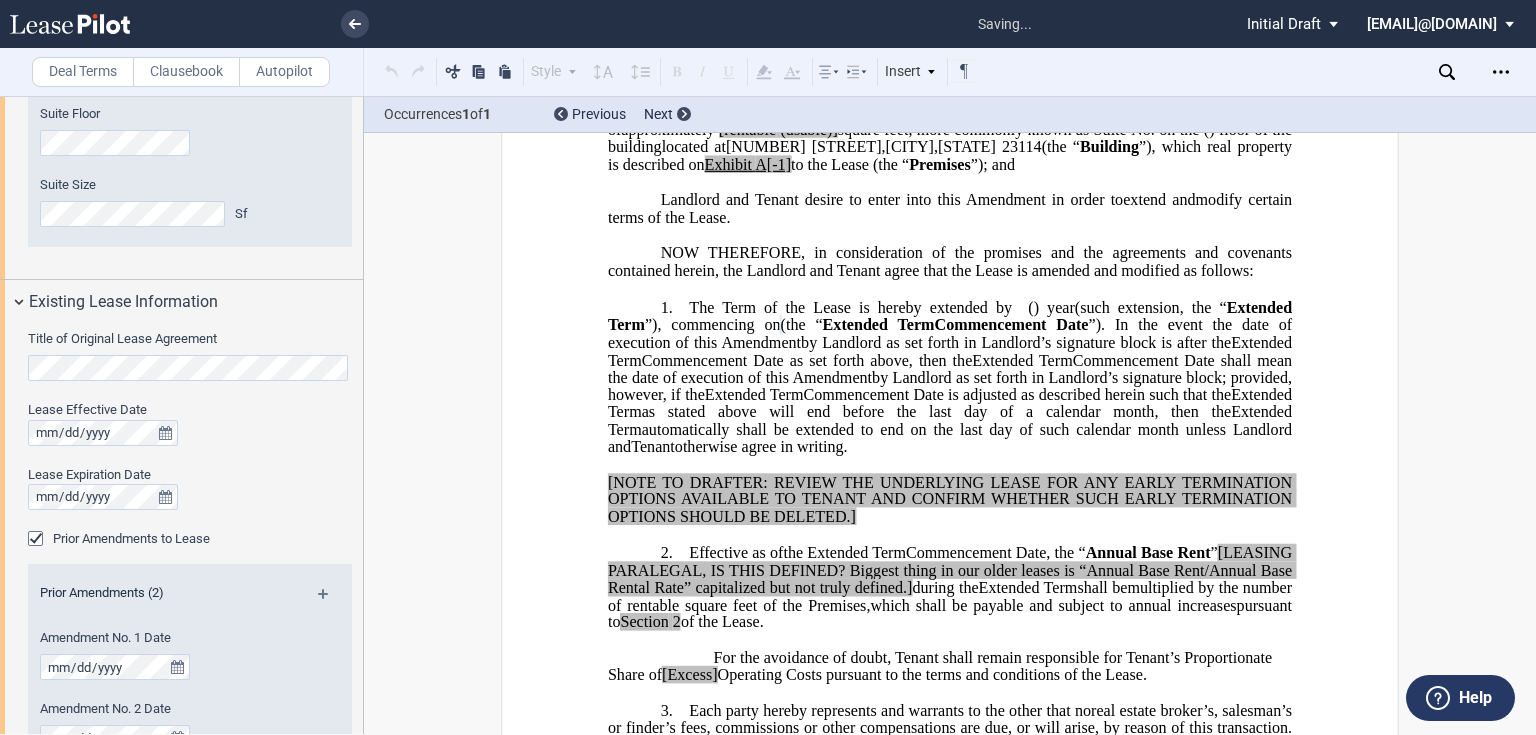 scroll, scrollTop: 290, scrollLeft: 0, axis: vertical 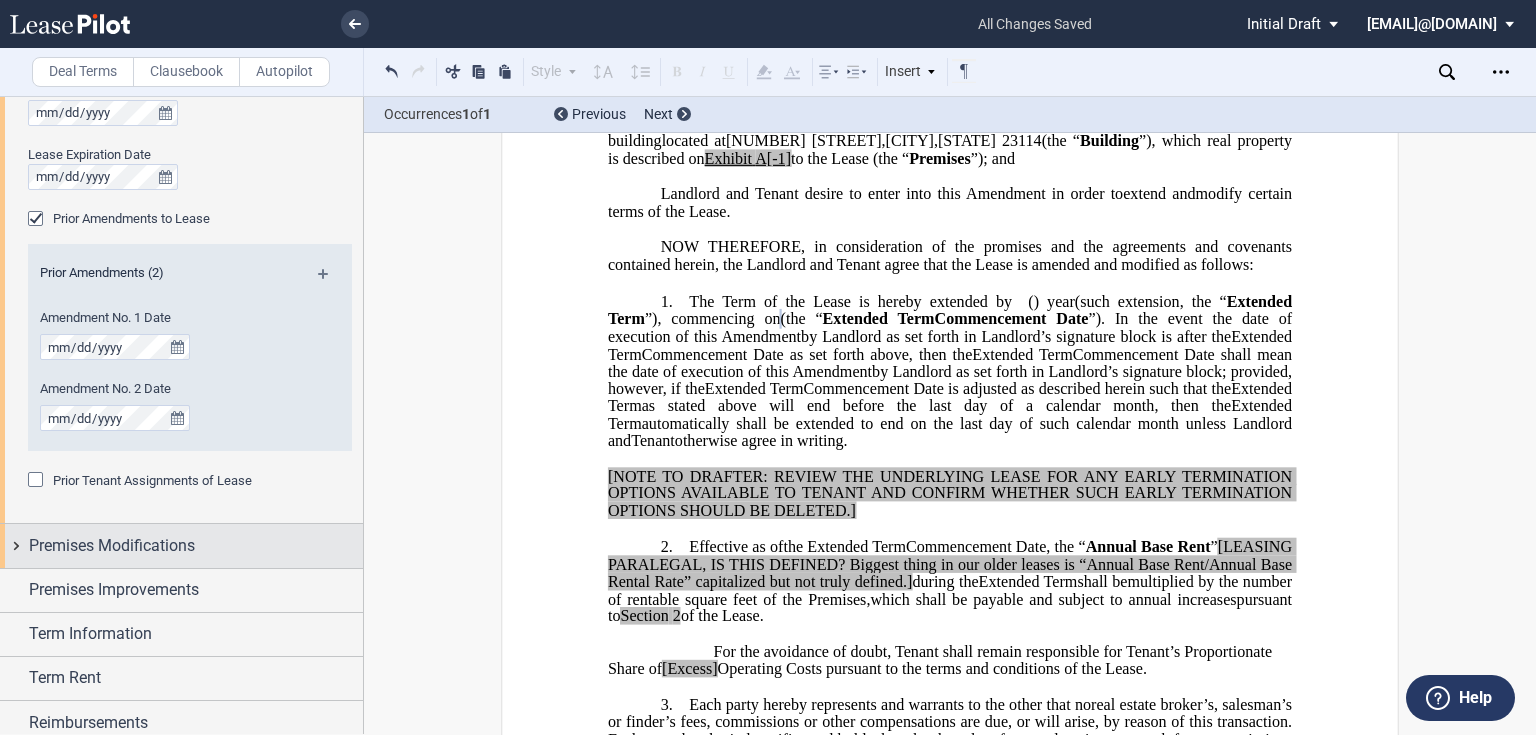 click on "Premises Modifications" at bounding box center (181, 545) 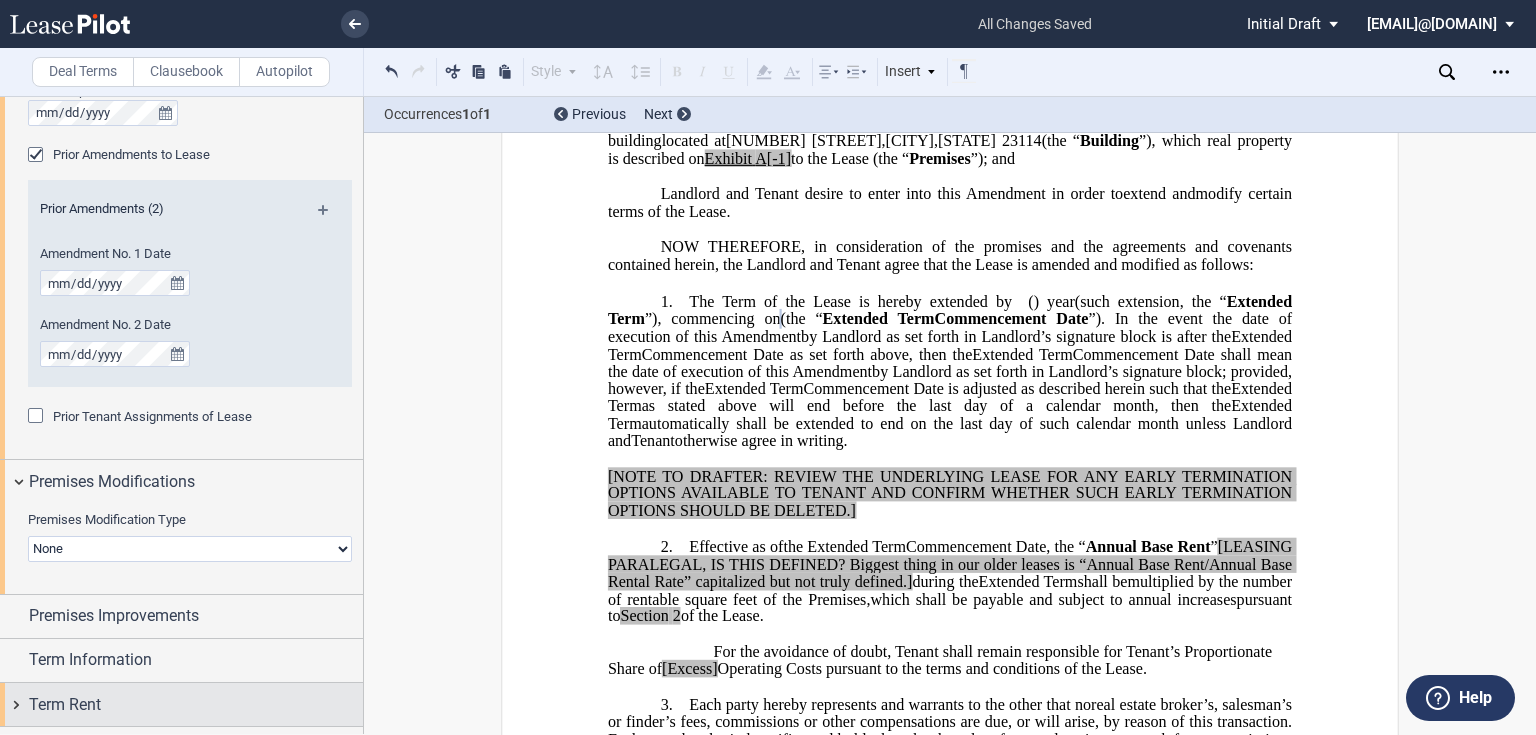 scroll, scrollTop: 1520, scrollLeft: 0, axis: vertical 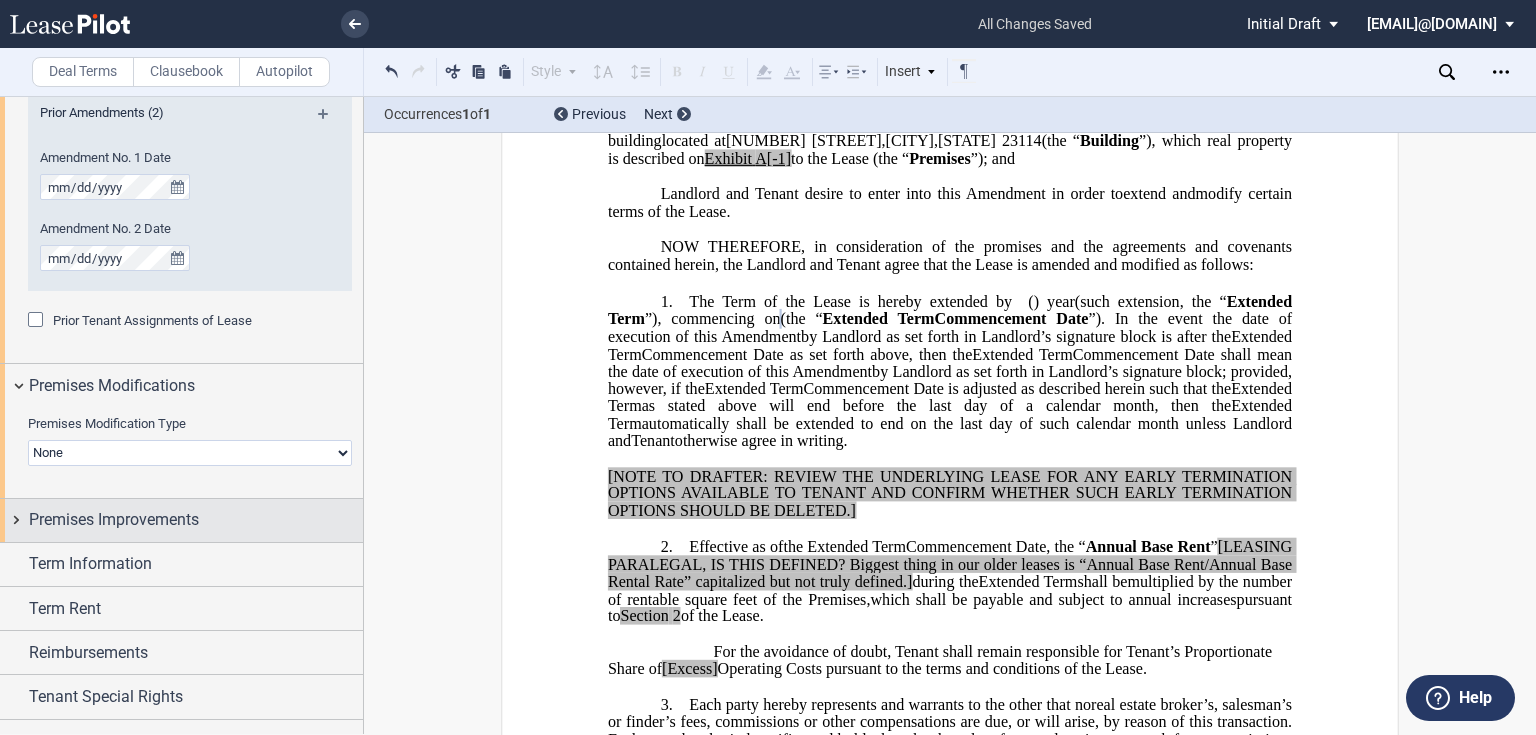 click on "Premises Improvements" at bounding box center (181, 520) 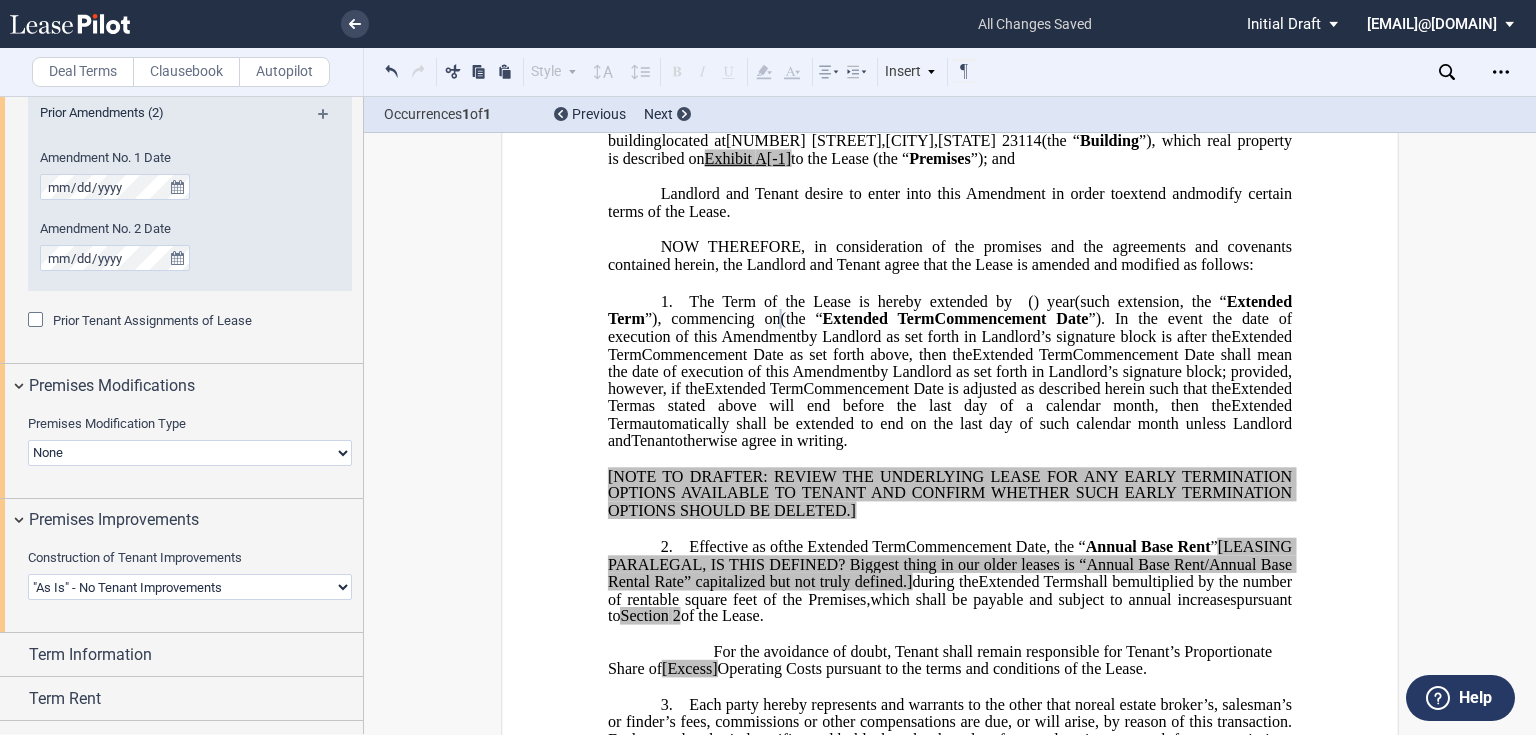 click on "Landlord Constructs Tenant Improvements
Tenant Constructs Tenant Improvements
"As Is" - No Tenant Improvements" at bounding box center (190, 587) 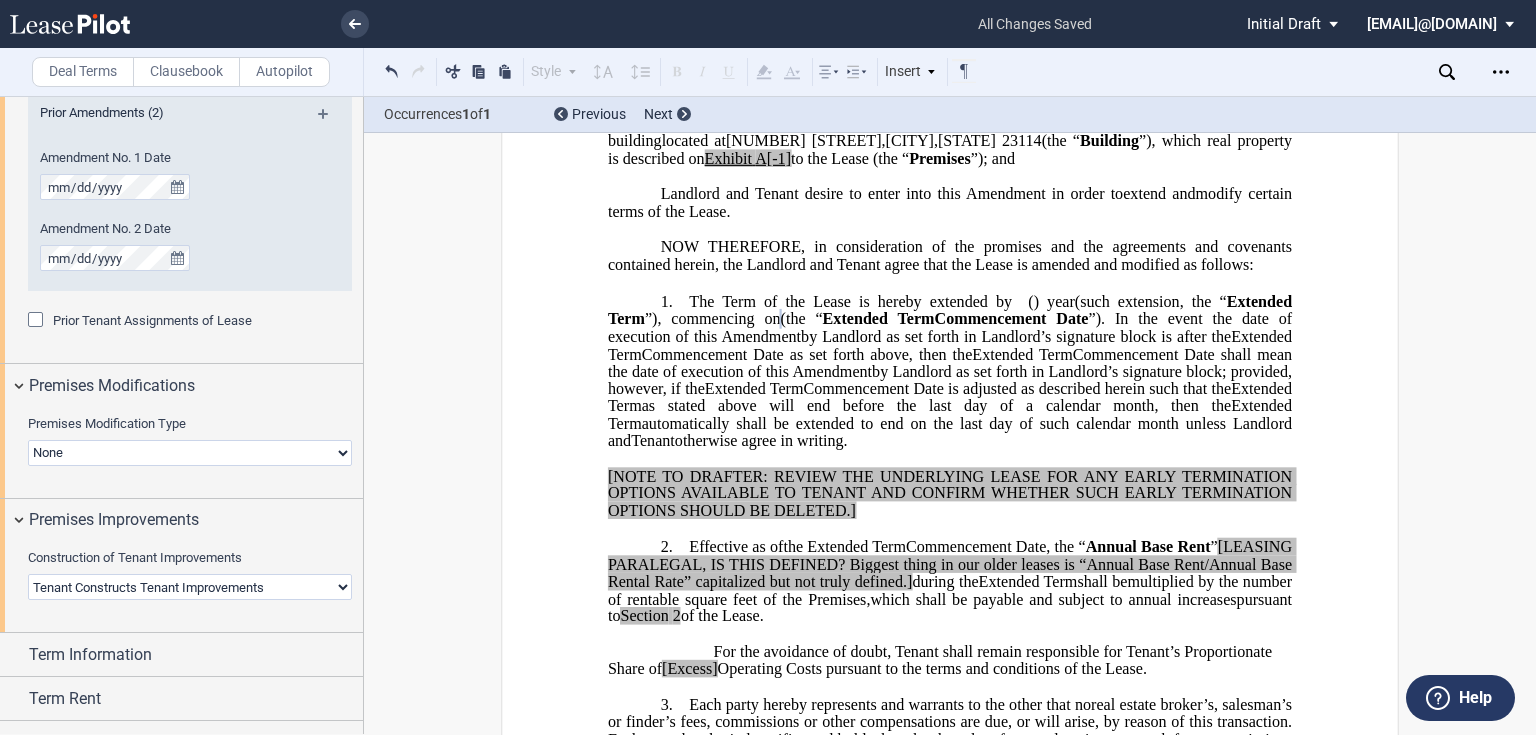 click on "Landlord Constructs Tenant Improvements
Tenant Constructs Tenant Improvements
"As Is" - No Tenant Improvements" at bounding box center [190, 587] 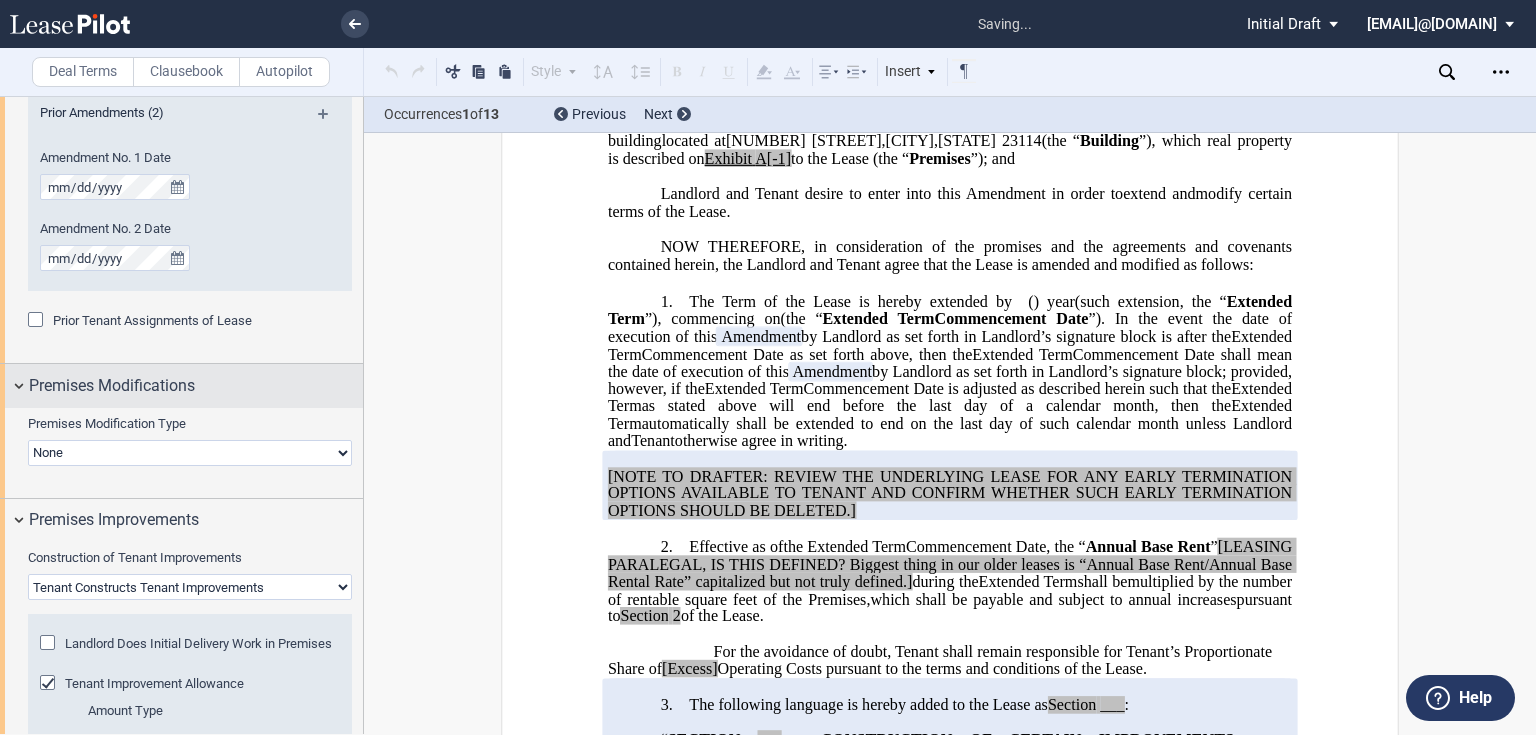 click on "Premises Modifications" at bounding box center (181, 385) 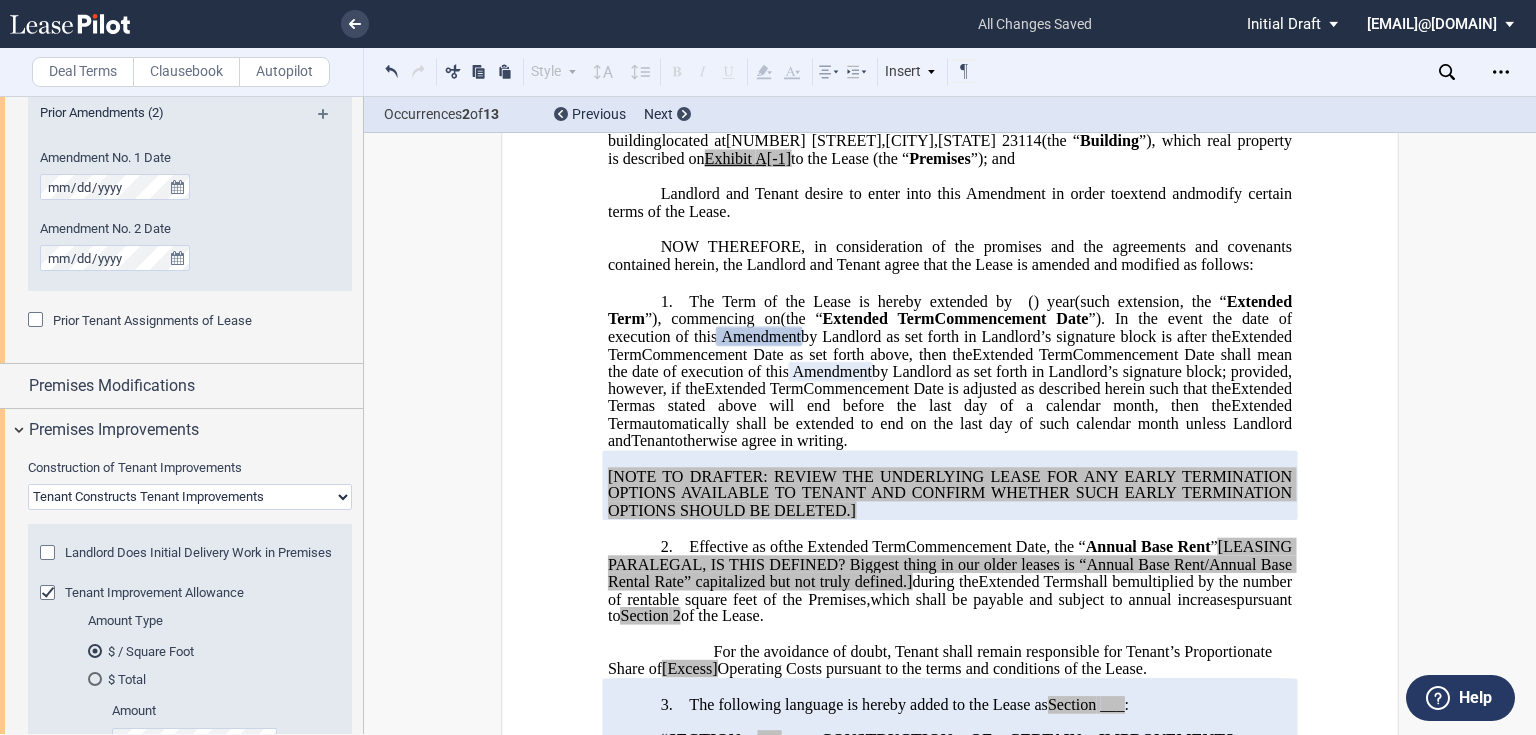 scroll, scrollTop: 1600, scrollLeft: 0, axis: vertical 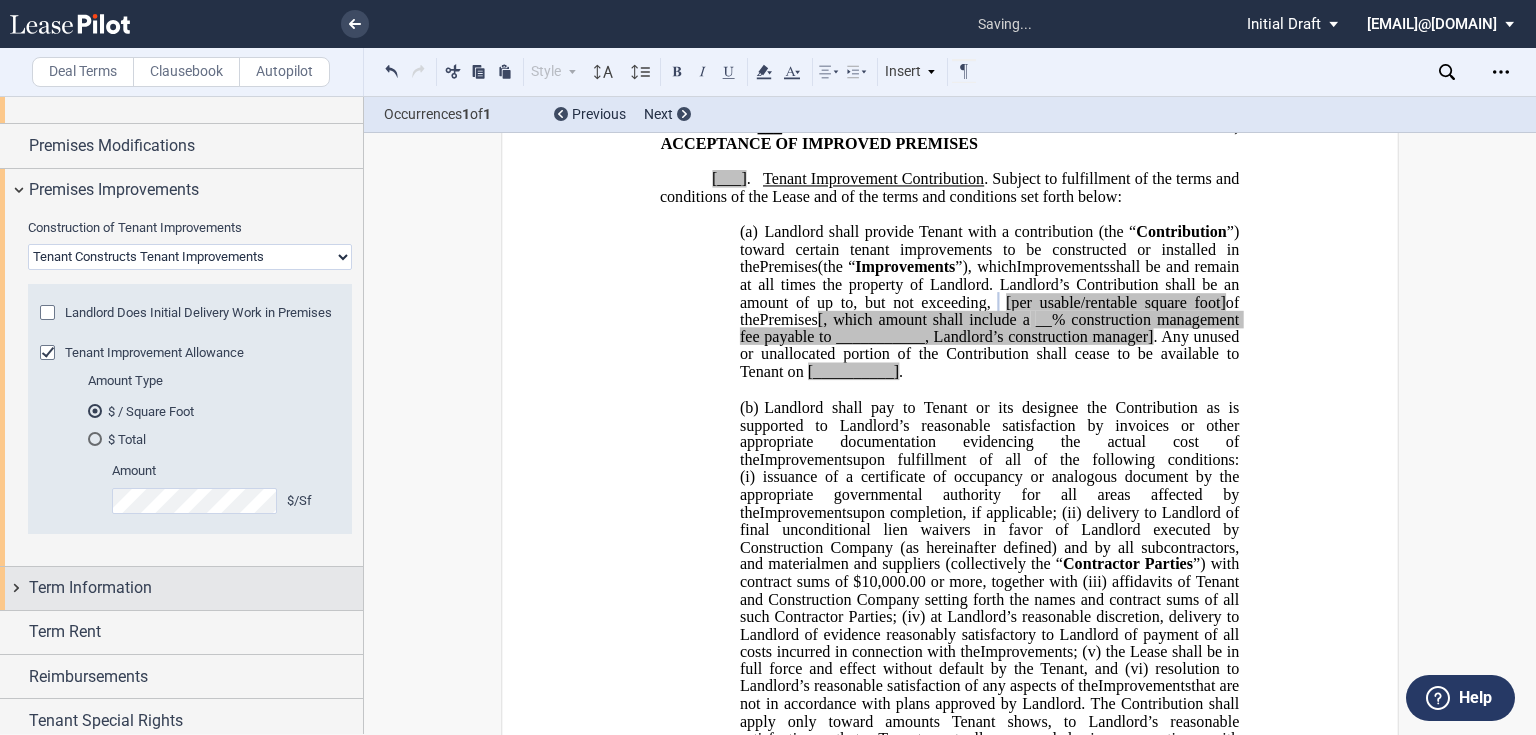 click on "Term Information" at bounding box center (181, 588) 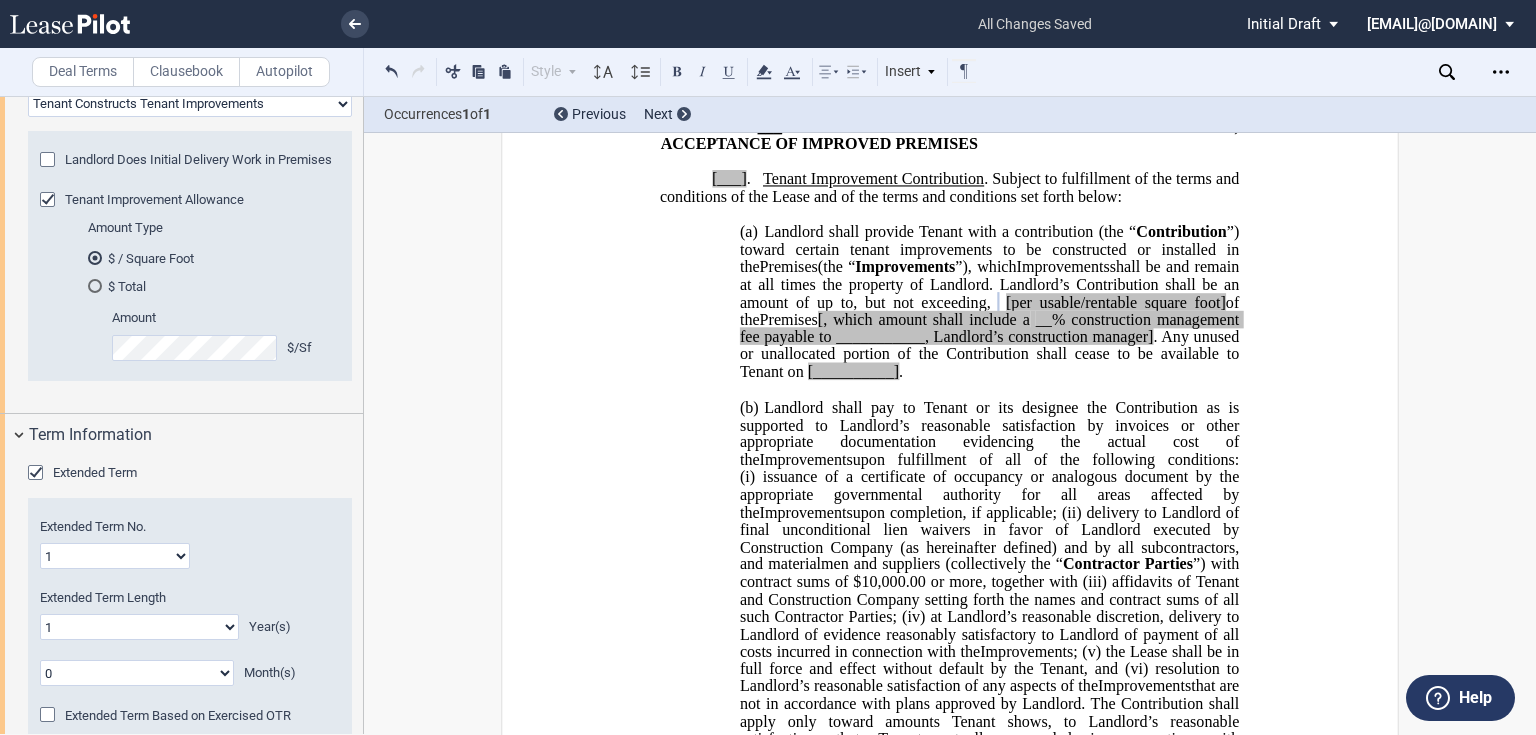 scroll, scrollTop: 1920, scrollLeft: 0, axis: vertical 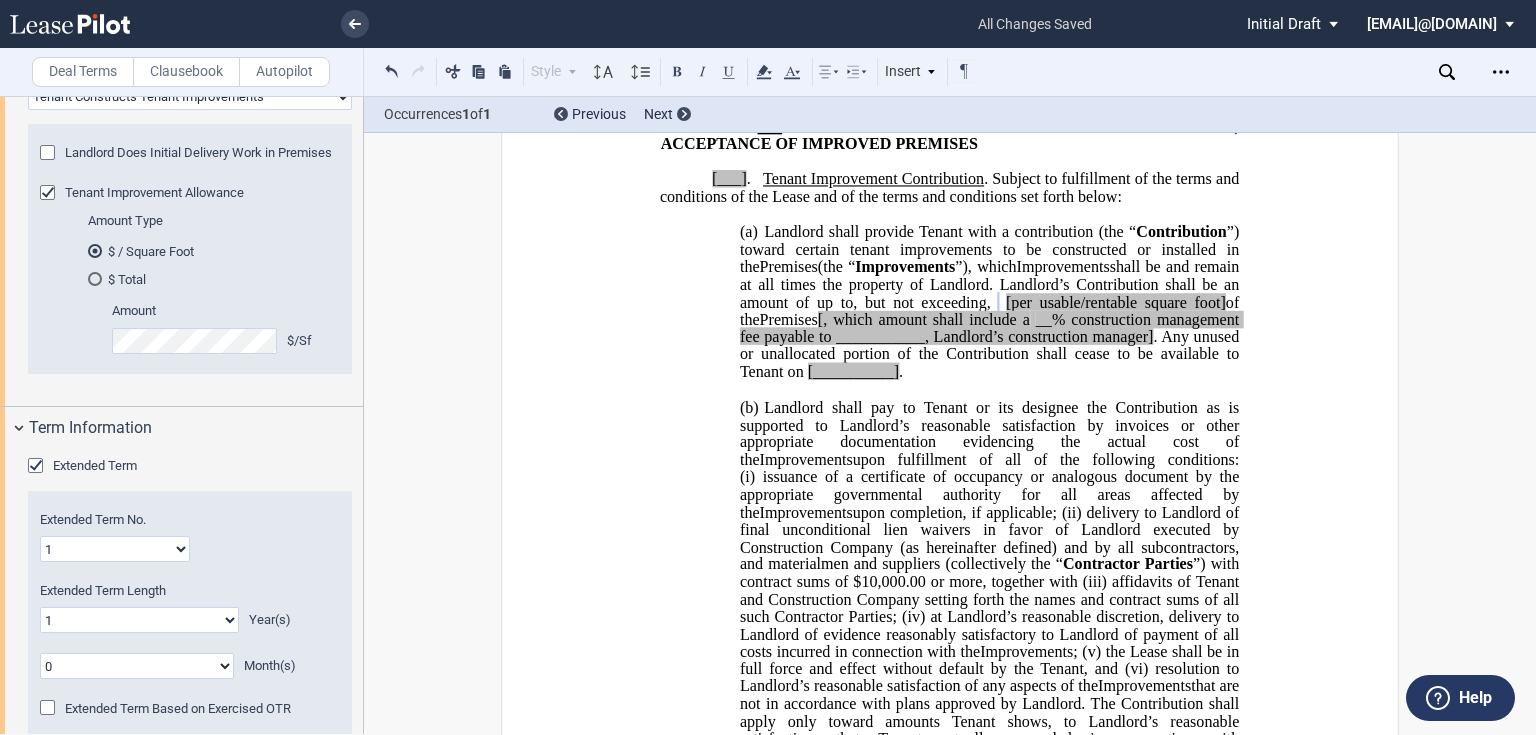 click on "1 2 3 4 5 6 7 8 9 10 11 12 13 14 15 16 17 18 19 20" at bounding box center [115, 549] 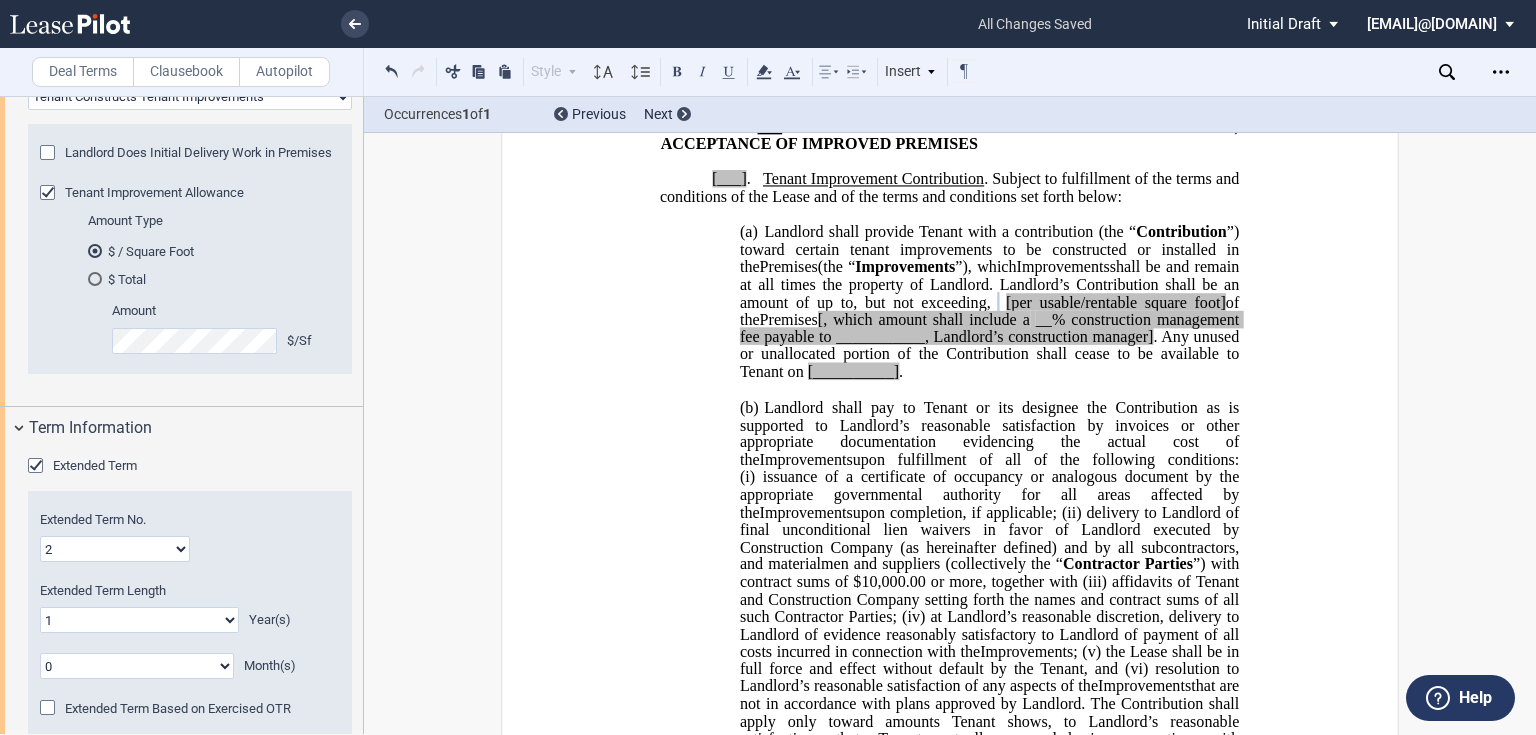 click on "1 2 3 4 5 6 7 8 9 10 11 12 13 14 15 16 17 18 19 20" at bounding box center [115, 549] 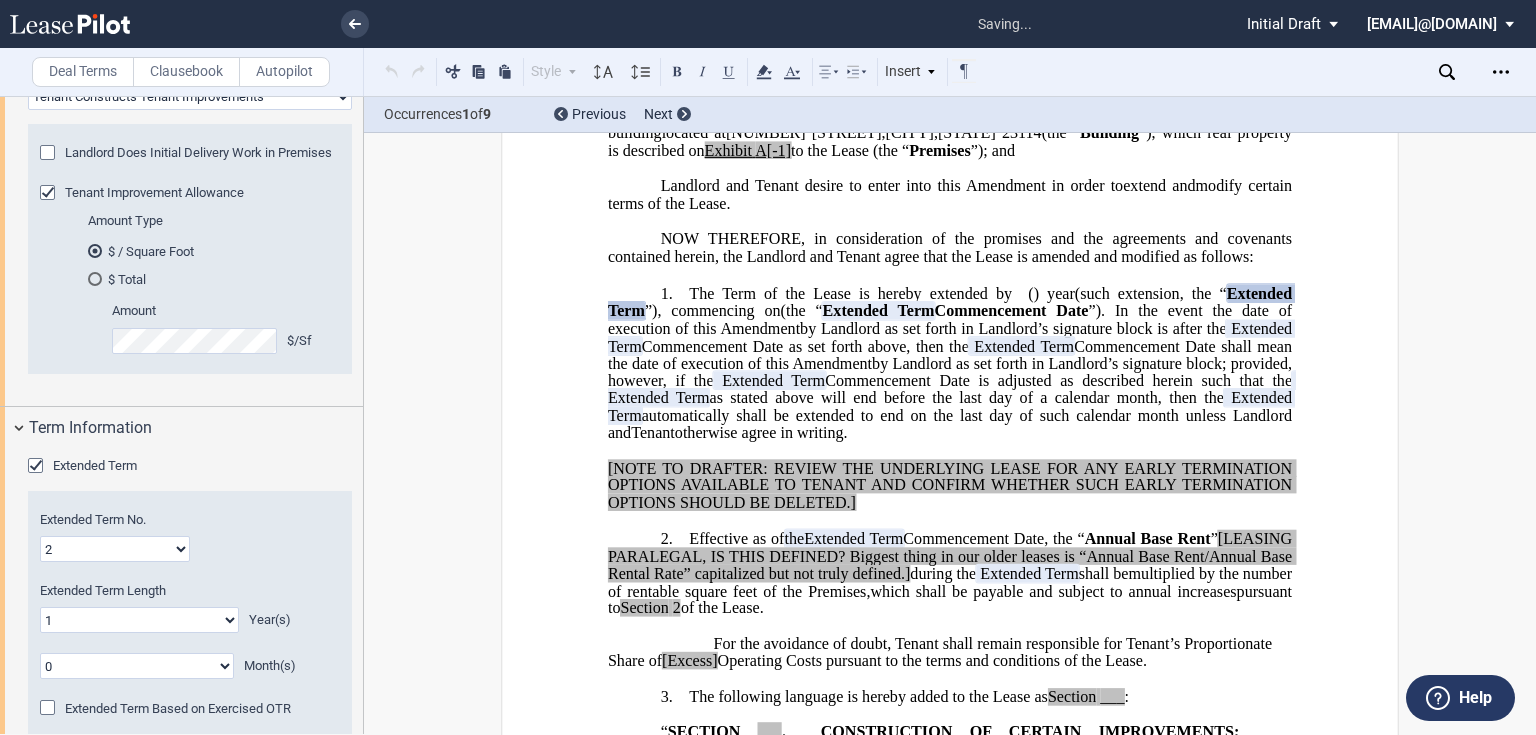 scroll, scrollTop: 298, scrollLeft: 0, axis: vertical 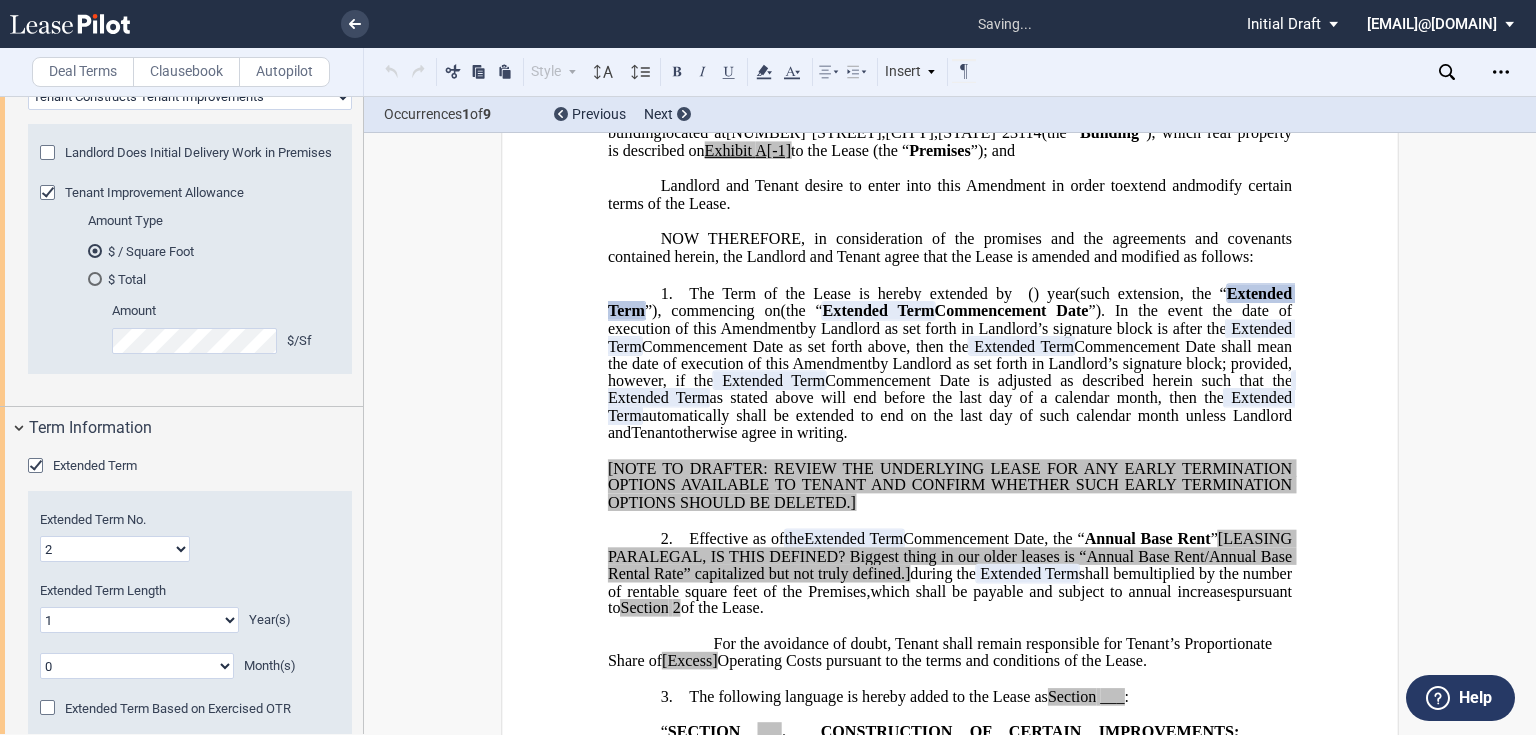 click on "0 1 2 3 4 5 6 7 8 9 10 11 12 13 14 15 16 17 18 19 20" 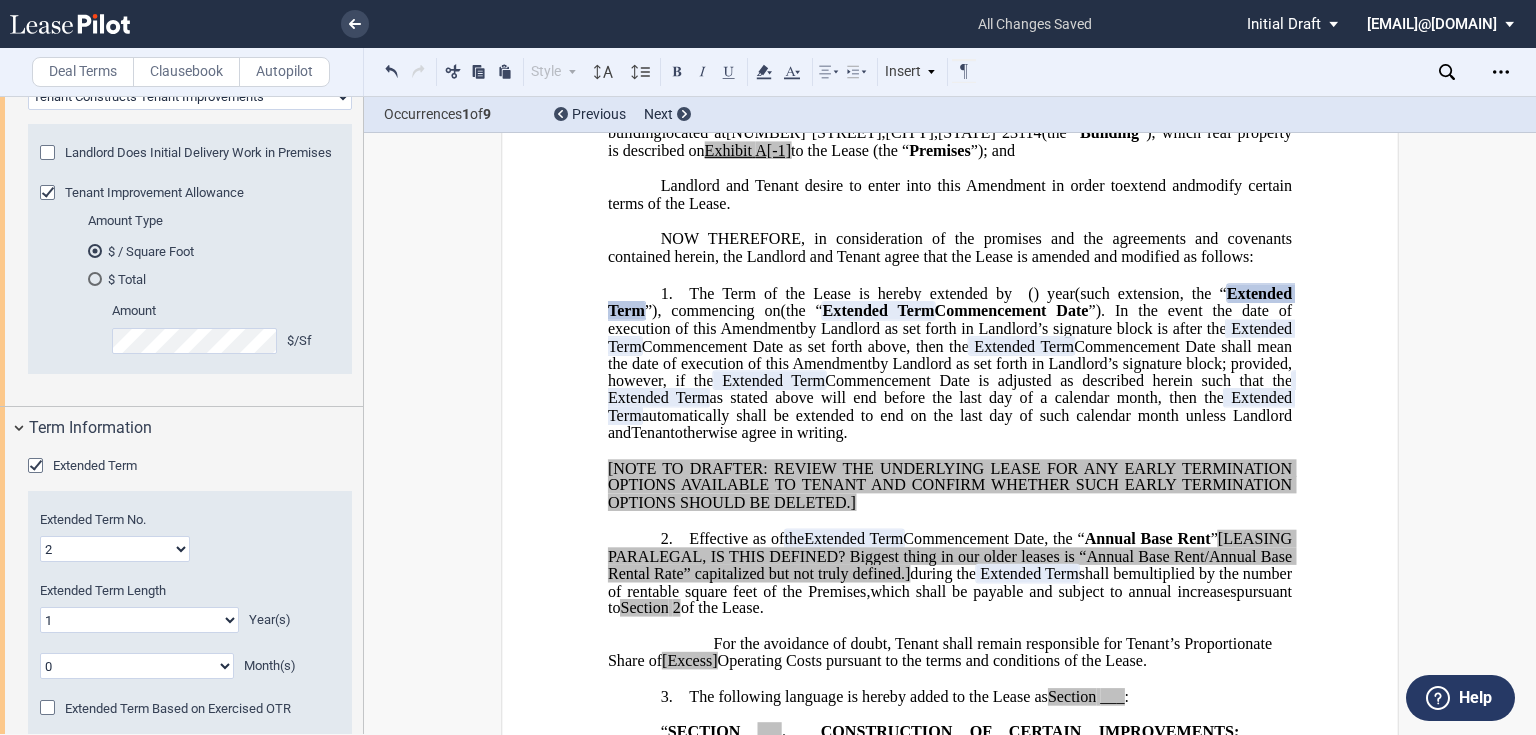 select on "number:10" 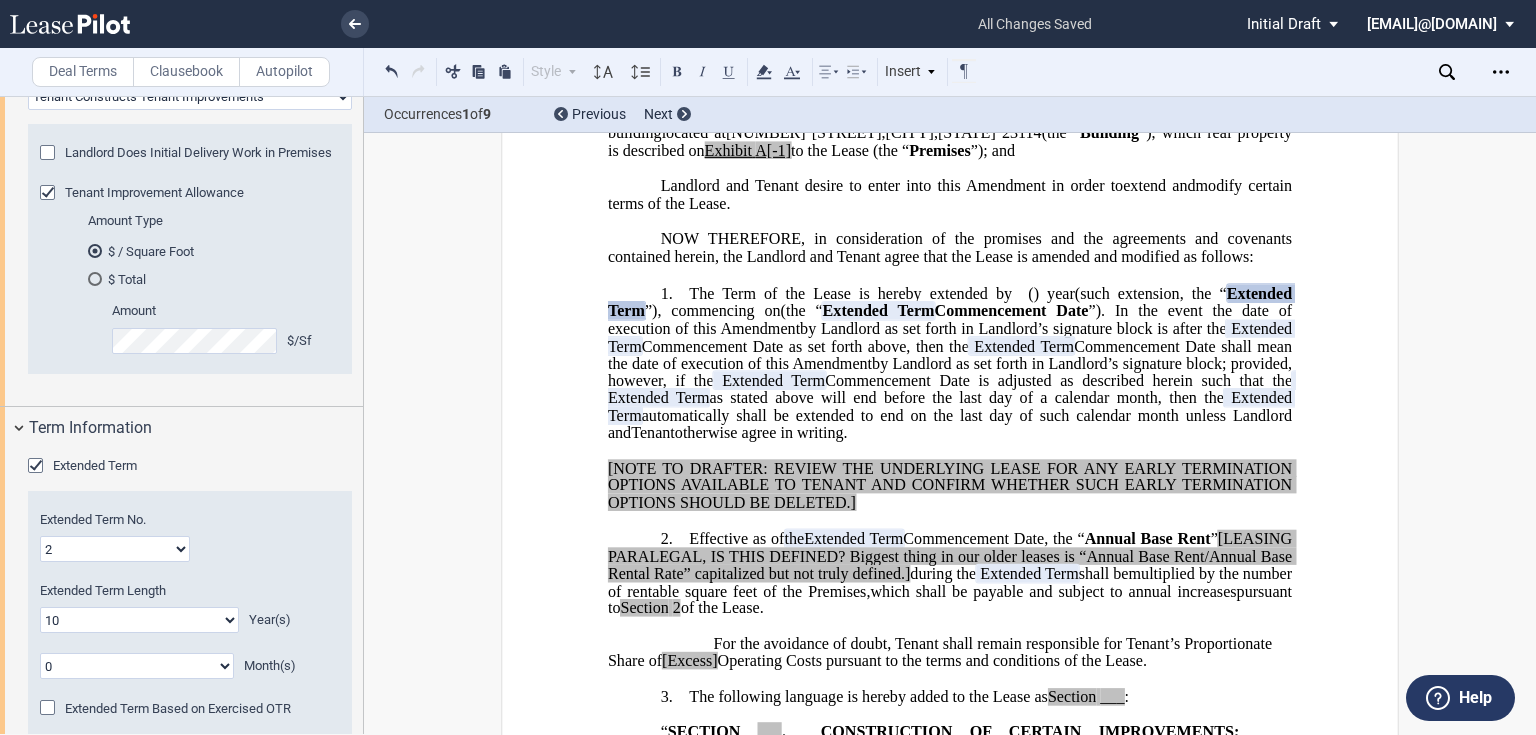 click on "0 1 2 3 4 5 6 7 8 9 10 11 12 13 14 15 16 17 18 19 20" 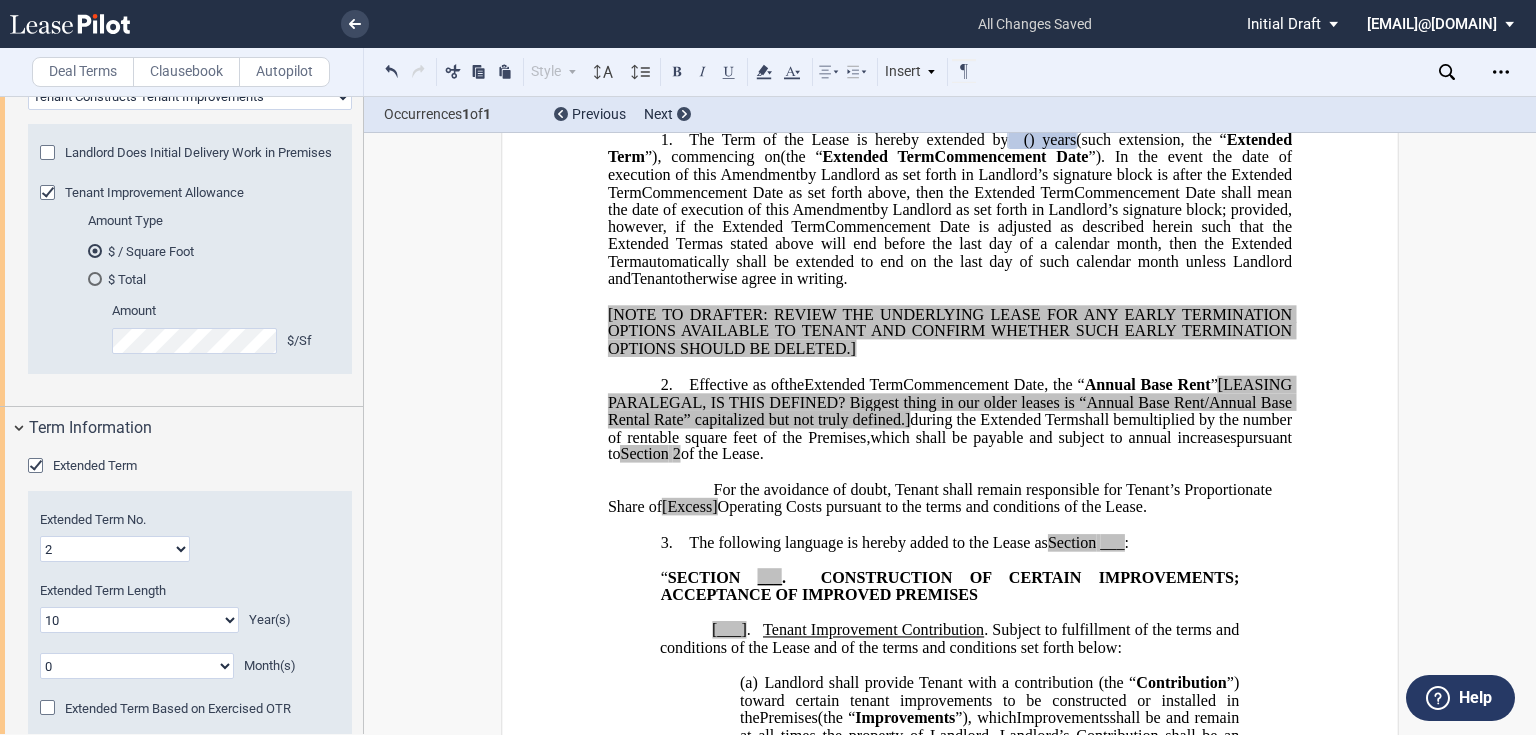 scroll, scrollTop: 458, scrollLeft: 0, axis: vertical 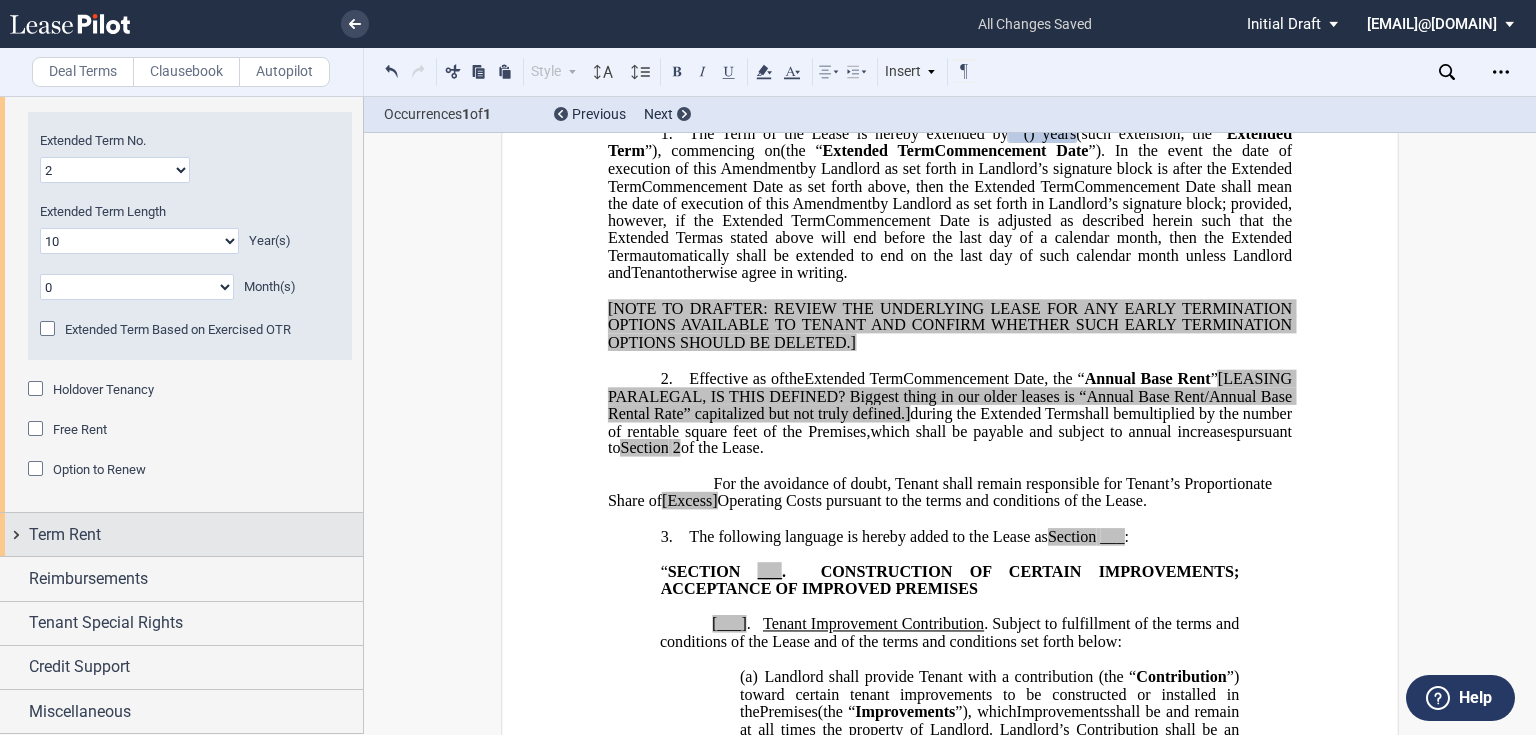 click on "Term Rent" at bounding box center [181, 534] 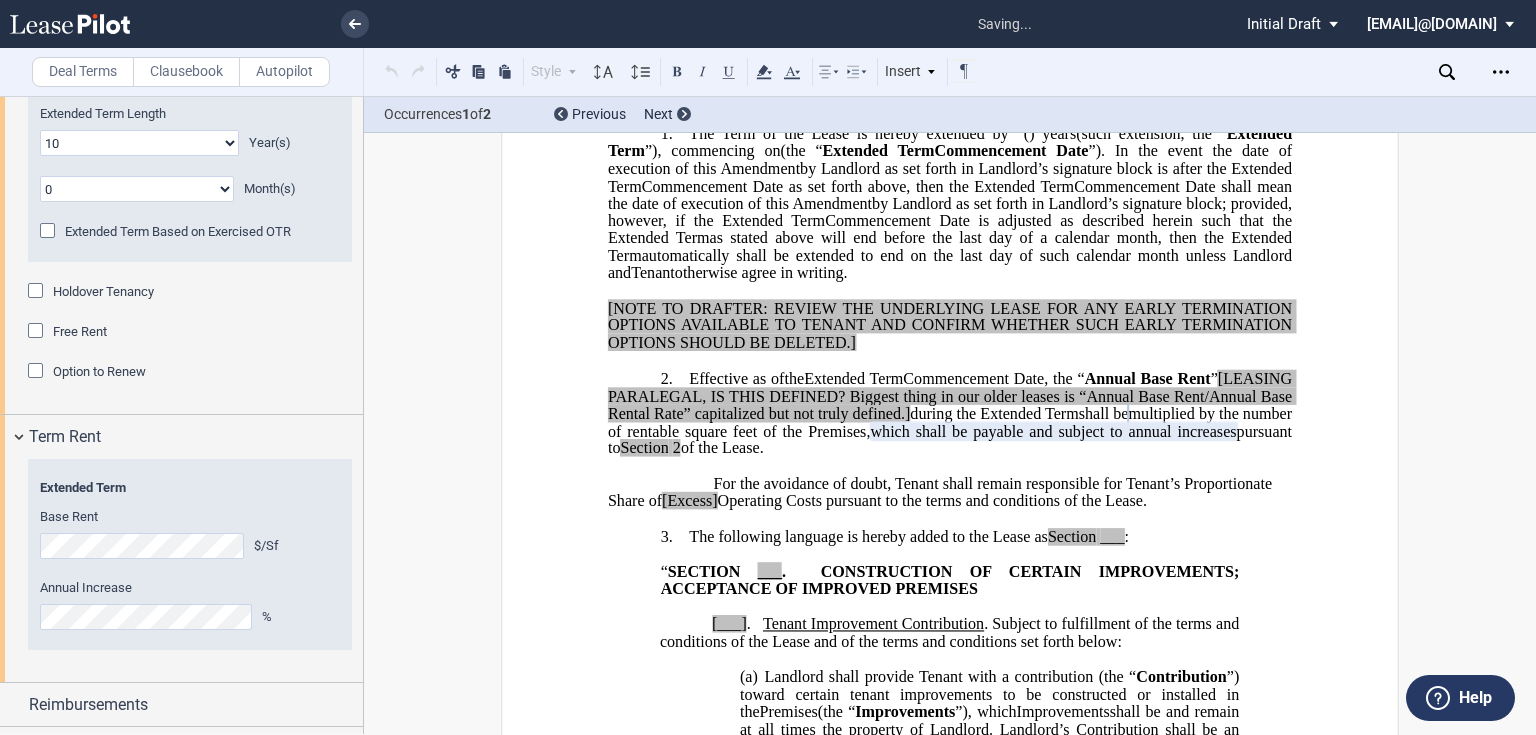 scroll, scrollTop: 2536, scrollLeft: 0, axis: vertical 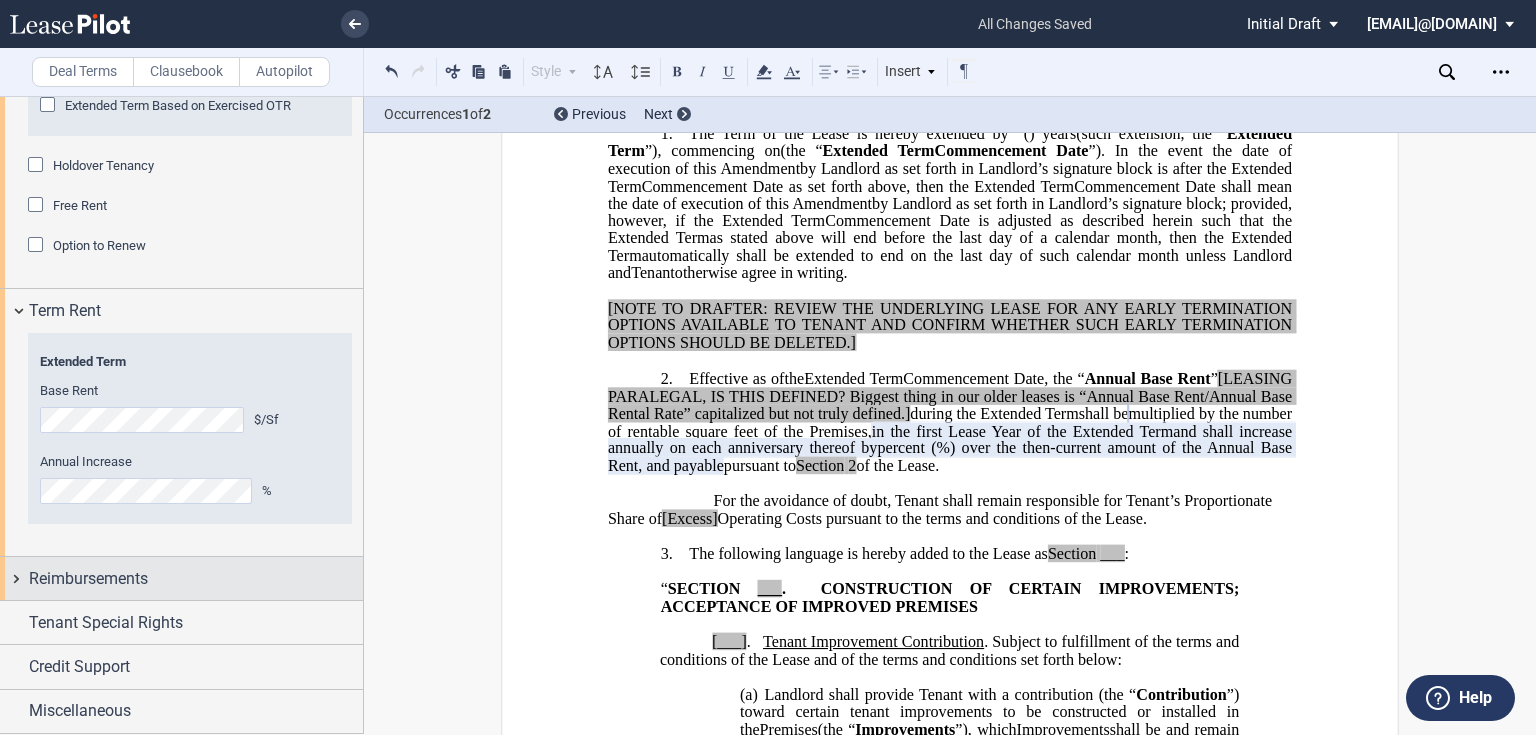 click on "Reimbursements" at bounding box center [181, 578] 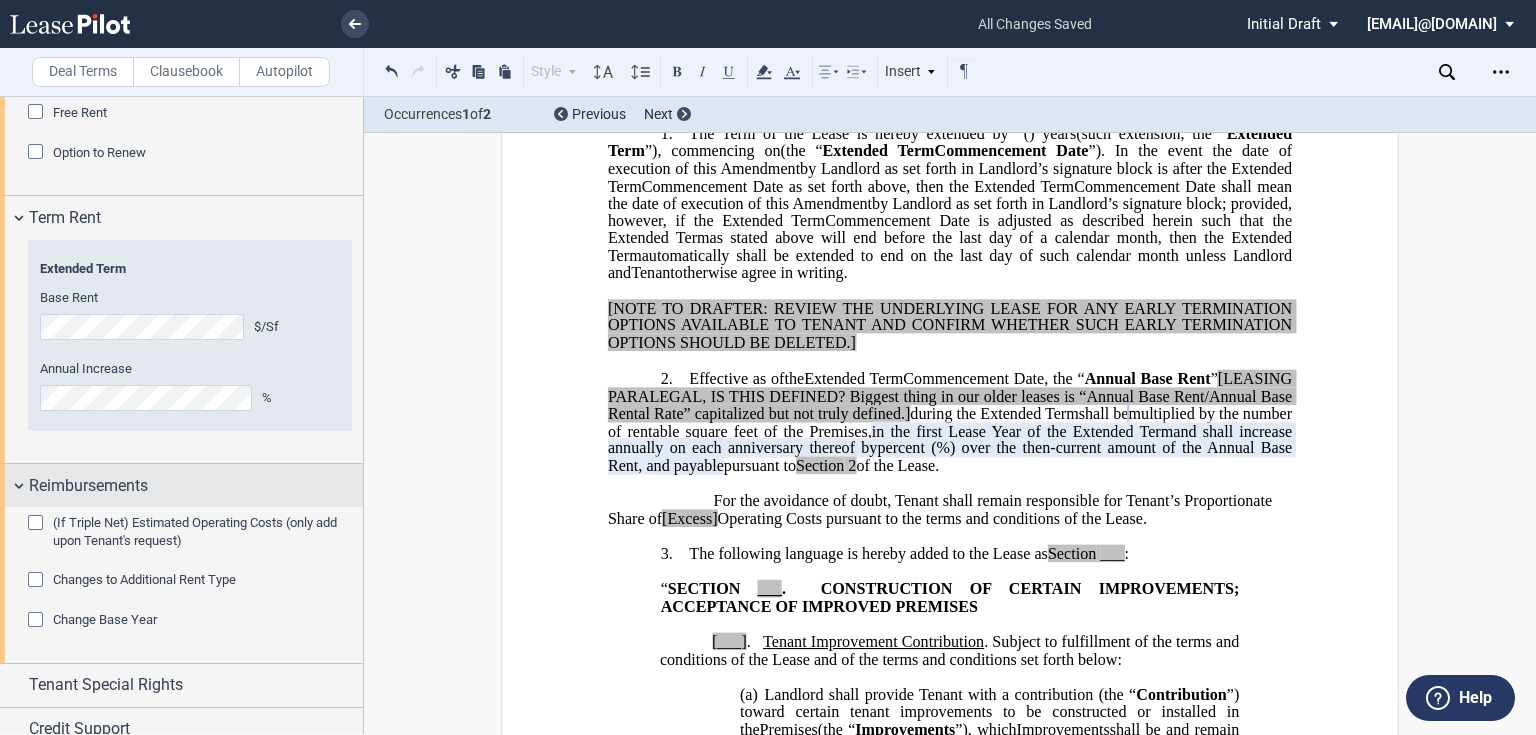 scroll, scrollTop: 2692, scrollLeft: 0, axis: vertical 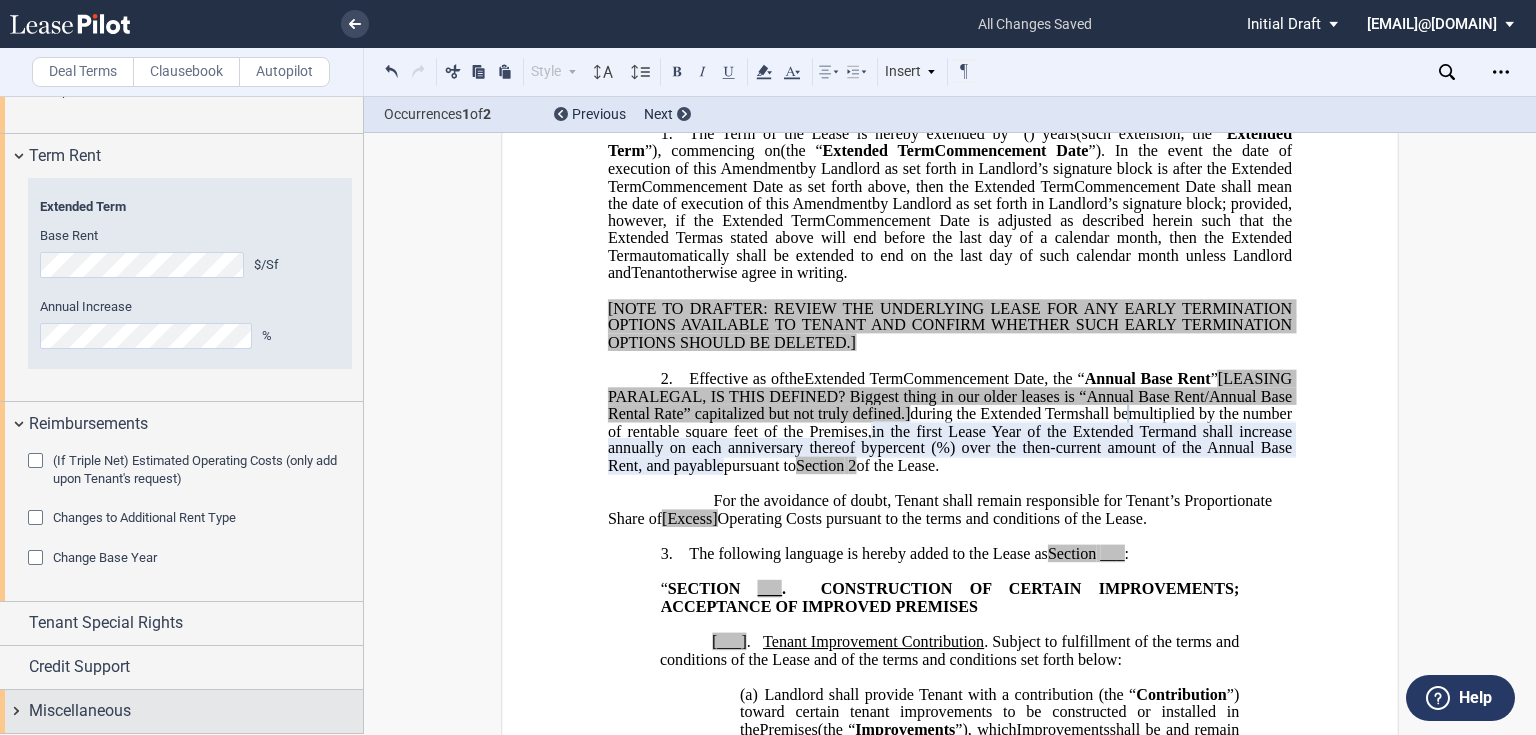click on "Miscellaneous" at bounding box center [181, 711] 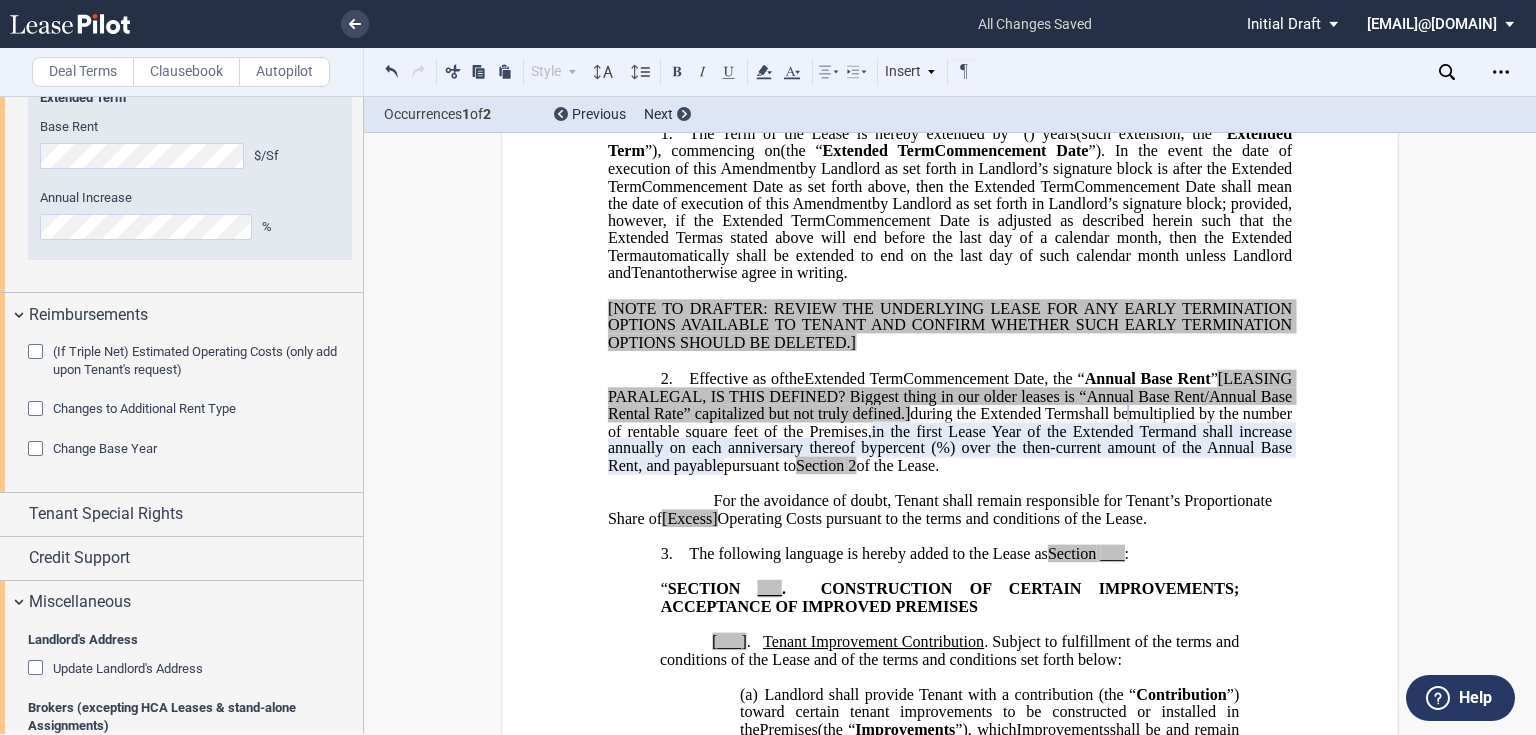 scroll, scrollTop: 3012, scrollLeft: 0, axis: vertical 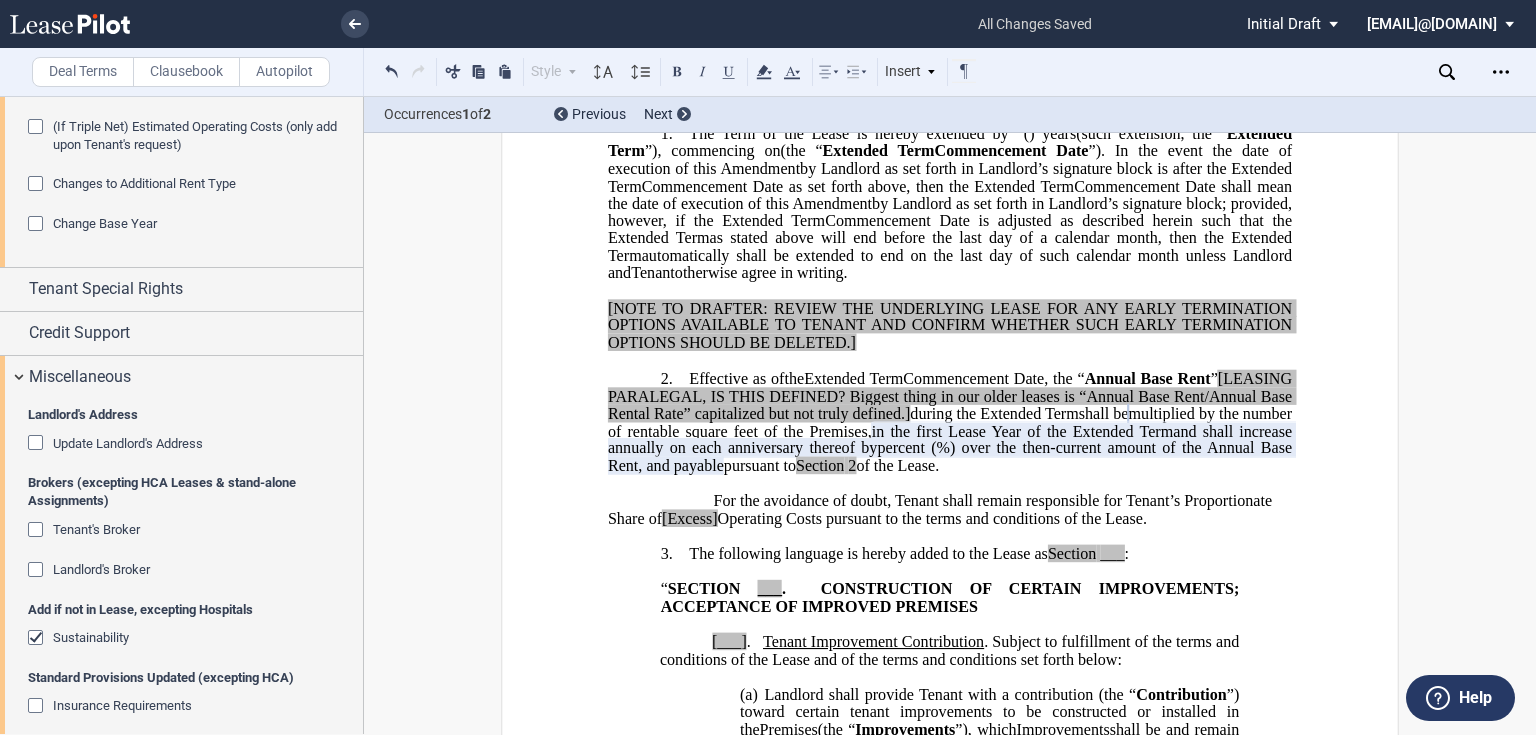 click 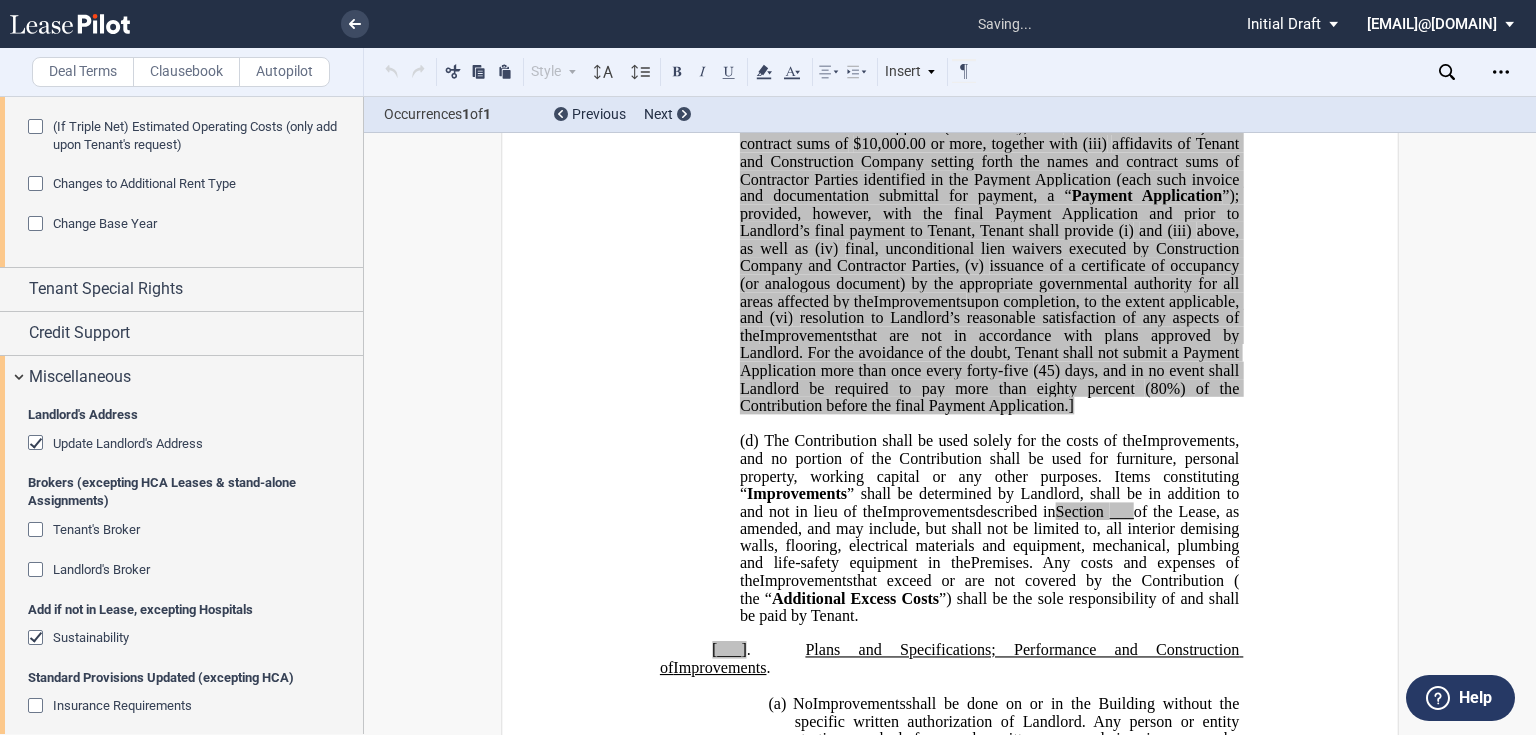 scroll, scrollTop: 5480, scrollLeft: 0, axis: vertical 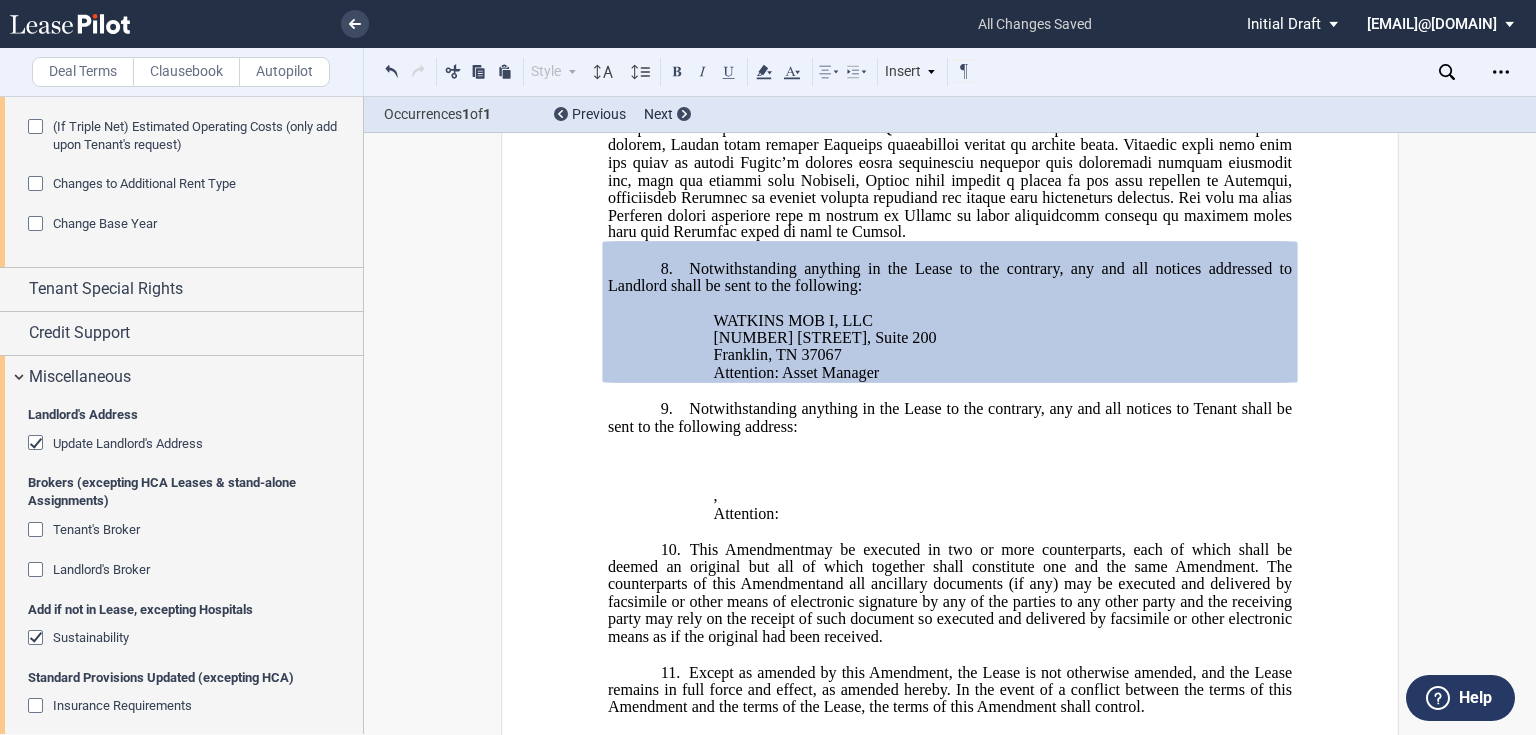 click 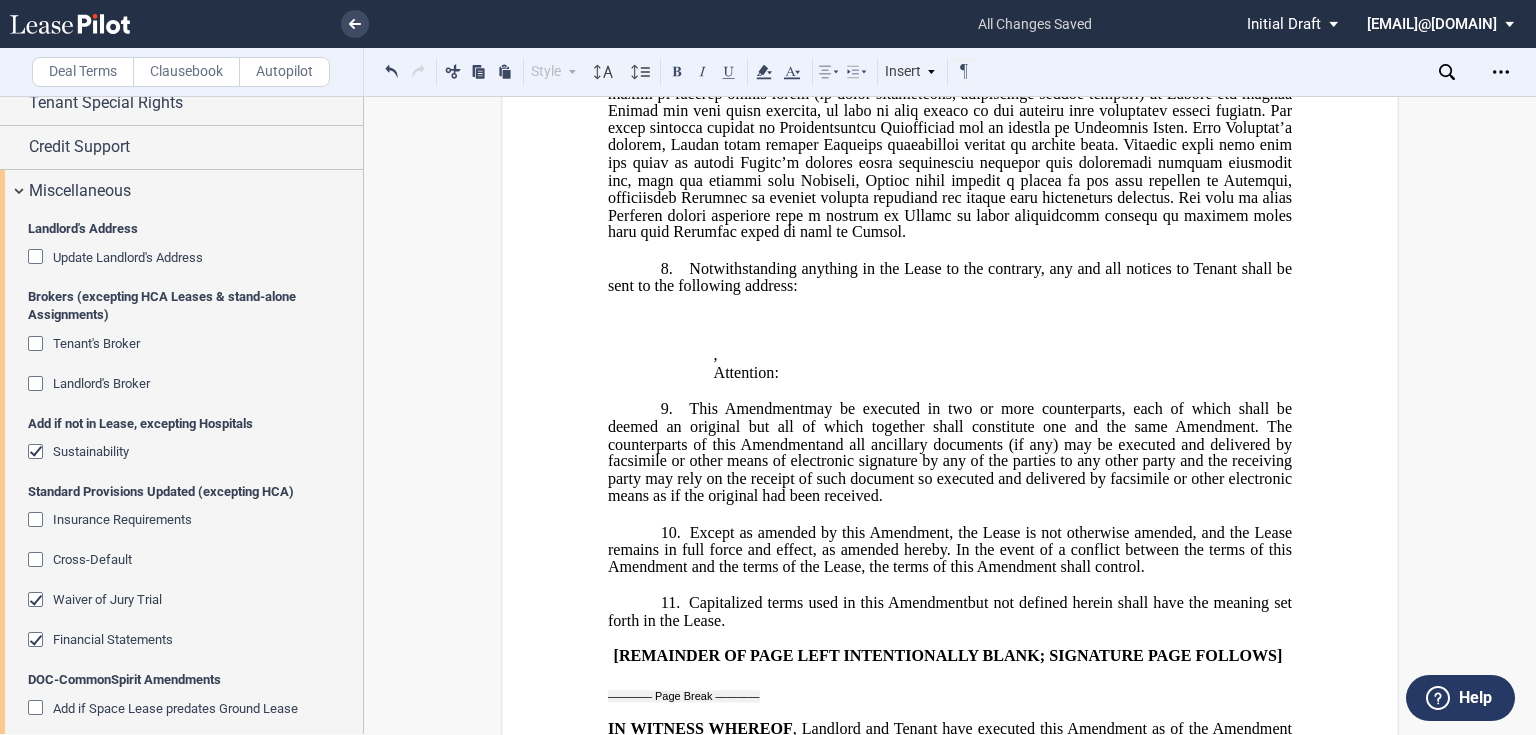scroll, scrollTop: 3252, scrollLeft: 0, axis: vertical 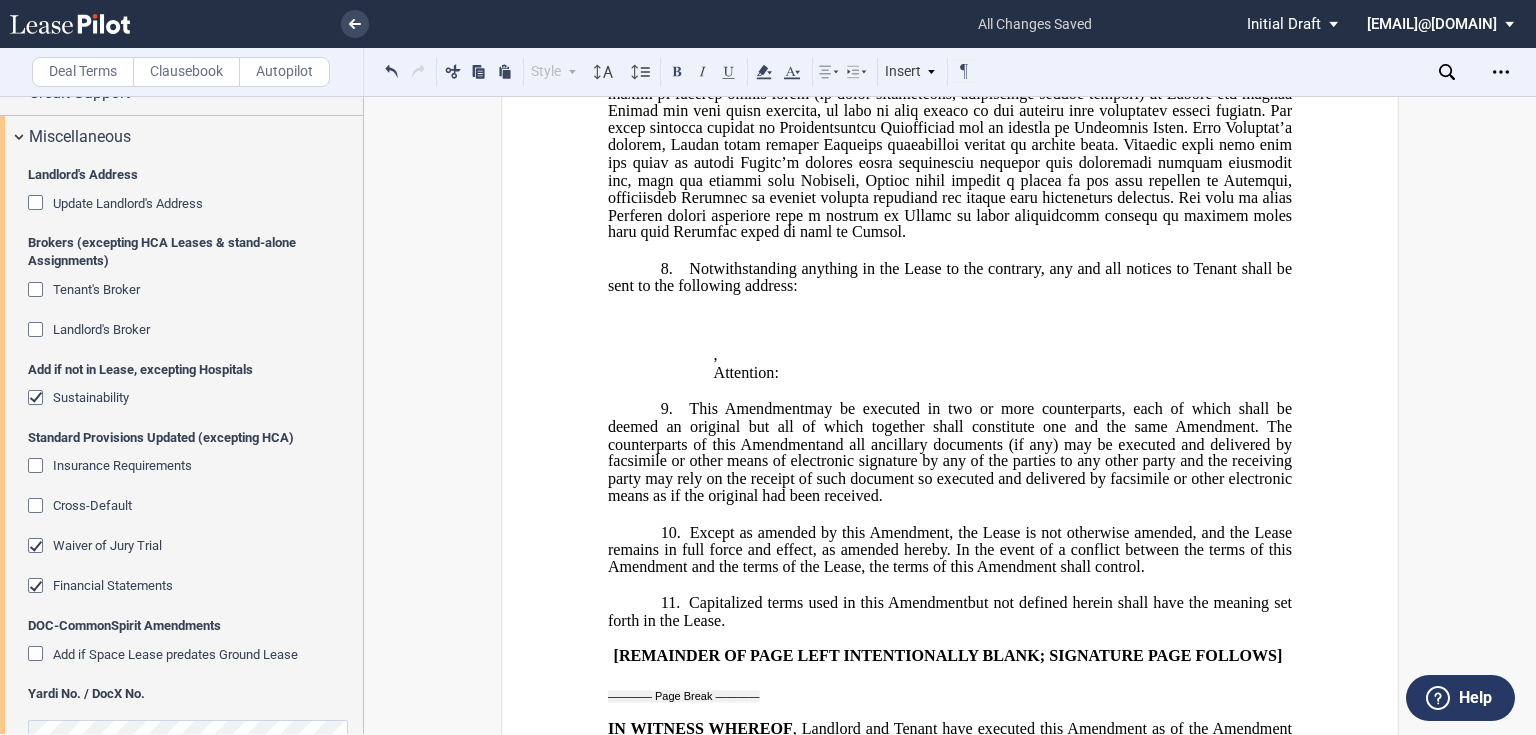 click 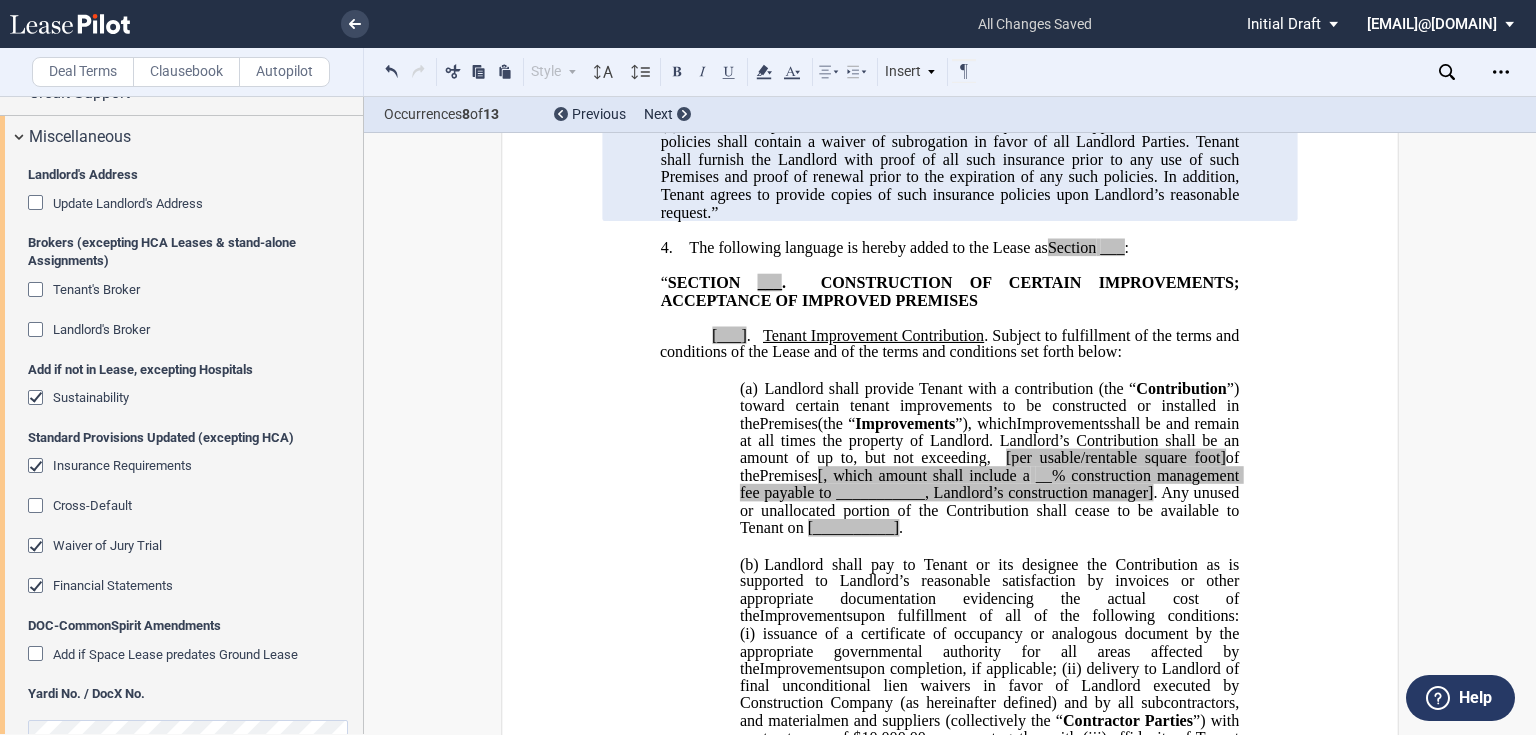 scroll, scrollTop: 791, scrollLeft: 0, axis: vertical 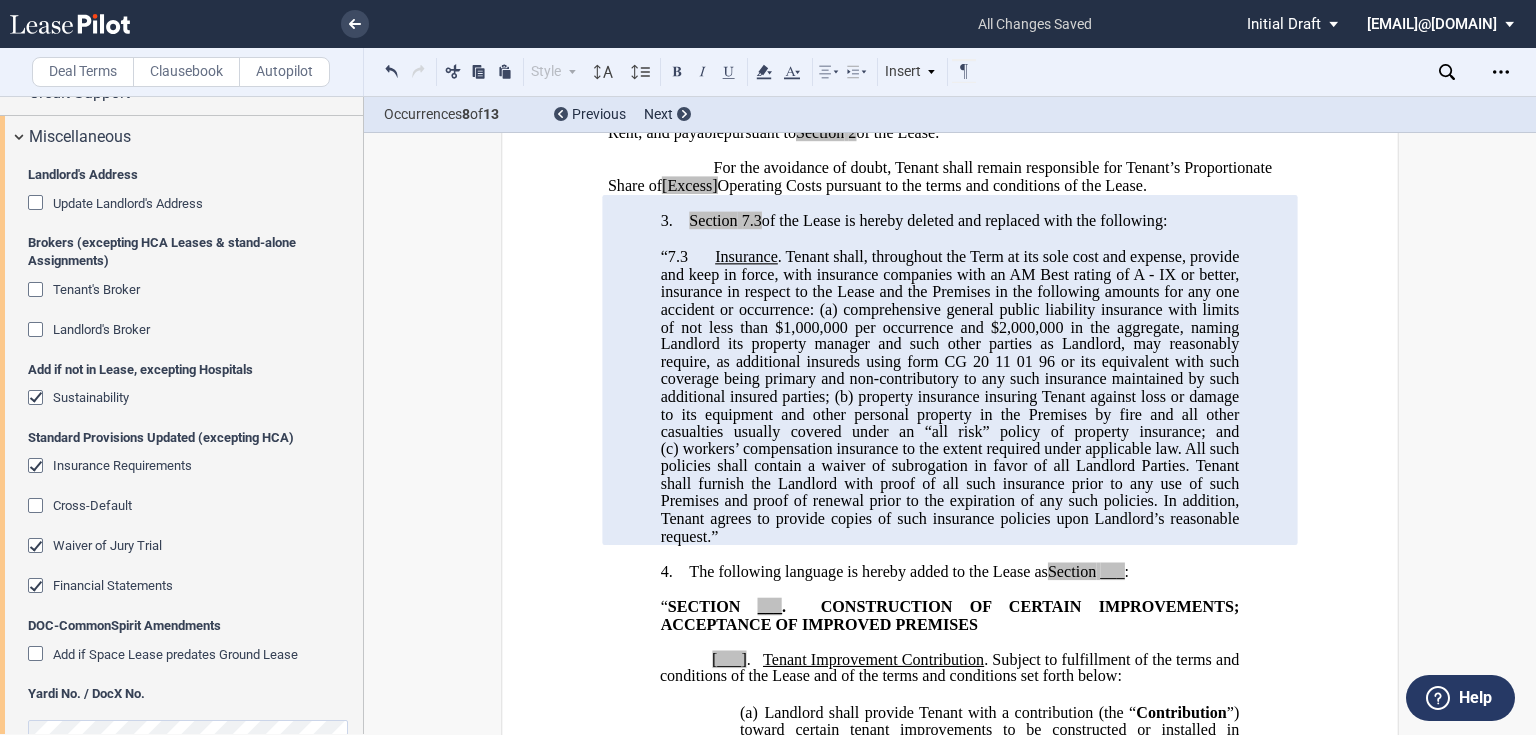 click 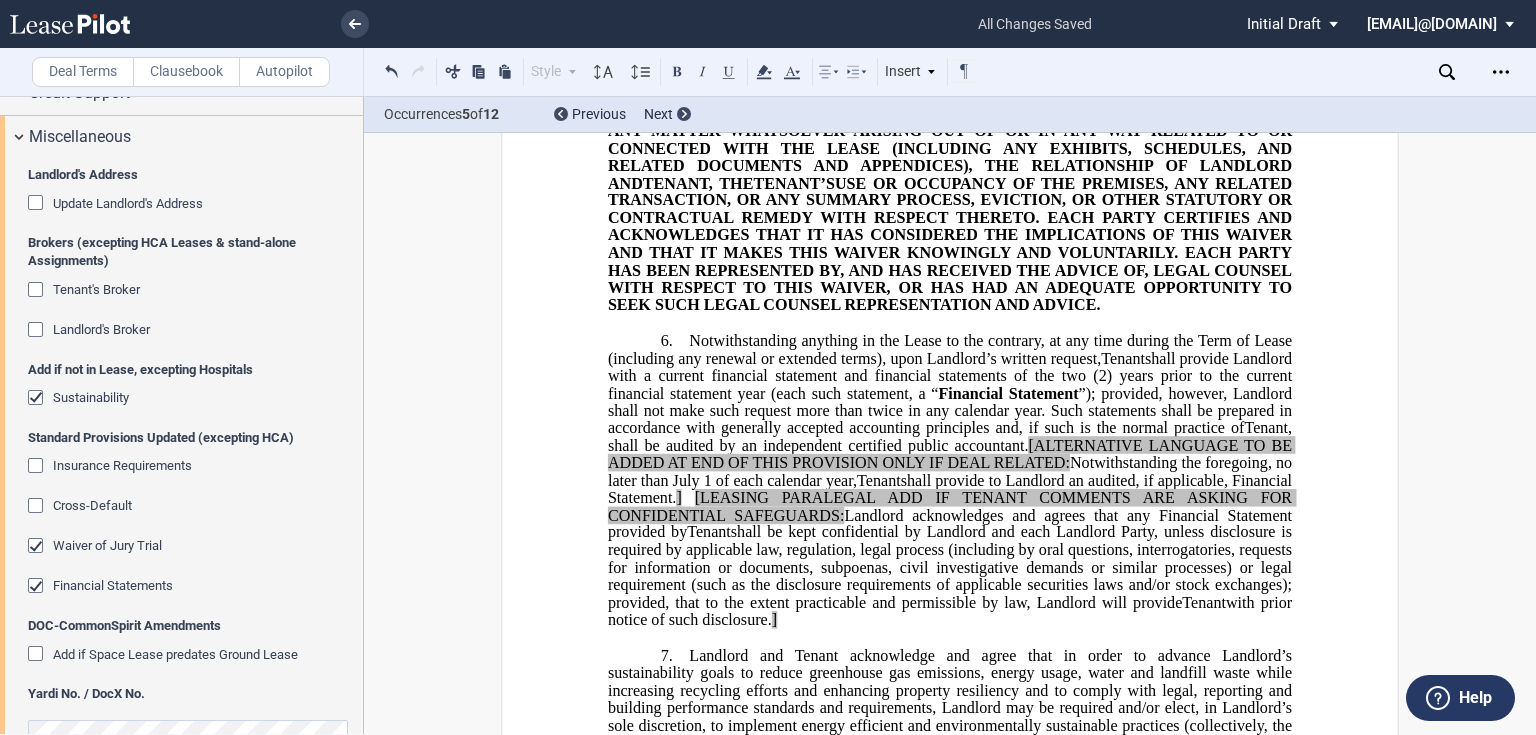 scroll, scrollTop: 4631, scrollLeft: 0, axis: vertical 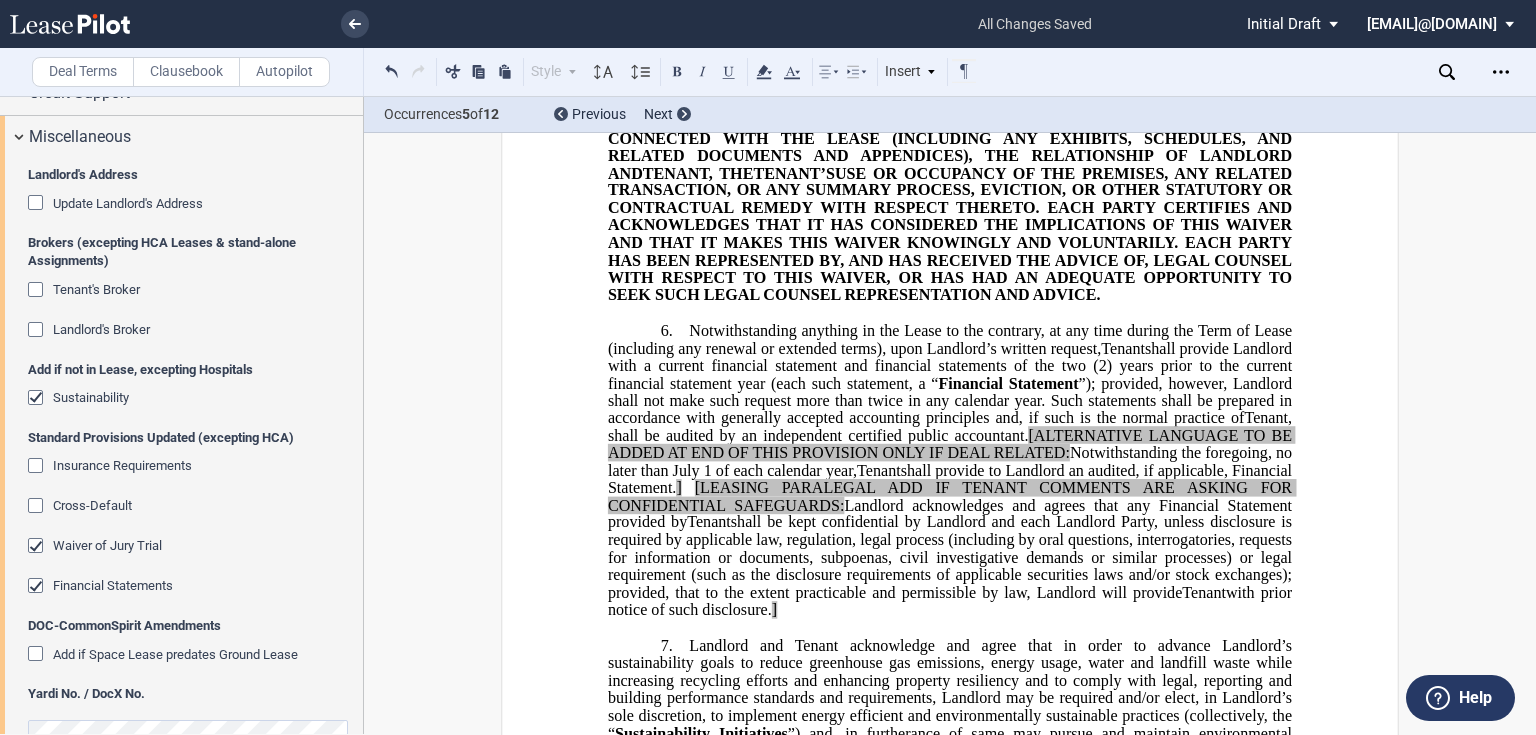 click on "shall be kept confidential by Landlord and each Landlord Party, unless disclosure is required by applicable law, regulation, legal process (including by oral questions, interrogatories, requests for information or documents, subpoenas, civil investigative demands or similar processes) or legal requirement (such as the disclosure requirements of applicable securities laws and/or stock exchanges); provided, that to the extent practicable and permissible by law, Landlord will provide" 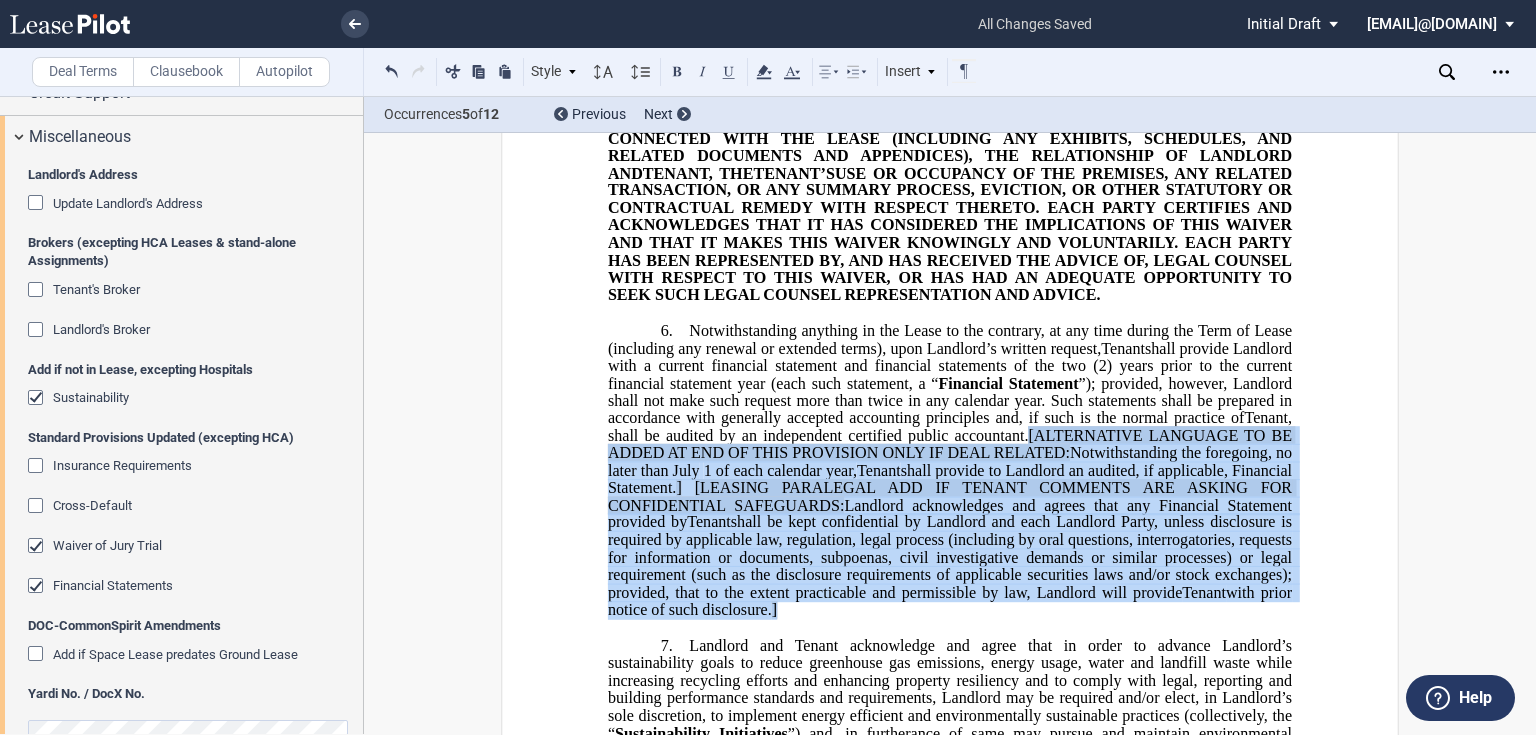 drag, startPoint x: 891, startPoint y: 678, endPoint x: 1082, endPoint y: 495, distance: 264.51843 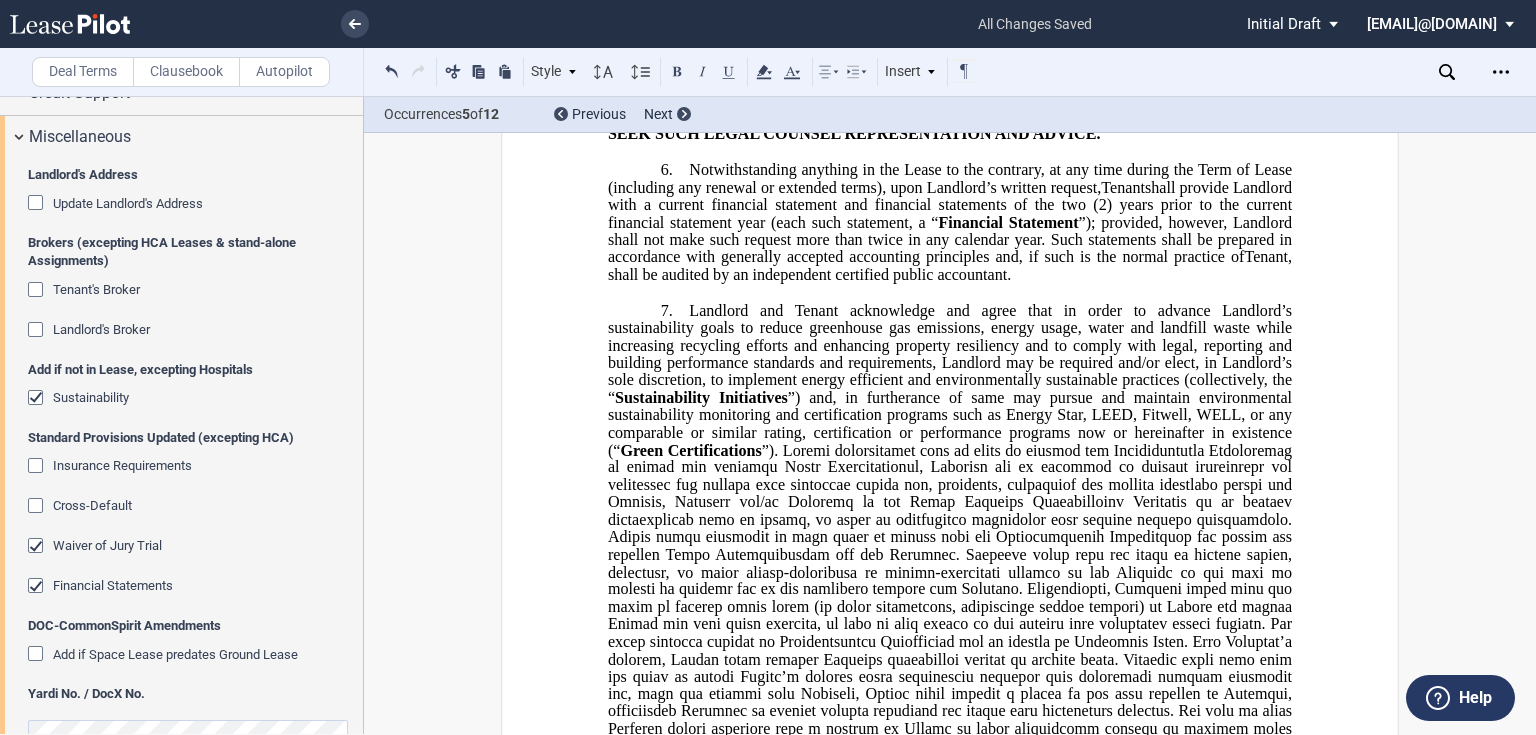scroll, scrollTop: 4791, scrollLeft: 0, axis: vertical 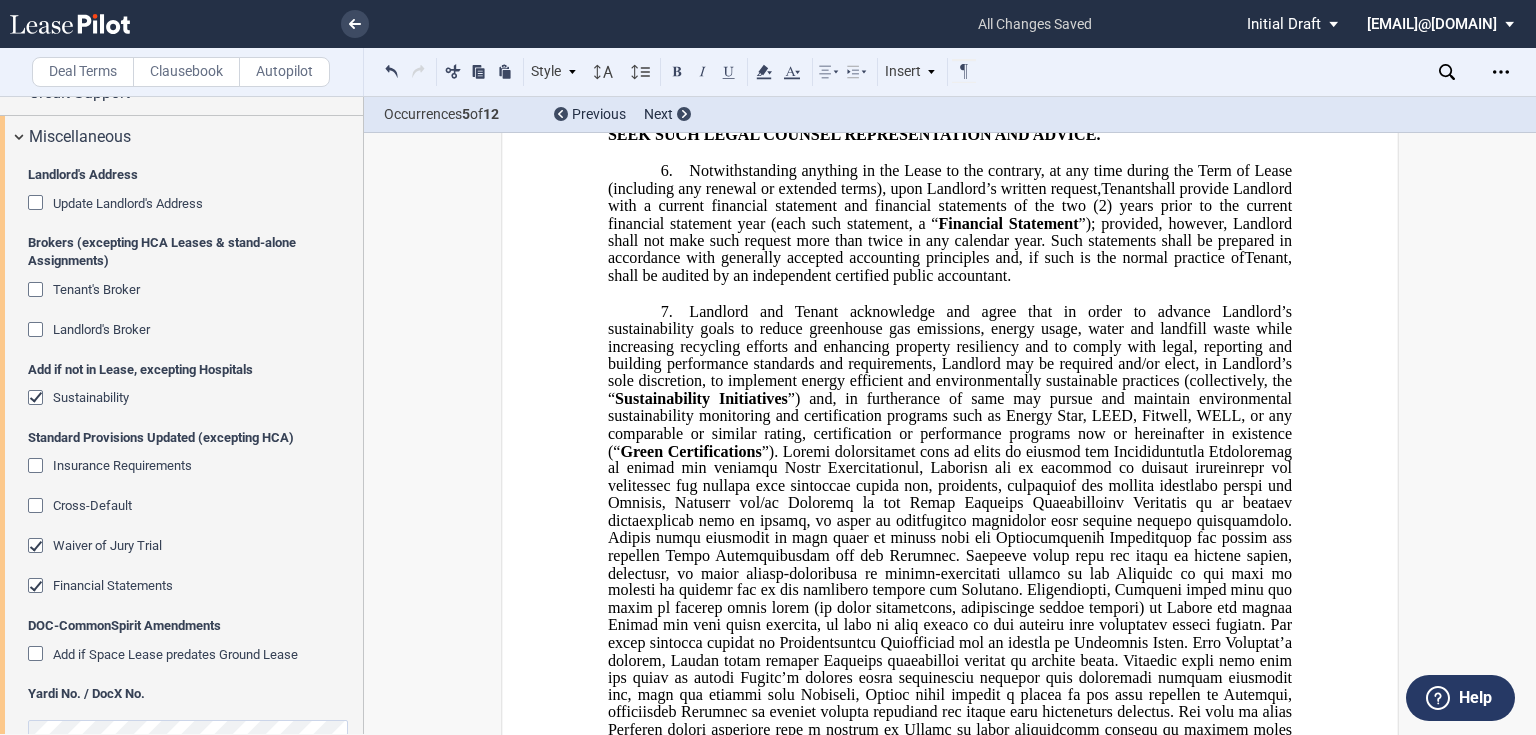 click 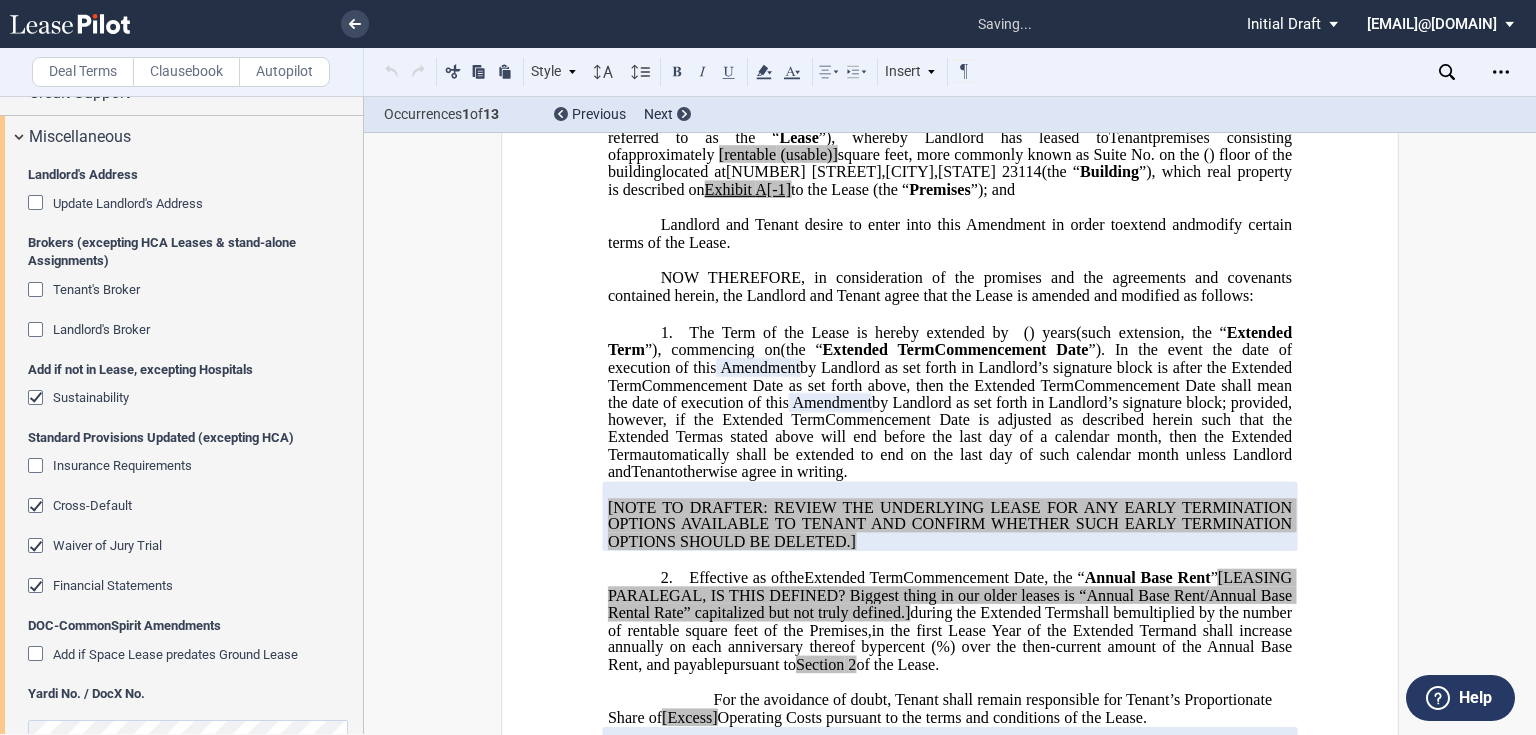 scroll, scrollTop: 586, scrollLeft: 0, axis: vertical 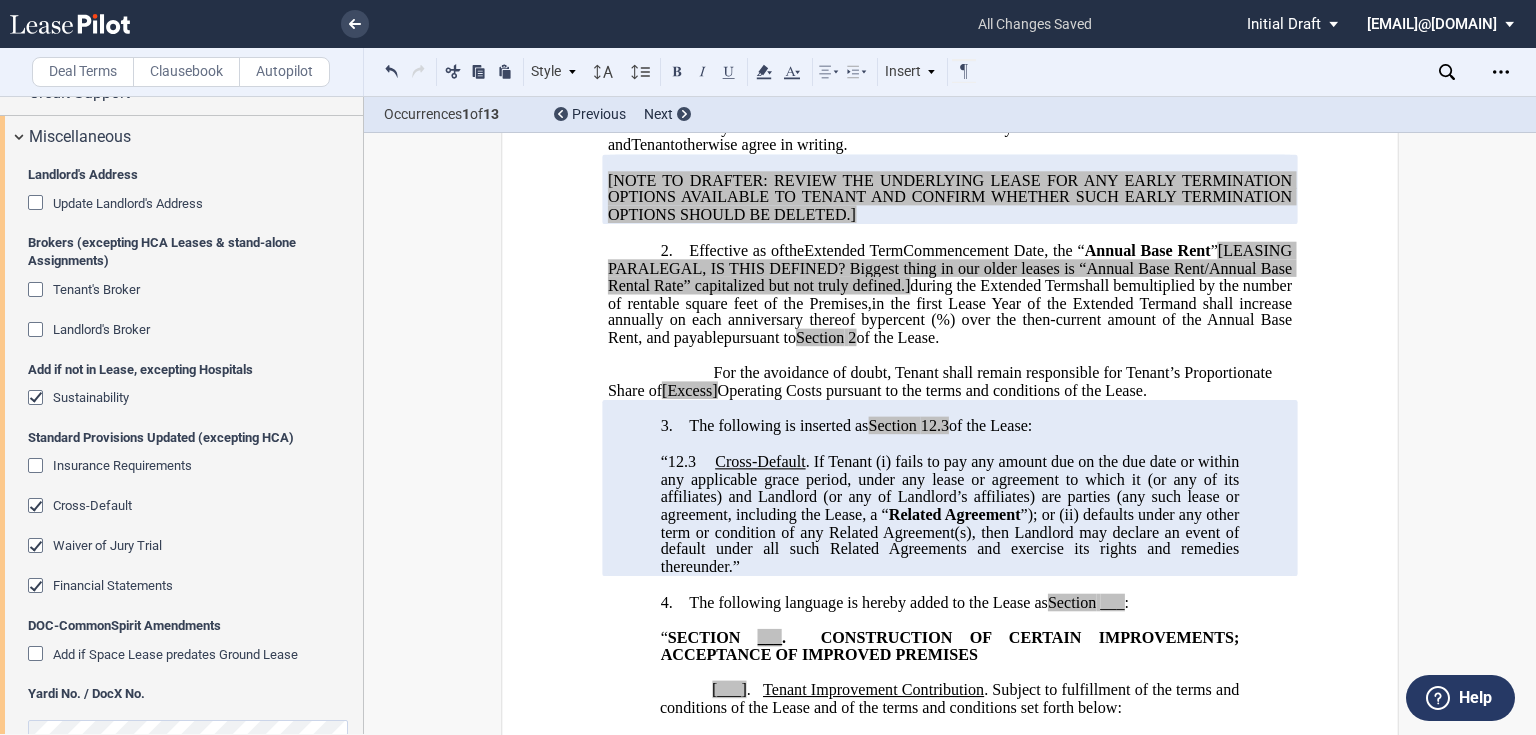 click on "[Excess]" 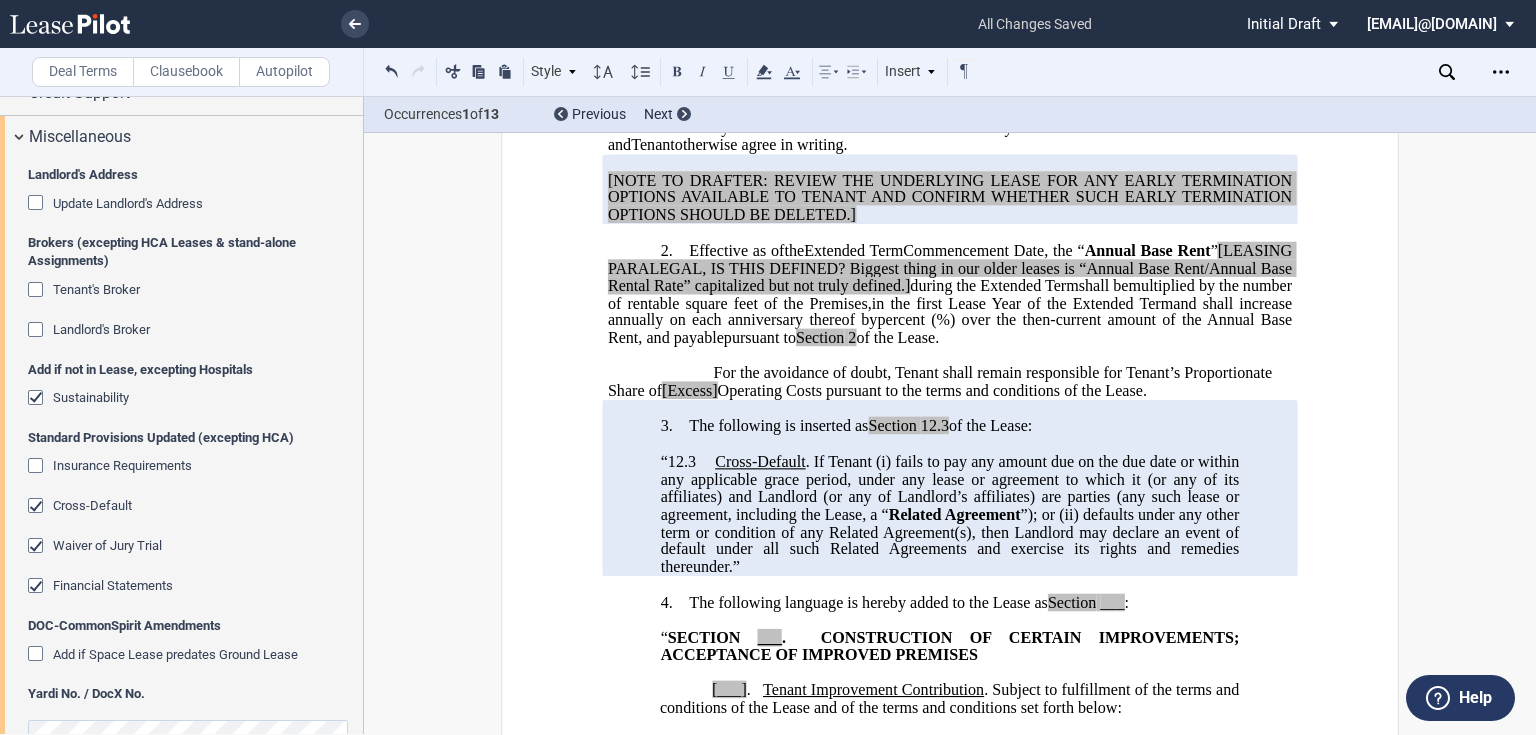 type 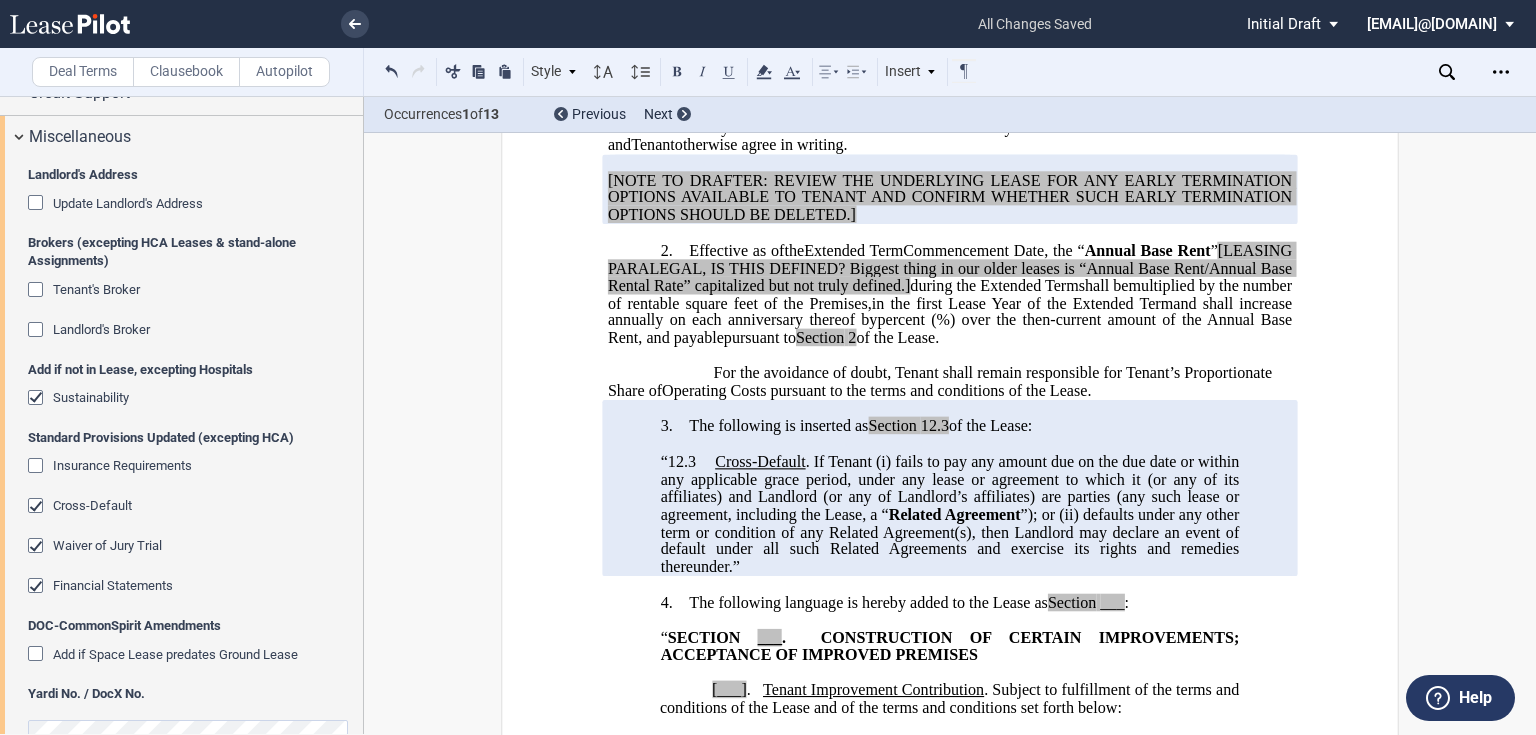 click at bounding box center (950, 444) 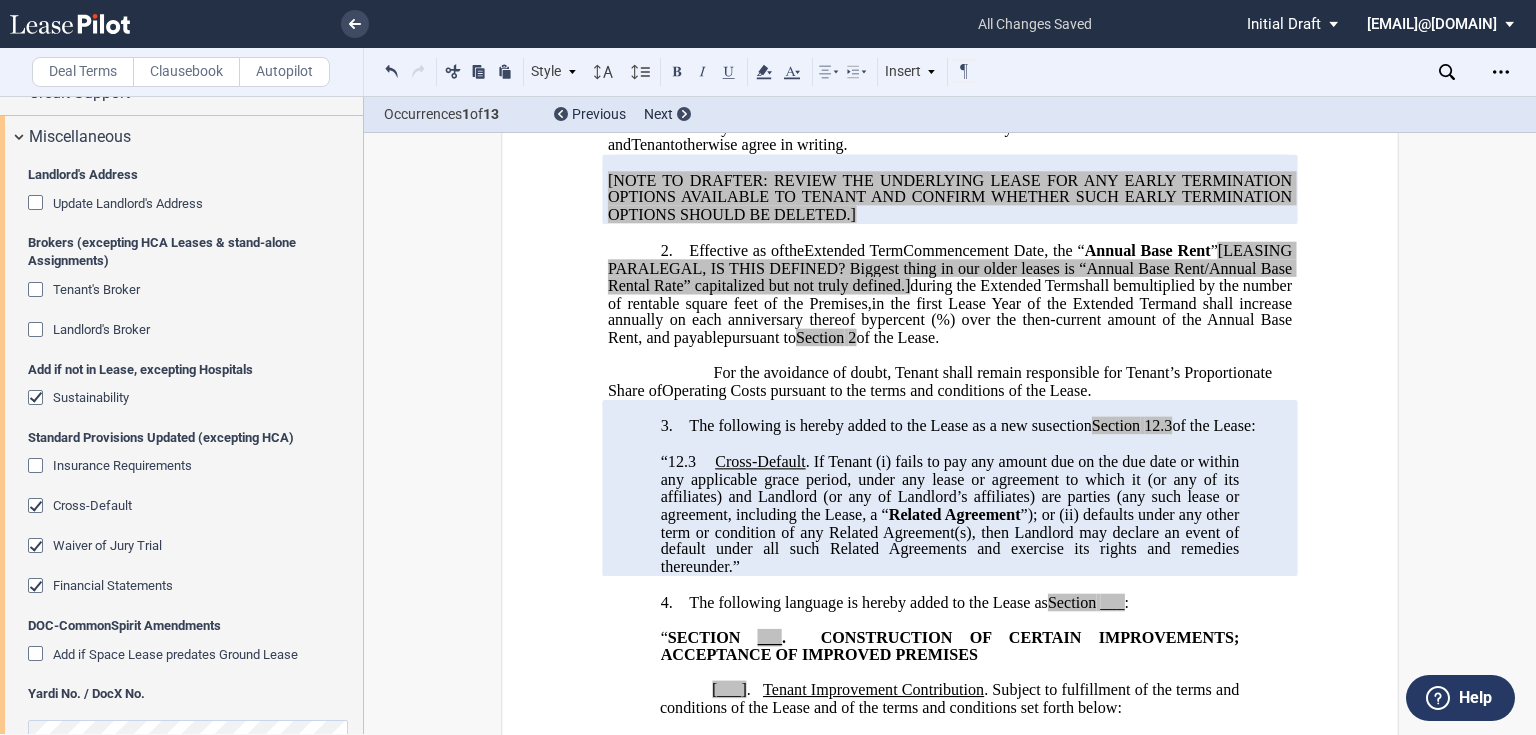 click on "Autopilot" at bounding box center [284, 72] 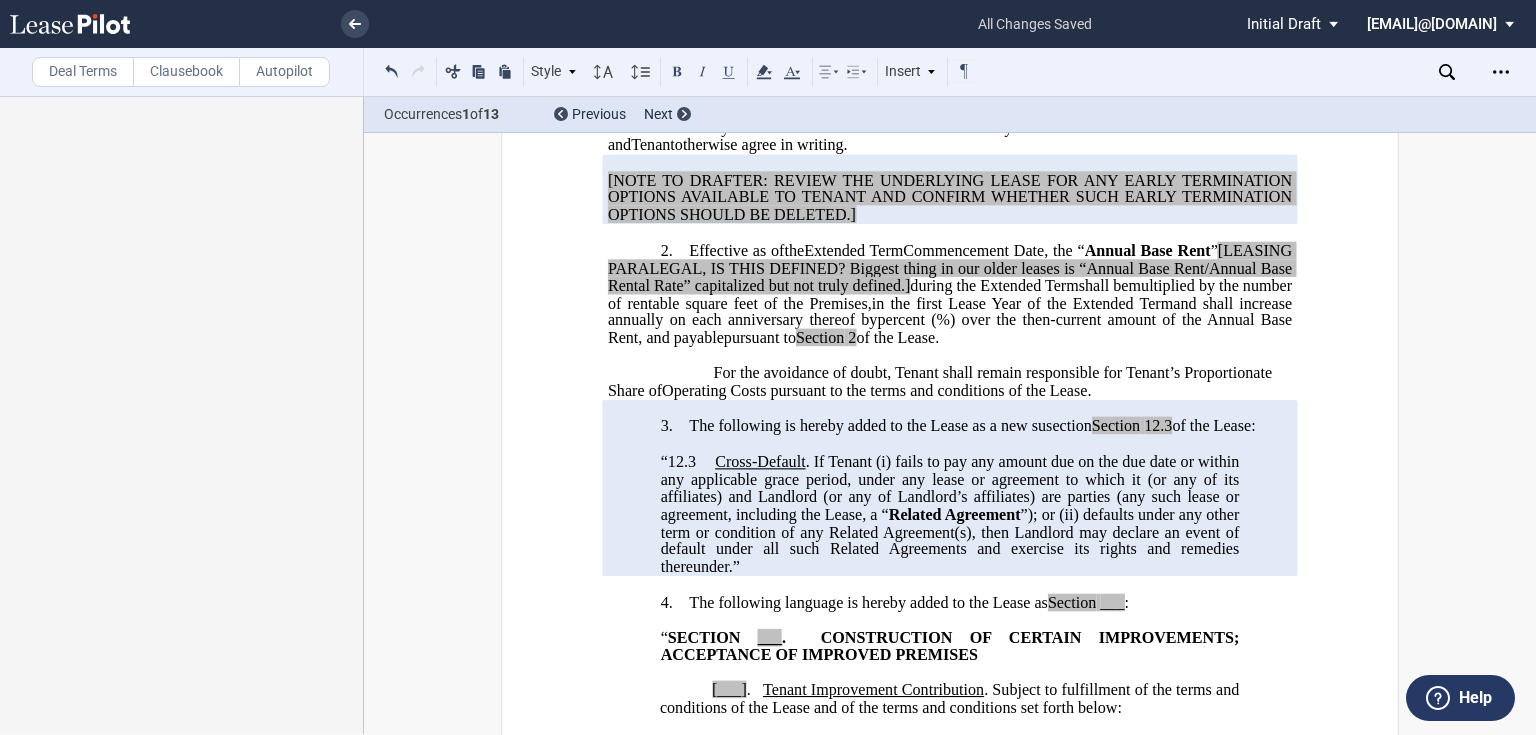 scroll, scrollTop: 0, scrollLeft: 0, axis: both 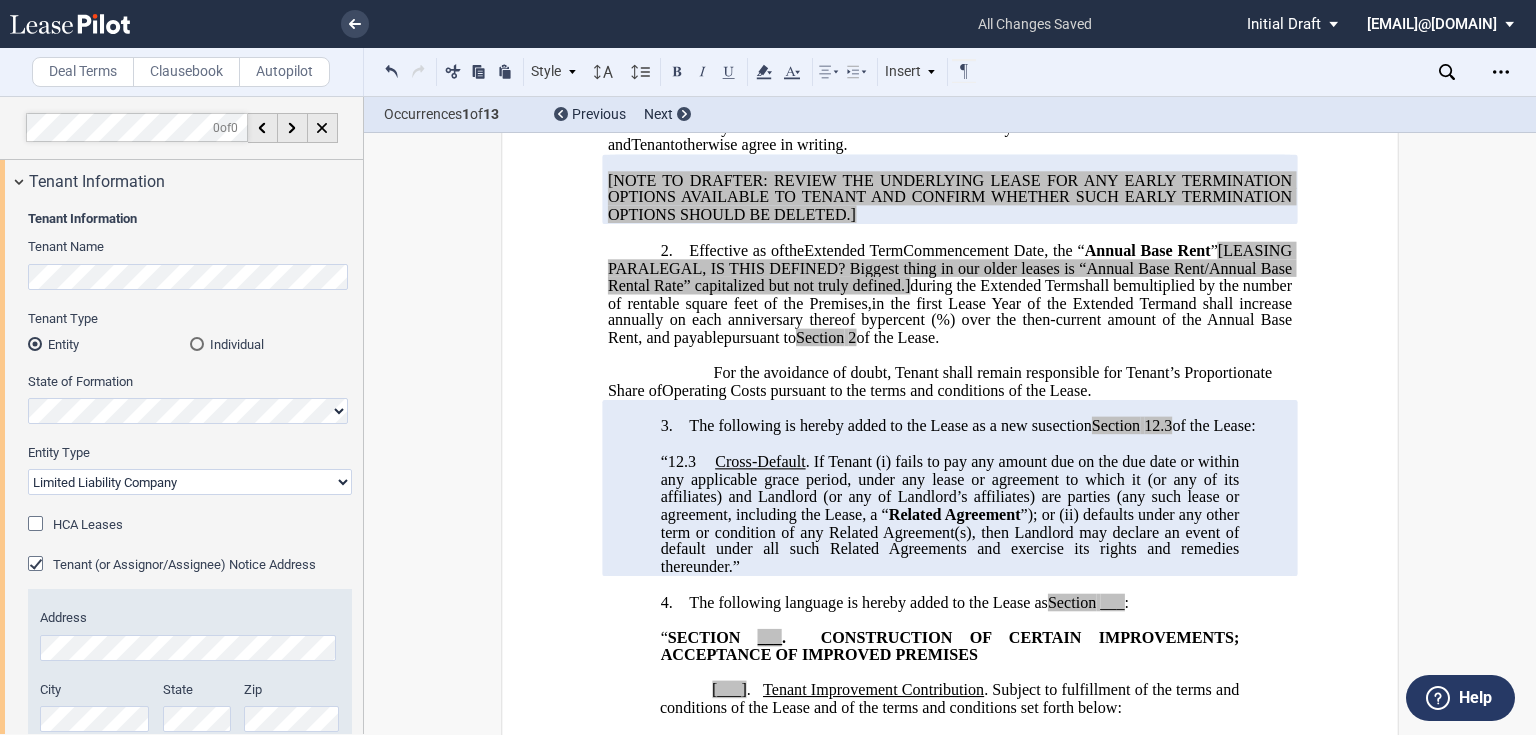click on "The following is hereby added to the Lease as a new susection" 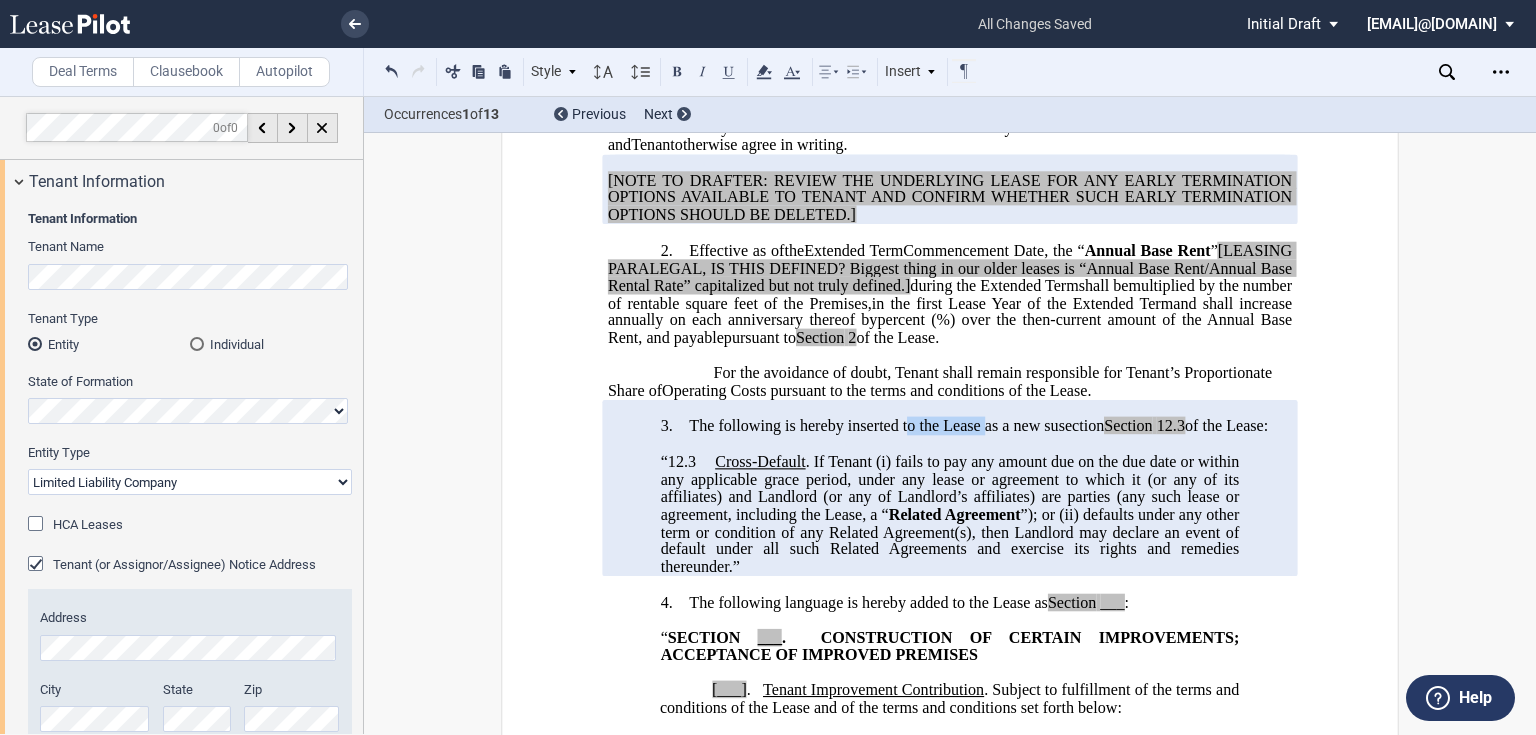 drag, startPoint x: 904, startPoint y: 495, endPoint x: 980, endPoint y: 492, distance: 76.05919 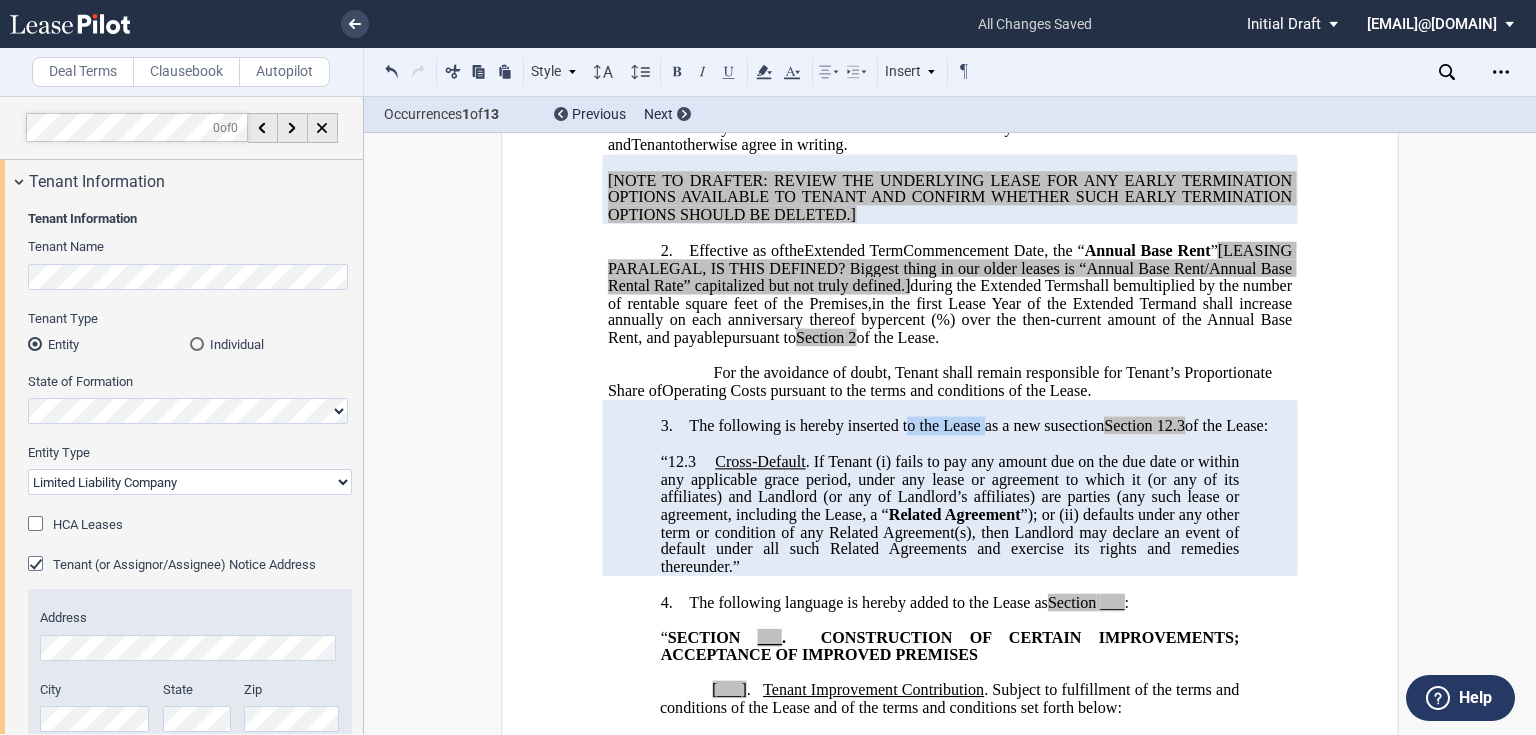 click on "The following is hereby inserted to the Lease as a new susection" 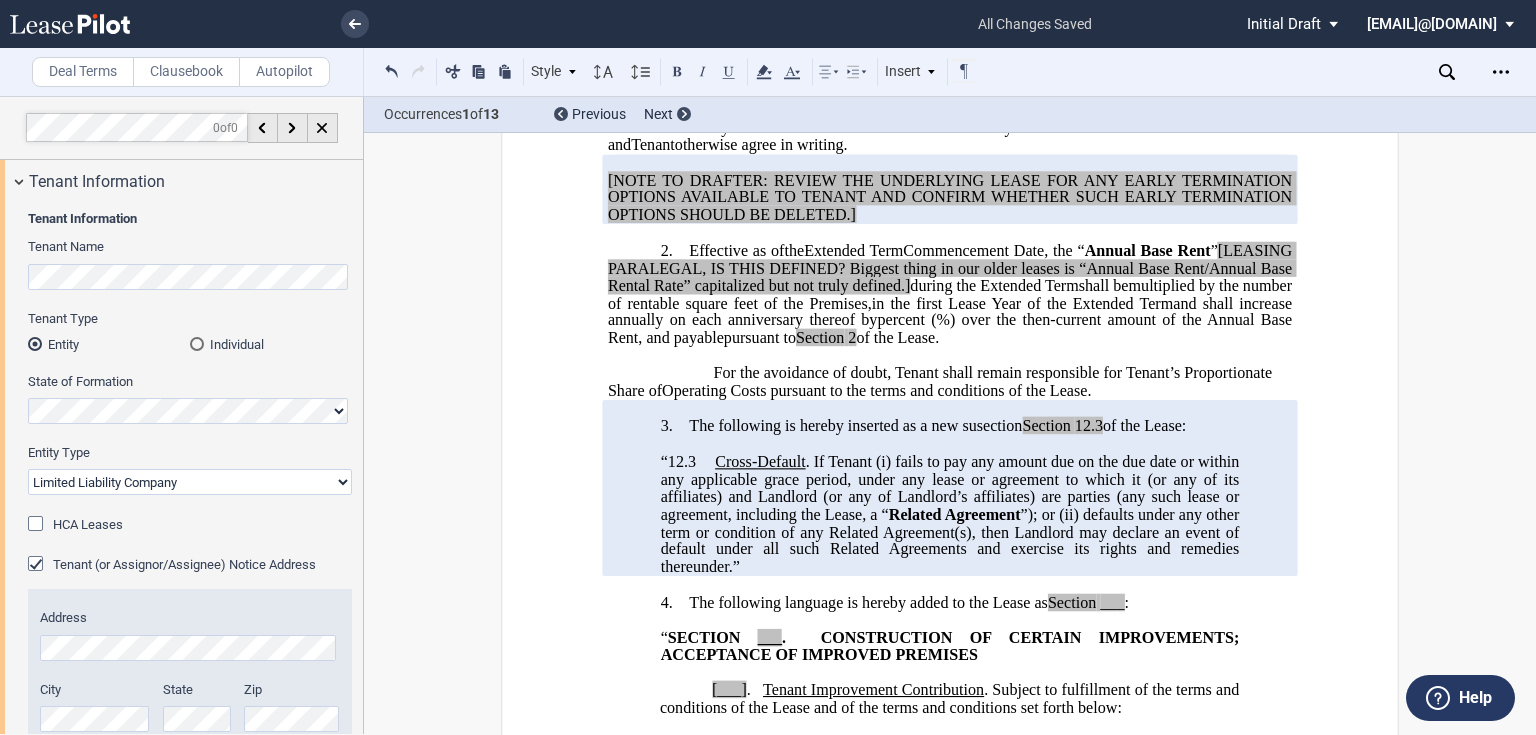 click on "The following is hereby inserted as a new susection" 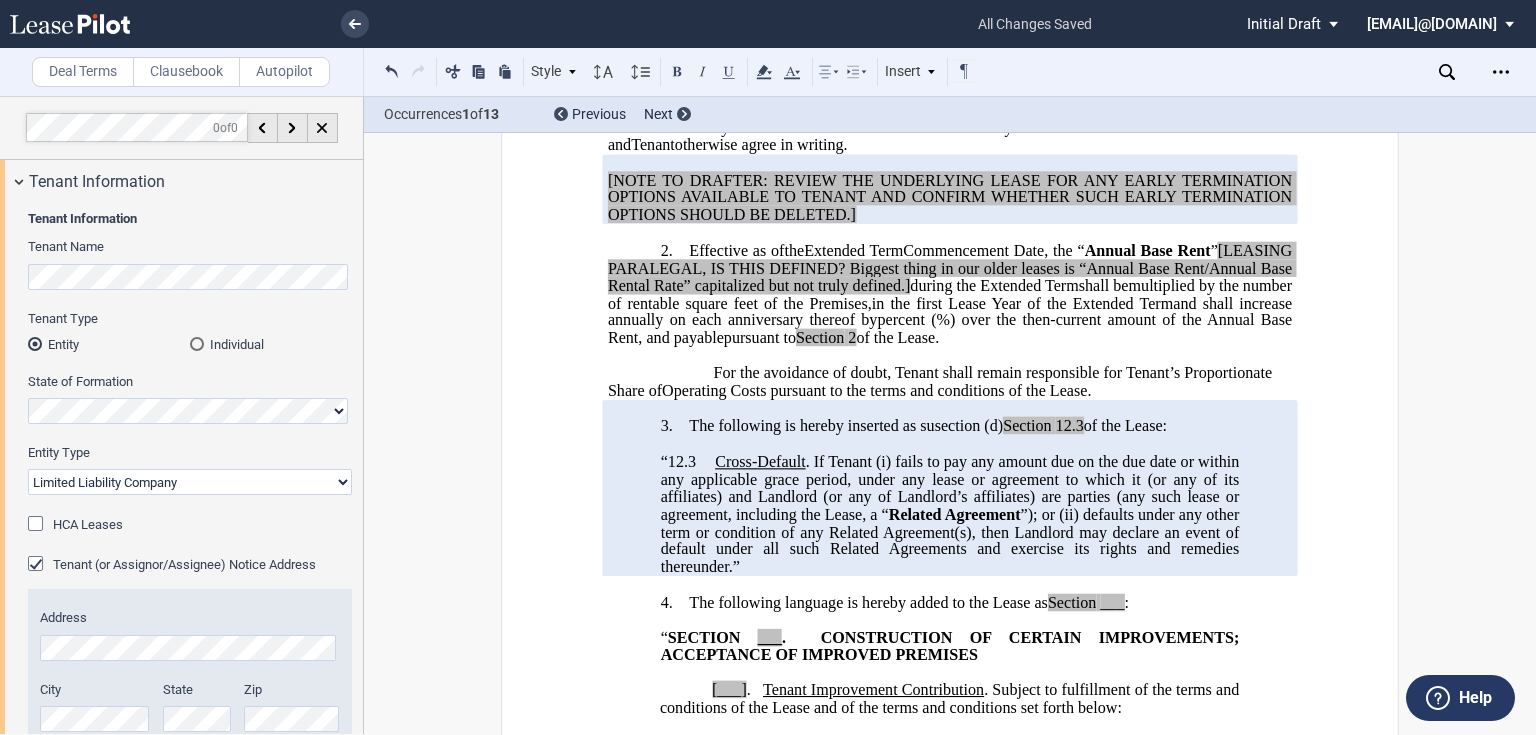 click on "The following is hereby inserted as susection (d)" 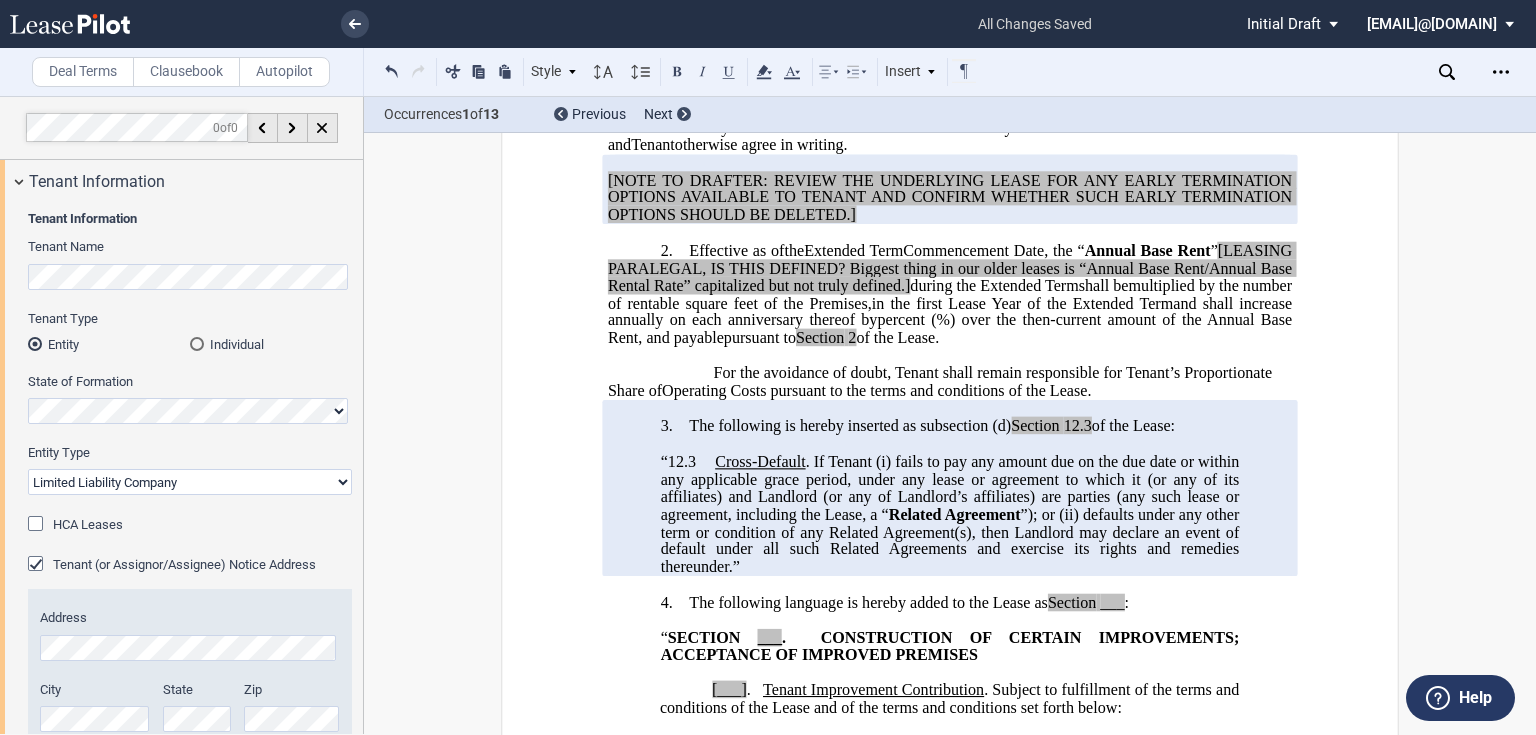 drag, startPoint x: 1006, startPoint y: 493, endPoint x: 1024, endPoint y: 497, distance: 18.439089 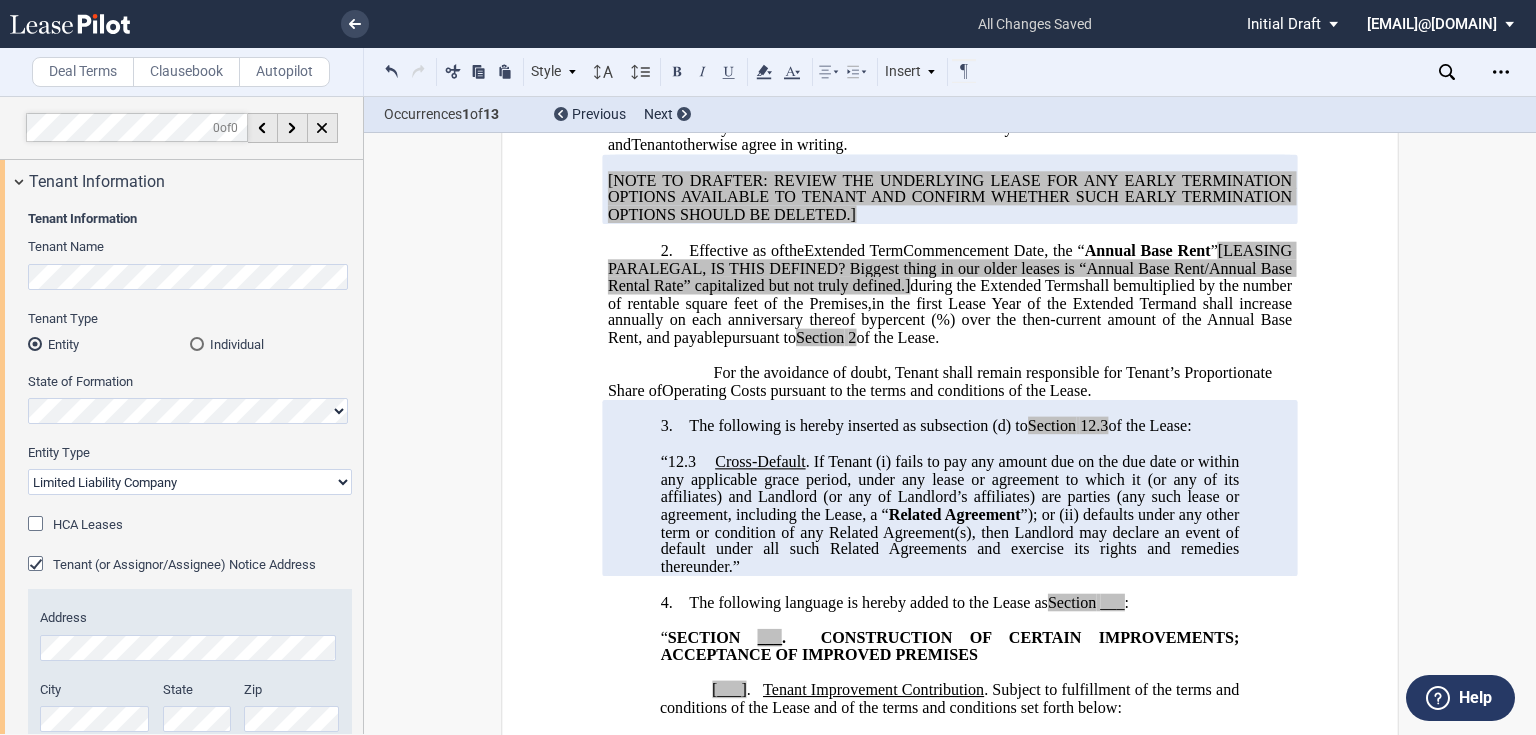 drag, startPoint x: 994, startPoint y: 492, endPoint x: 1009, endPoint y: 498, distance: 16.155495 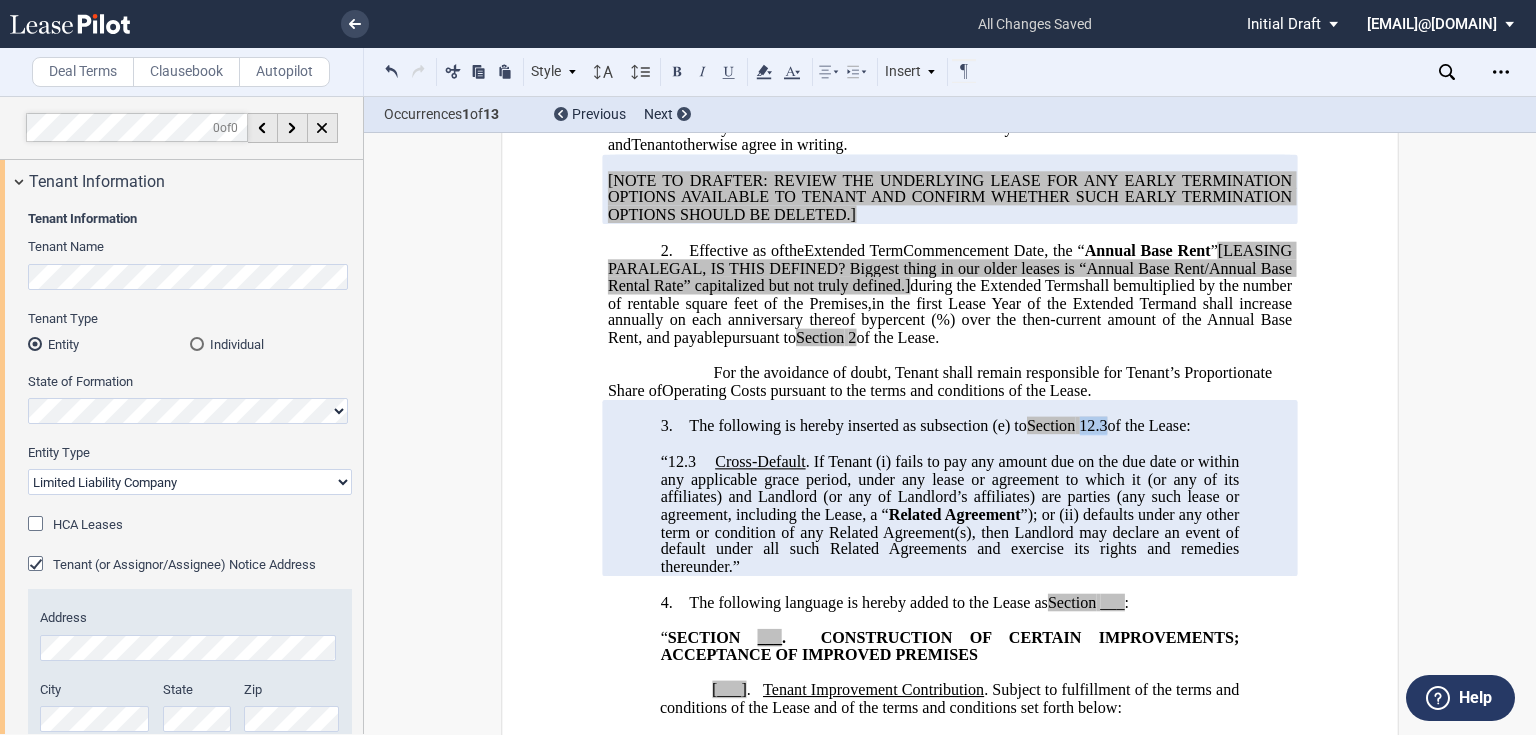 drag, startPoint x: 1080, startPoint y: 493, endPoint x: 1104, endPoint y: 492, distance: 24.020824 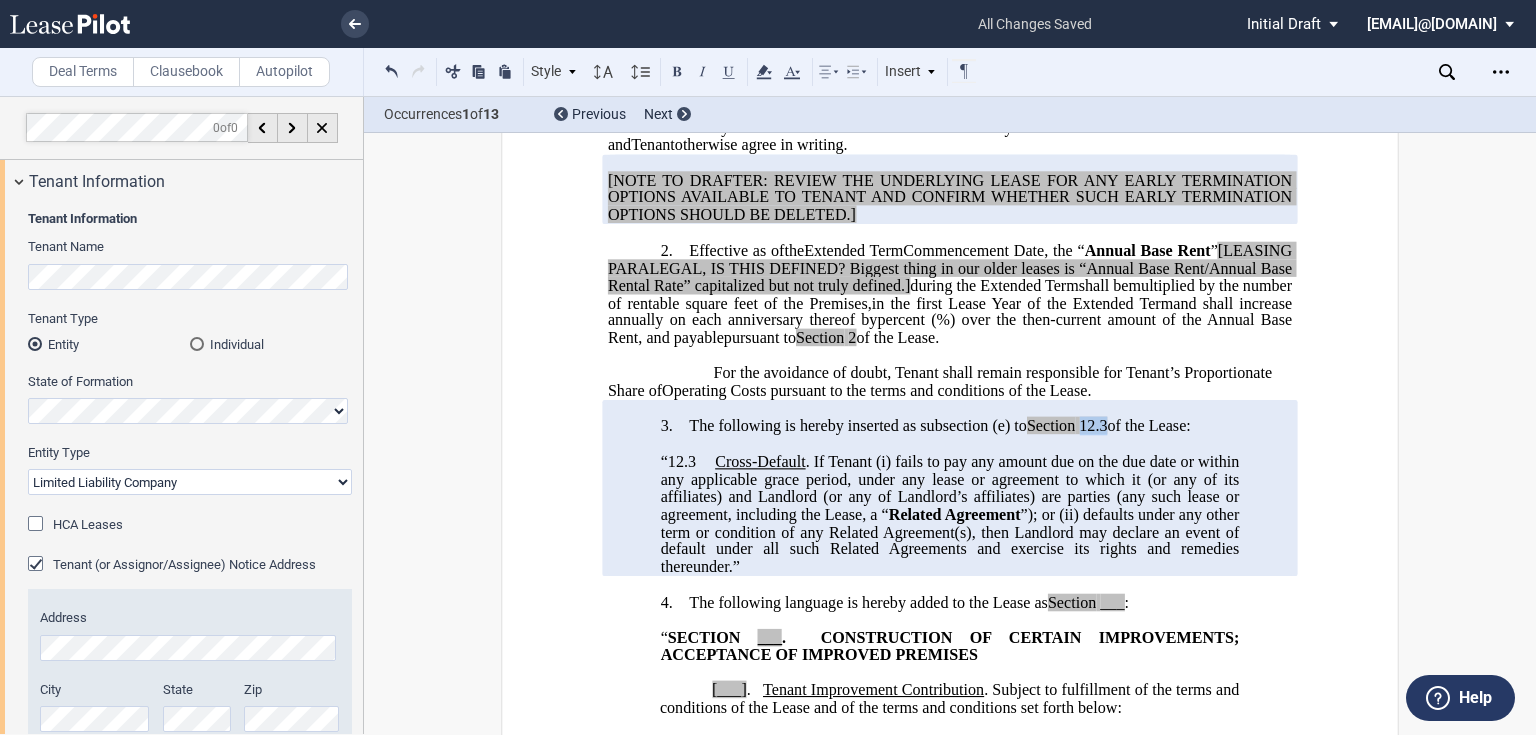 click on "12.3" 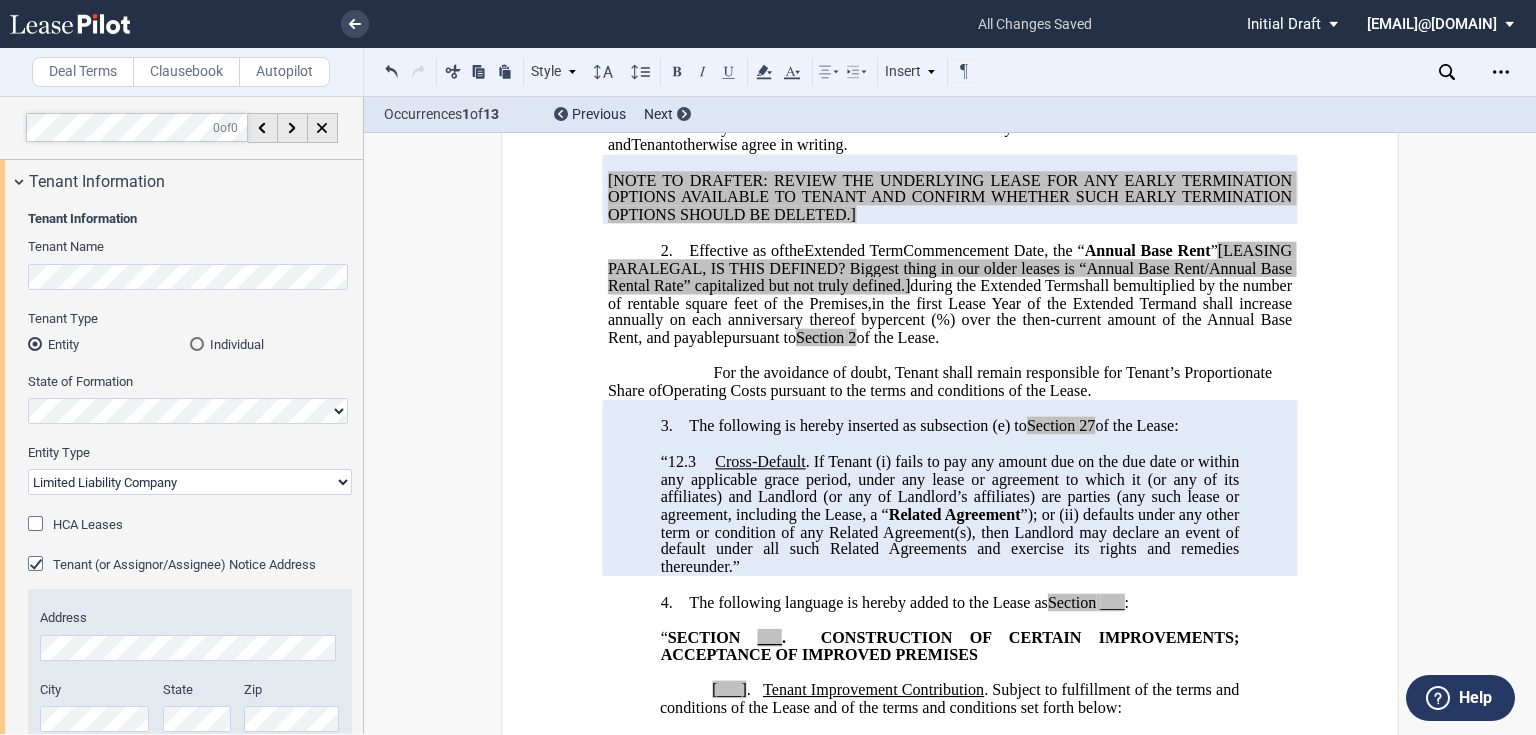 click on "“12.3" 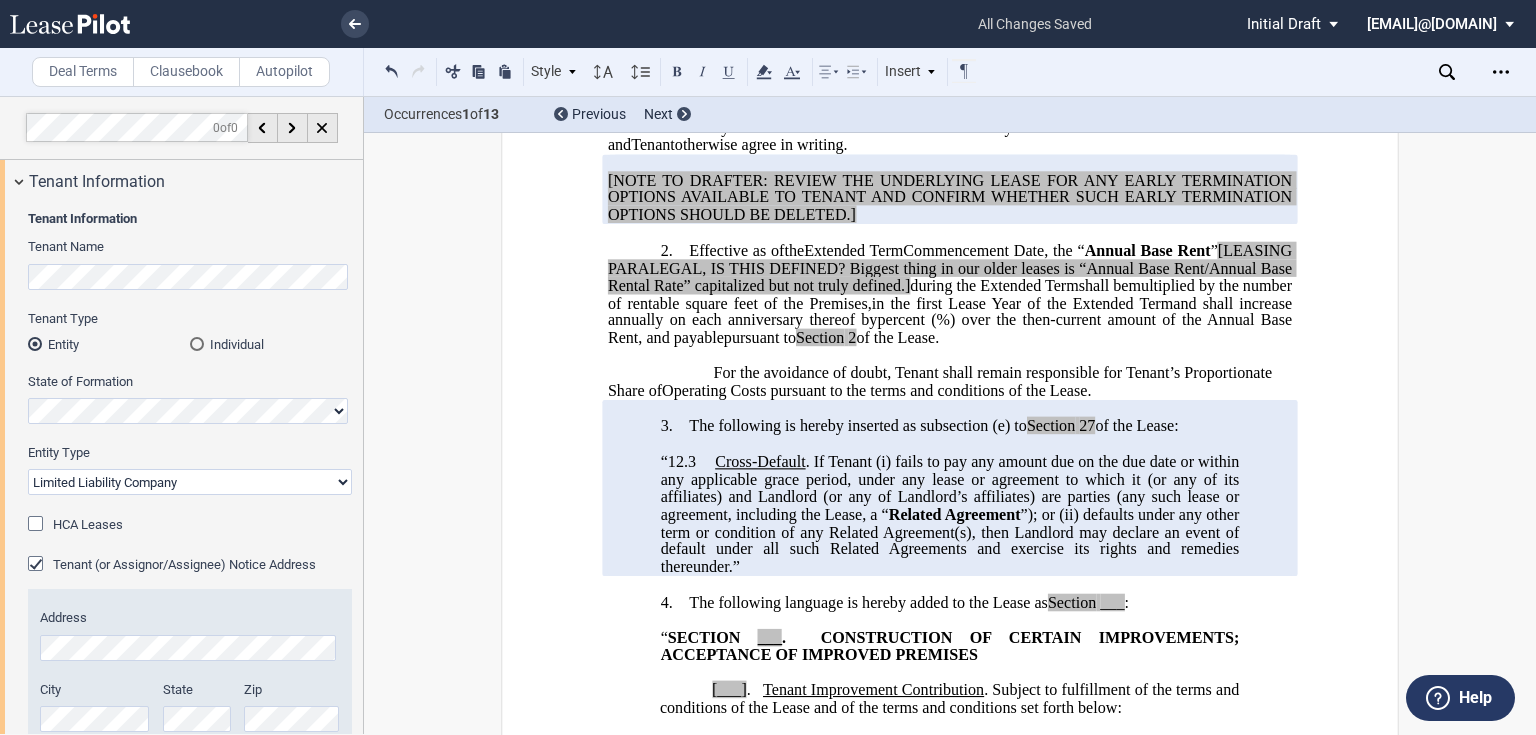 type 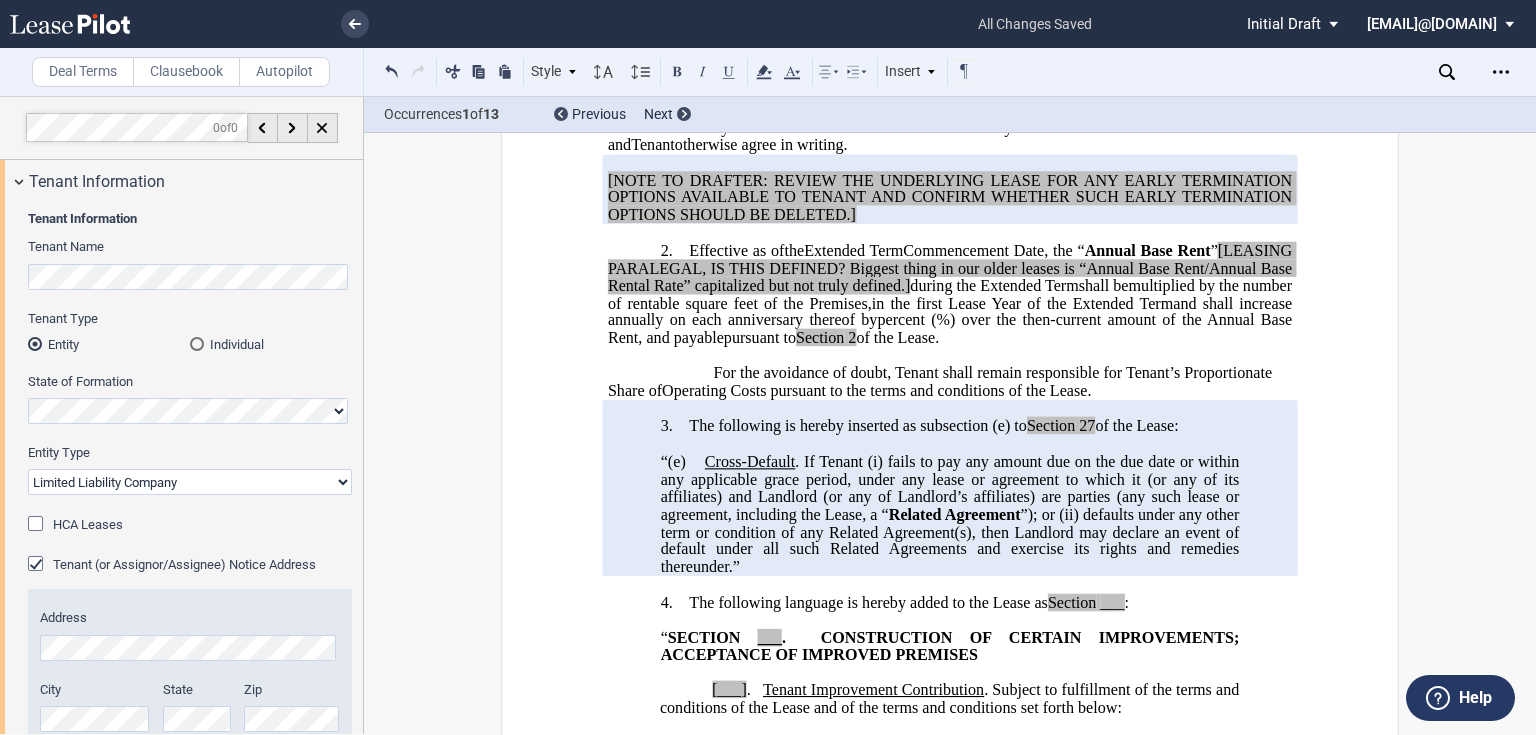 click at bounding box center [950, 444] 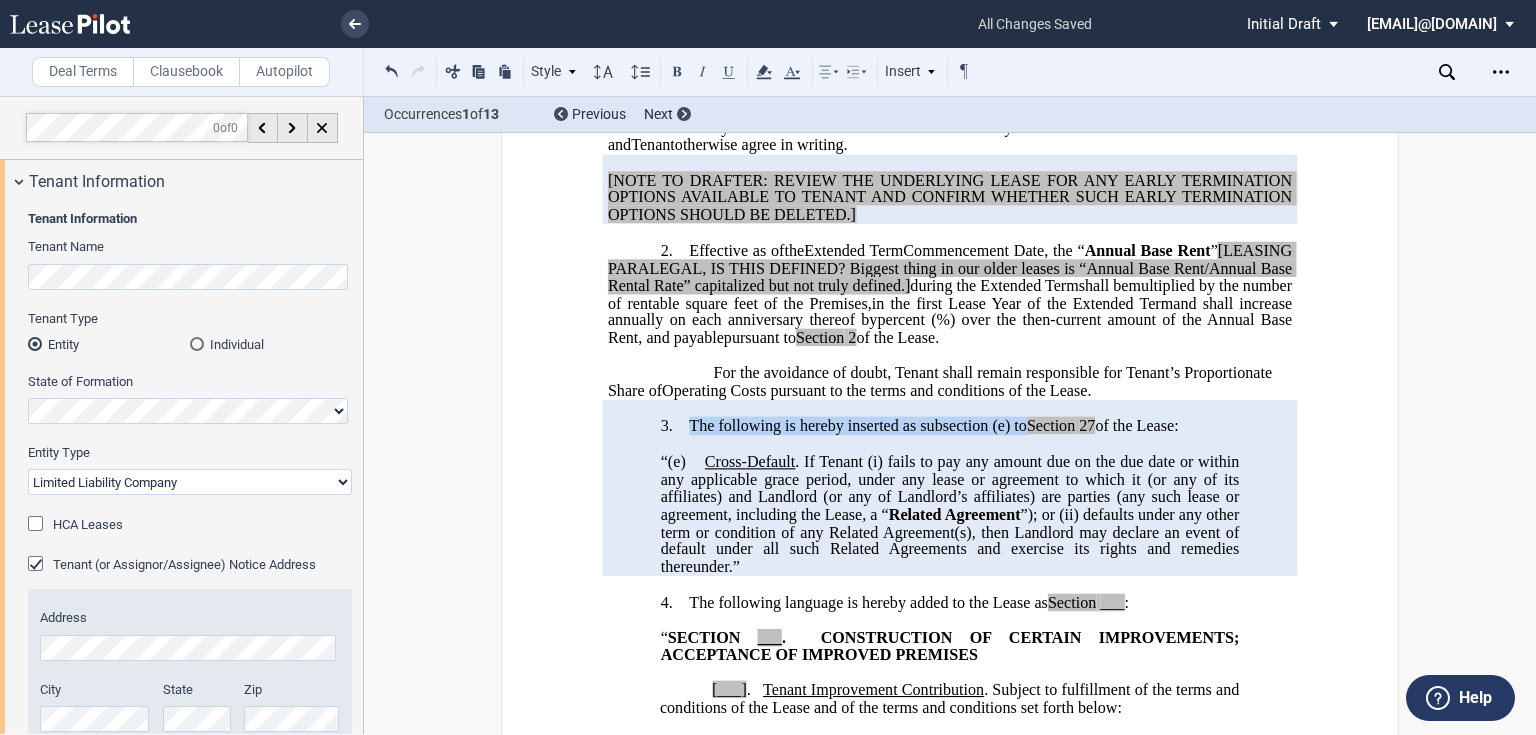 drag, startPoint x: 688, startPoint y: 491, endPoint x: 1019, endPoint y: 496, distance: 331.03775 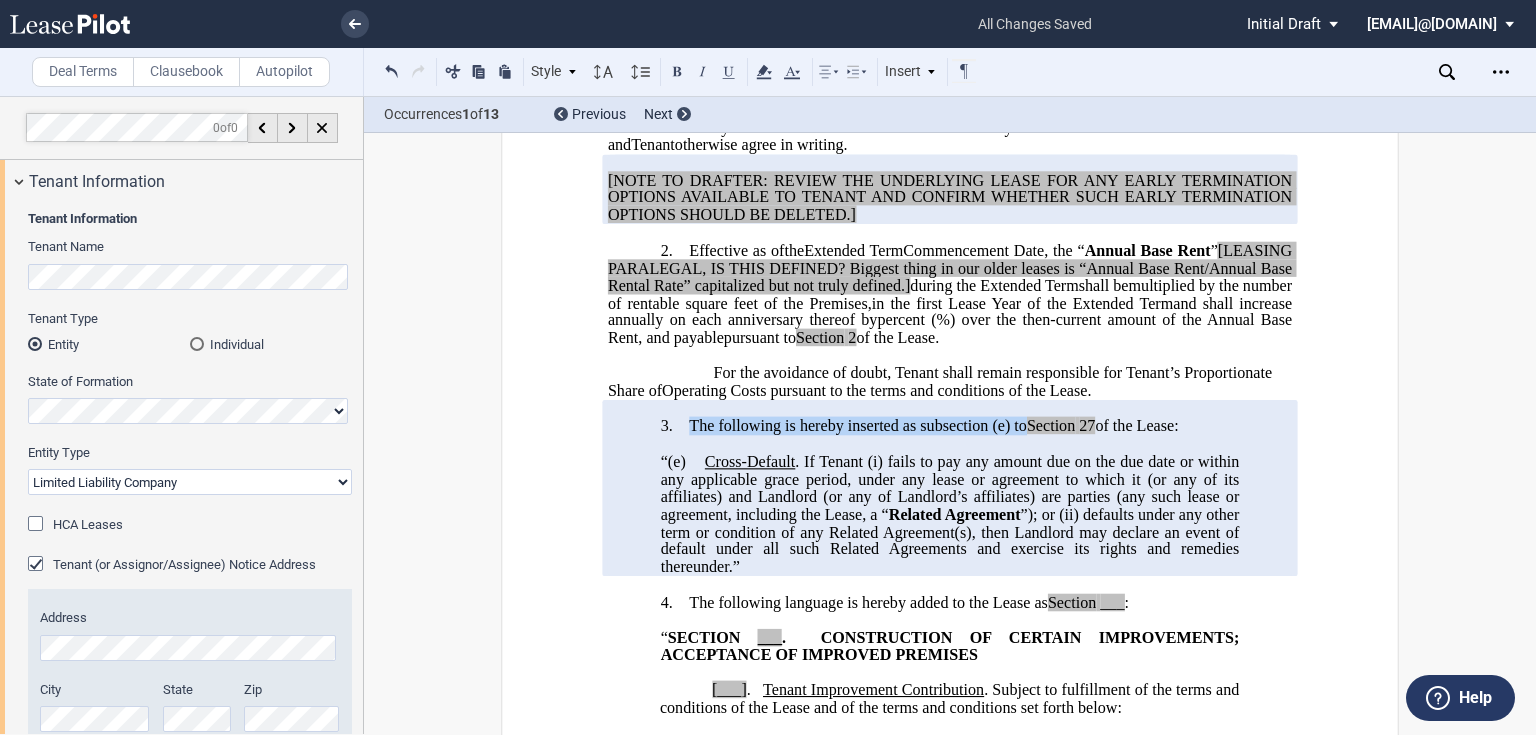 click on "The following is hereby inserted as subsection (e) to" 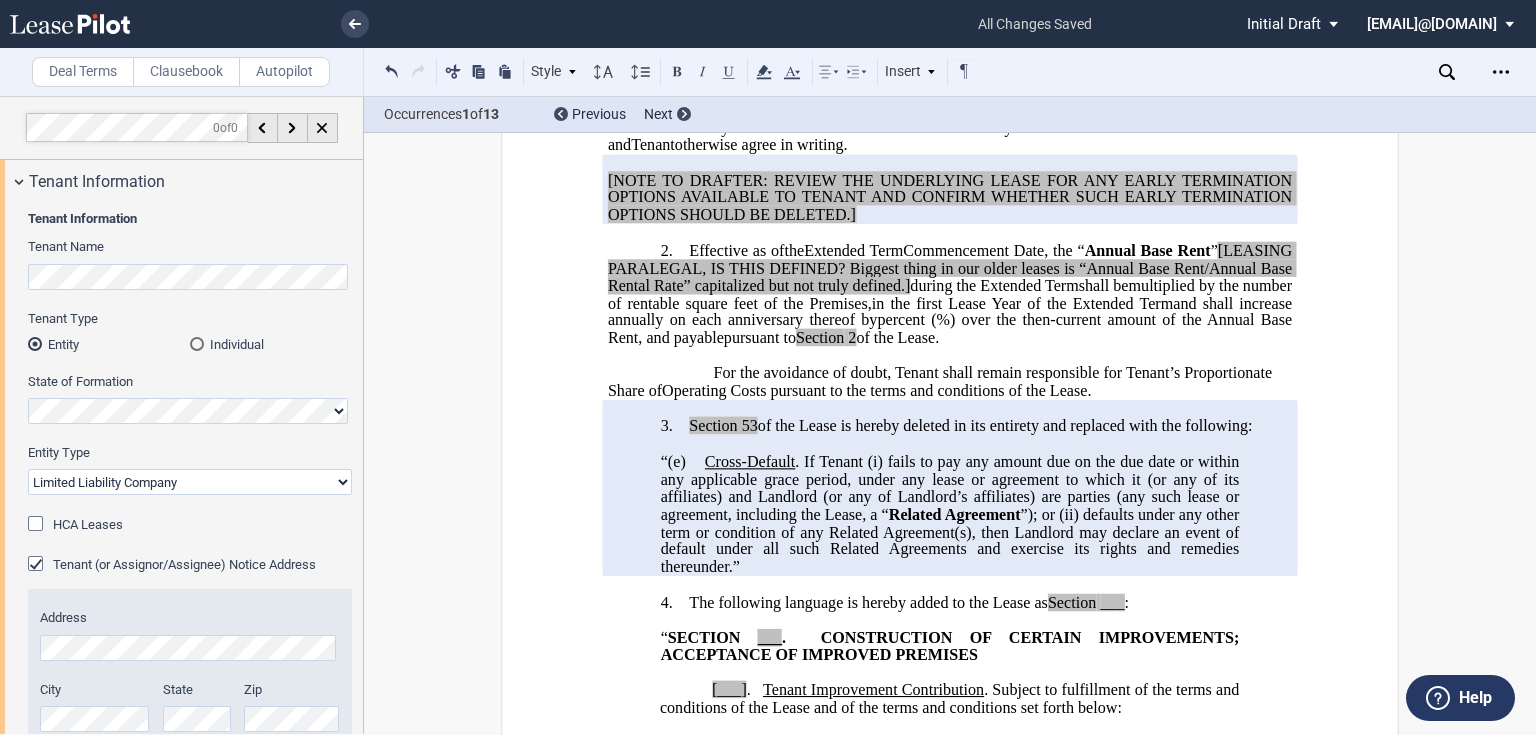 drag, startPoint x: 663, startPoint y: 526, endPoint x: 774, endPoint y: 543, distance: 112.29426 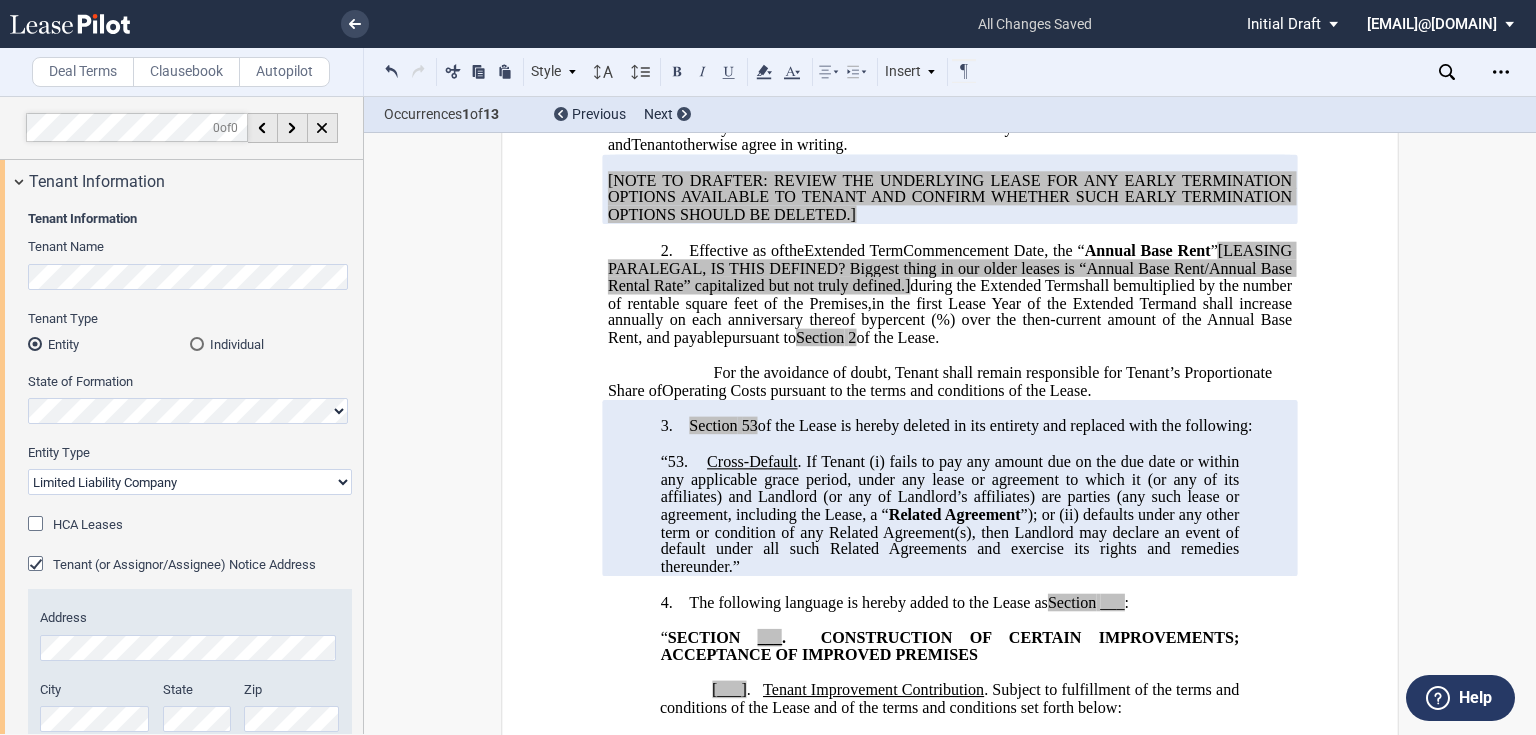 click on "[NOTE TO DRAFTER: REVIEW THE UNDERLYING LEASE FOR ANY EARLY TERMINATION OPTIONS AVAILABLE TO TENANT AND CONFIRM WHETHER SUCH EARLY TERMINATION OPTIONS SHOULD BE DELETED.]" at bounding box center [950, 198] 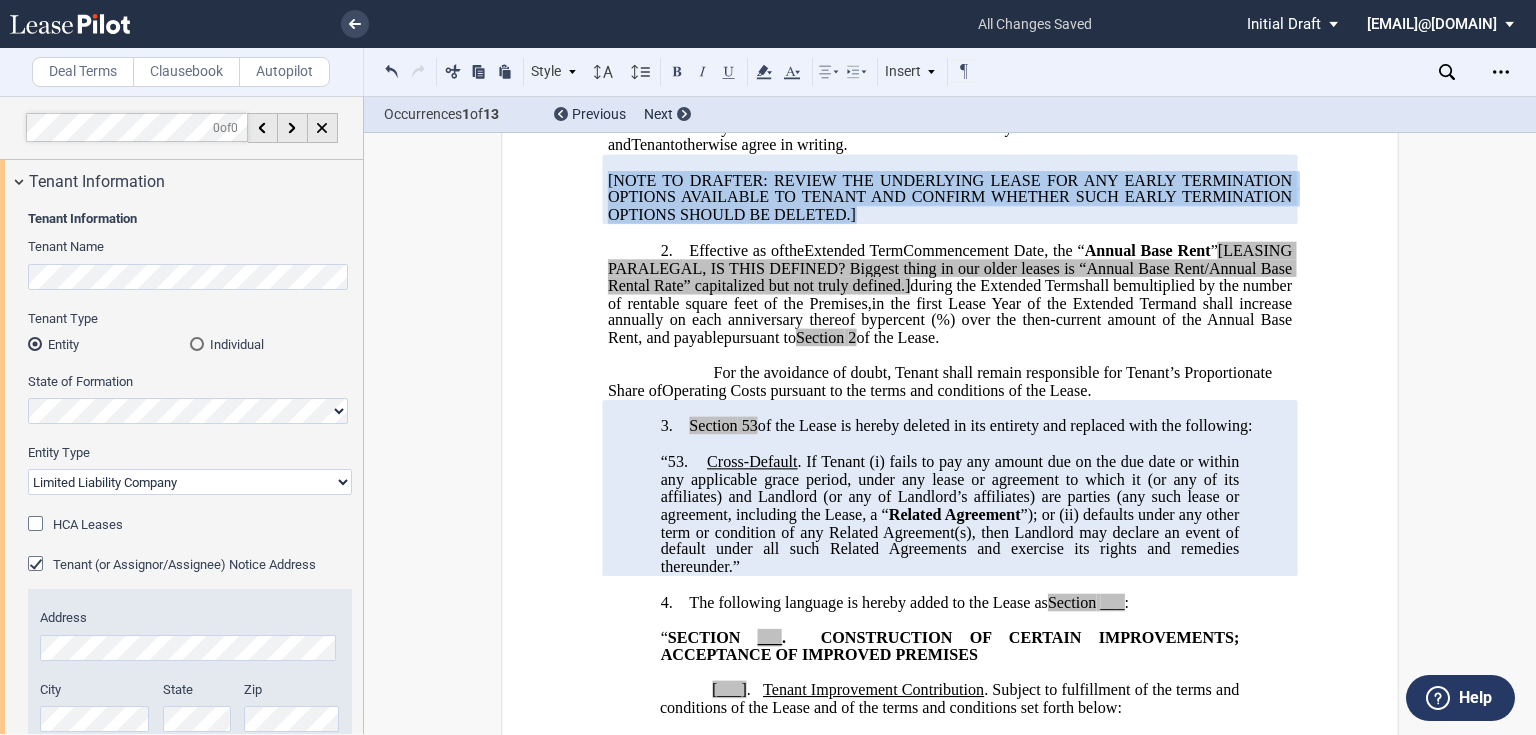 drag, startPoint x: 872, startPoint y: 289, endPoint x: 597, endPoint y: 248, distance: 278.03955 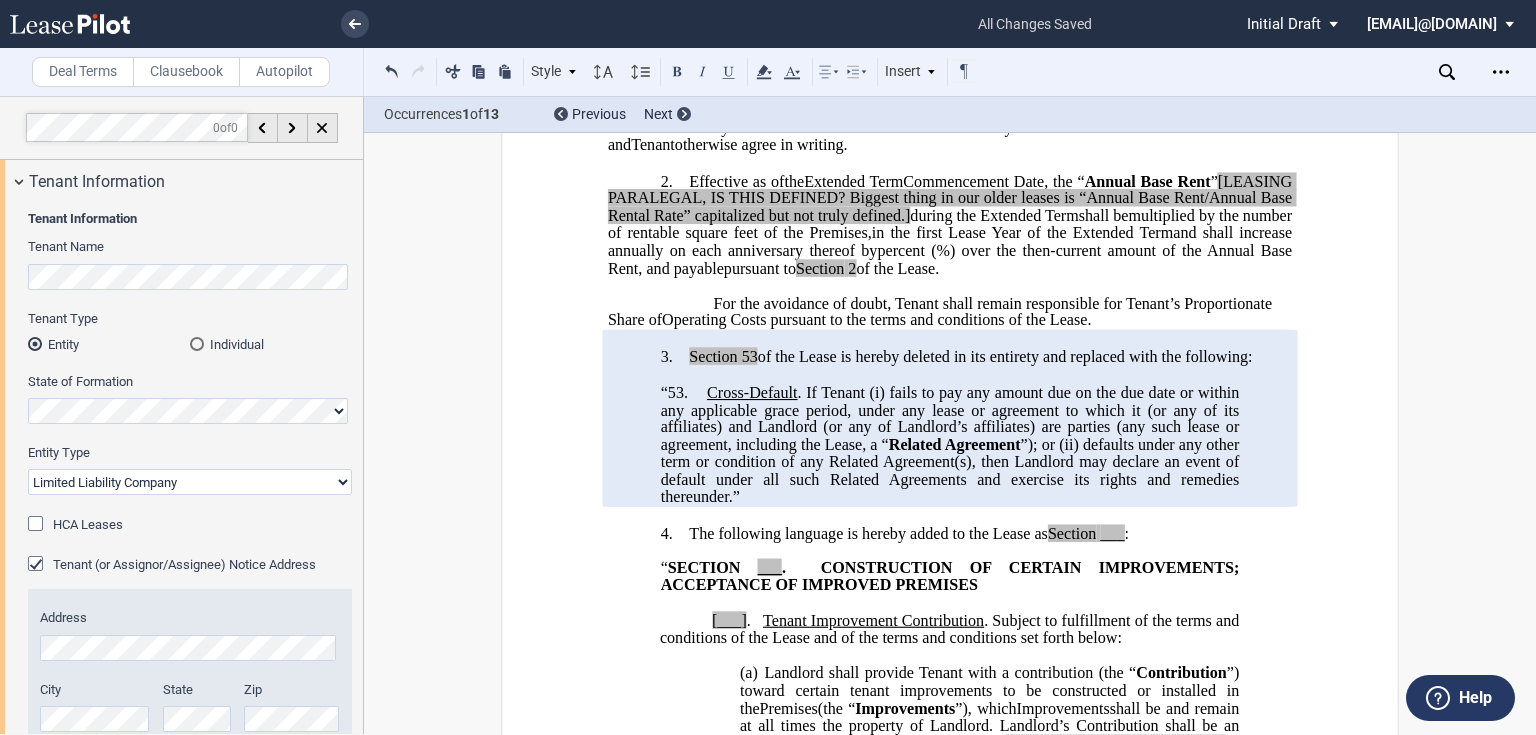 click on "Annual Base Rent" 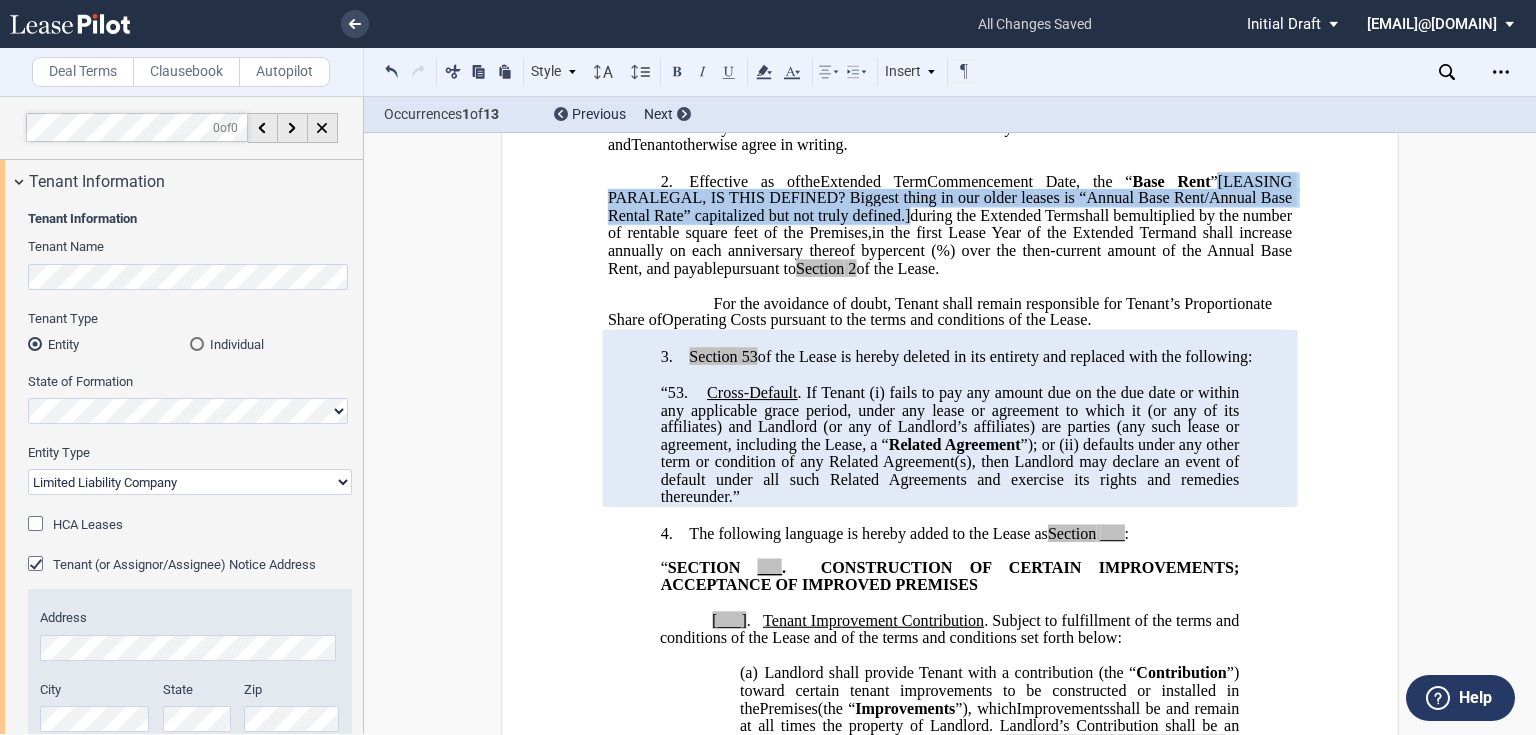 drag, startPoint x: 1027, startPoint y: 284, endPoint x: 602, endPoint y: 264, distance: 425.47034 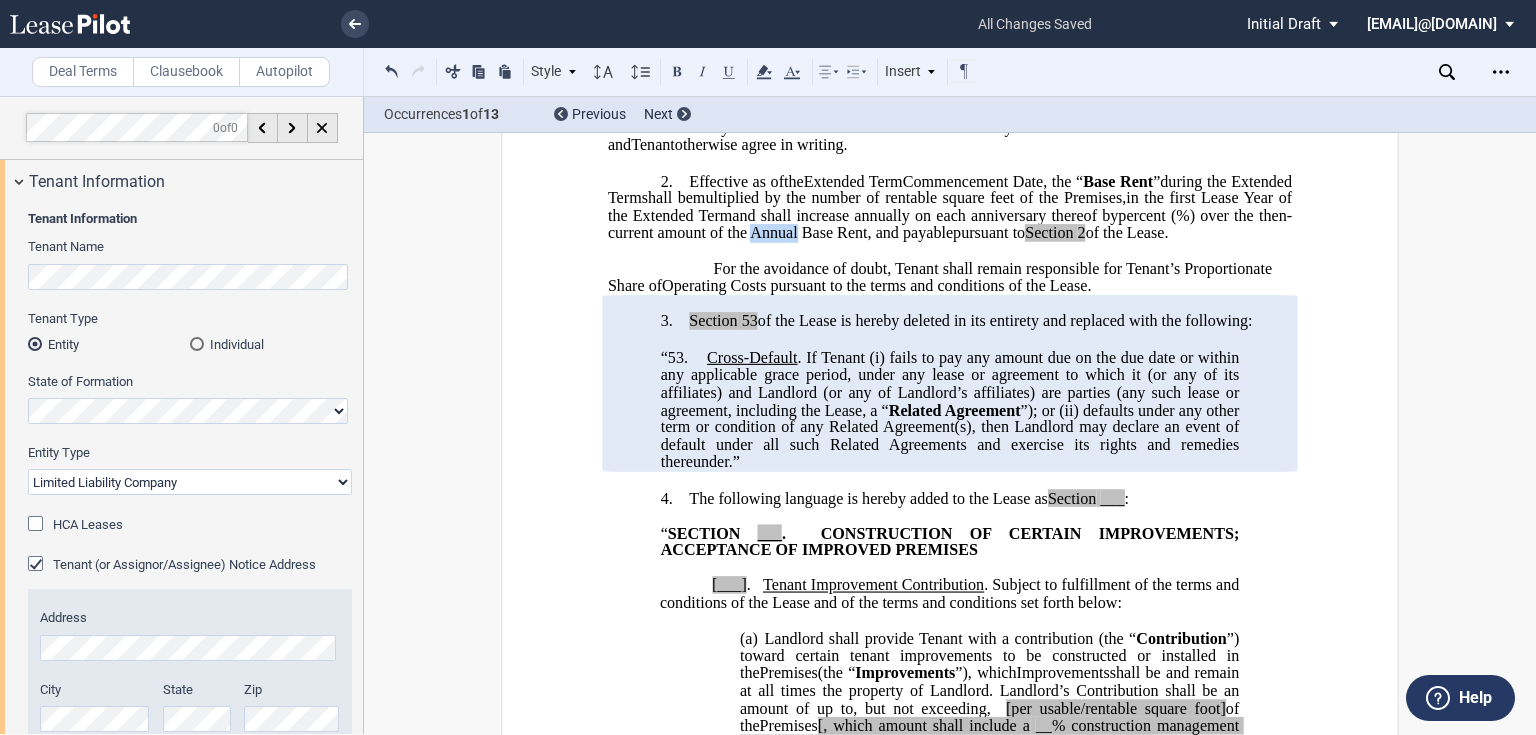 drag, startPoint x: 1072, startPoint y: 303, endPoint x: 1120, endPoint y: 297, distance: 48.373547 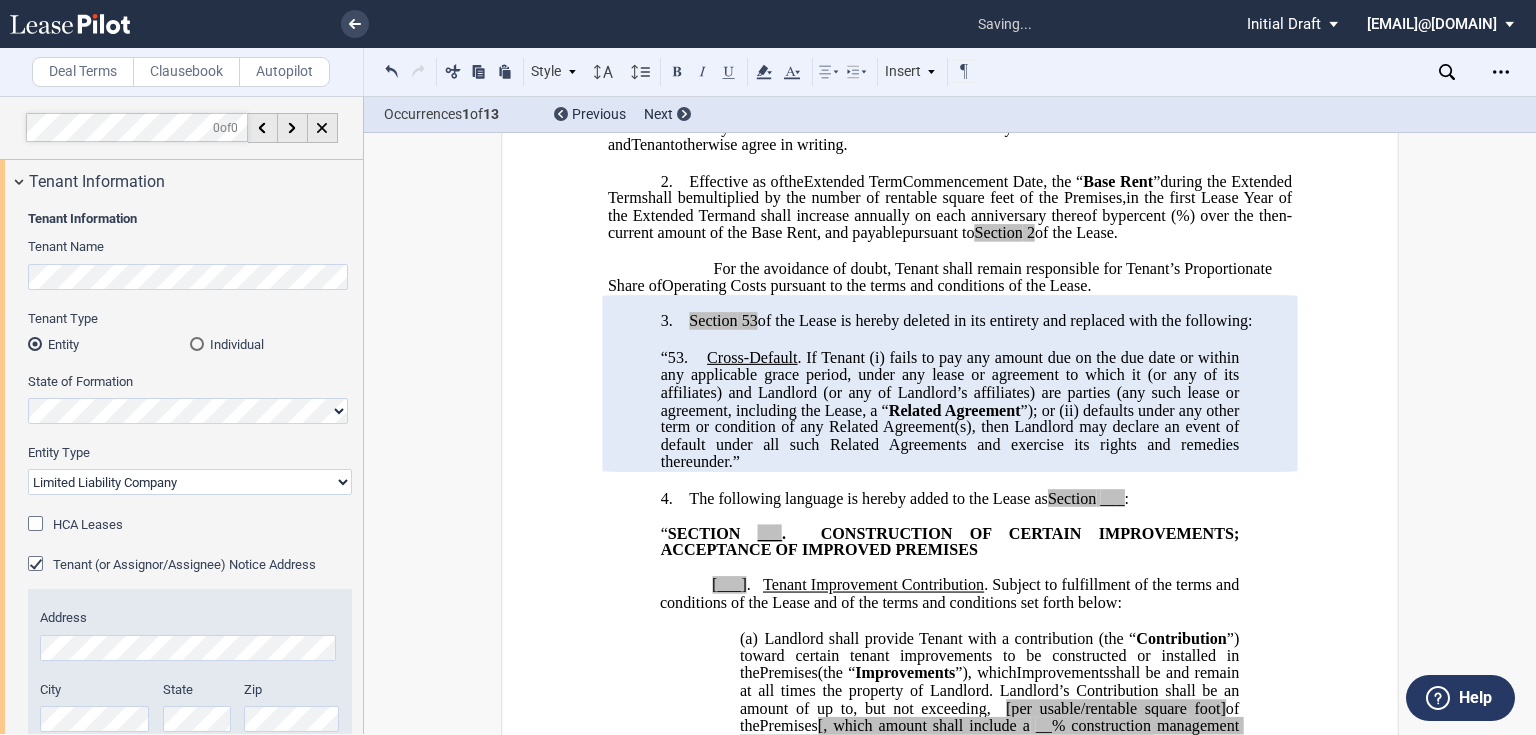 type 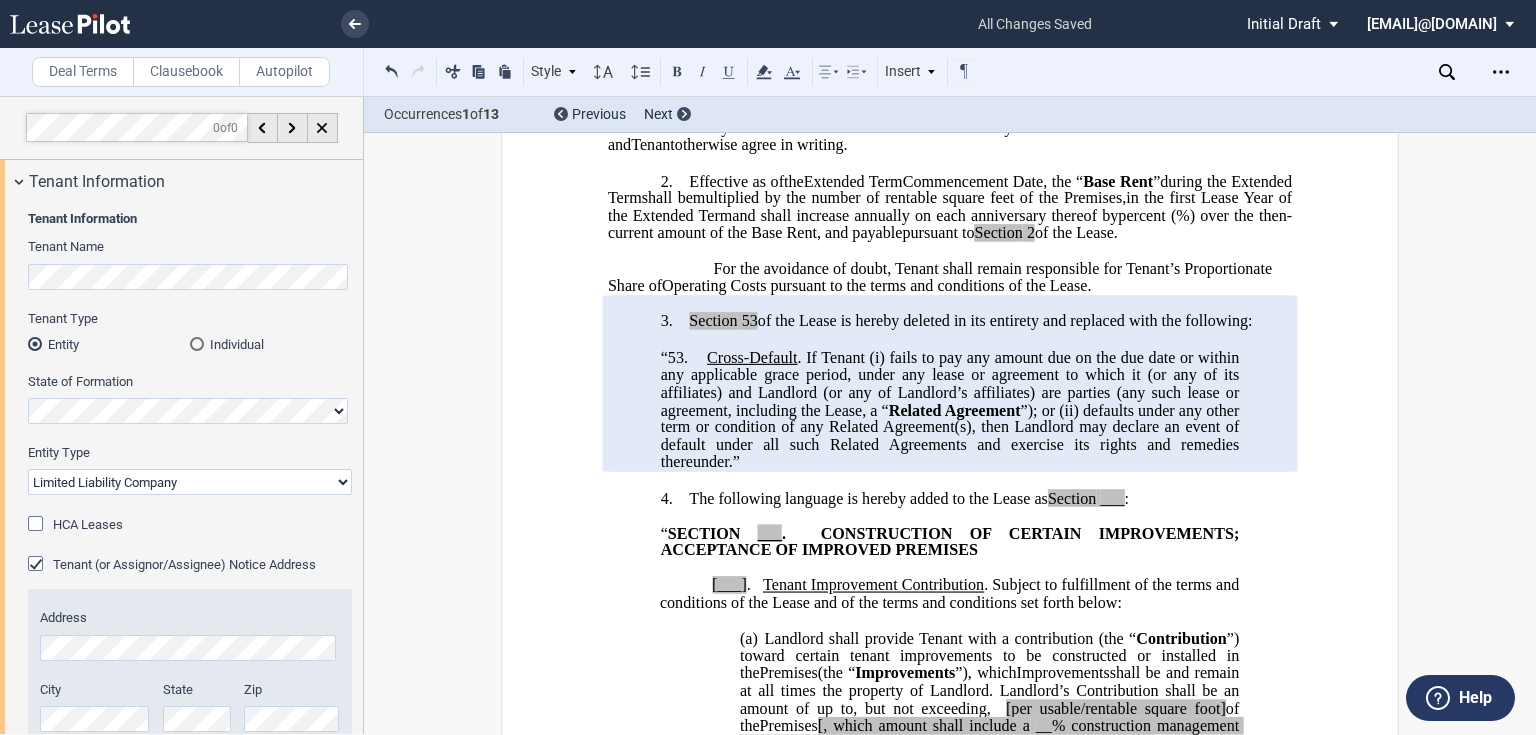 drag, startPoint x: 652, startPoint y: 320, endPoint x: 920, endPoint y: 367, distance: 272.09006 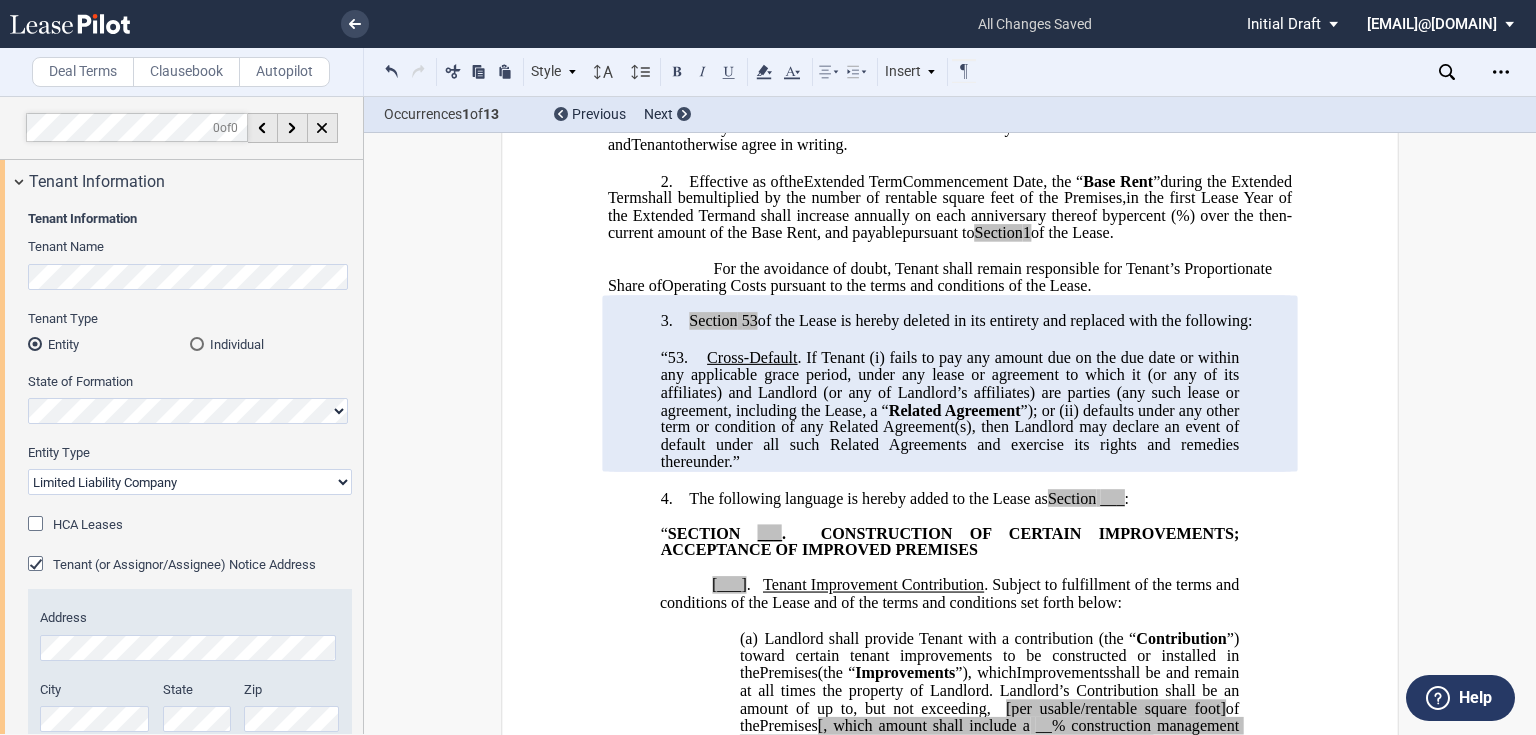 drag, startPoint x: 1097, startPoint y: 590, endPoint x: 1276, endPoint y: 668, distance: 195.25624 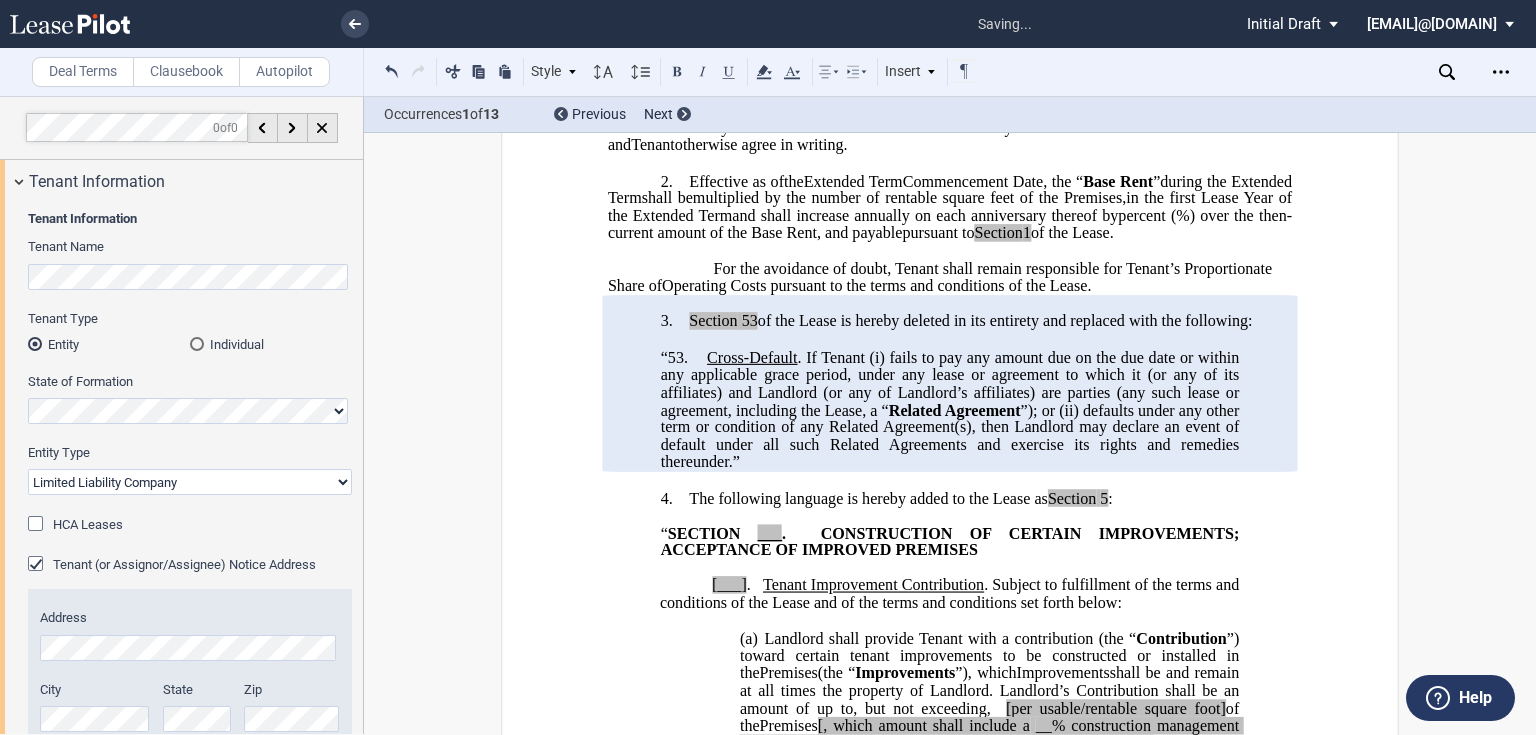 type 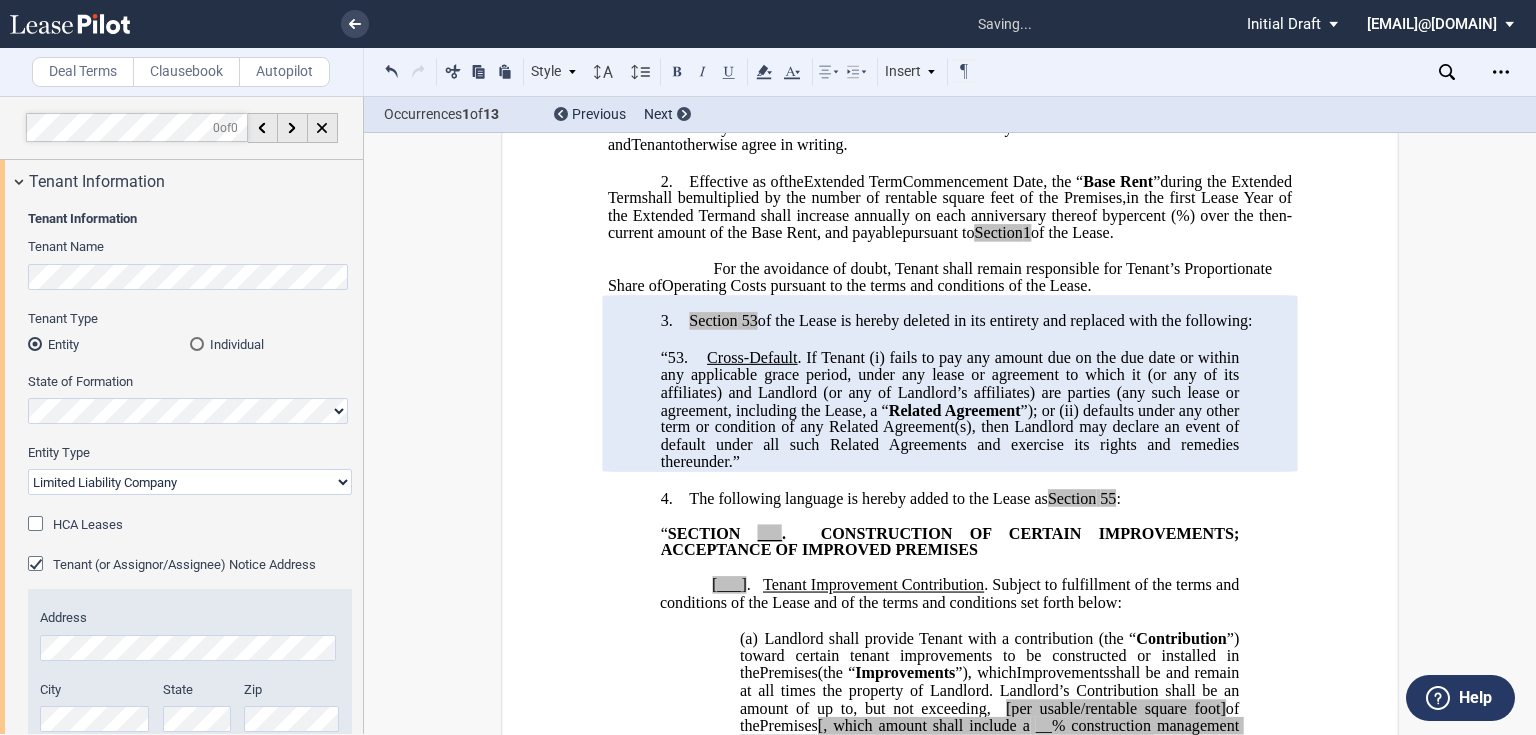 click on "___" 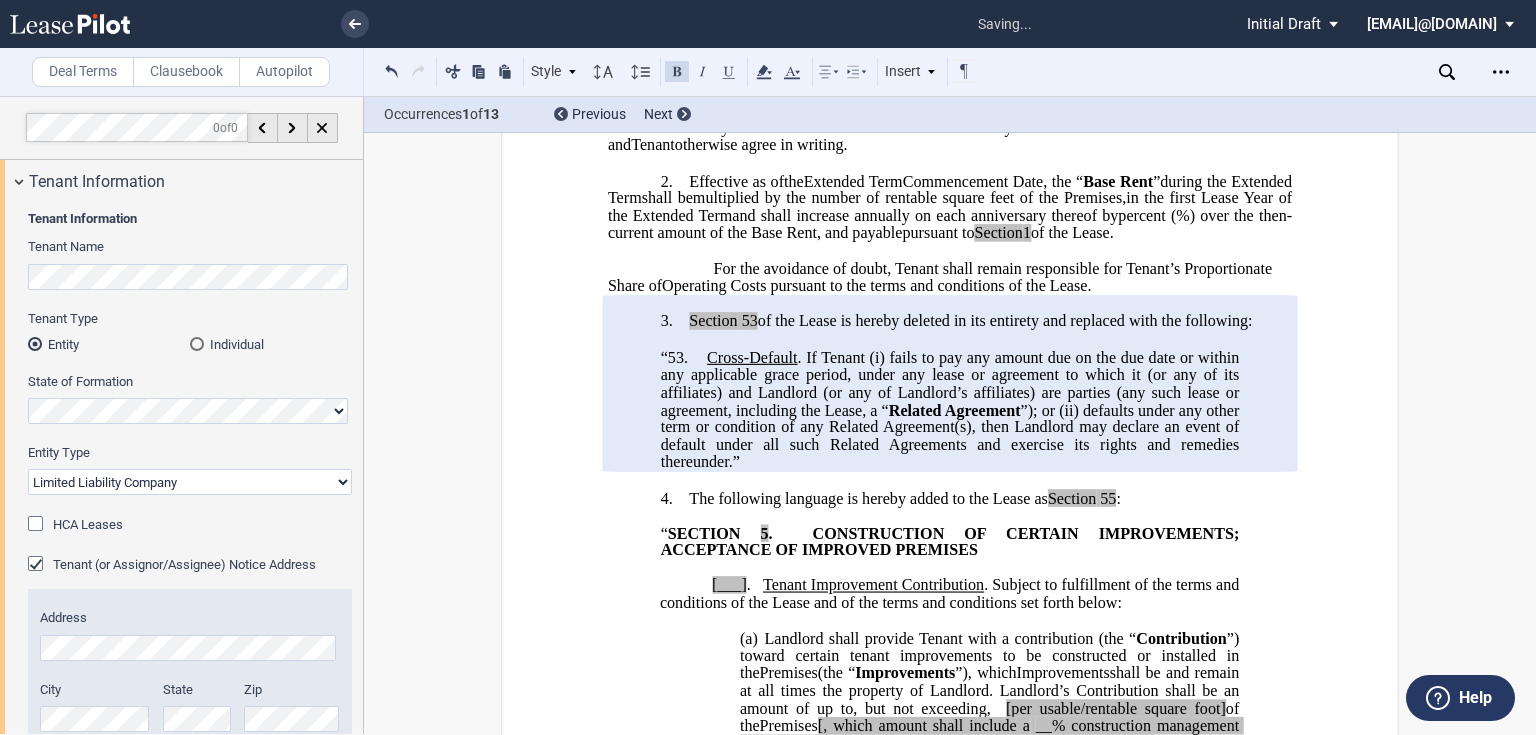 type 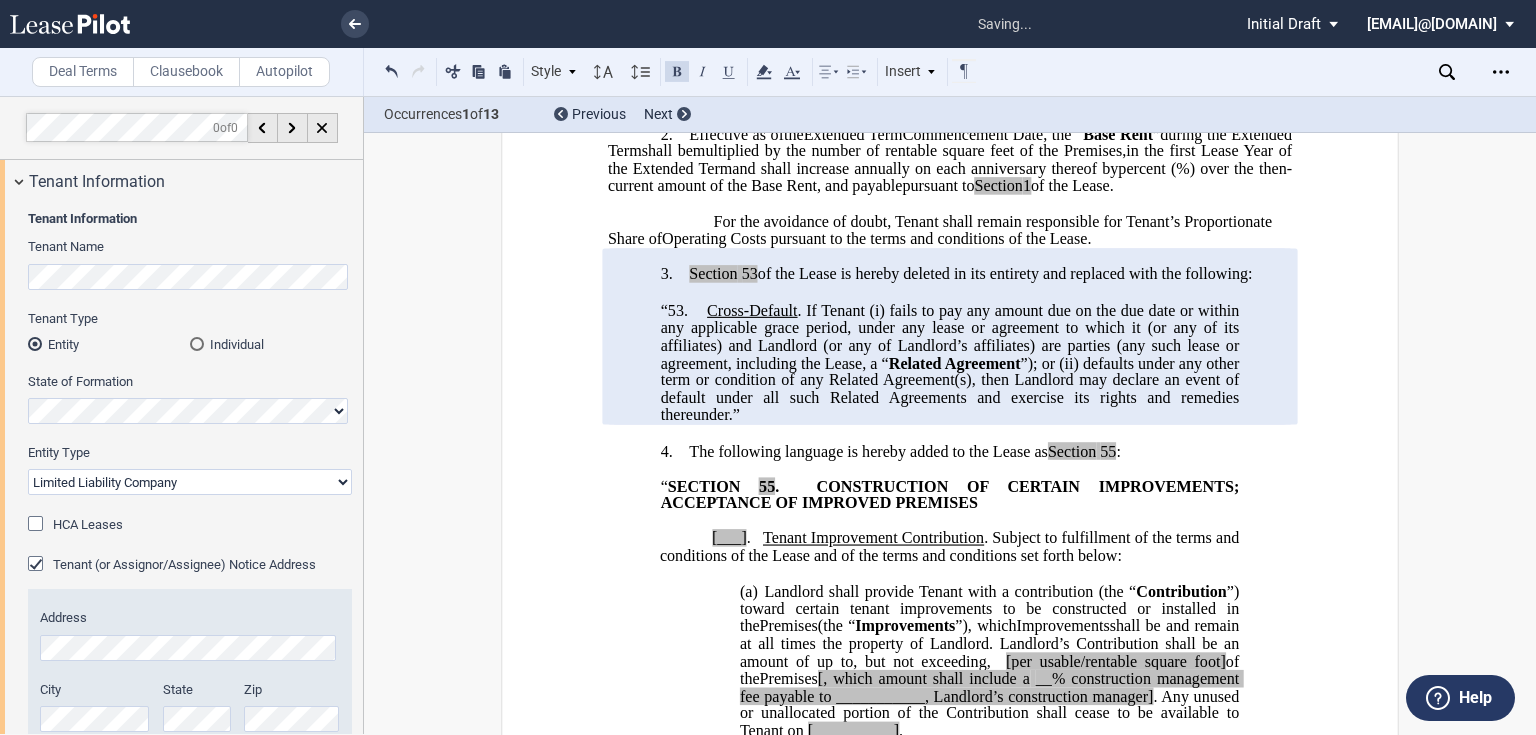 scroll, scrollTop: 826, scrollLeft: 0, axis: vertical 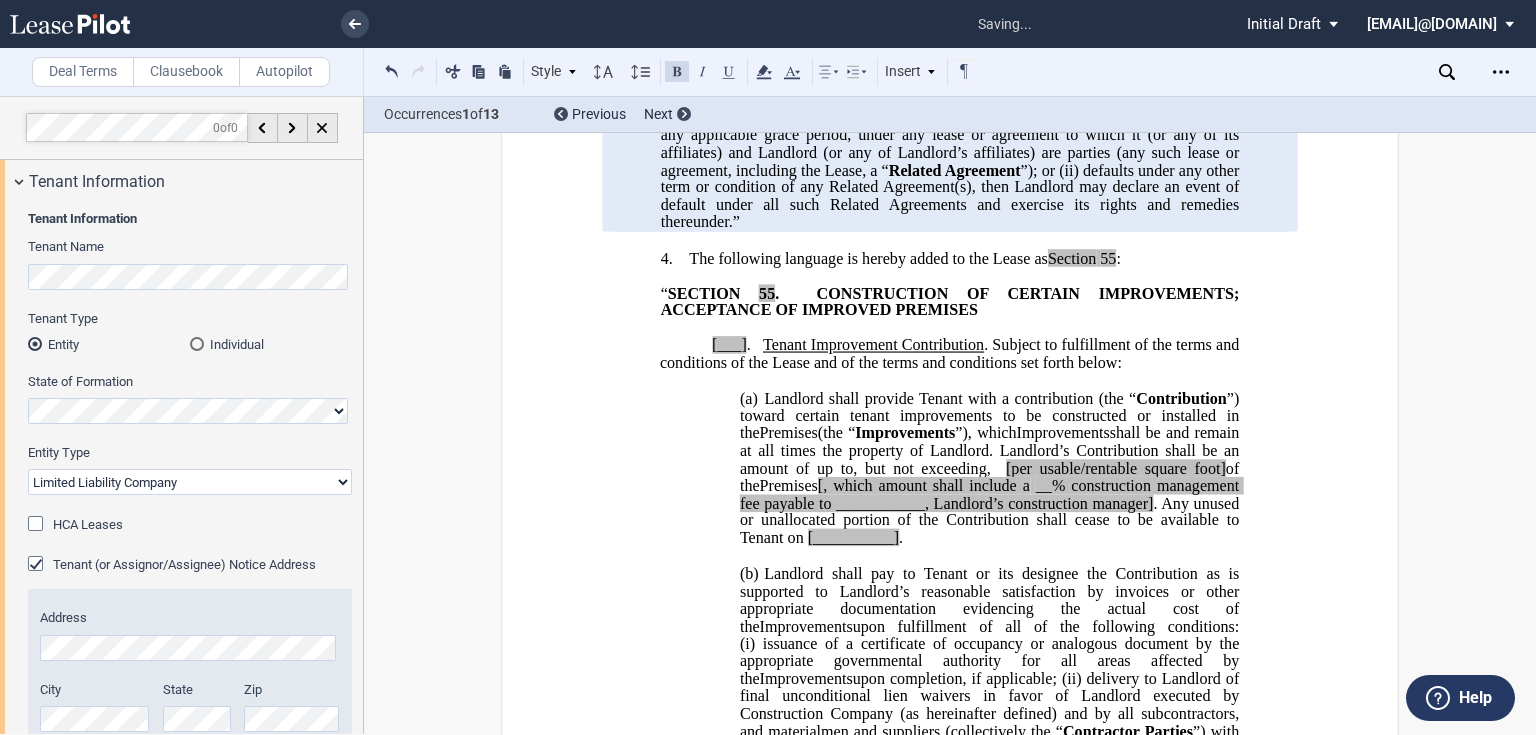 click on "[___] .     Tenant Improvement Contribution . Subject to fulfillment of the terms and conditions of the Lease and of the terms and conditions set forth below:" at bounding box center [949, 354] 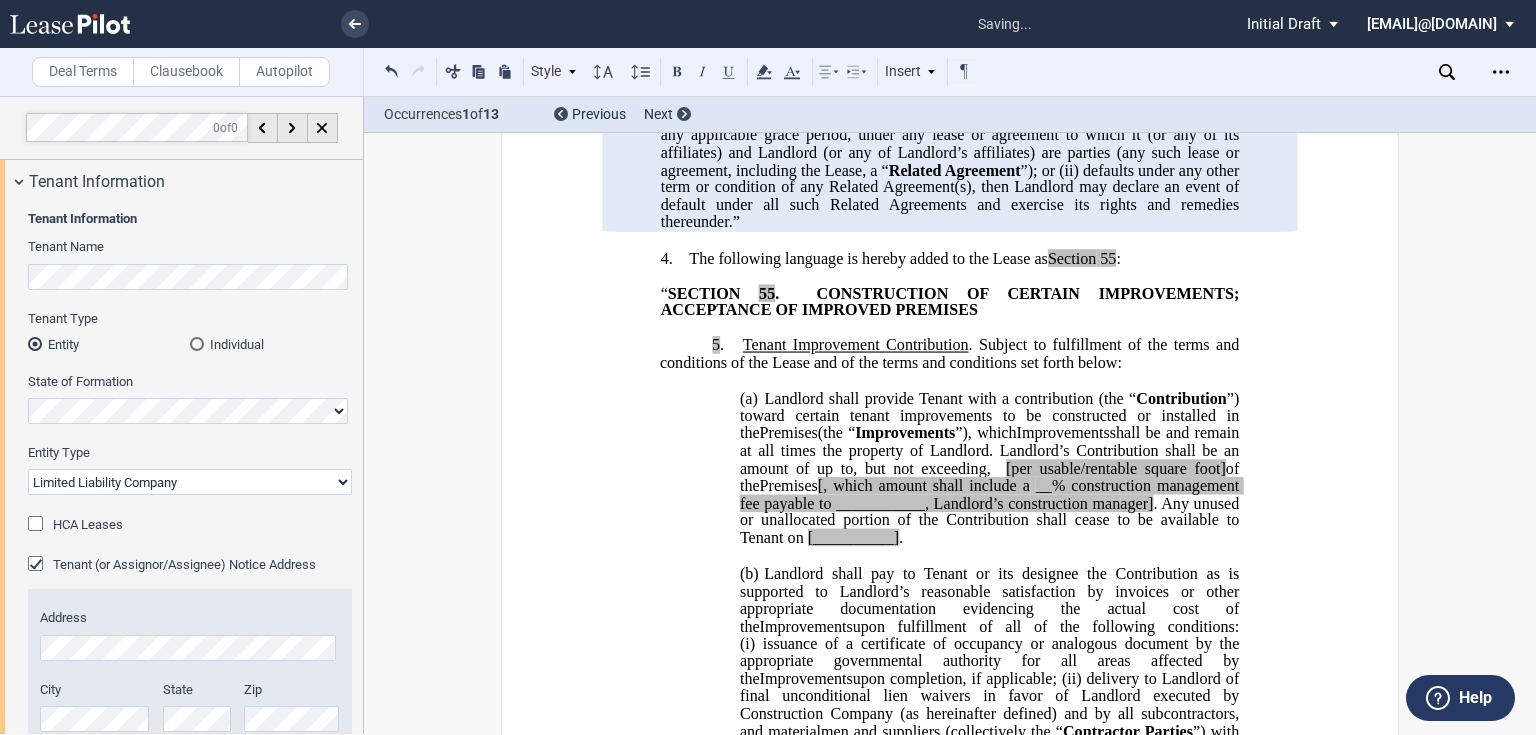 type 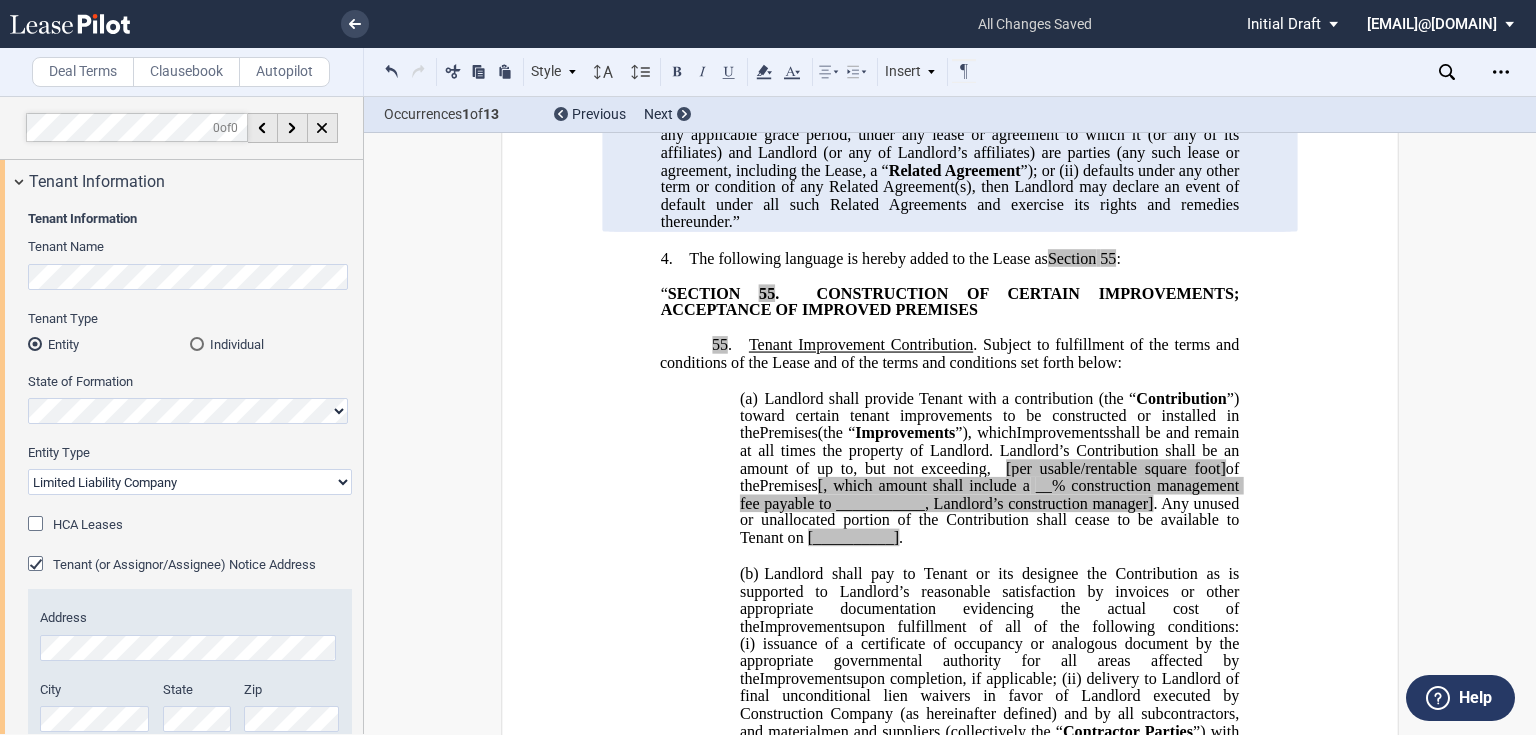 drag, startPoint x: 706, startPoint y: 439, endPoint x: 728, endPoint y: 442, distance: 22.203604 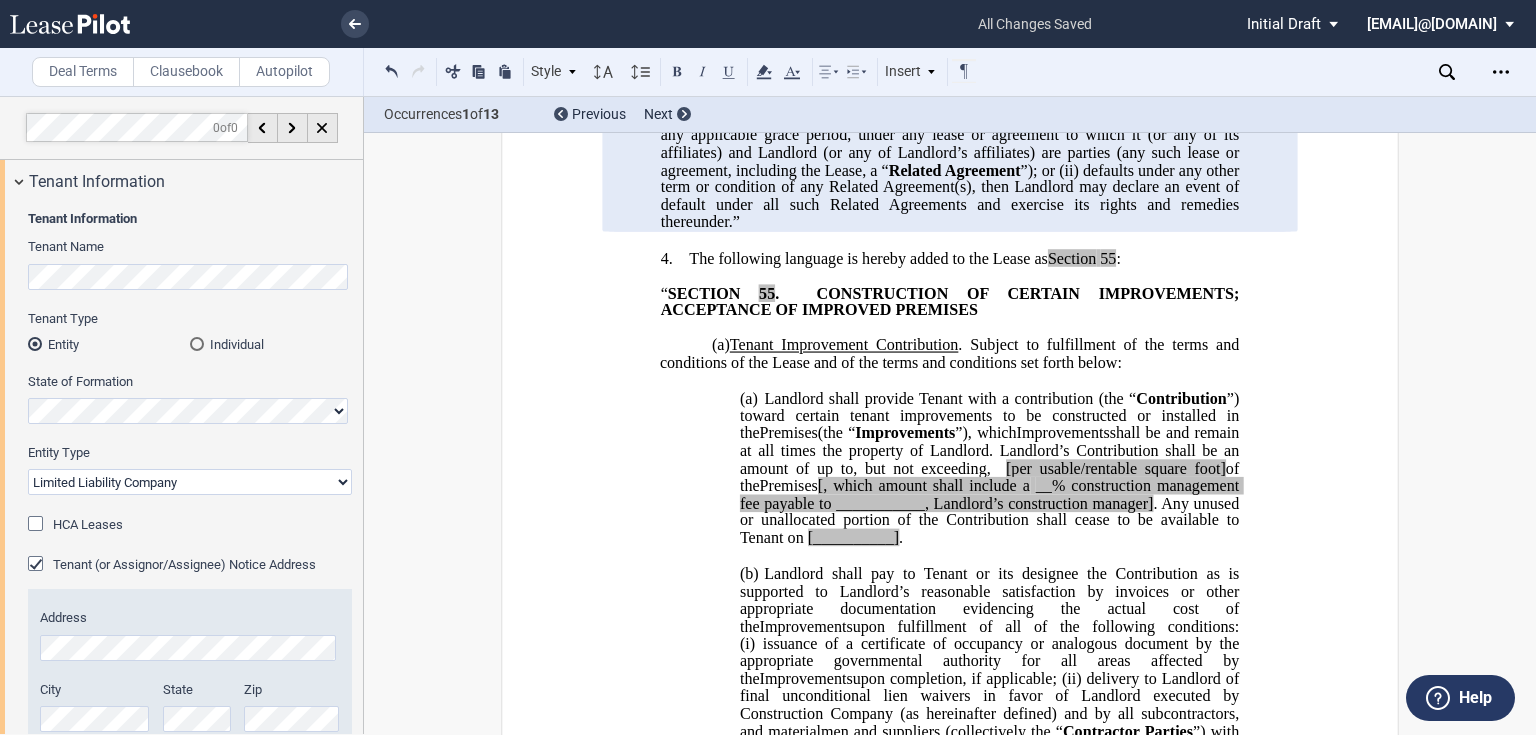 click 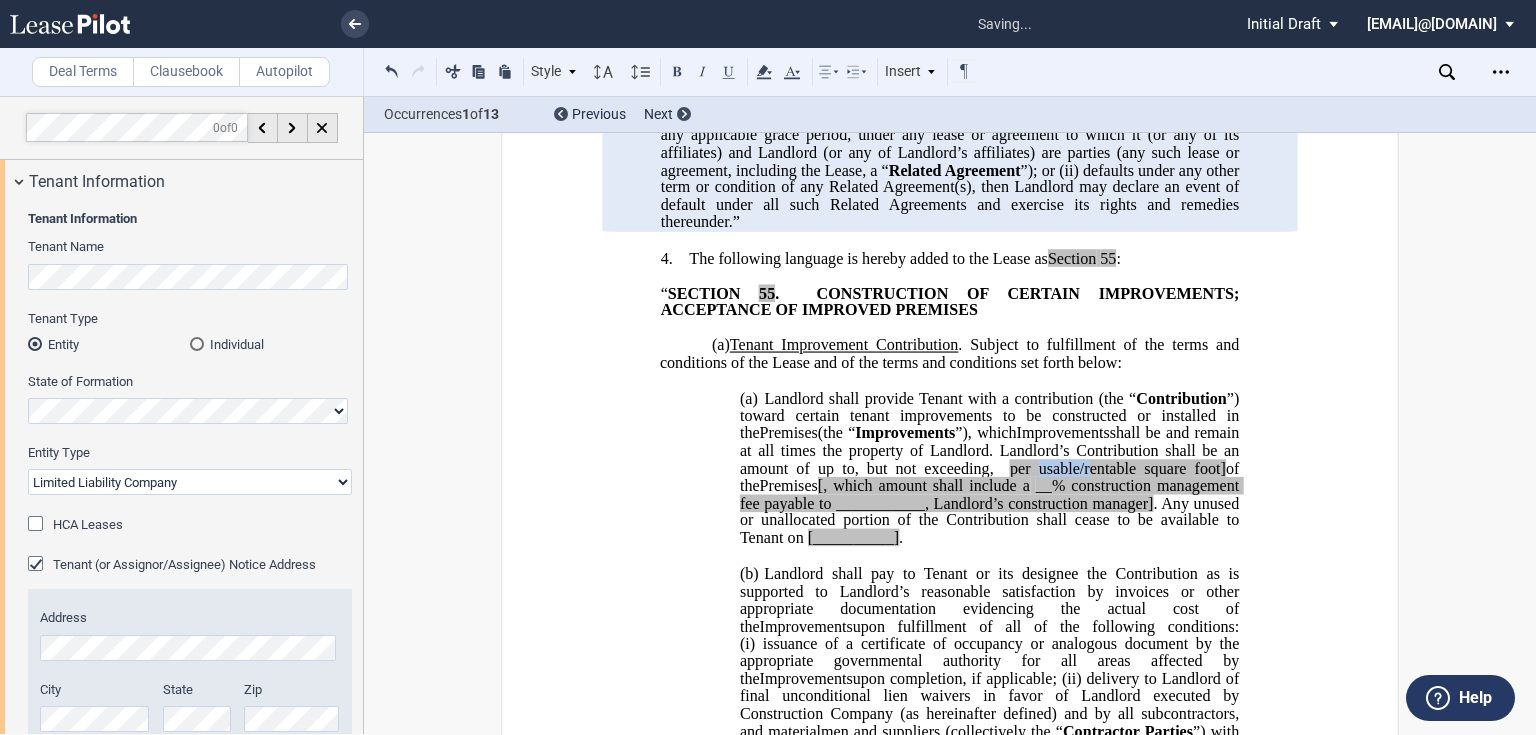 drag, startPoint x: 1056, startPoint y: 552, endPoint x: 1102, endPoint y: 550, distance: 46.043457 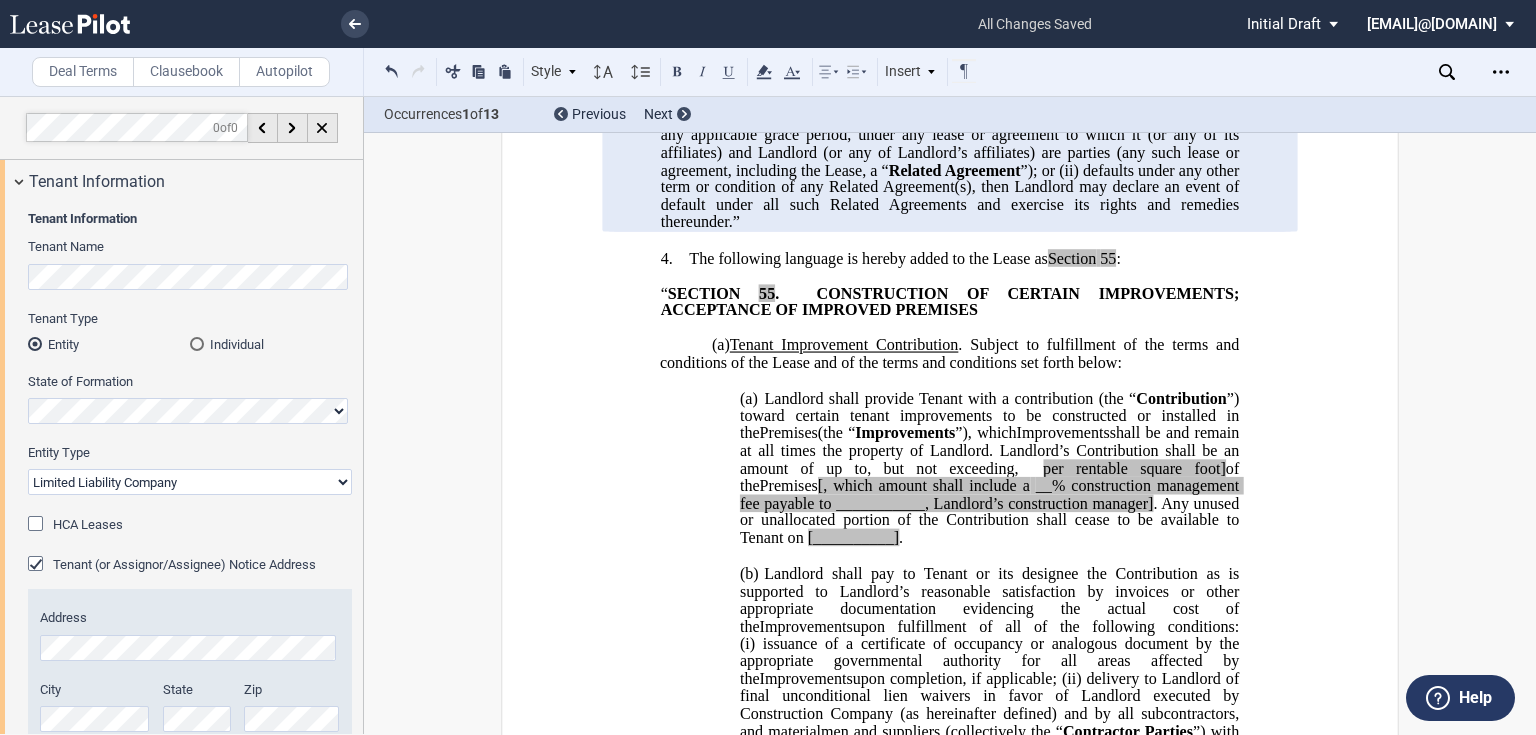 click on "per rentable square foot]" 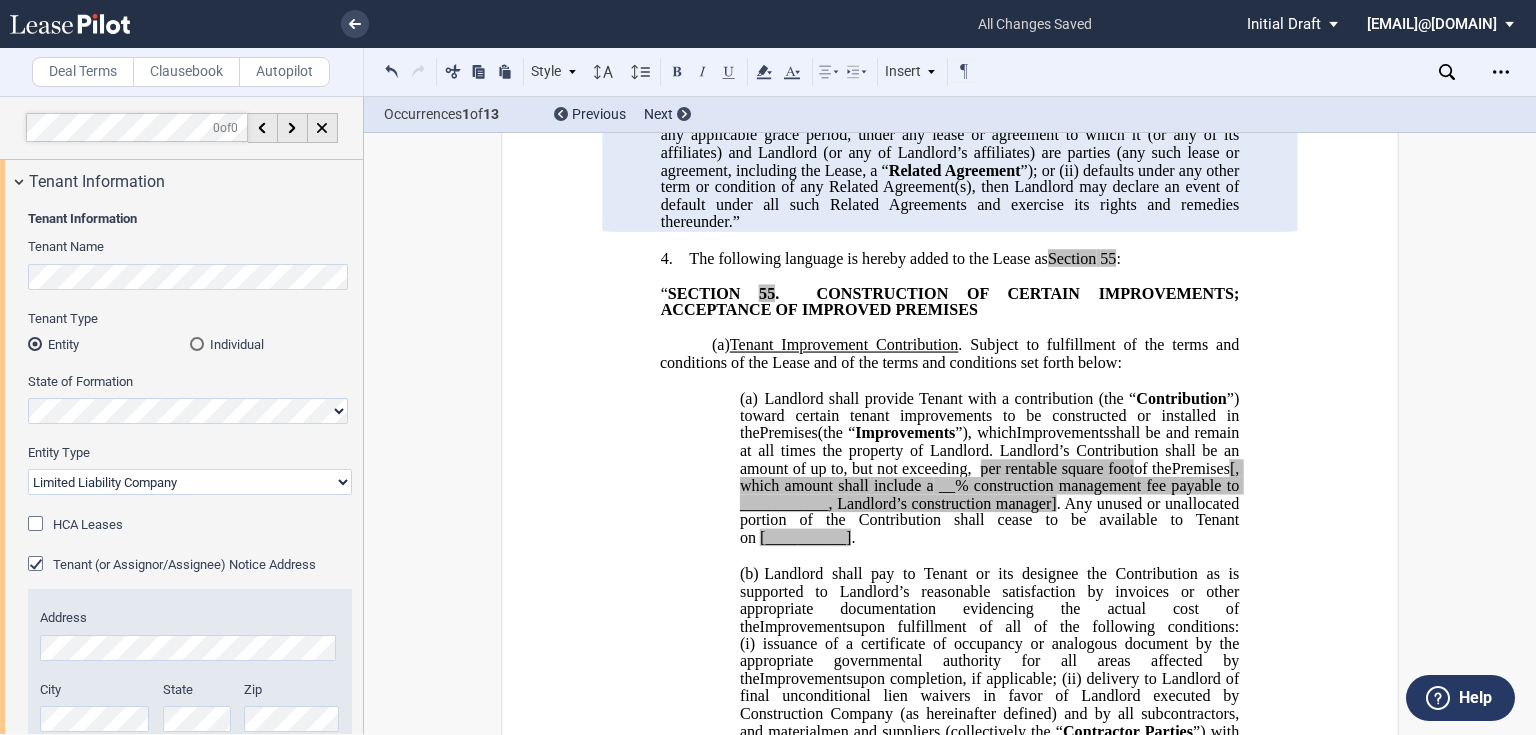 click on "[, which amount shall include a" 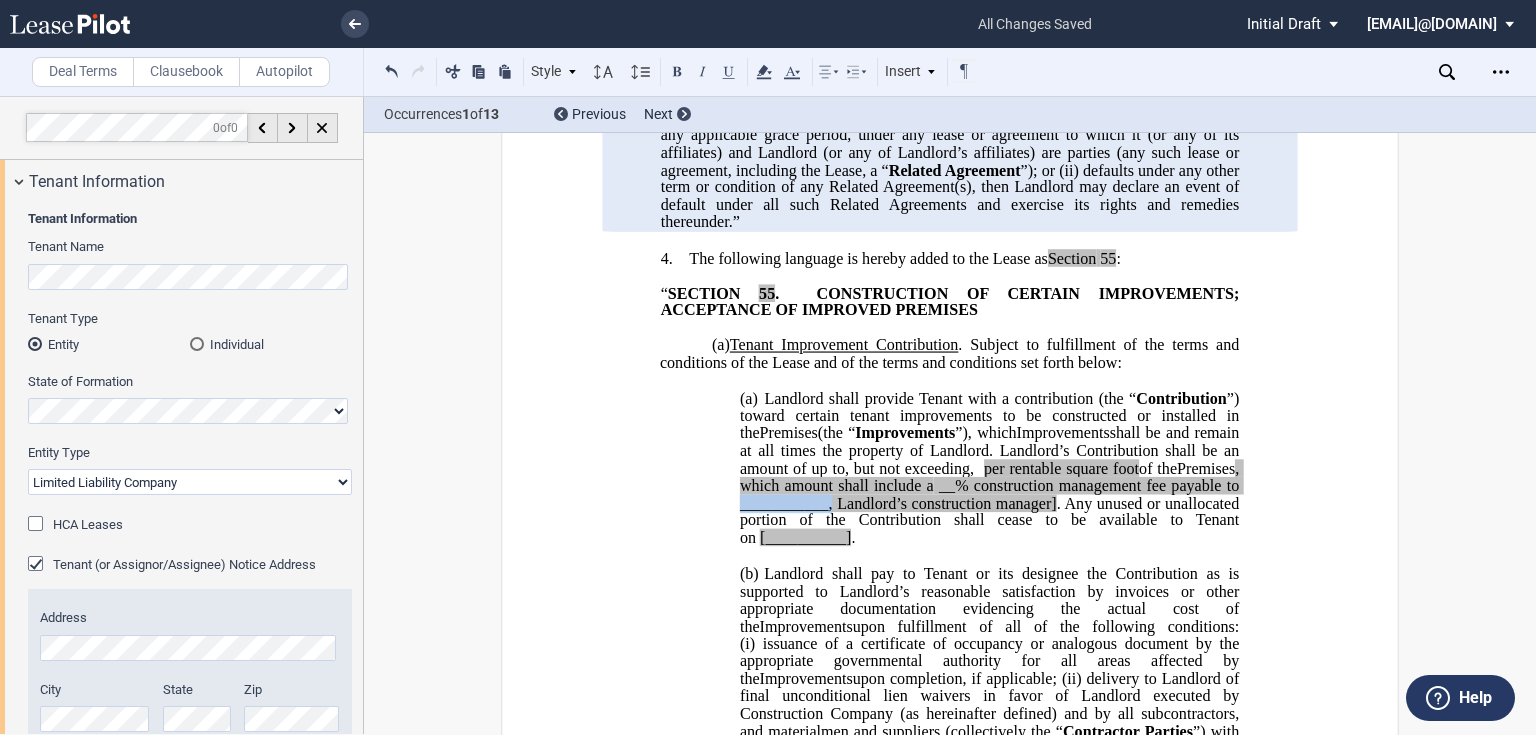 drag, startPoint x: 810, startPoint y: 589, endPoint x: 903, endPoint y: 588, distance: 93.00538 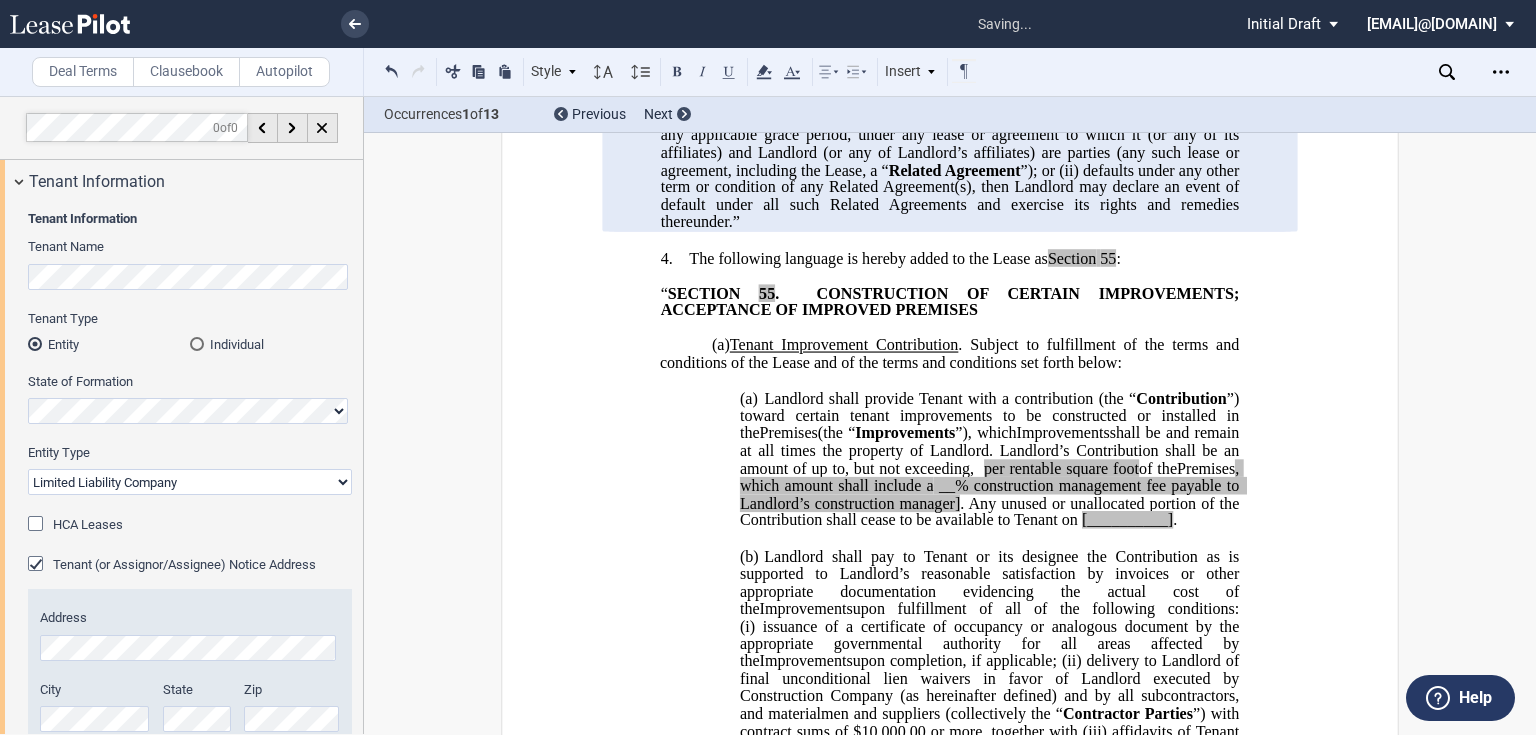 type 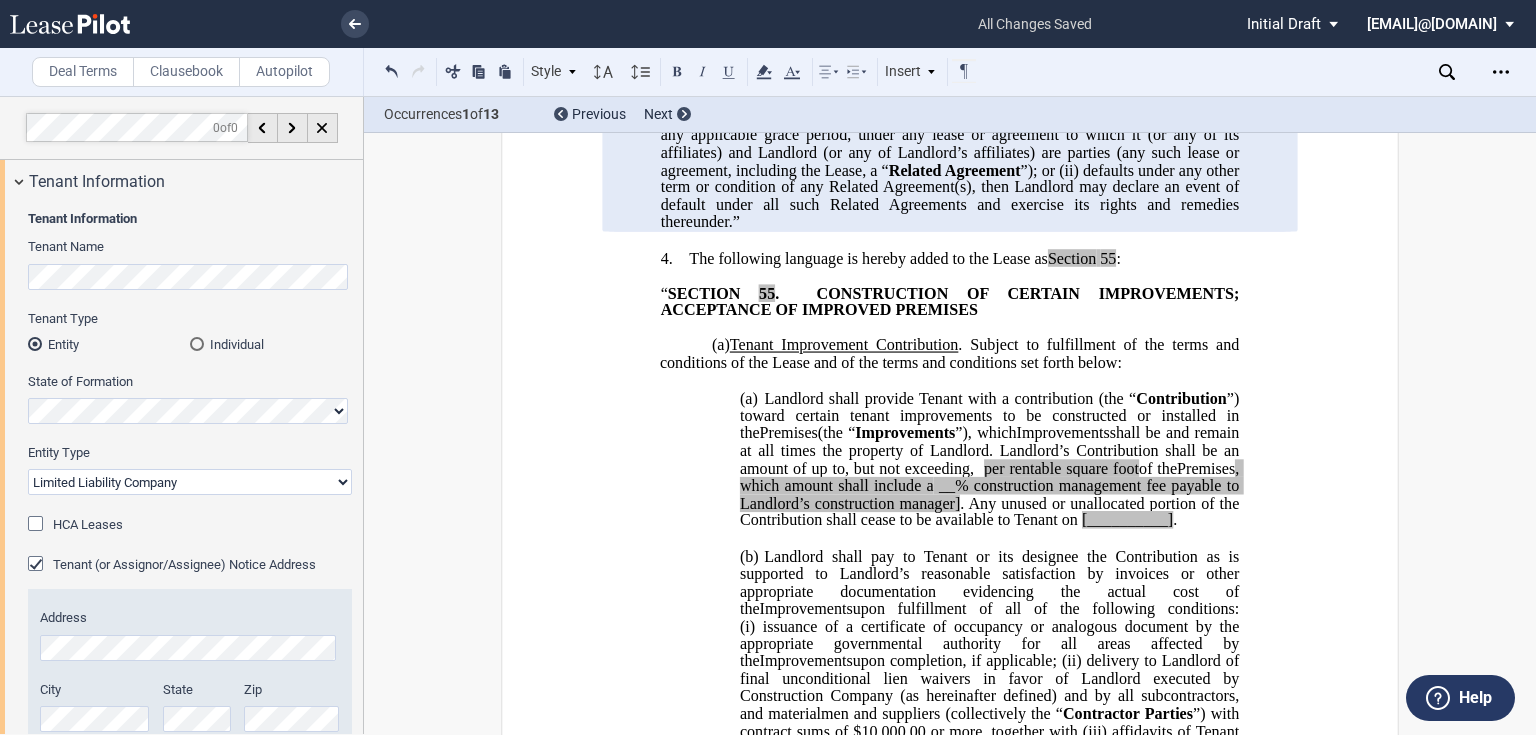 click on "__% construction management fee payable to Landlord’s construction manager]" 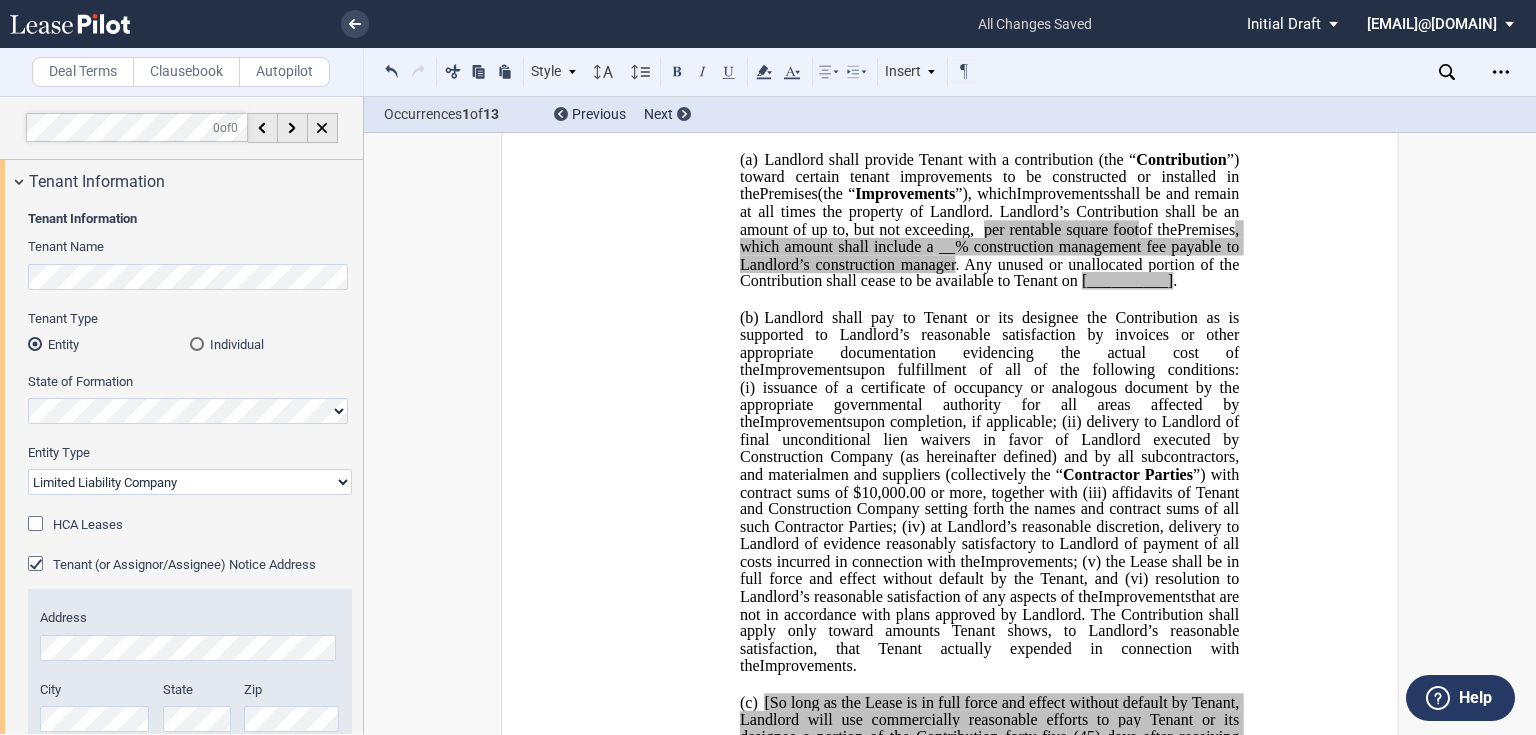 scroll, scrollTop: 1066, scrollLeft: 0, axis: vertical 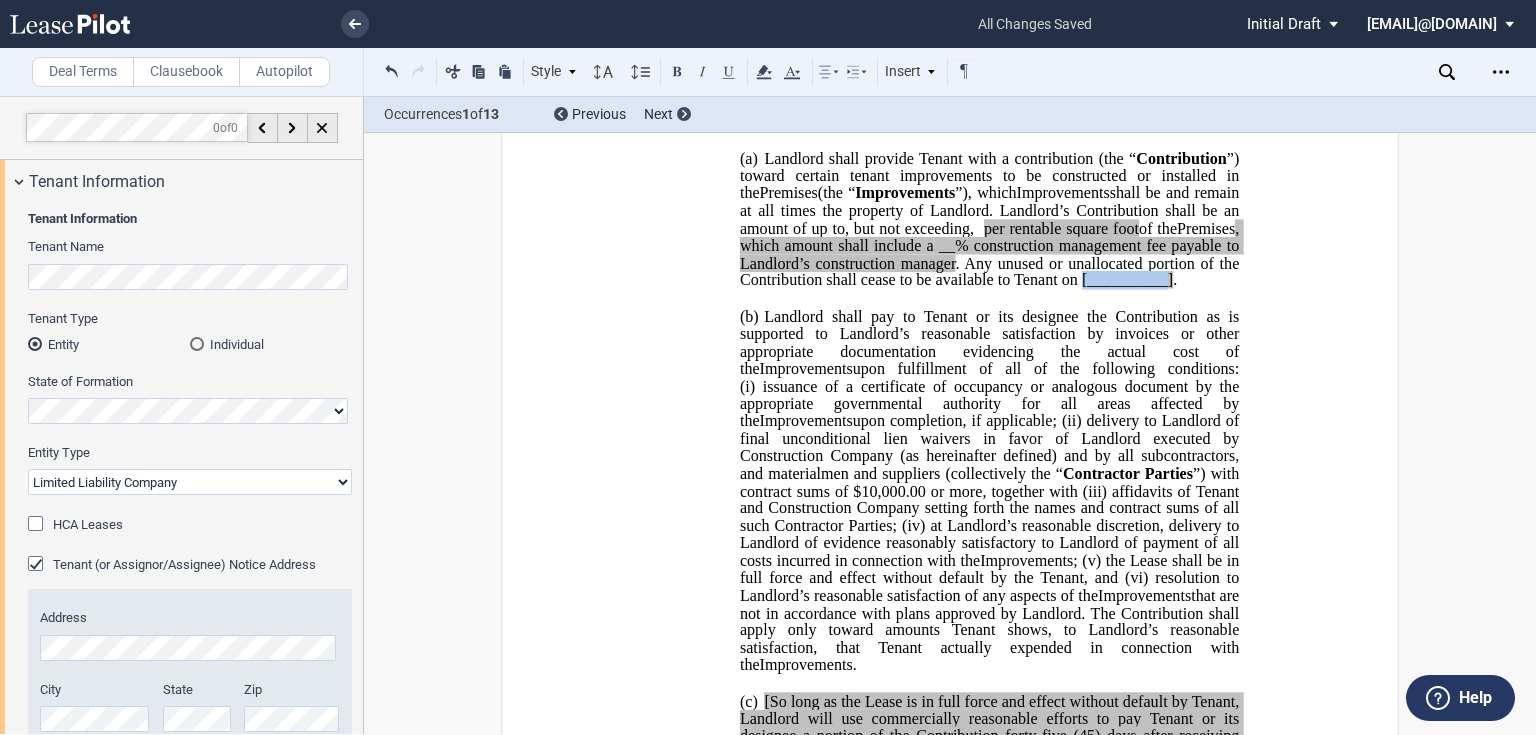 drag, startPoint x: 755, startPoint y: 381, endPoint x: 842, endPoint y: 378, distance: 87.05171 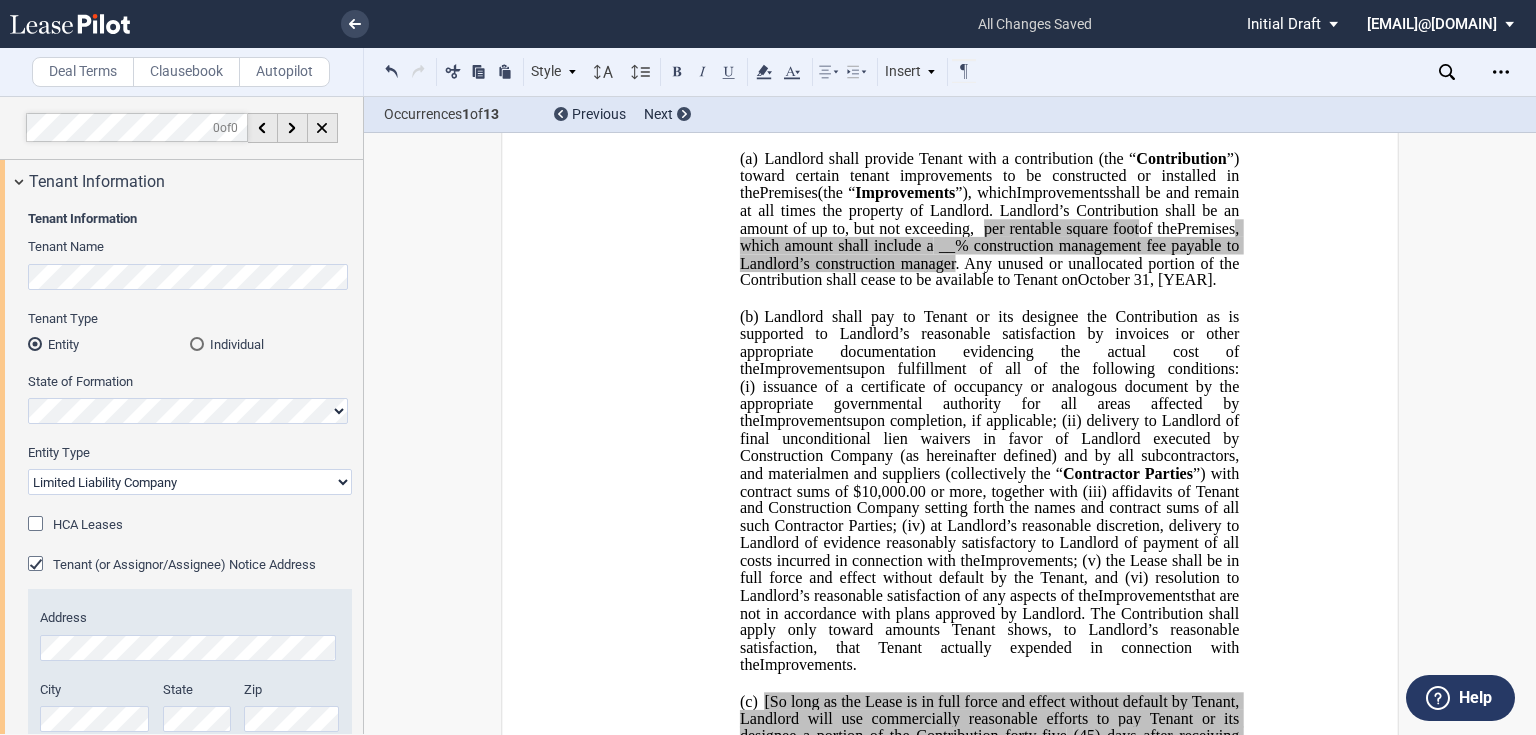 click on "!!SET_LEVEL_0!! !!LEASE_LEVEL_1!!
4.                 The following language is hereby added to the Lease as  Section   55 :
“ SECTION   55 .    CONSTRUCTION OF CERTAIN IMPROVEMENTS; ACCEPTANCE OF   EXPANSION SPACE   RELOCATION SPACE   IMPROVED PREMISES
(a)    Tenant Improvement Contribution . Subject to fulfillment of the terms and conditions of the Lease and of the terms and conditions set forth below:
!!SET_LEVEL_1!! !!LEASE_LEVEL_2!!
(a)      Landlord shall provide Tenant with a contribution (the “ Contribution ”) toward certain tenant improvements to be constructed or installed in the  Expansion Space  Relocation Space  Premises  (the “ Expansion Space   Relocation Space   Improvements ”), which  Expansion Space Improvements  Relocation Space Improvements  Improvements   ﻿ ﻿   ﻿ ﻿    of the  Premises" at bounding box center [950, 1756] 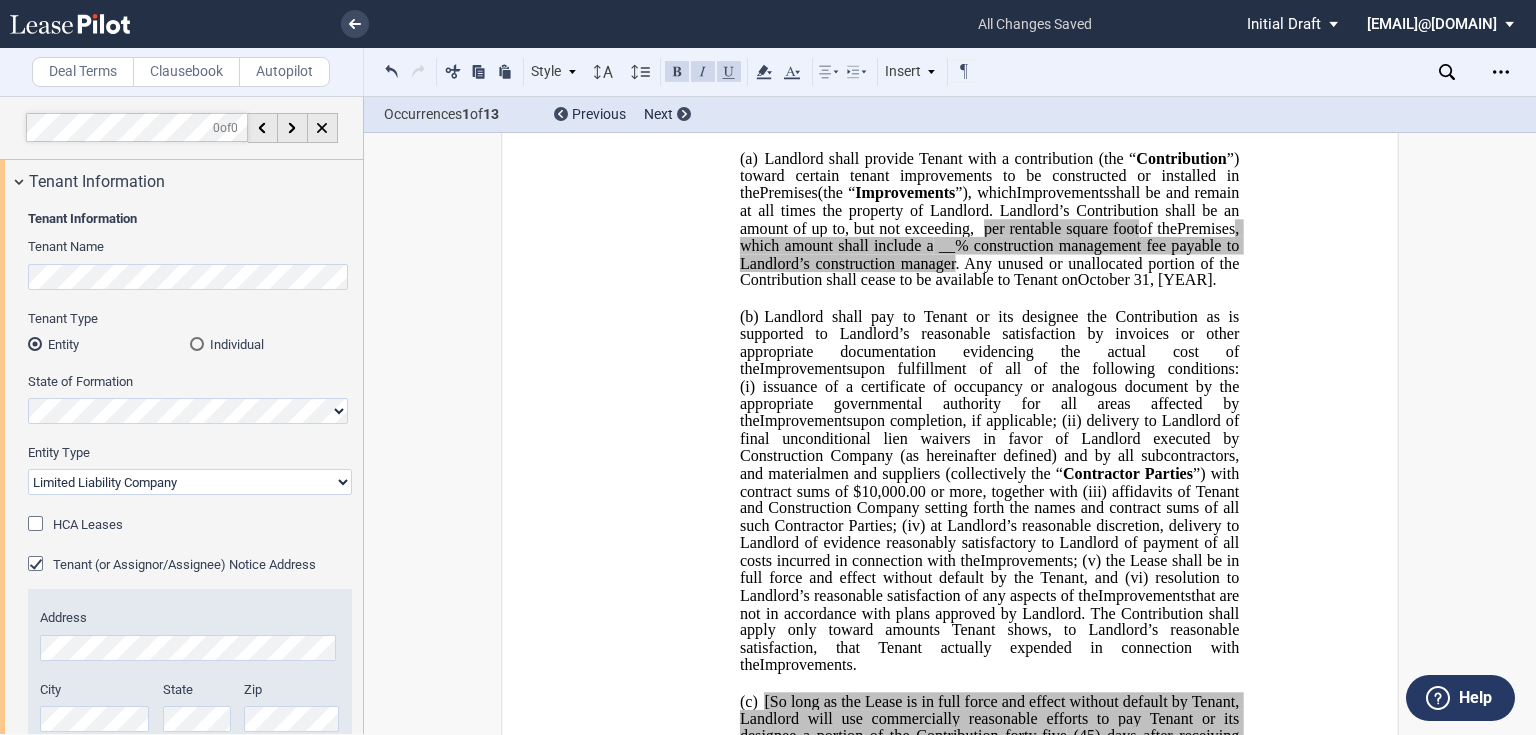 click on "!!SET_LEVEL_0!! !!LEASE_LEVEL_1!!
4.                 The following language is hereby added to the Lease as  Section   55 :
“ SECTION   55 .    CONSTRUCTION OF CERTAIN IMPROVEMENTS; ACCEPTANCE OF   EXPANSION SPACE   RELOCATION SPACE   IMPROVED PREMISES
(a)    Tenant Improvement Contribution . Subject to fulfillment of the terms and conditions of the Lease and of the terms and conditions set forth below:
!!SET_LEVEL_1!! !!LEASE_LEVEL_2!!
(a)      Landlord shall provide Tenant with a contribution (the “ Contribution ”) toward certain tenant improvements to be constructed or installed in the  Expansion Space  Relocation Space  Premises  (the “ Expansion Space   Relocation Space   Improvements ”), which  Expansion Space Improvements  Relocation Space Improvements  Improvements   ﻿ ﻿   ﻿ ﻿    of the  Premises" at bounding box center [950, 1756] 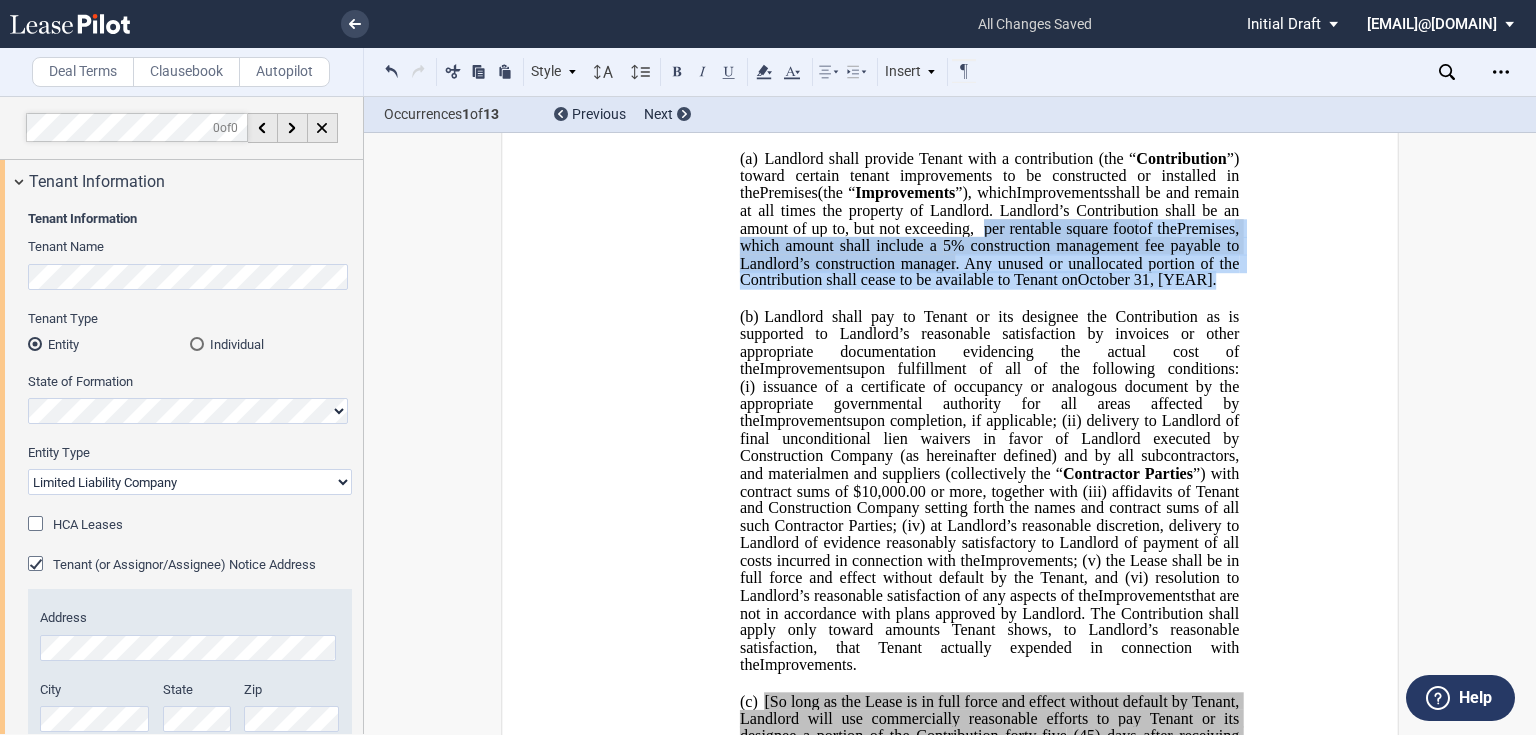 drag, startPoint x: 1033, startPoint y: 312, endPoint x: 1098, endPoint y: 380, distance: 94.06912 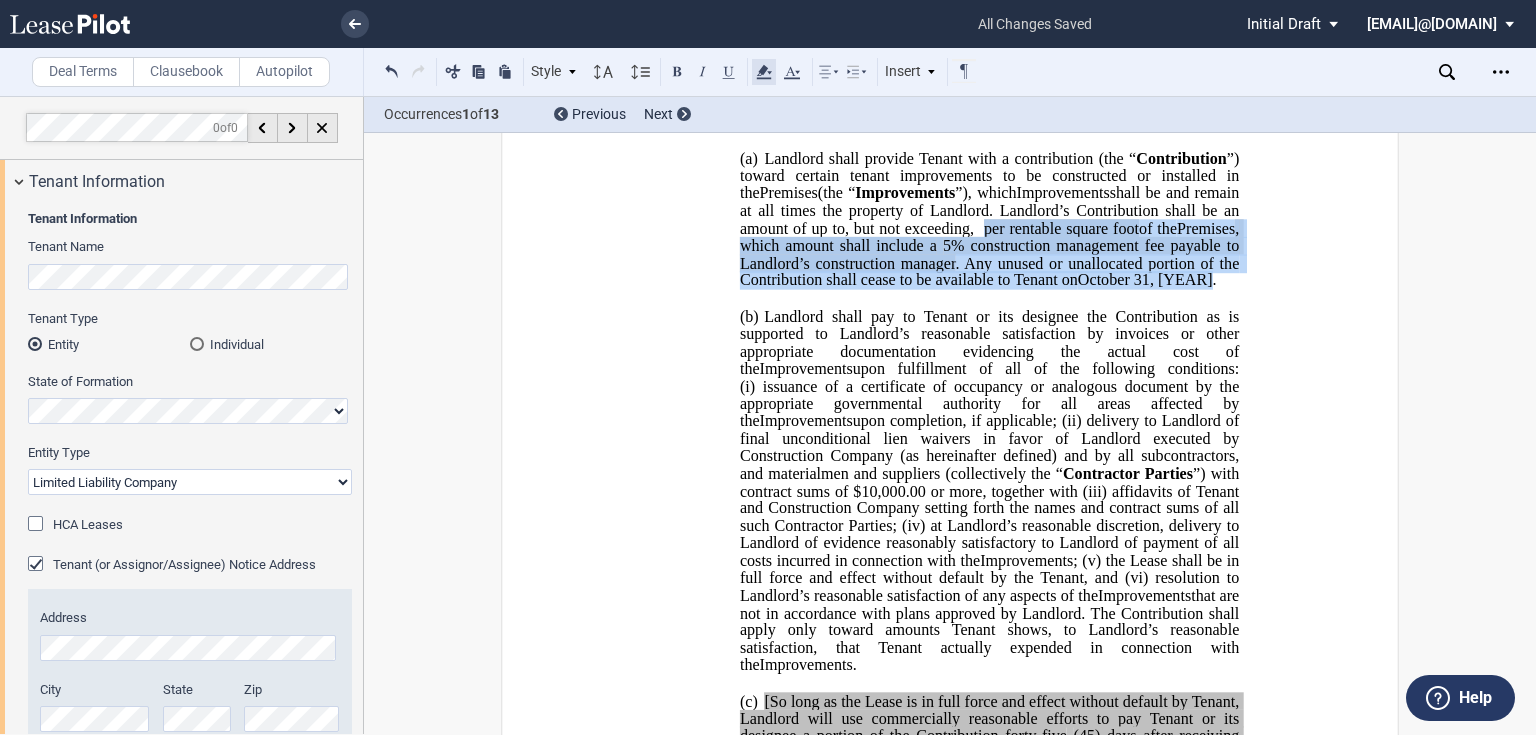 click 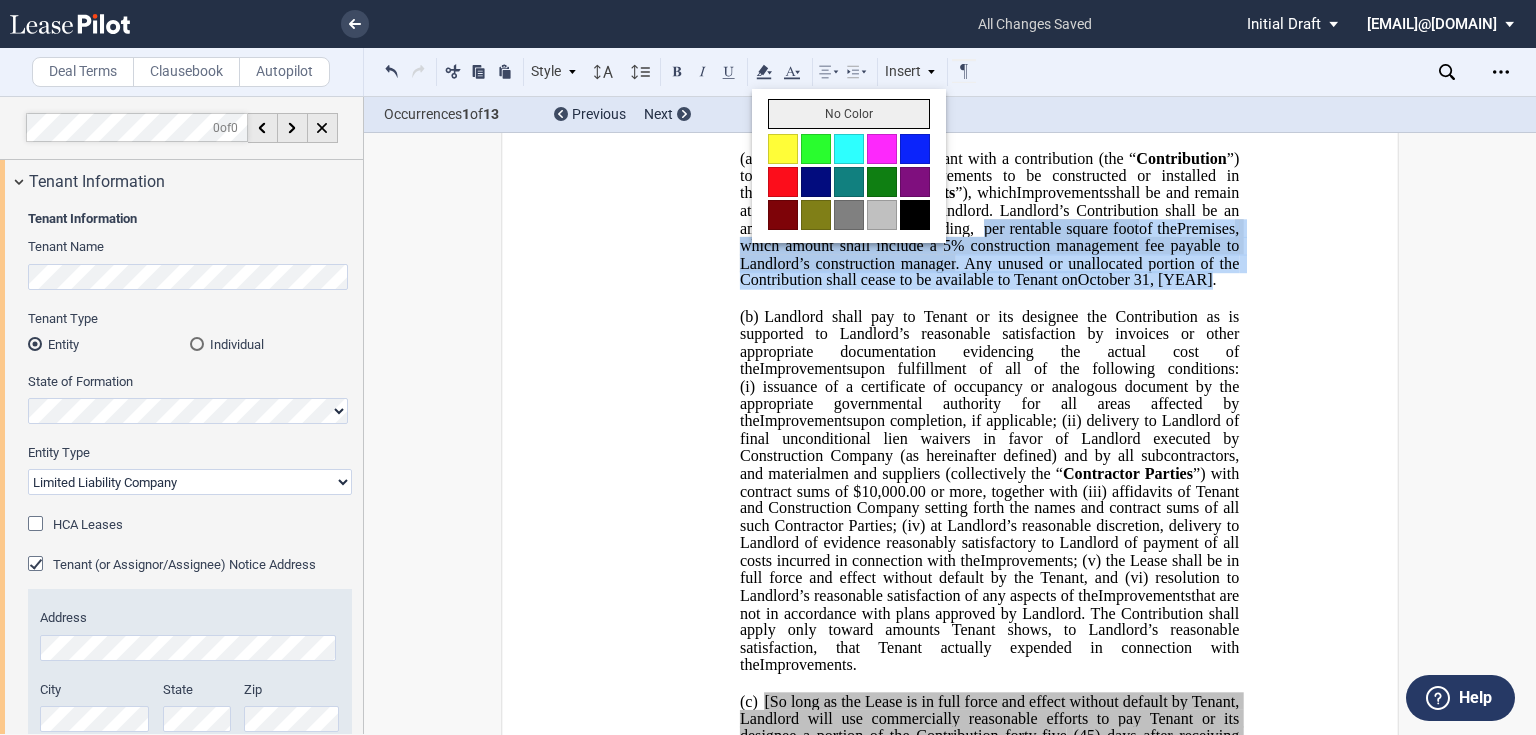click on "No Color" at bounding box center (849, 114) 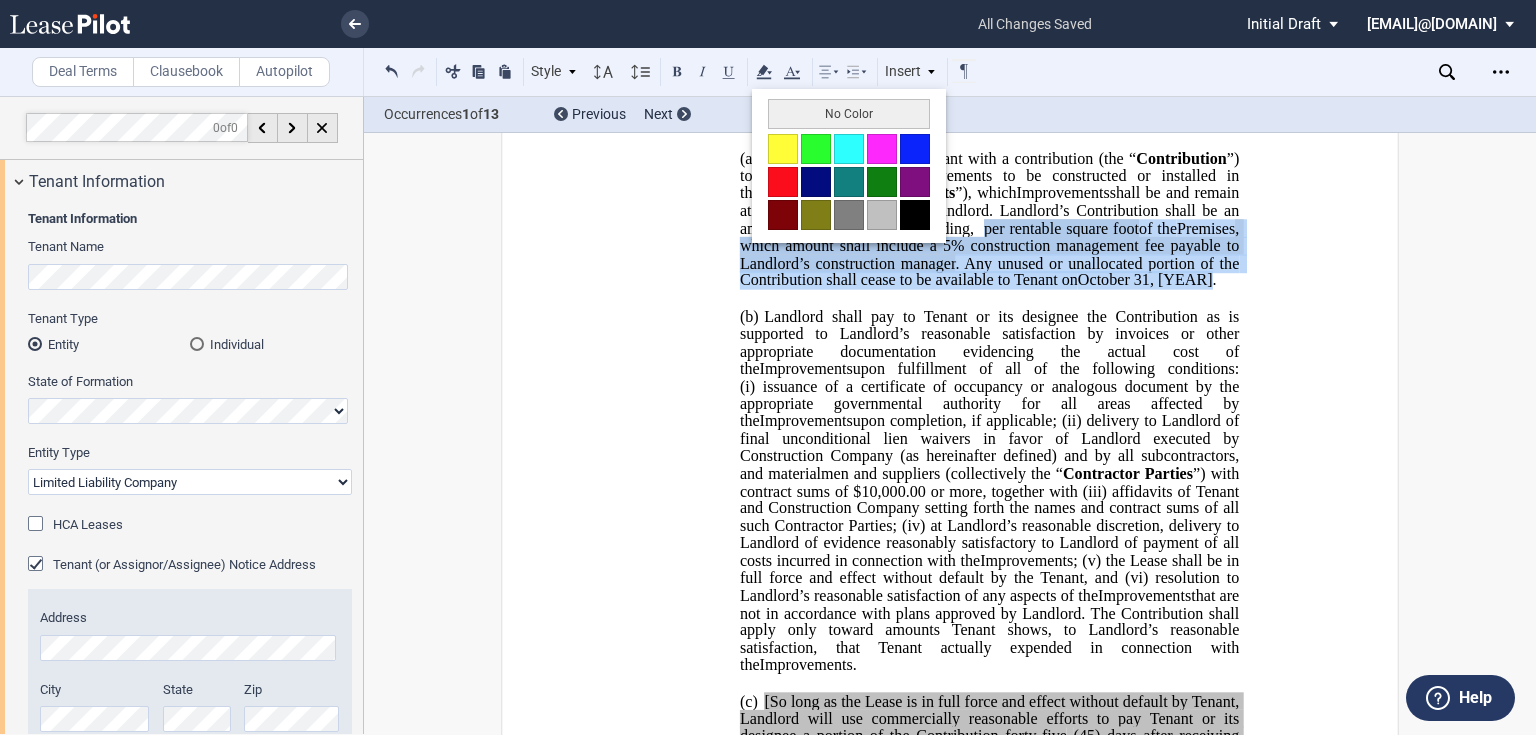 type 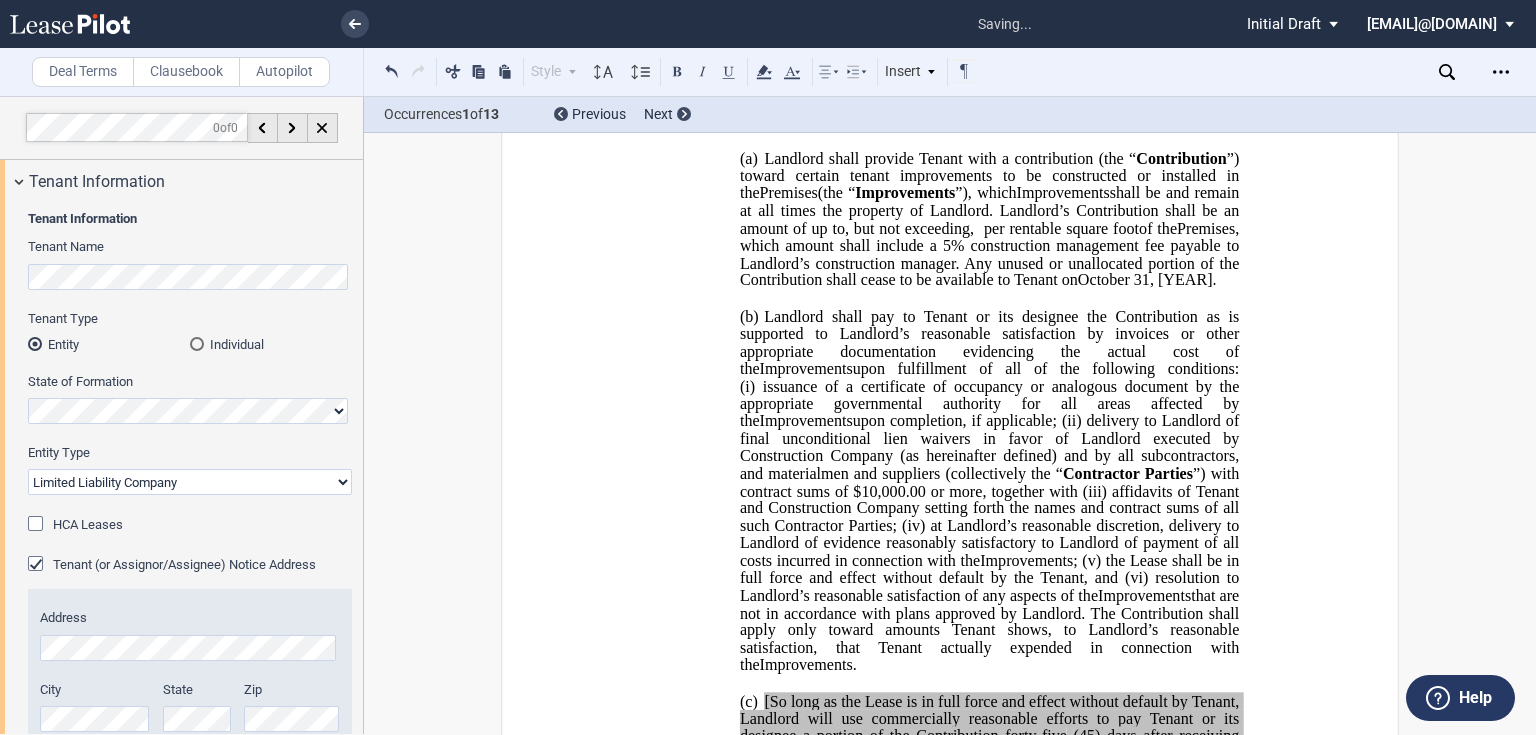 click on "Landlord shall pay to Tenant or its designee the Contribution as is supported to Landlord’s reasonable satisfaction by invoices or other appropriate documentation evidencing the actual cost of the" 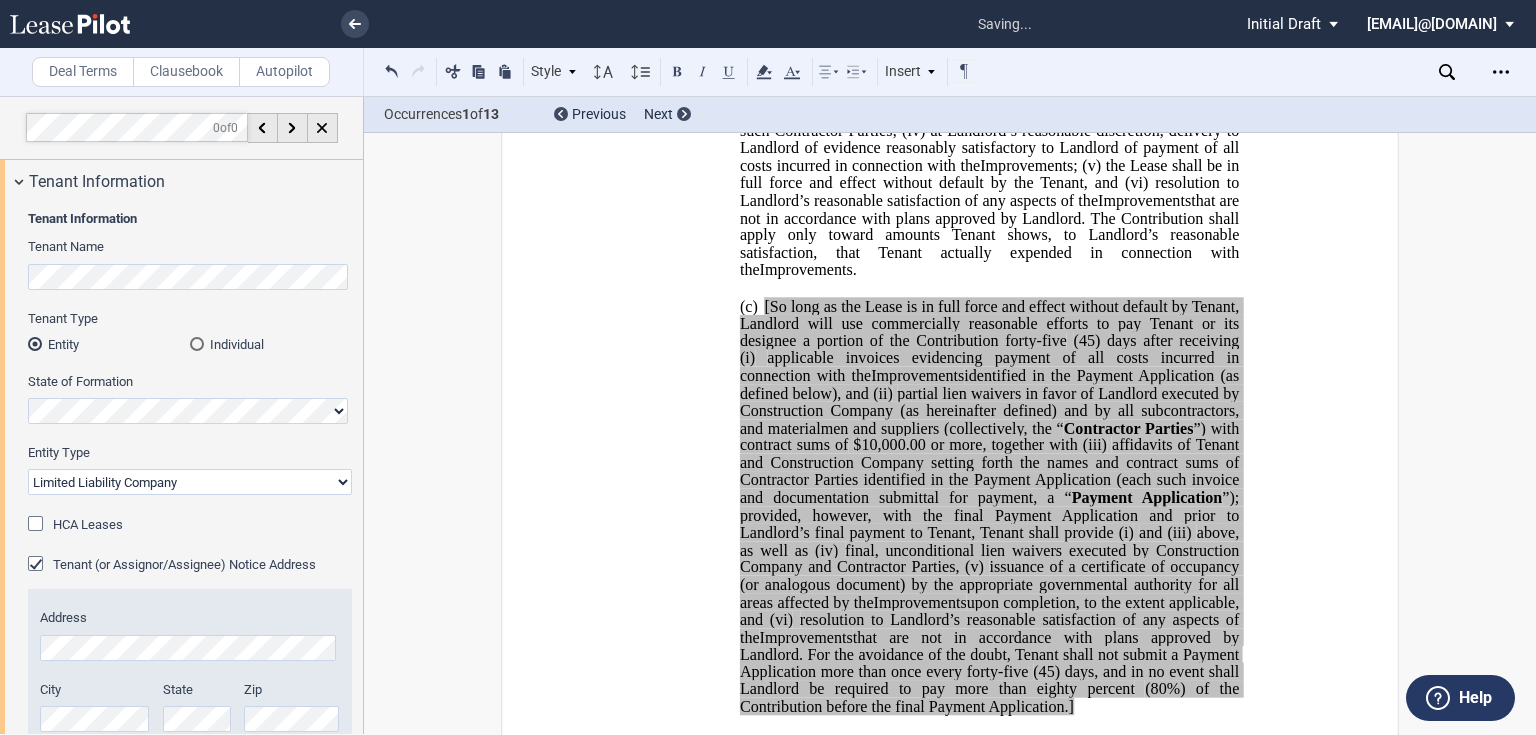 scroll, scrollTop: 1546, scrollLeft: 0, axis: vertical 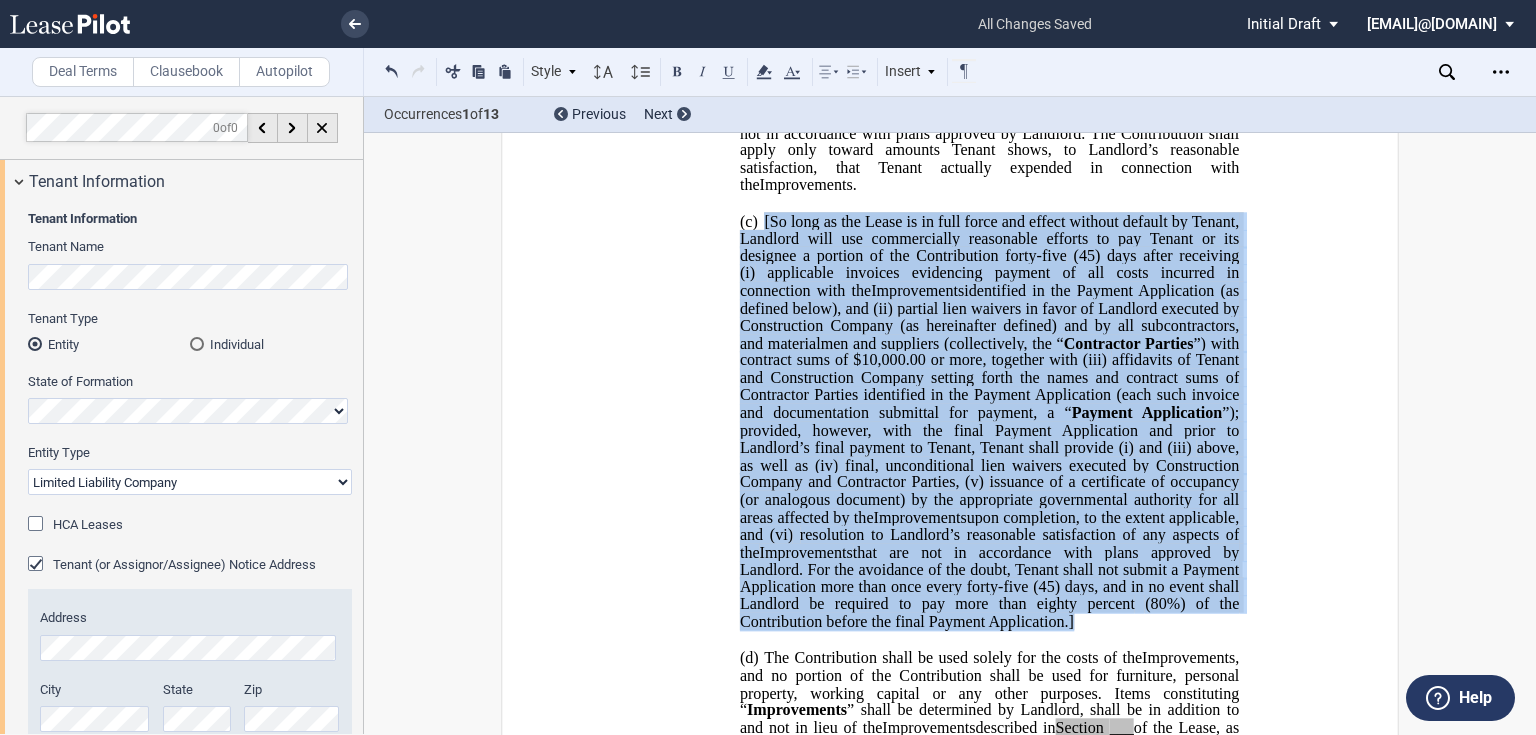 drag, startPoint x: 1101, startPoint y: 705, endPoint x: 756, endPoint y: 308, distance: 525.9601 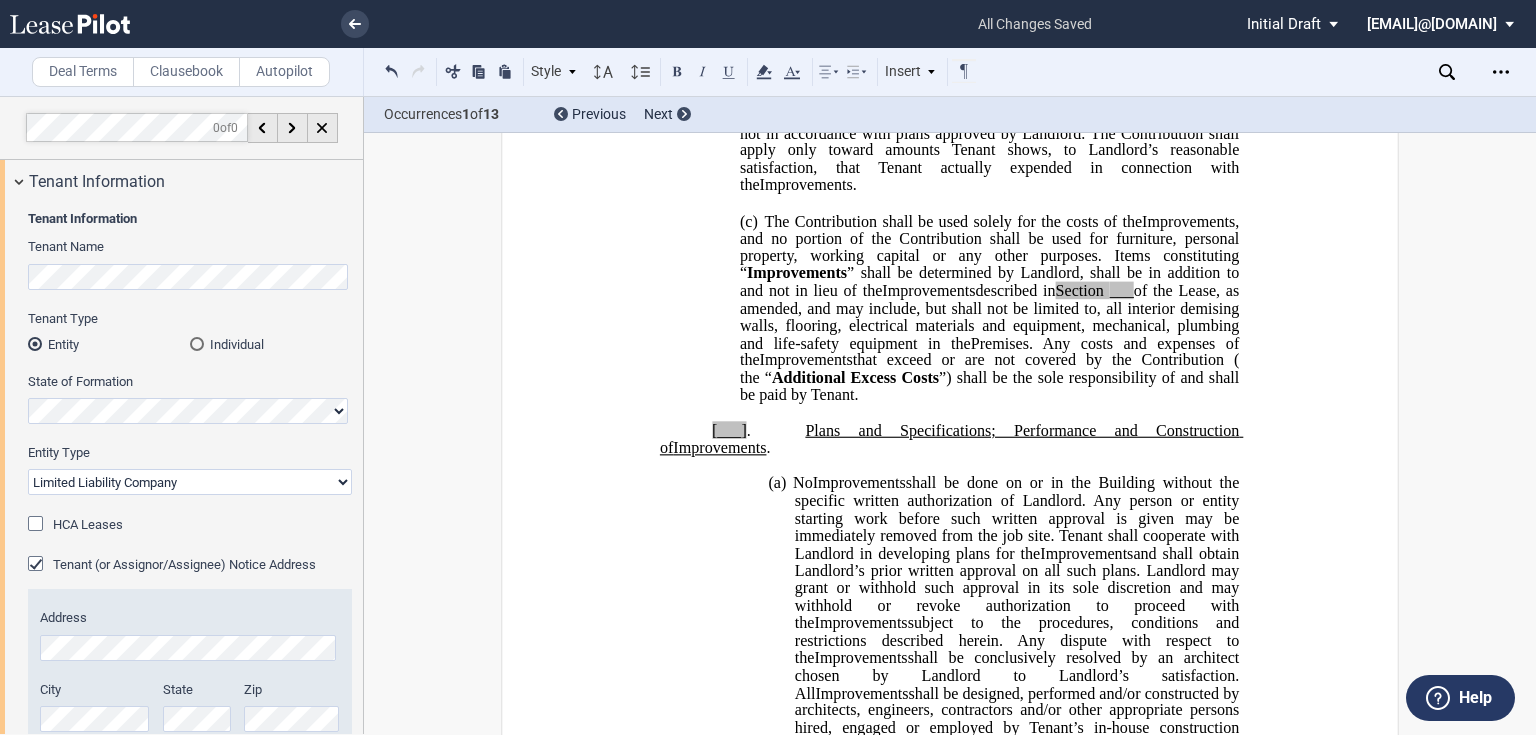 click on "of the Lease, as amended, and may include, but shall not be limited to, all interior demising walls, flooring, electrical materials and equipment, mechanical, plumbing and life-safety equipment in the" 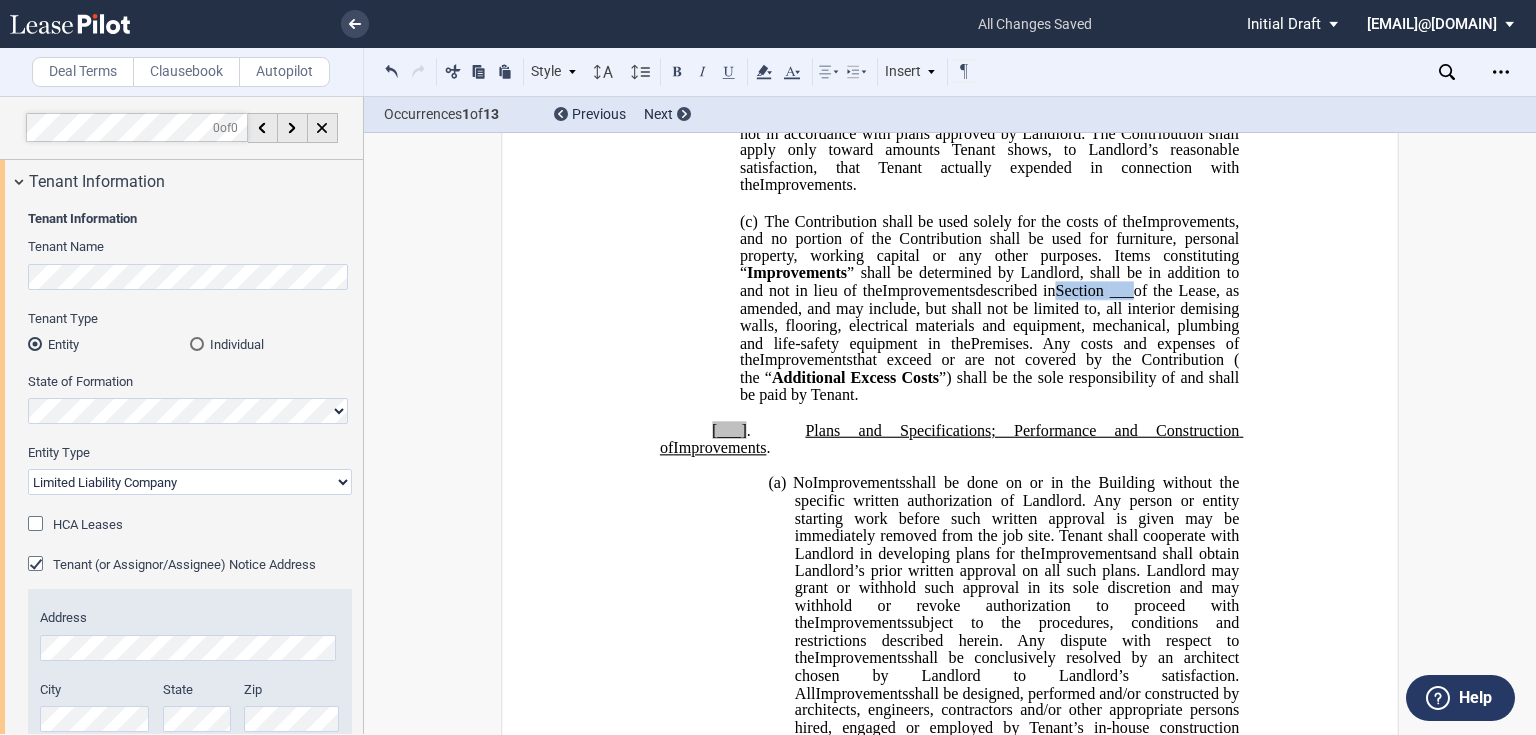 drag, startPoint x: 1053, startPoint y: 372, endPoint x: 1130, endPoint y: 375, distance: 77.05842 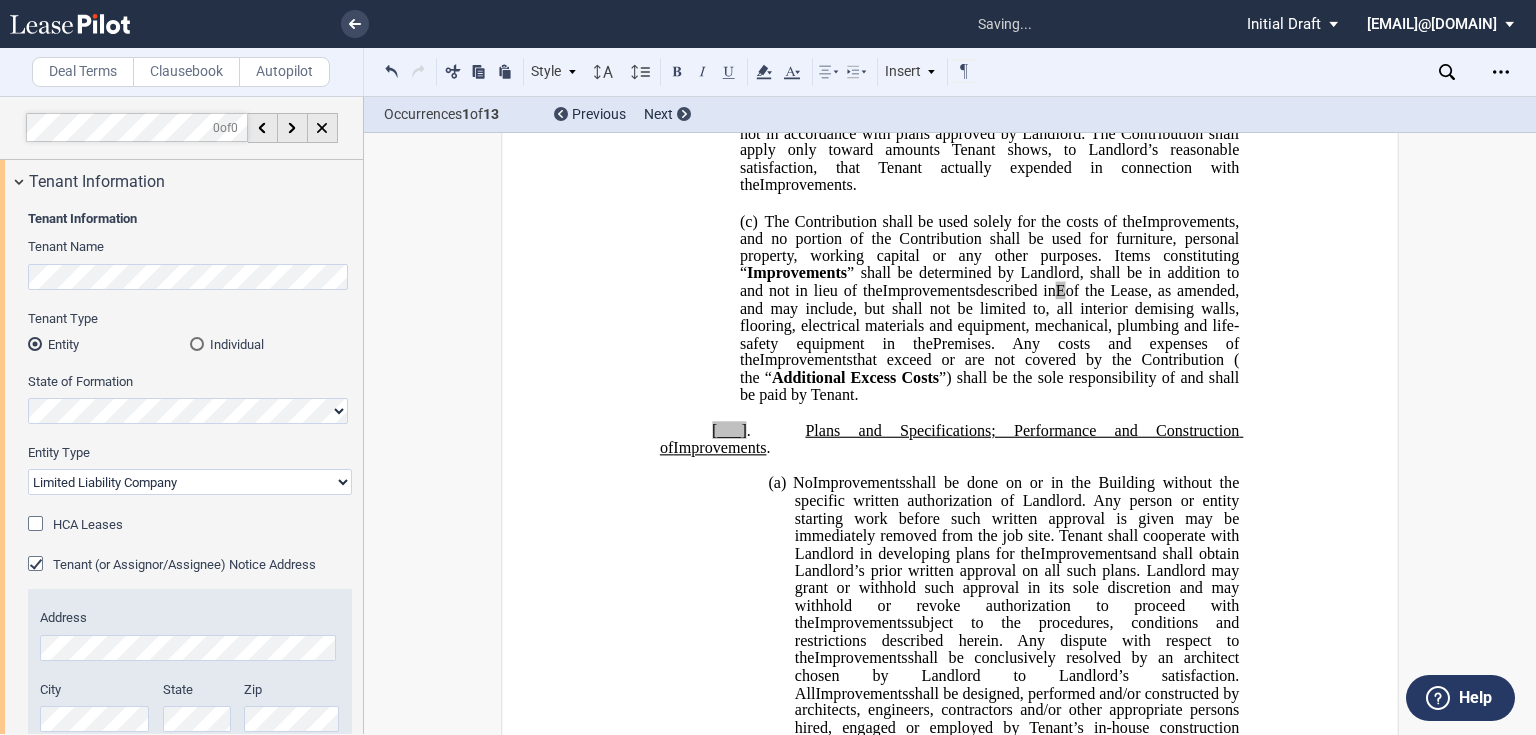 type 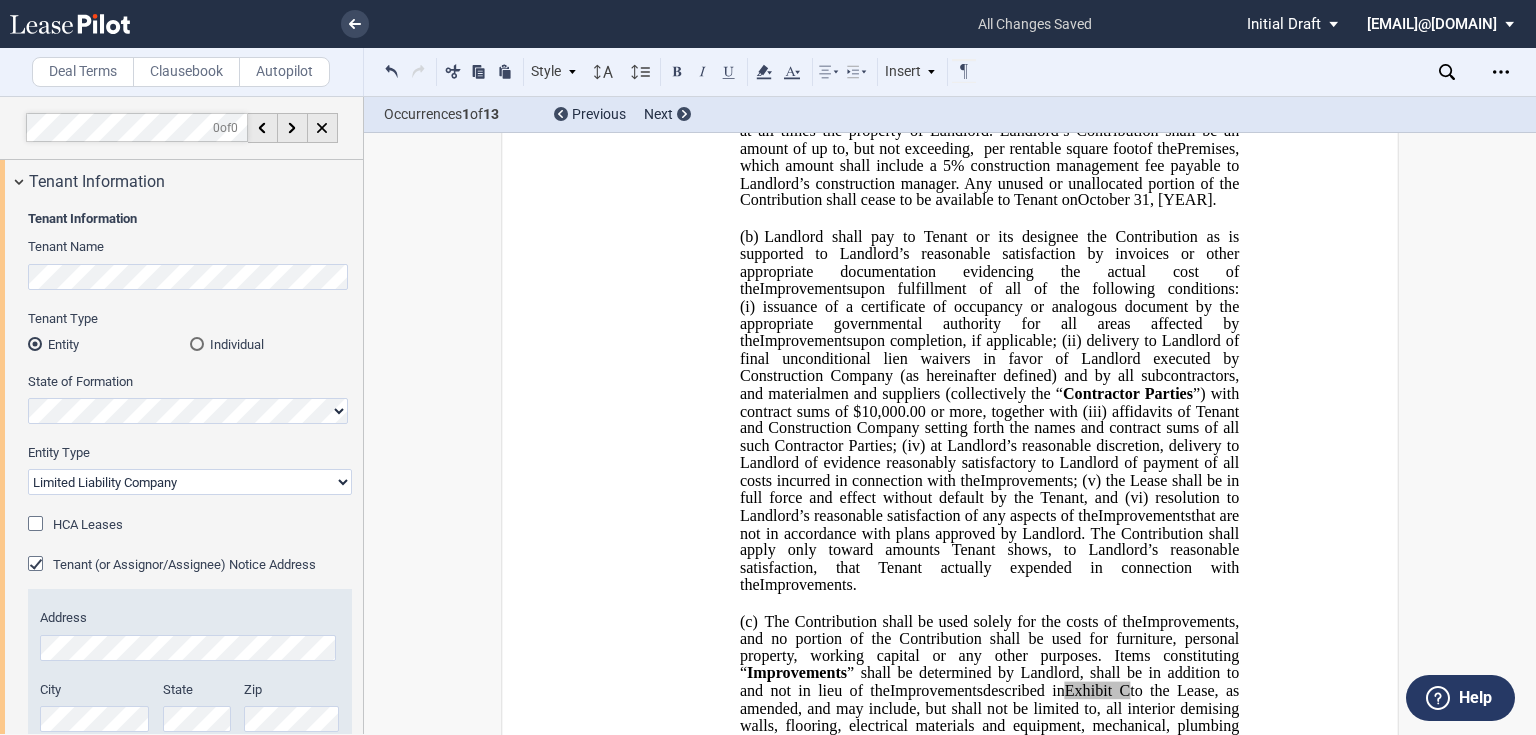 scroll, scrollTop: 906, scrollLeft: 0, axis: vertical 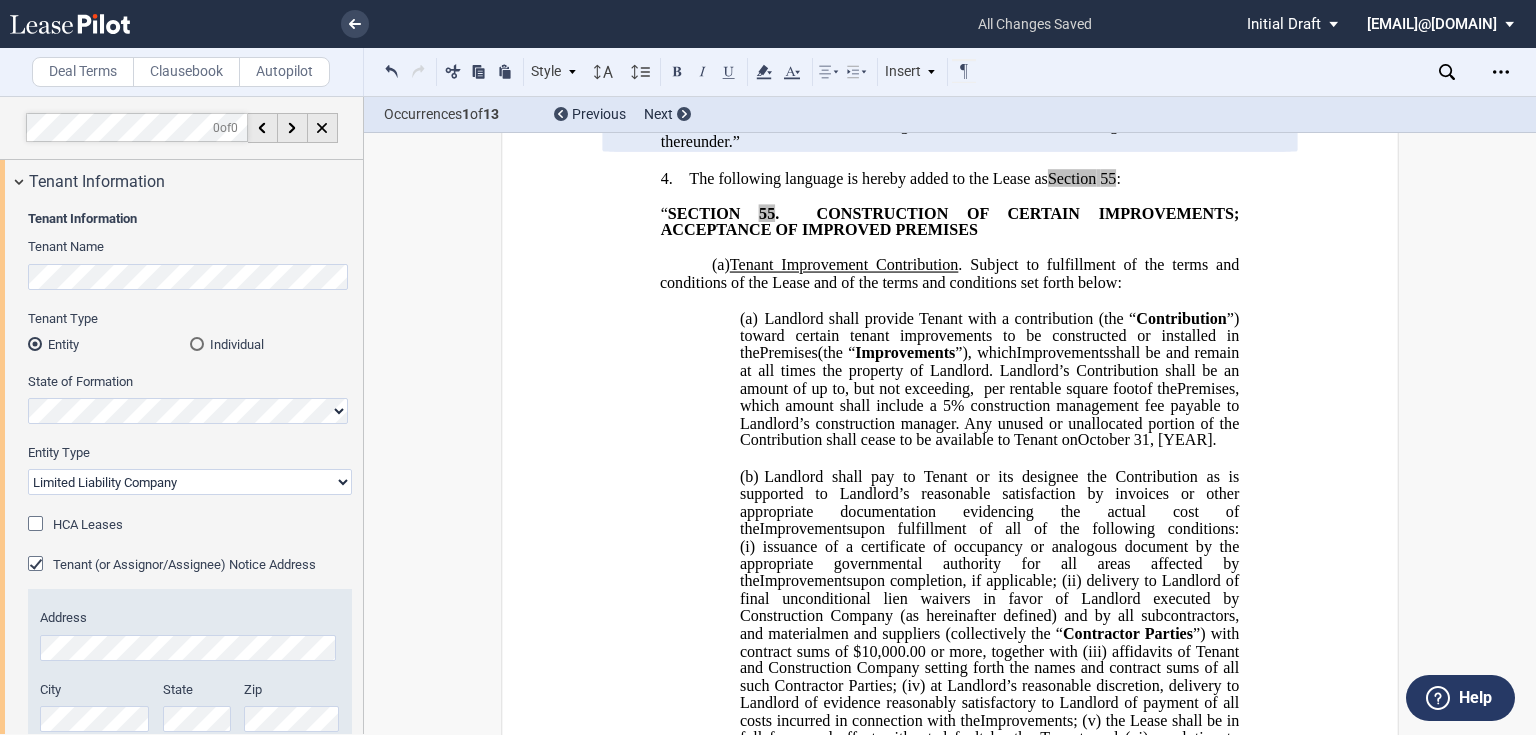 drag, startPoint x: 740, startPoint y: 403, endPoint x: 834, endPoint y: 424, distance: 96.317184 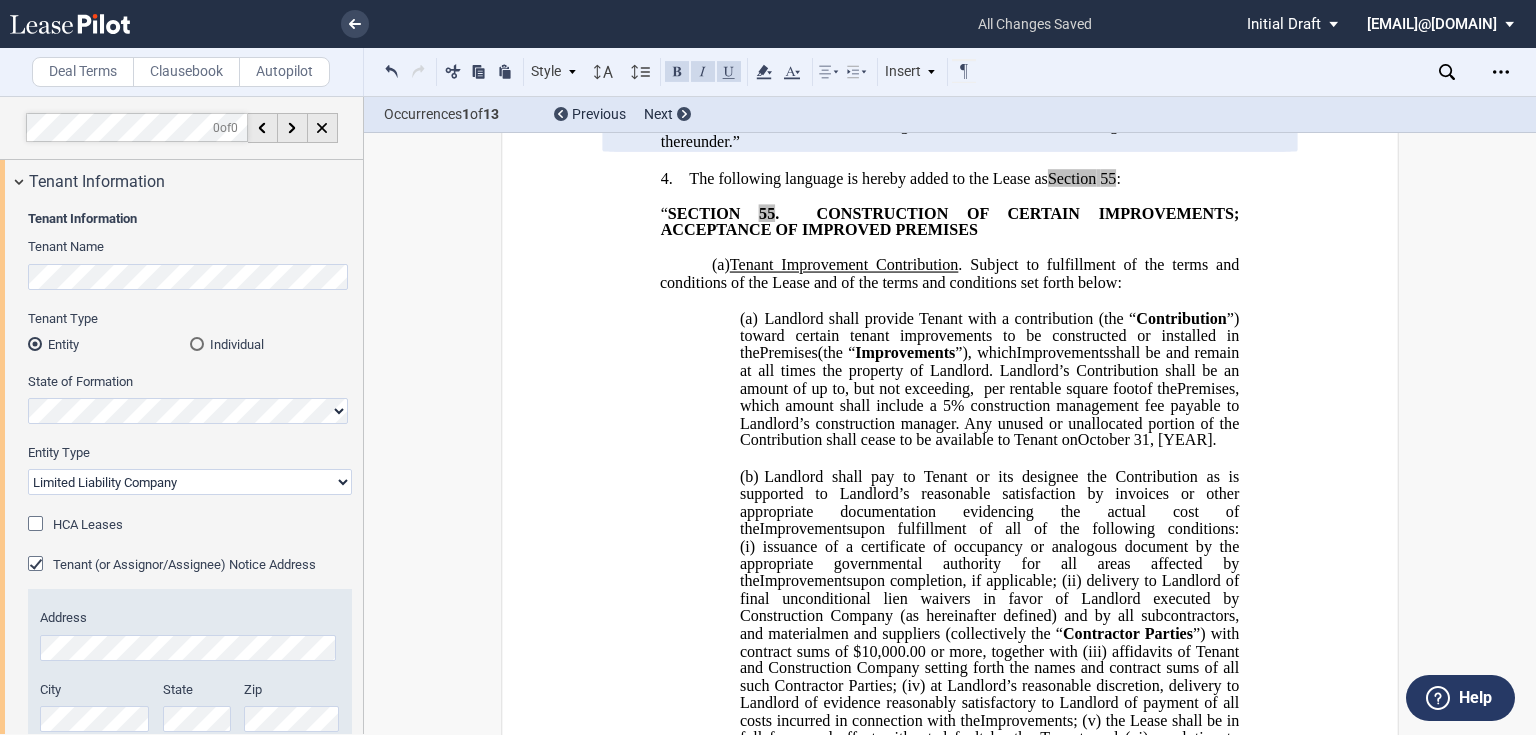 click on "(a)" at bounding box center (749, 319) 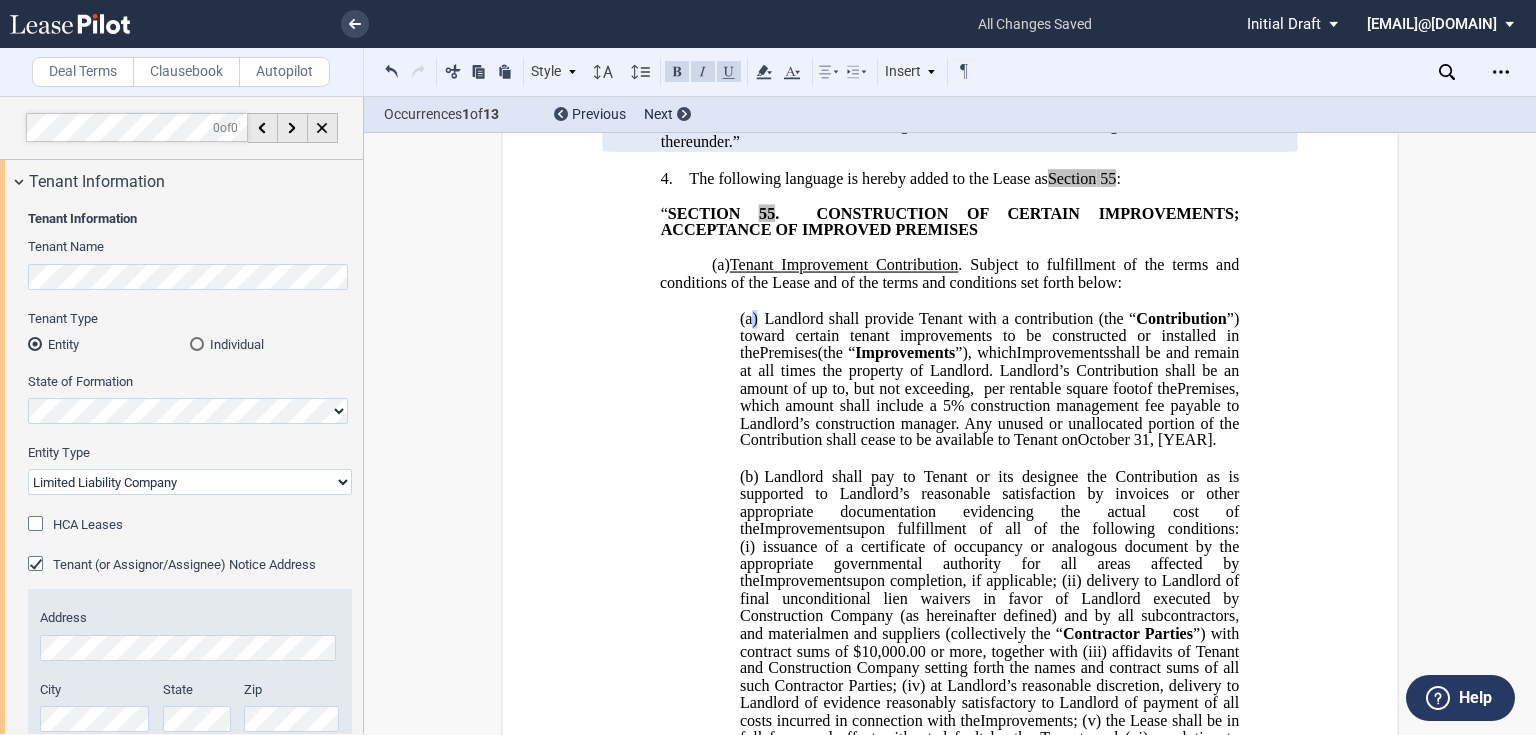 click on "(a)" at bounding box center [749, 319] 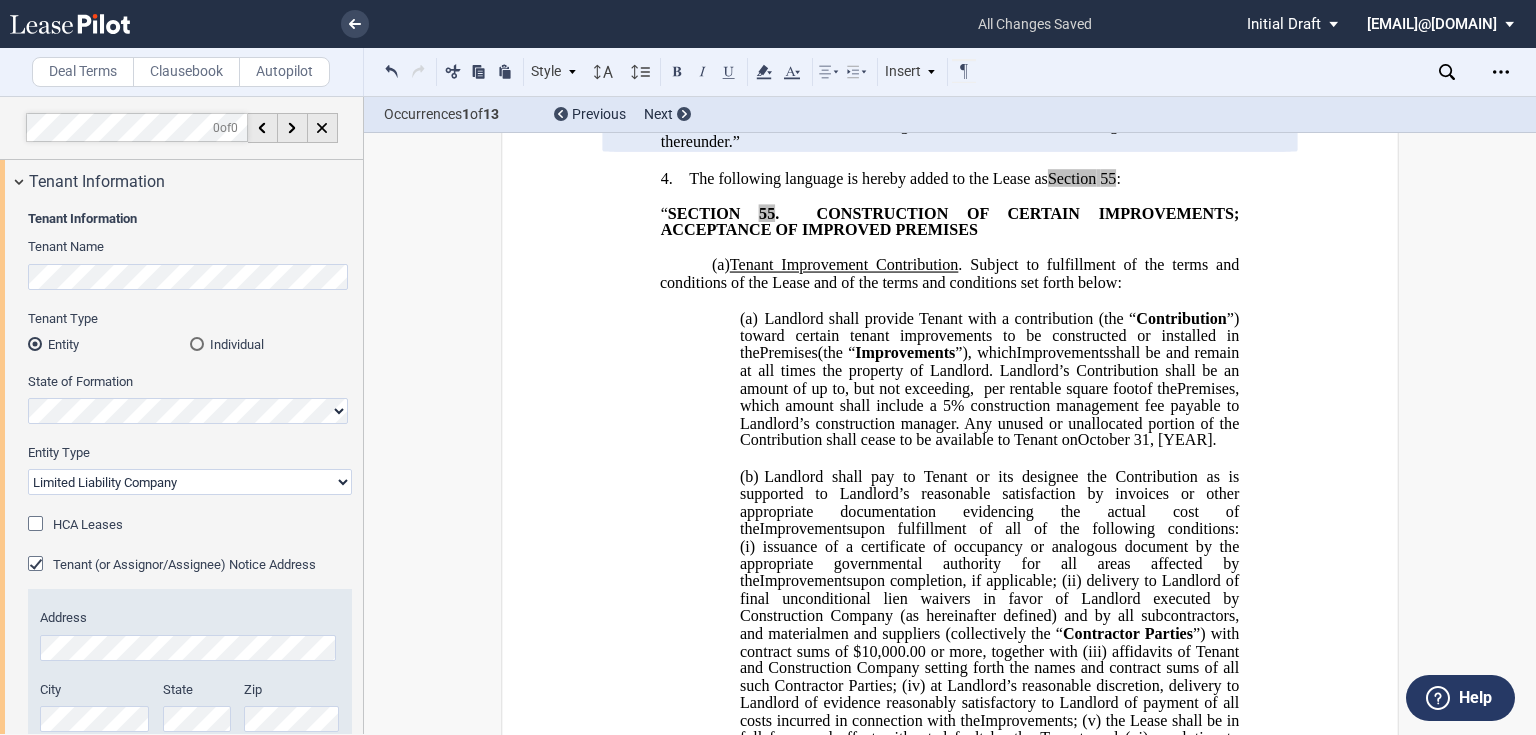 click on "(a)" at bounding box center [749, 319] 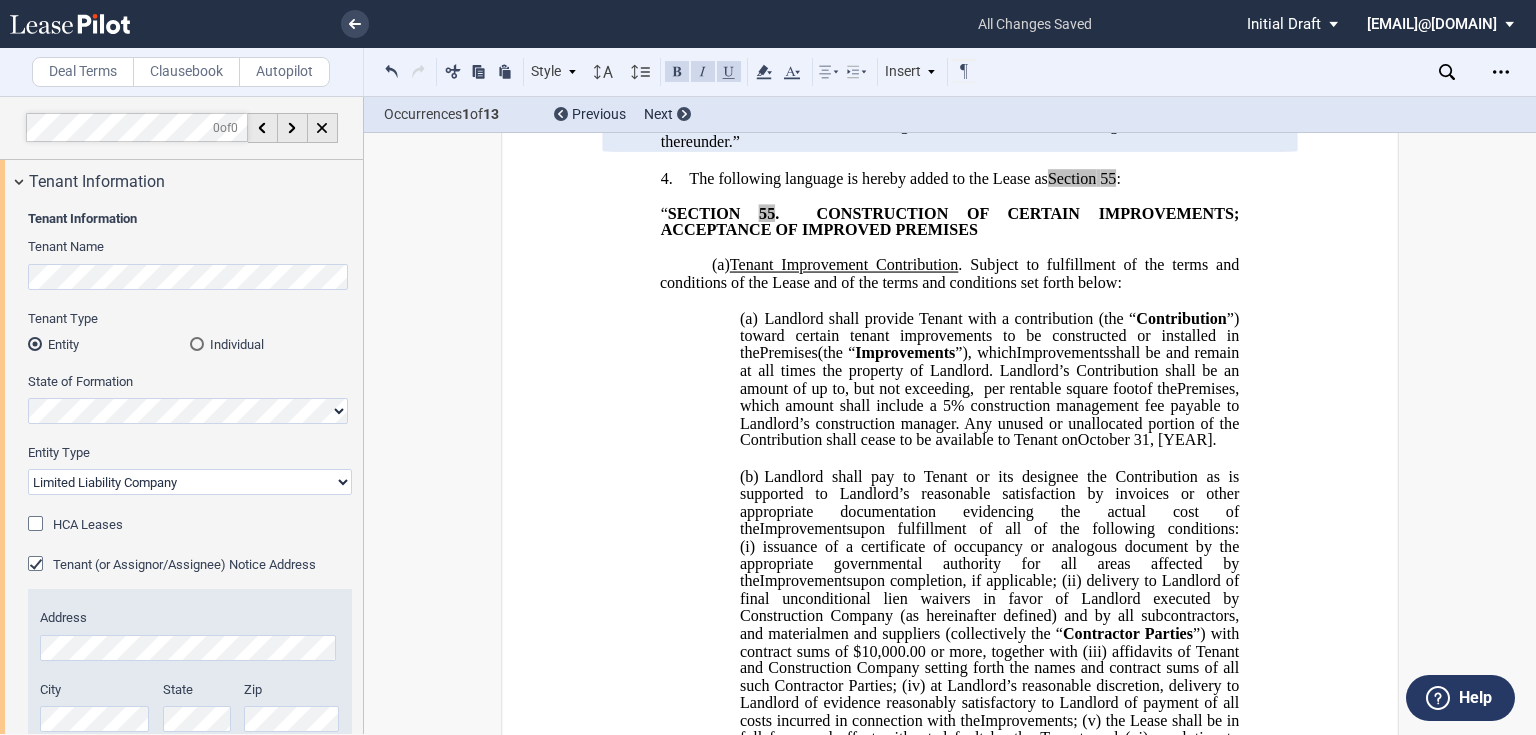 click on "(a)" at bounding box center (749, 319) 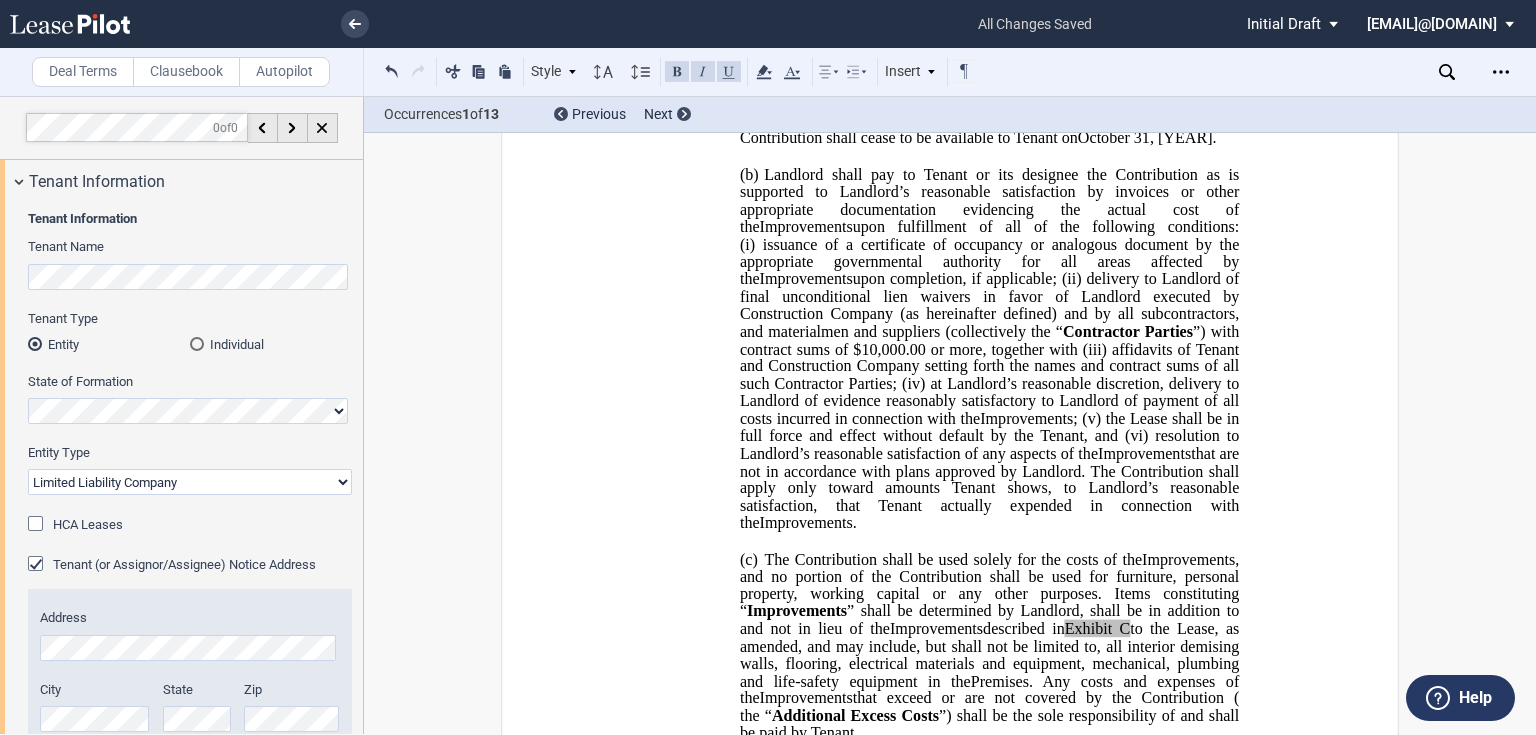scroll, scrollTop: 986, scrollLeft: 0, axis: vertical 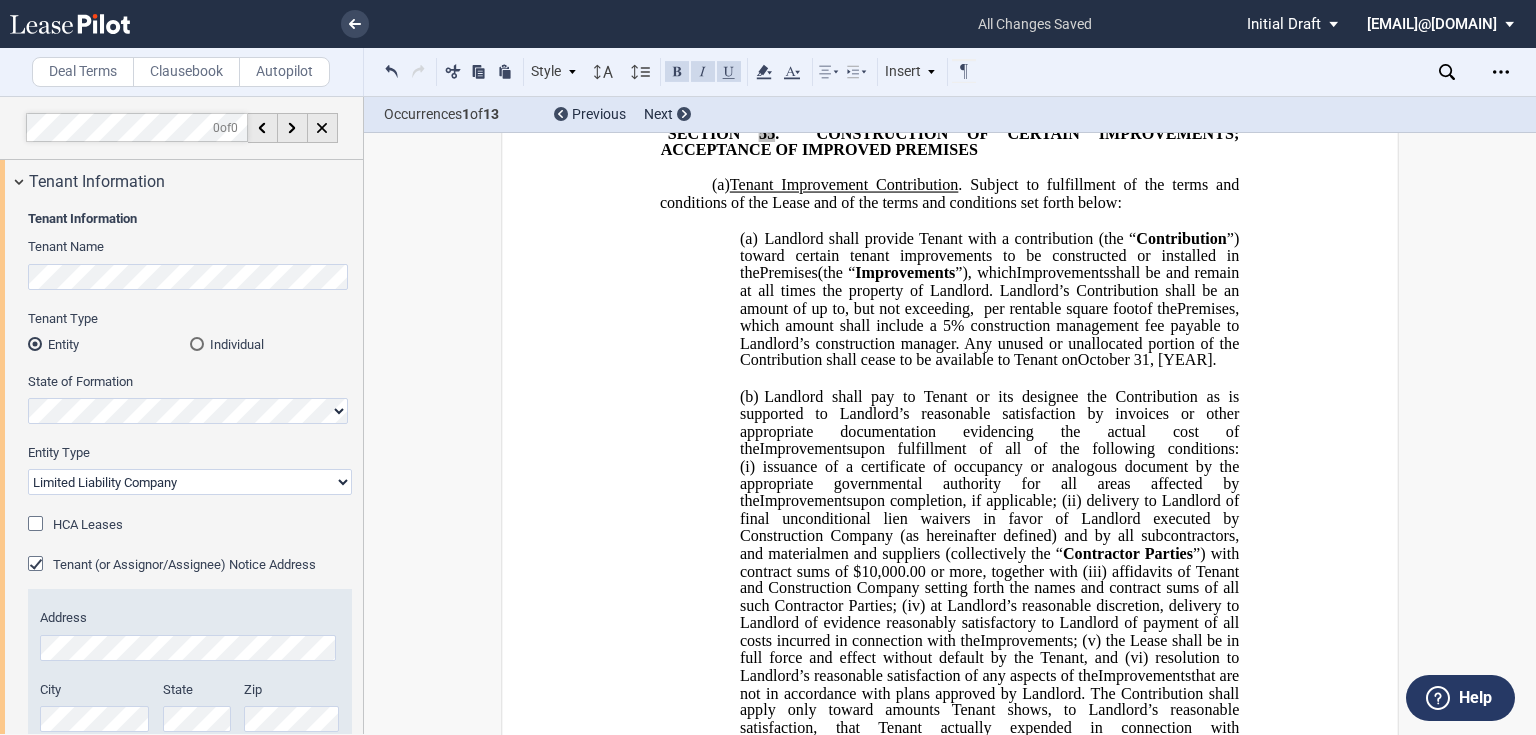 click on "(a)" at bounding box center (749, 239) 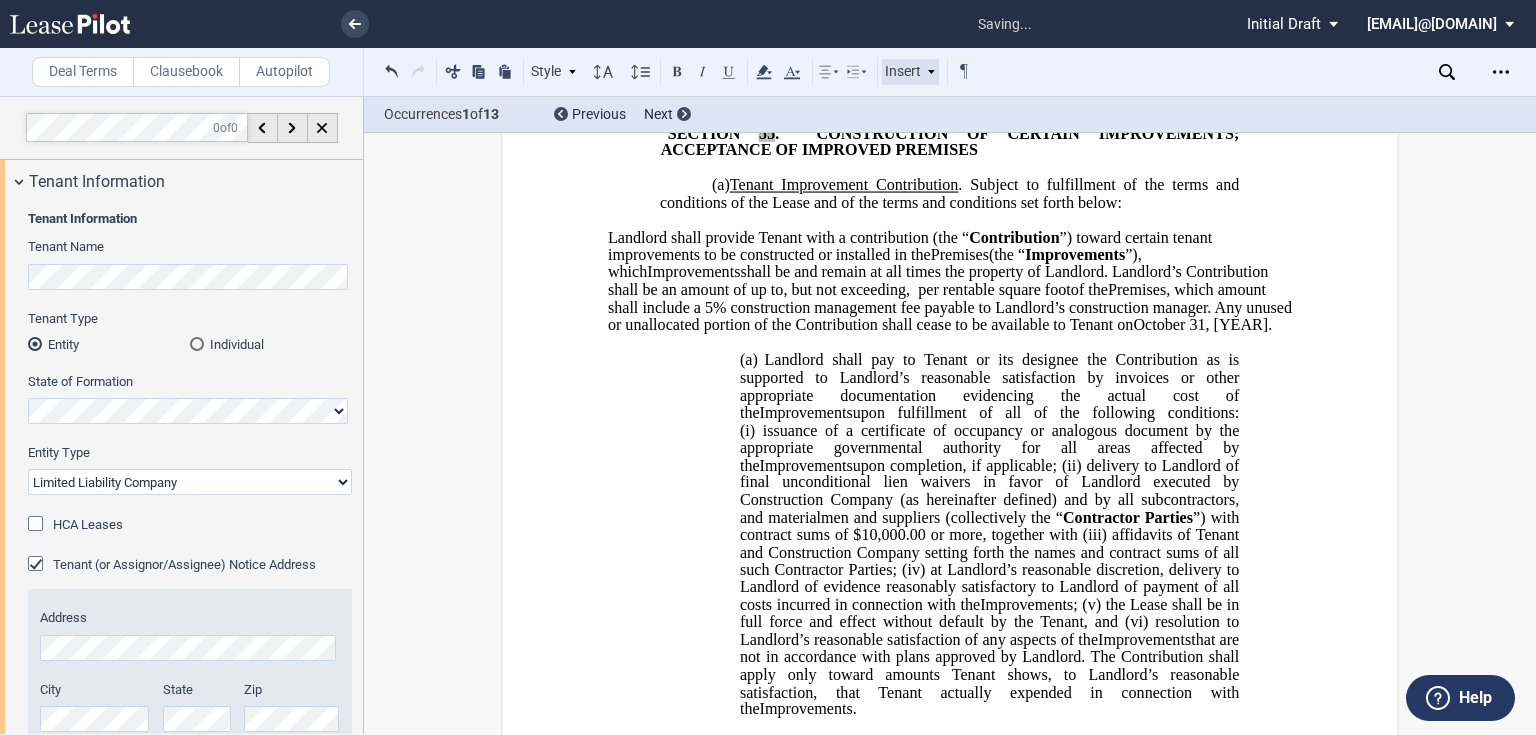 click 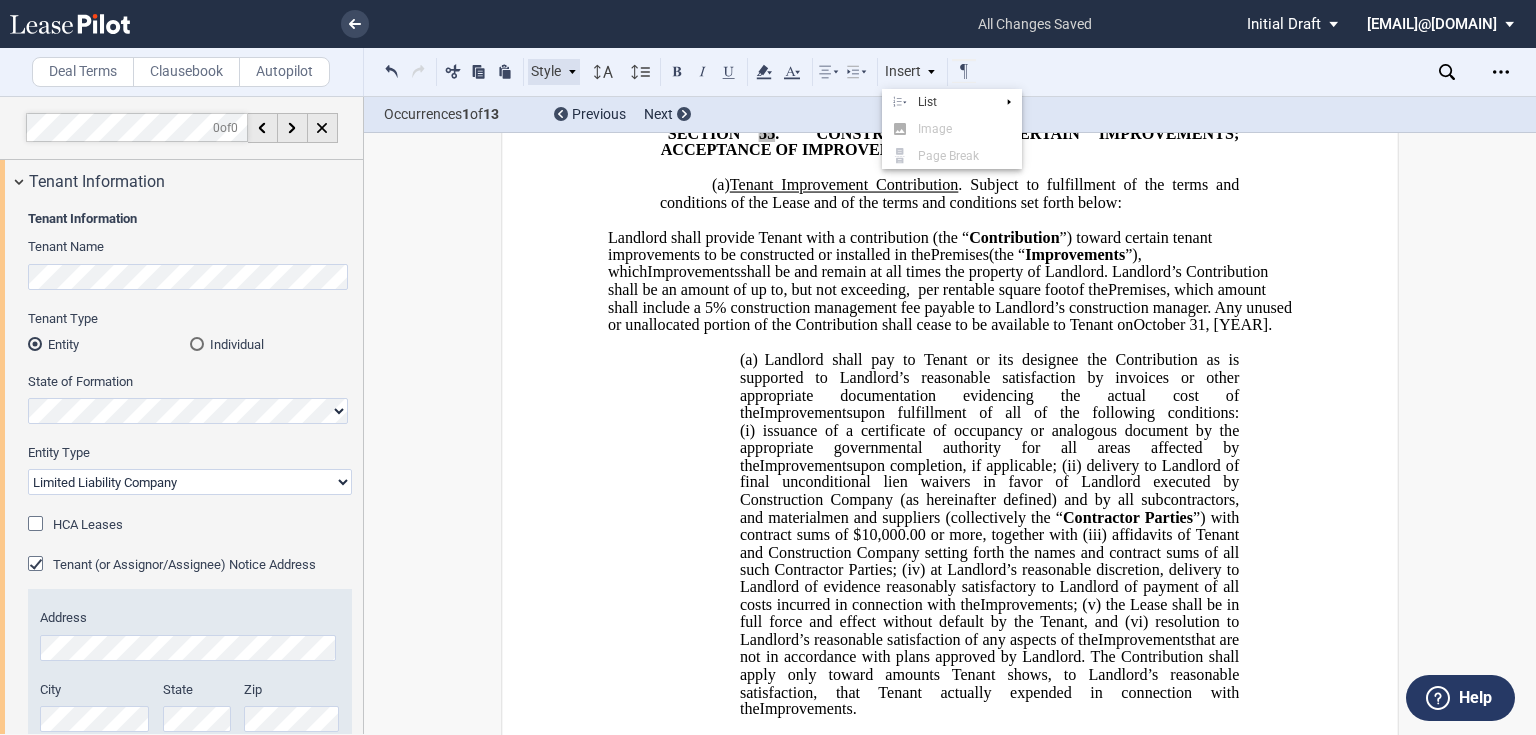 click 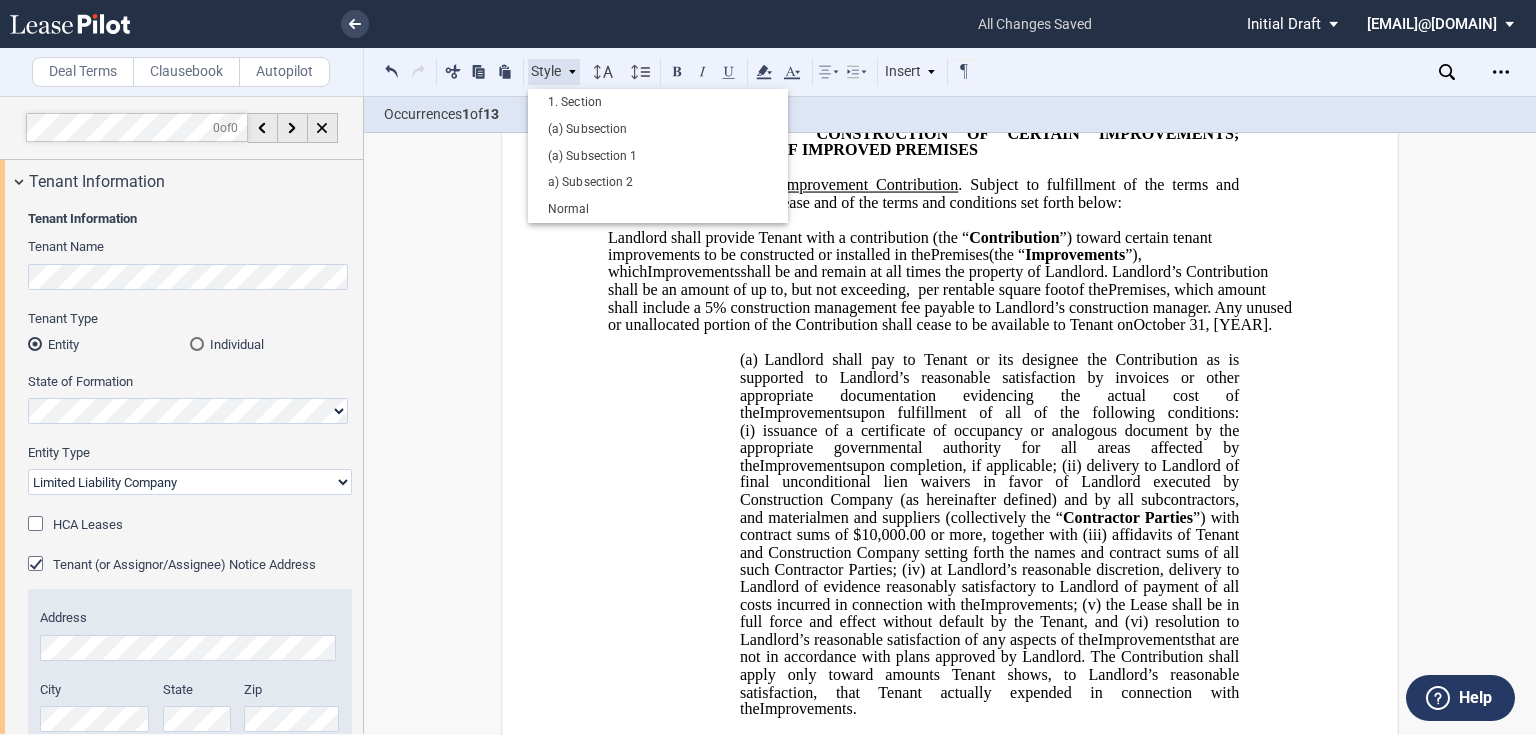 click 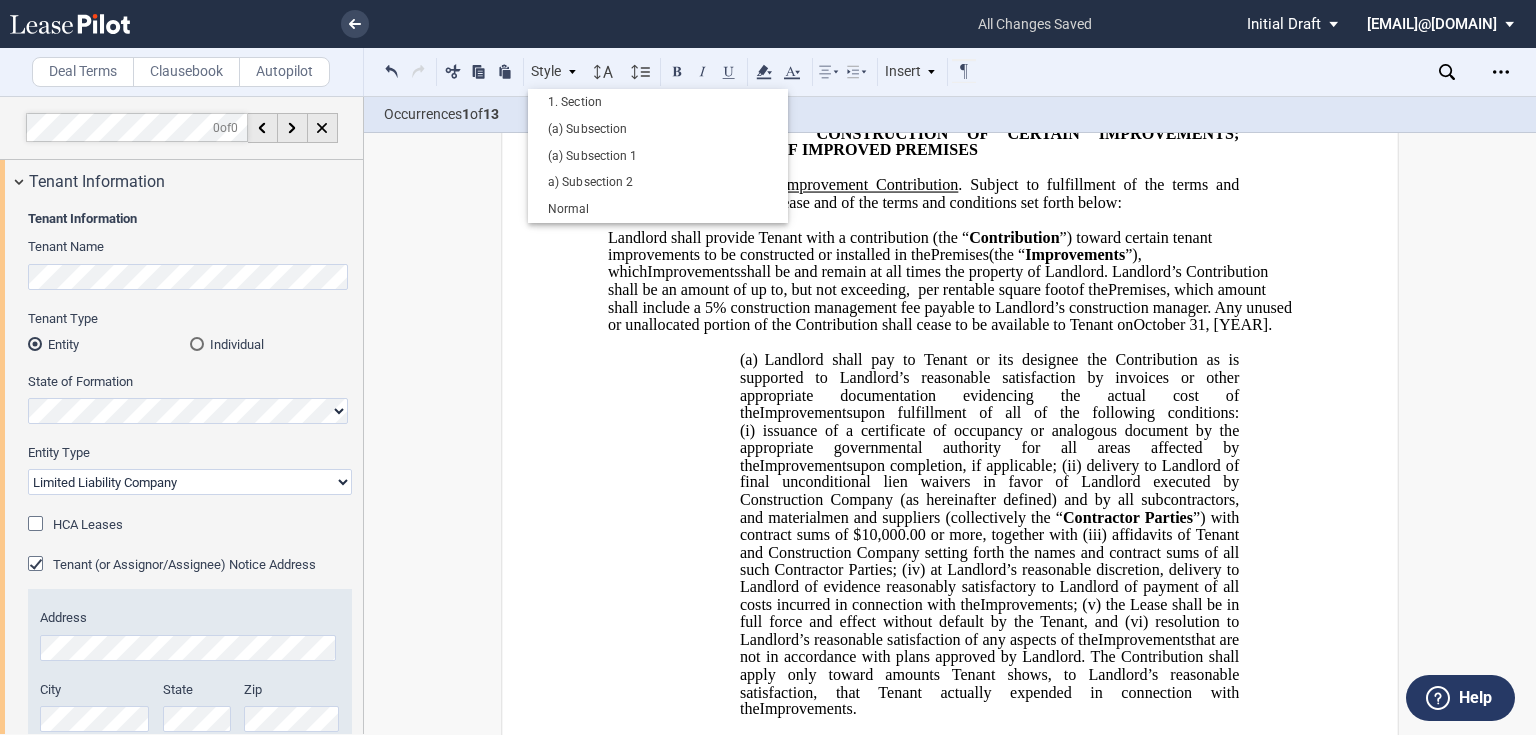 click on "﻿
﻿ ﻿ FIRST  AMENDMENT TO  ﻿ ﻿
ASSIGNMENT, ASSUMPTION AND   ﻿ ﻿  FIRST  AMENDMENT TO  ﻿ ﻿
ASSIGNMENT AND ASSUMPTION TO  ﻿ ﻿
﻿
THIS   ﻿ ﻿  FIRST  AMENDMENT TO  ﻿ ﻿  (this “ ﻿ ﻿ First  Amendment ”) is dated as of   _____________ (“ ﻿ ﻿ First  Amendment Effective Date ”), by and between  Watkins MOB I, LLC ,  a   Delaware   limited liability company  (“ Landlord ”) and  ﻿ ﻿ ,   ﻿ ﻿   ﻿ ﻿   ﻿ ﻿  an individual ,  , an individual ,  ,  , and  , and  ﻿ ﻿ , an individual , as successor-in-interest to  [______]  ( jointly, severally and collectively, the  “ Tenant ”), under the following circumstances:
THIS ASSIGNMENT, ASSUMPTION AND   ﻿ ﻿  FIRST  AMENDMENT TO  ﻿ ﻿  (this “ ﻿ ﻿ First  Amendment ”) is dated as of   ____________ by and between  ," at bounding box center (950, 2316) 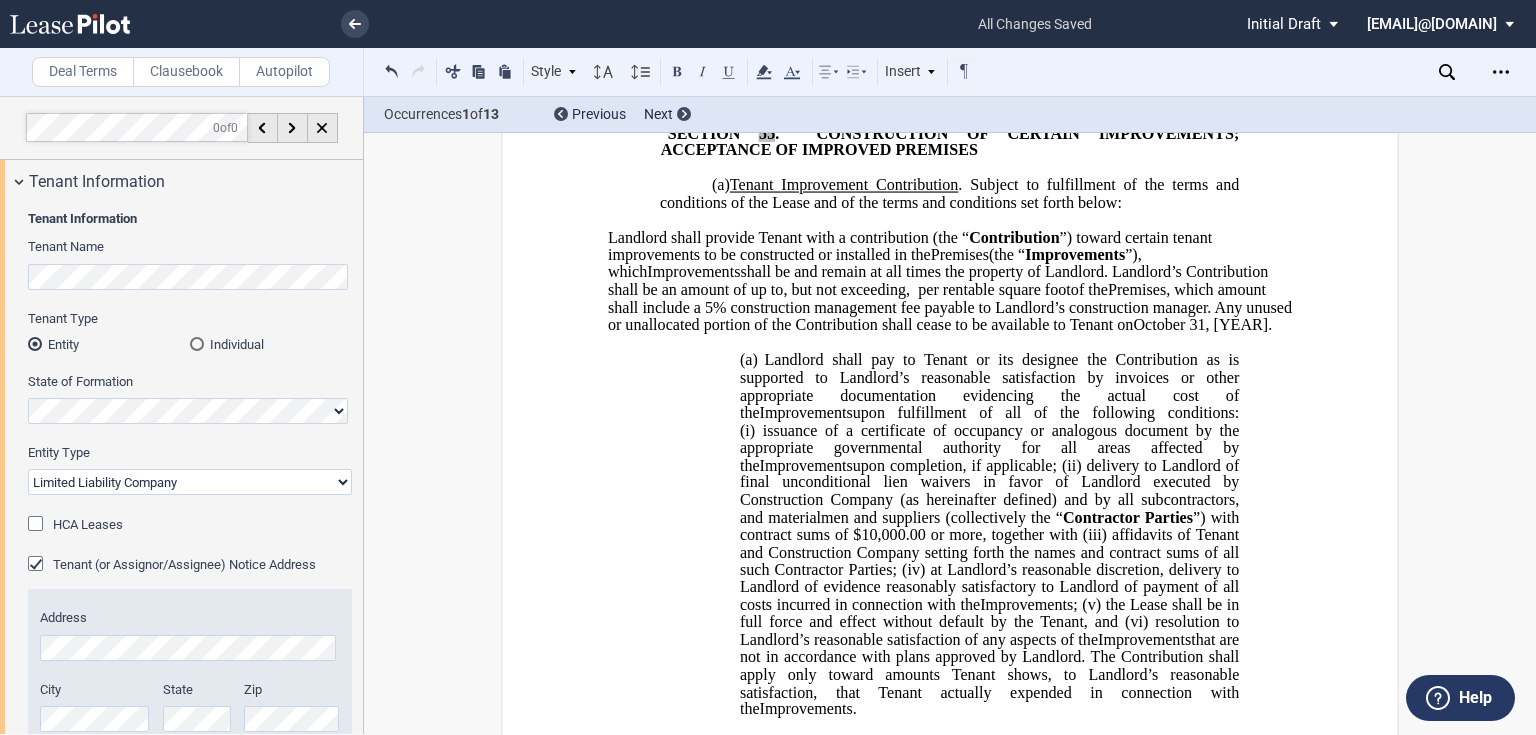 click on "﻿
﻿ ﻿ FIRST  AMENDMENT TO  ﻿ ﻿
ASSIGNMENT, ASSUMPTION AND   ﻿ ﻿  FIRST  AMENDMENT TO  ﻿ ﻿
ASSIGNMENT AND ASSUMPTION TO  ﻿ ﻿
﻿
THIS   ﻿ ﻿  FIRST  AMENDMENT TO  ﻿ ﻿  (this “ ﻿ ﻿ First  Amendment ”) is dated as of   _____________ (“ ﻿ ﻿ First  Amendment Effective Date ”), by and between  Watkins MOB I, LLC ,  a   Delaware   limited liability company  (“ Landlord ”) and  ﻿ ﻿ ,   ﻿ ﻿   ﻿ ﻿   ﻿ ﻿  an individual ,  , an individual ,  ,  , and  , and  ﻿ ﻿ , an individual , as successor-in-interest to  [______]  ( jointly, severally and collectively, the  “ Tenant ”), under the following circumstances:
THIS ASSIGNMENT, ASSUMPTION AND   ﻿ ﻿  FIRST  AMENDMENT TO  ﻿ ﻿  (this “ ﻿ ﻿ First  Amendment ”) is dated as of   ____________ by and between  ," at bounding box center [950, 2316] 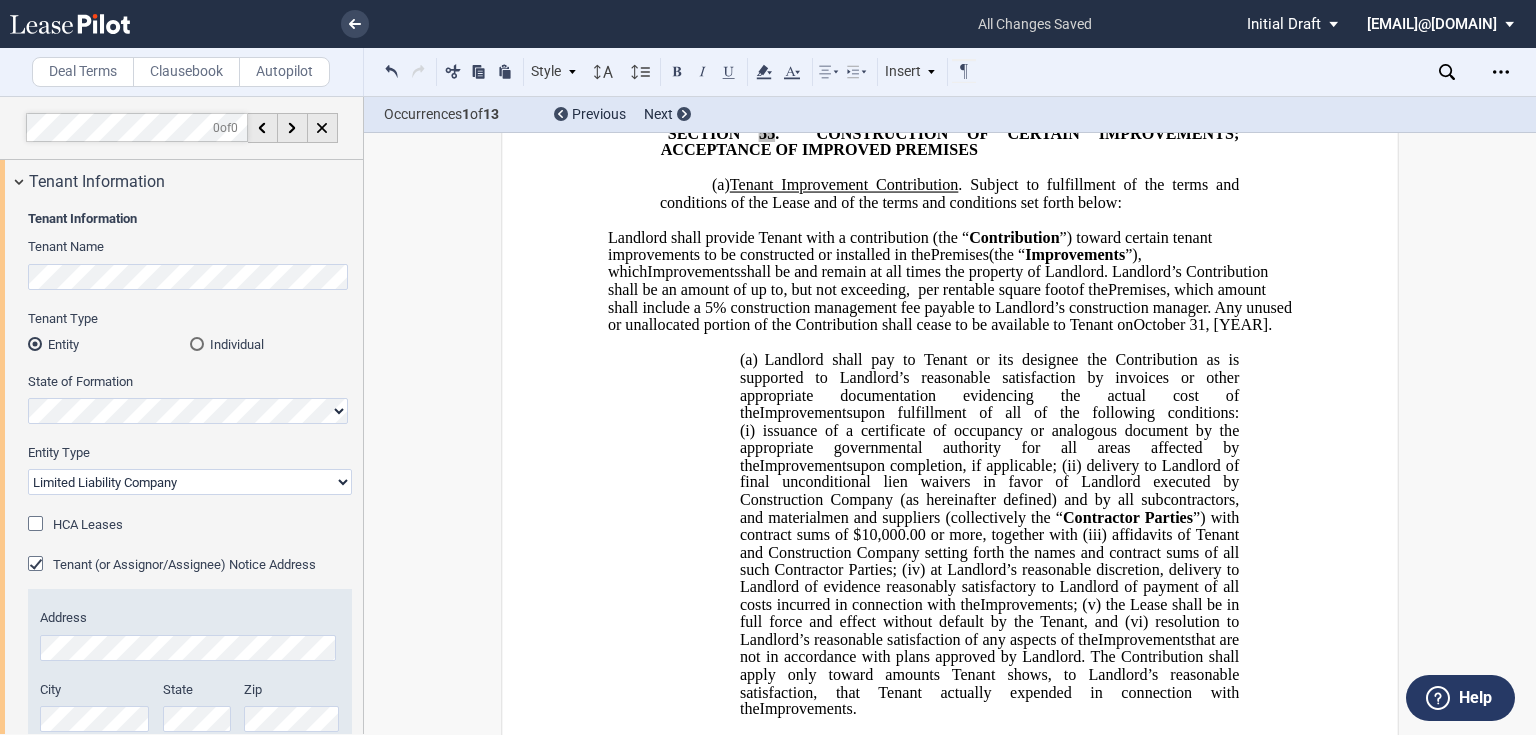 type 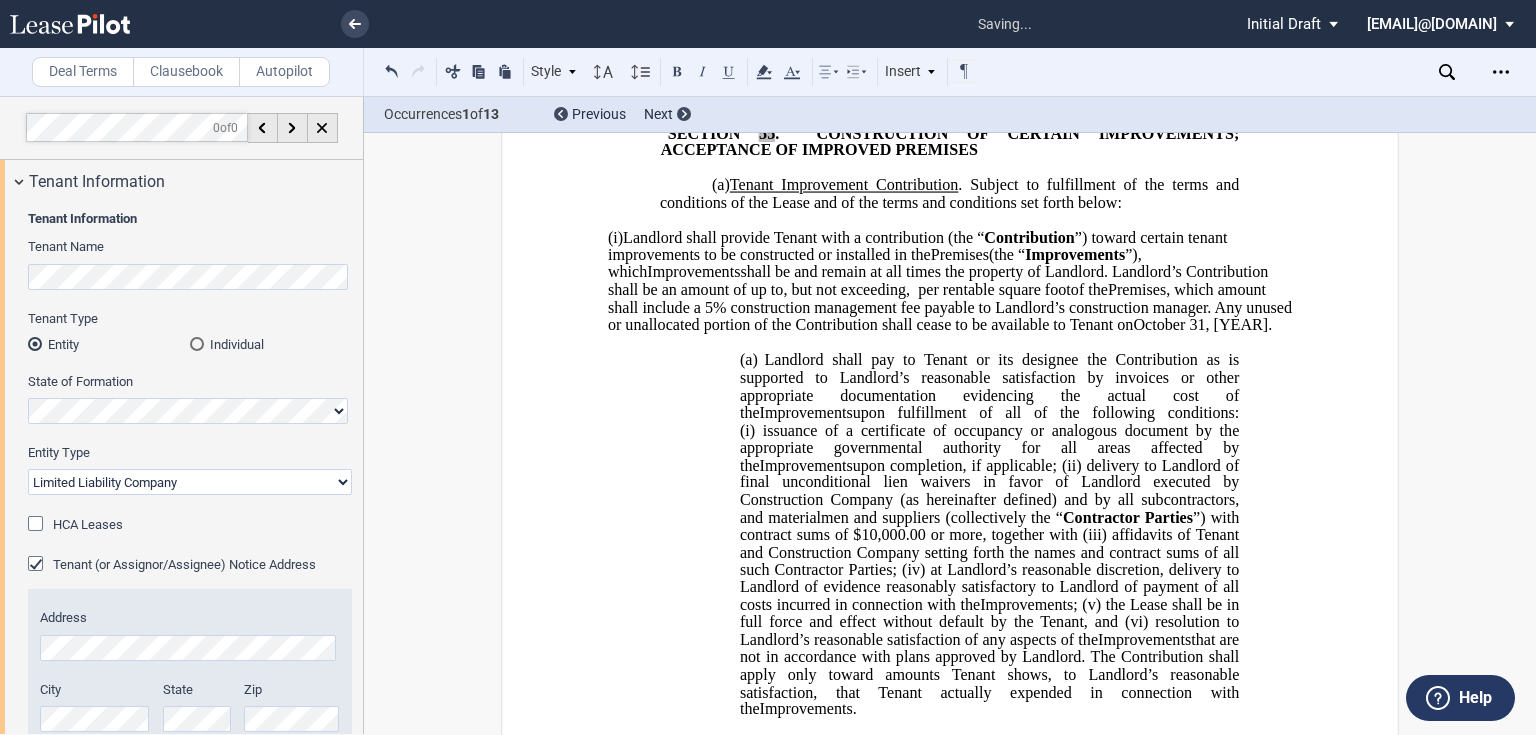 click on "﻿
﻿ ﻿ FIRST  AMENDMENT TO  ﻿ ﻿
ASSIGNMENT, ASSUMPTION AND   ﻿ ﻿  FIRST  AMENDMENT TO  ﻿ ﻿
ASSIGNMENT AND ASSUMPTION TO  ﻿ ﻿
﻿
THIS   ﻿ ﻿  FIRST  AMENDMENT TO  ﻿ ﻿  (this “ ﻿ ﻿ First  Amendment ”) is dated as of   _____________ (“ ﻿ ﻿ First  Amendment Effective Date ”), by and between  Watkins MOB I, LLC ,  a   Delaware   limited liability company  (“ Landlord ”) and  ﻿ ﻿ ,   ﻿ ﻿   ﻿ ﻿   ﻿ ﻿  an individual ,  , an individual ,  ,  , and  , and  ﻿ ﻿ , an individual , as successor-in-interest to  [______]  ( jointly, severally and collectively, the  “ Tenant ”), under the following circumstances:
THIS ASSIGNMENT, ASSUMPTION AND   ﻿ ﻿  FIRST  AMENDMENT TO  ﻿ ﻿  (this “ ﻿ ﻿ First  Amendment ”) is dated as of   ____________ by and between  ," at bounding box center (950, 2316) 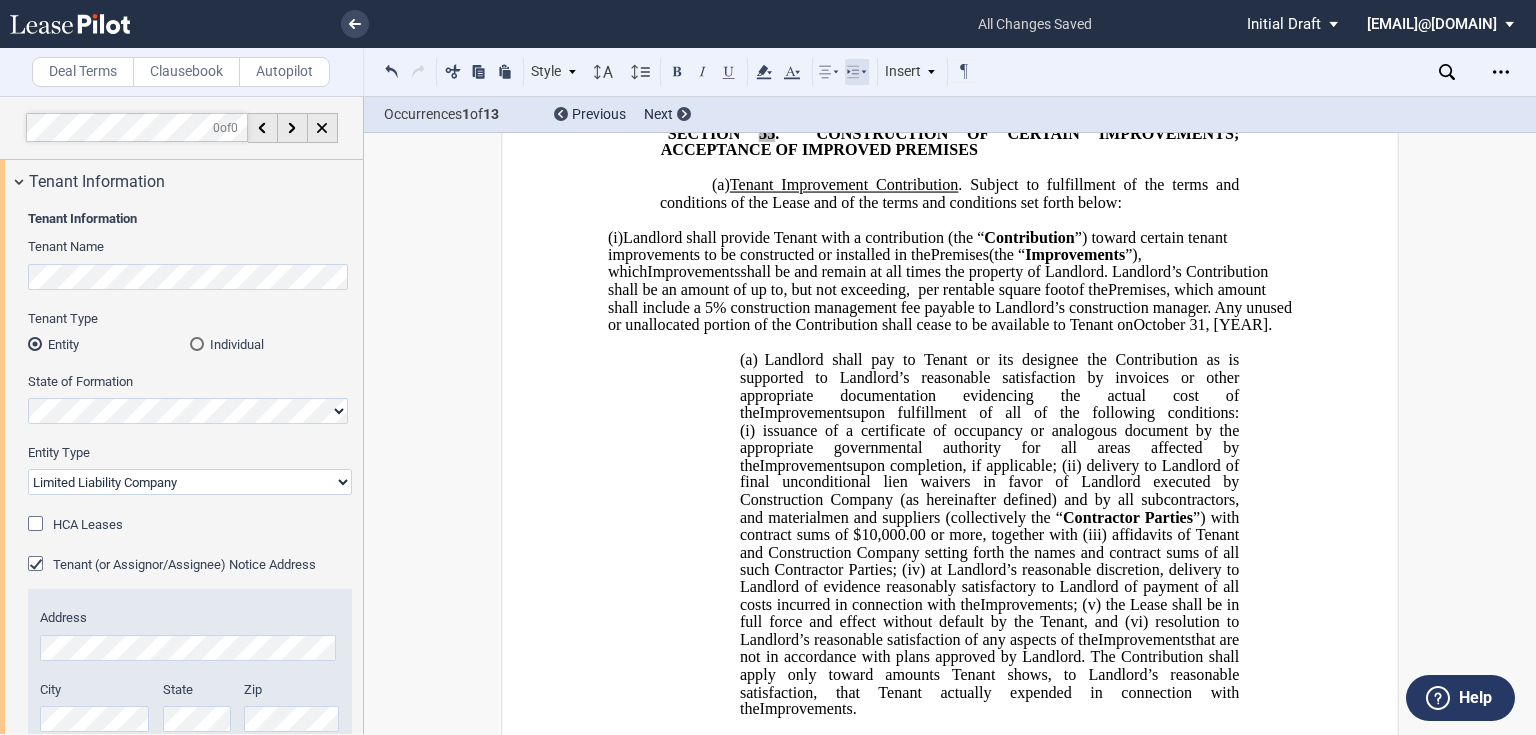 click 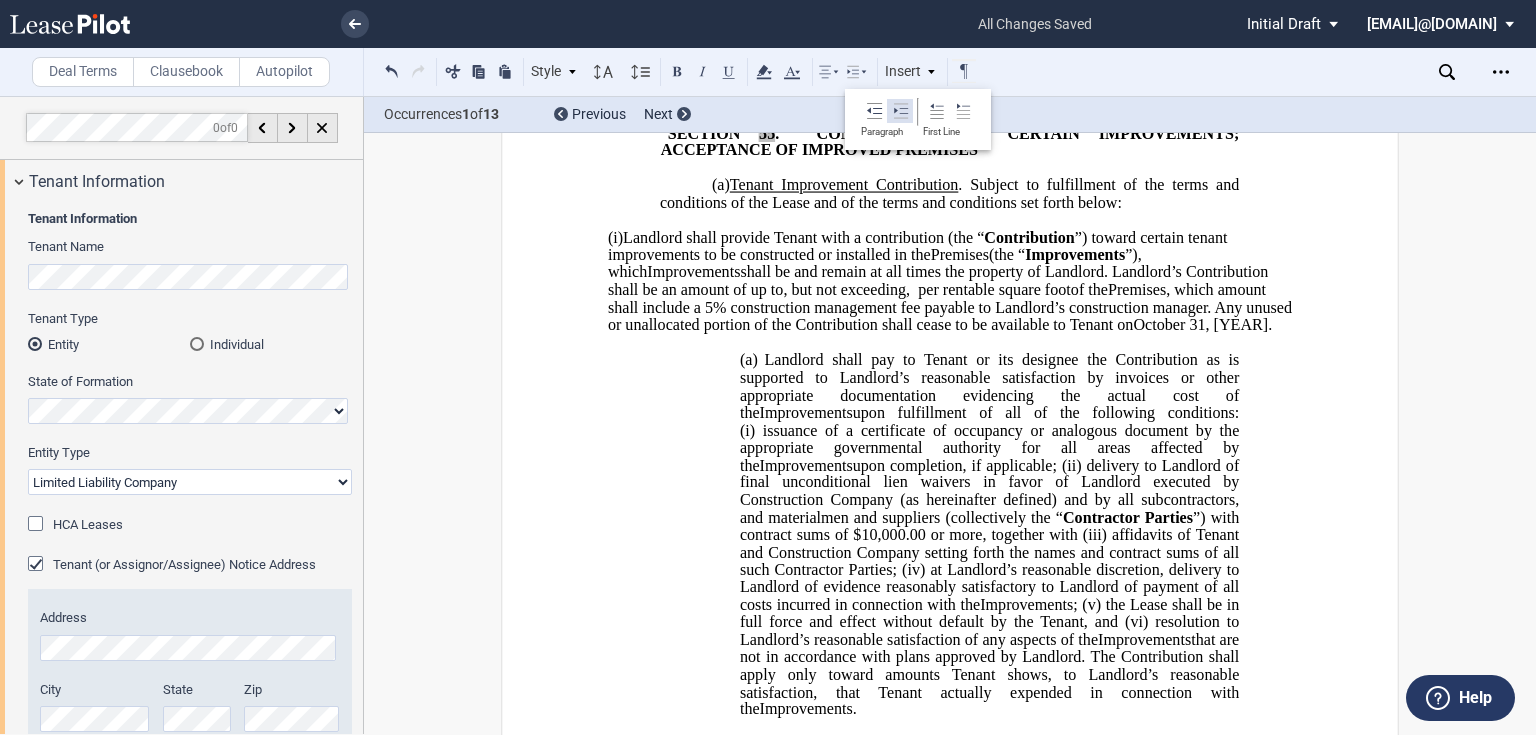 click 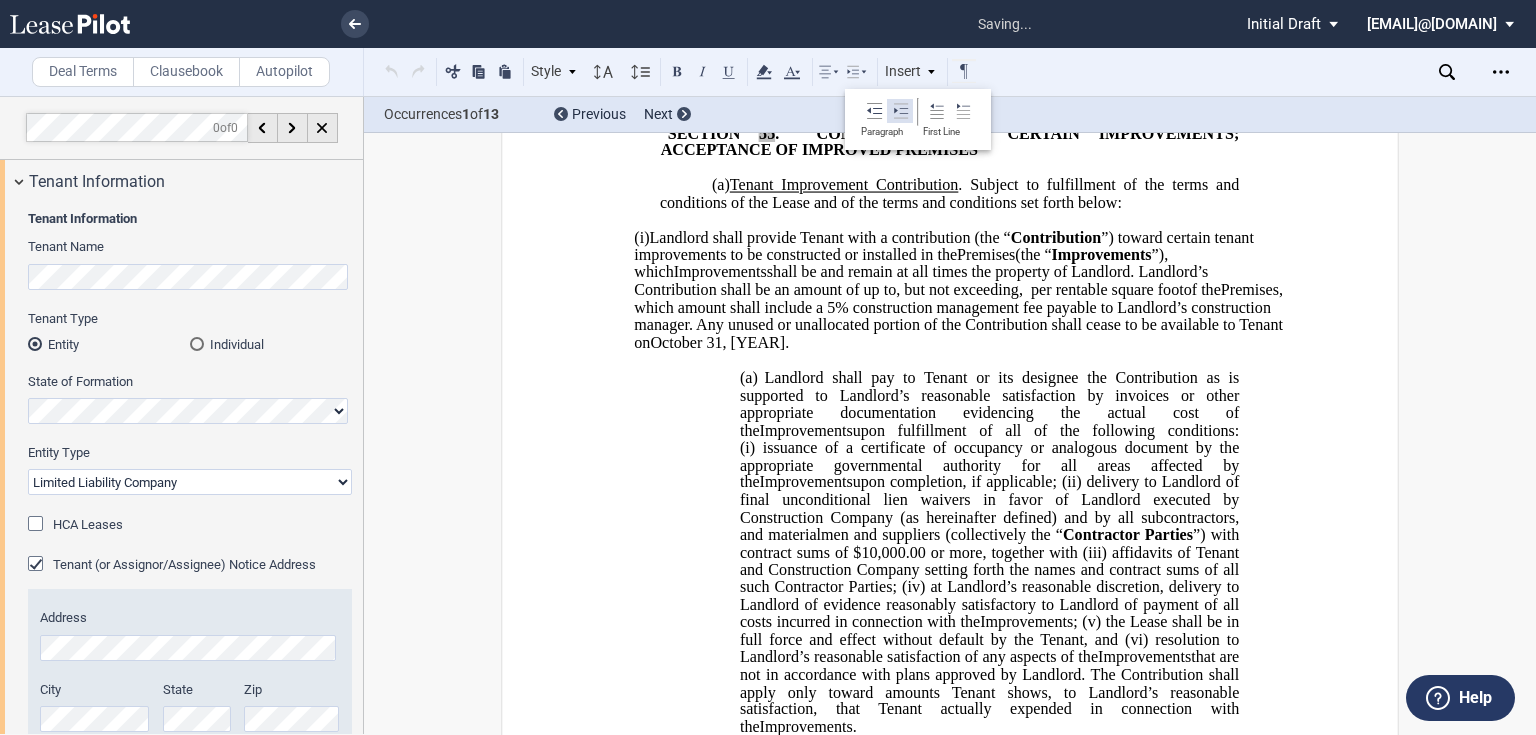 click 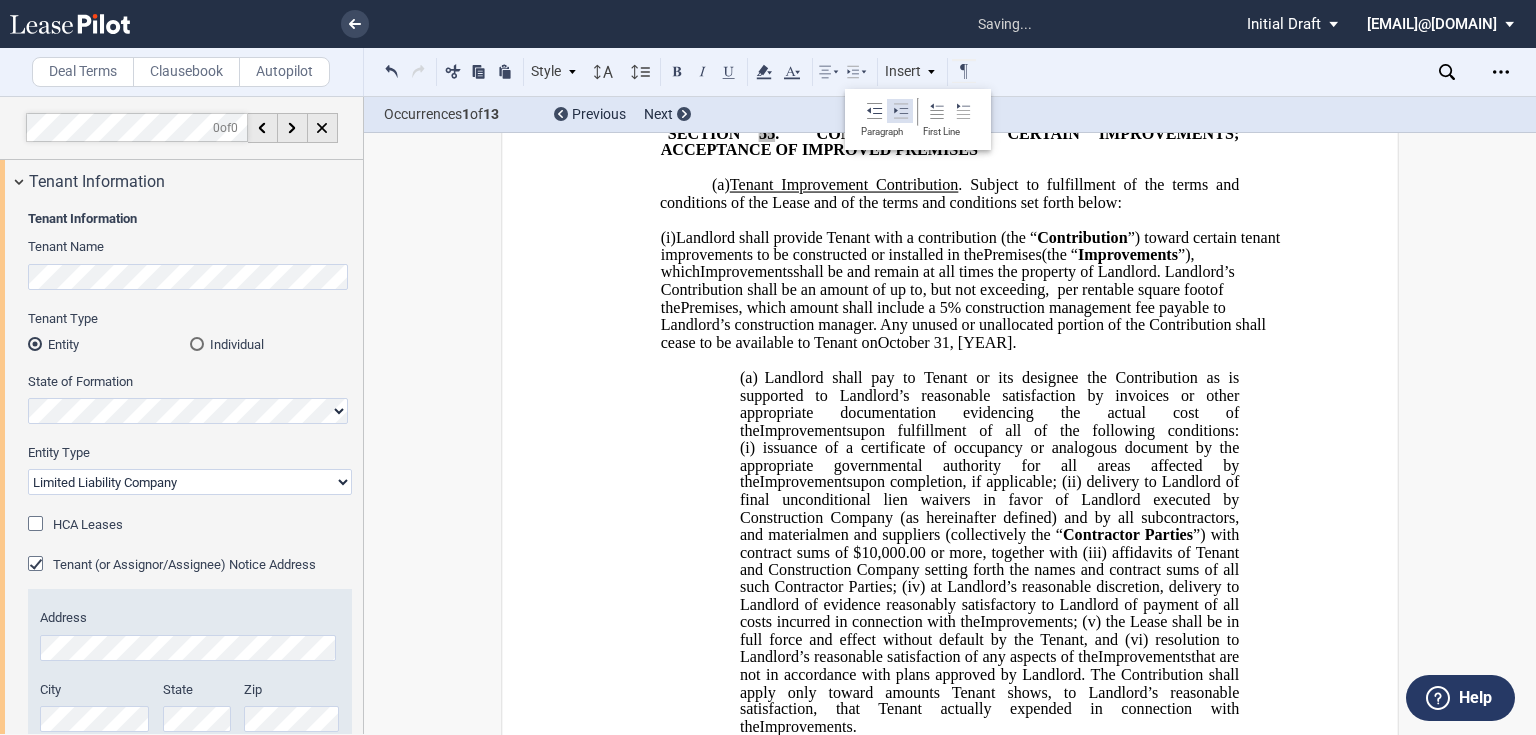 click 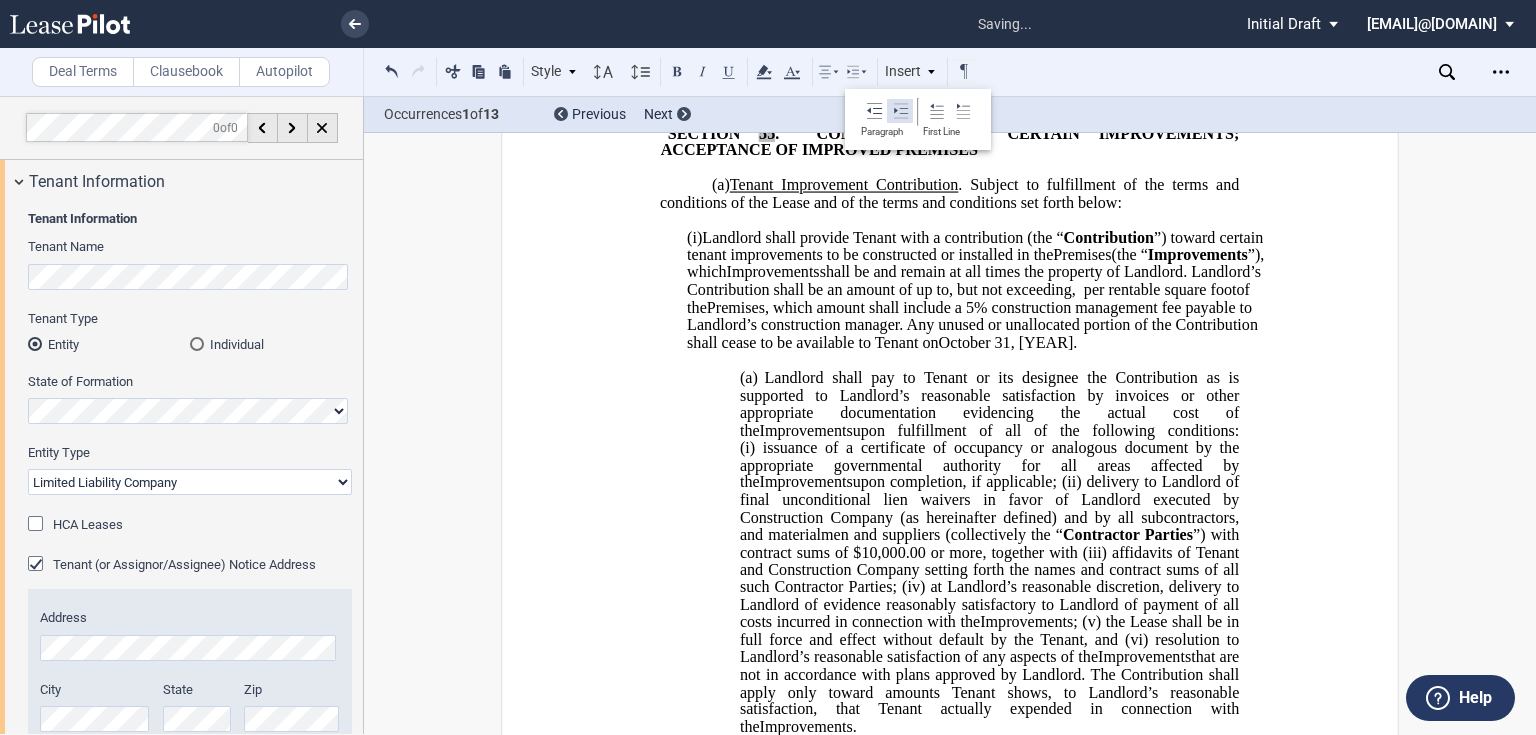 click 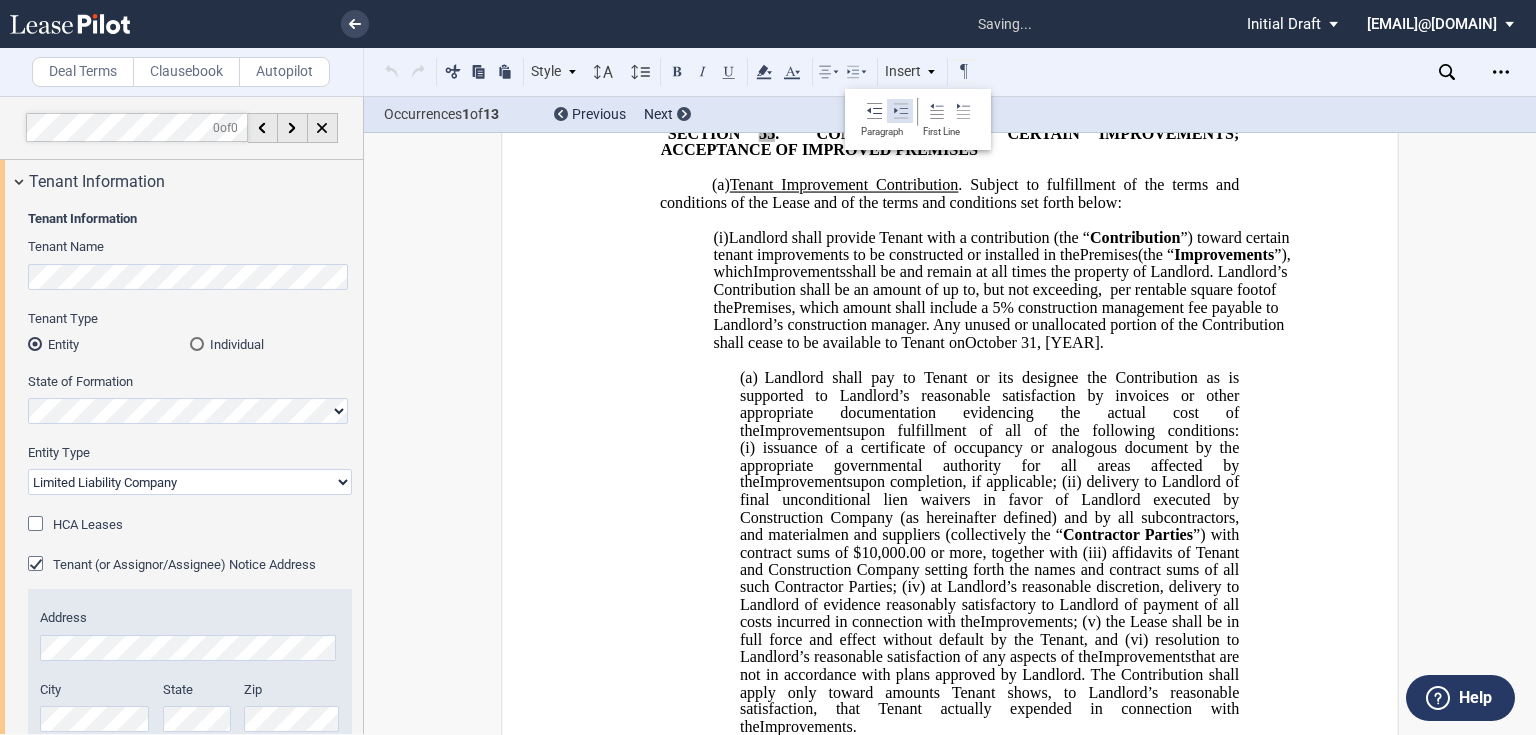 click 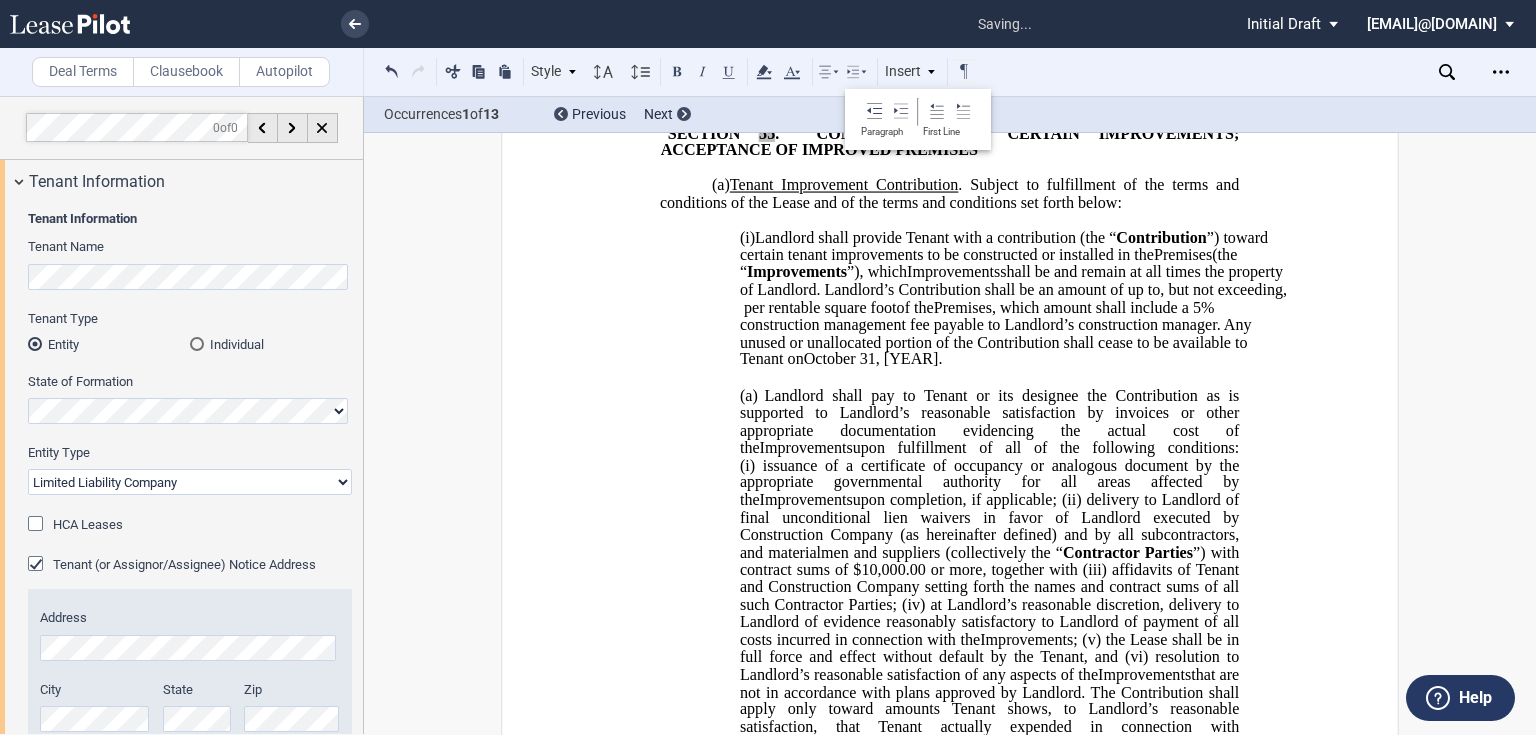 click on "(i)Landlord shall provide Tenant with a contribution (the “" 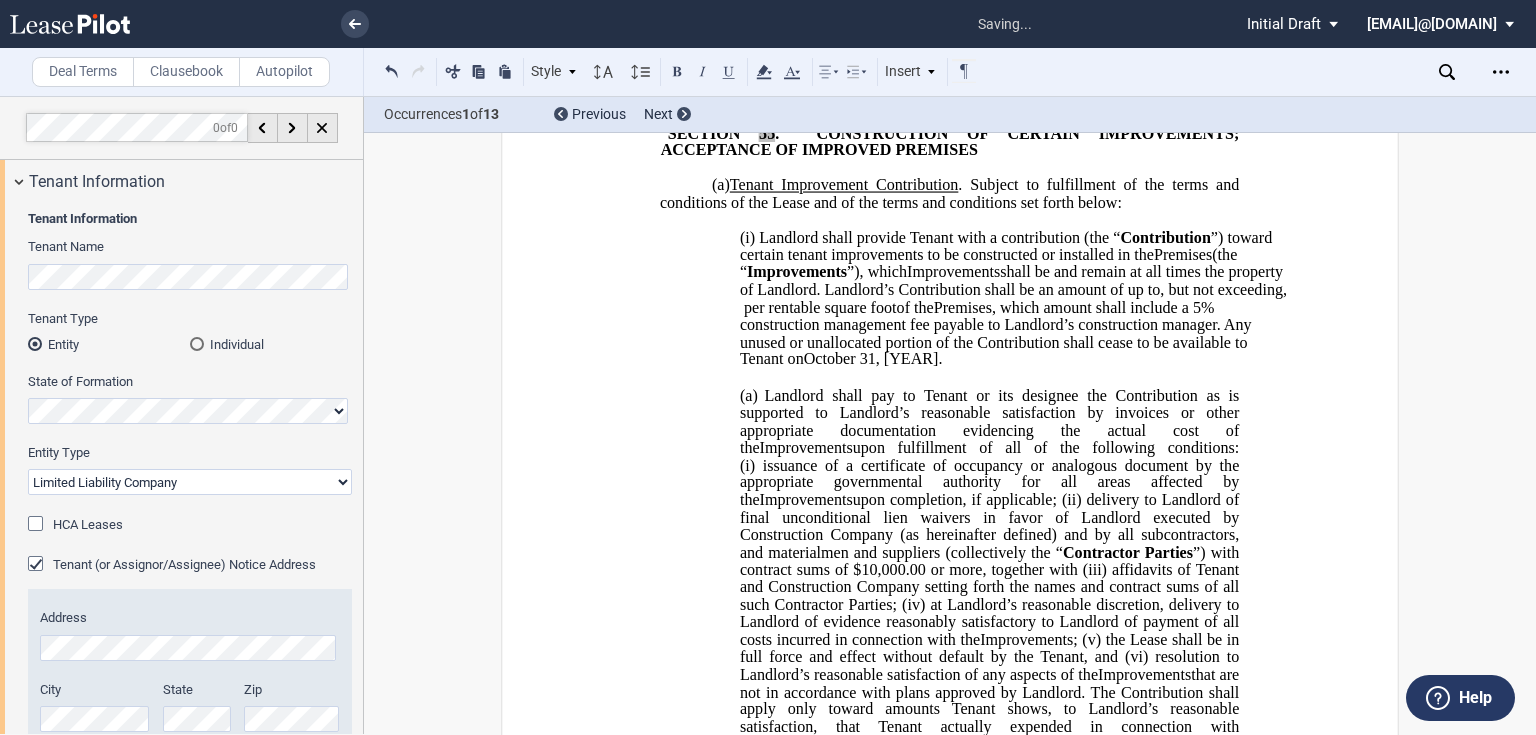 click on "Landlord shall pay to Tenant or its designee the Contribution as is supported to Landlord’s reasonable satisfaction by invoices or other appropriate documentation evidencing the actual cost of the" 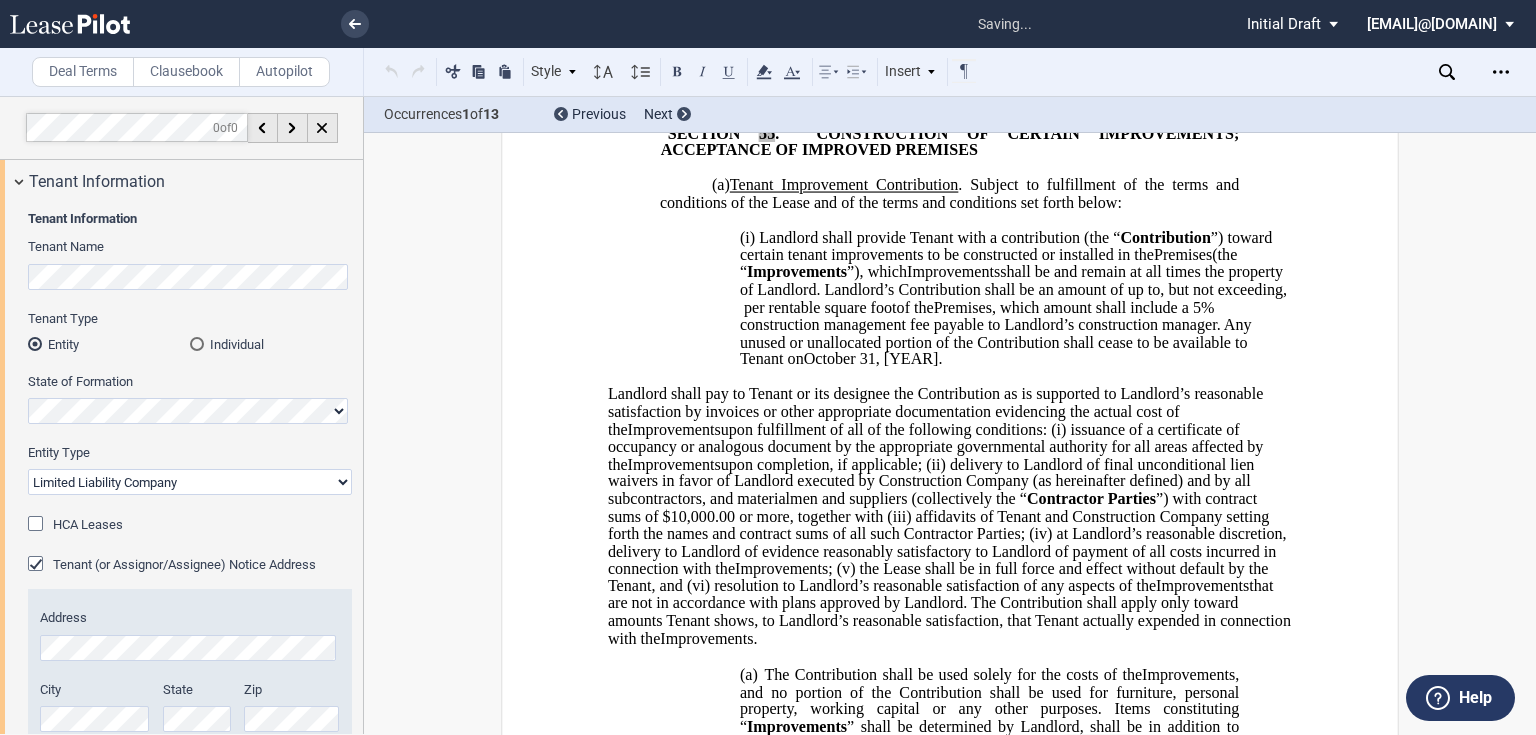type 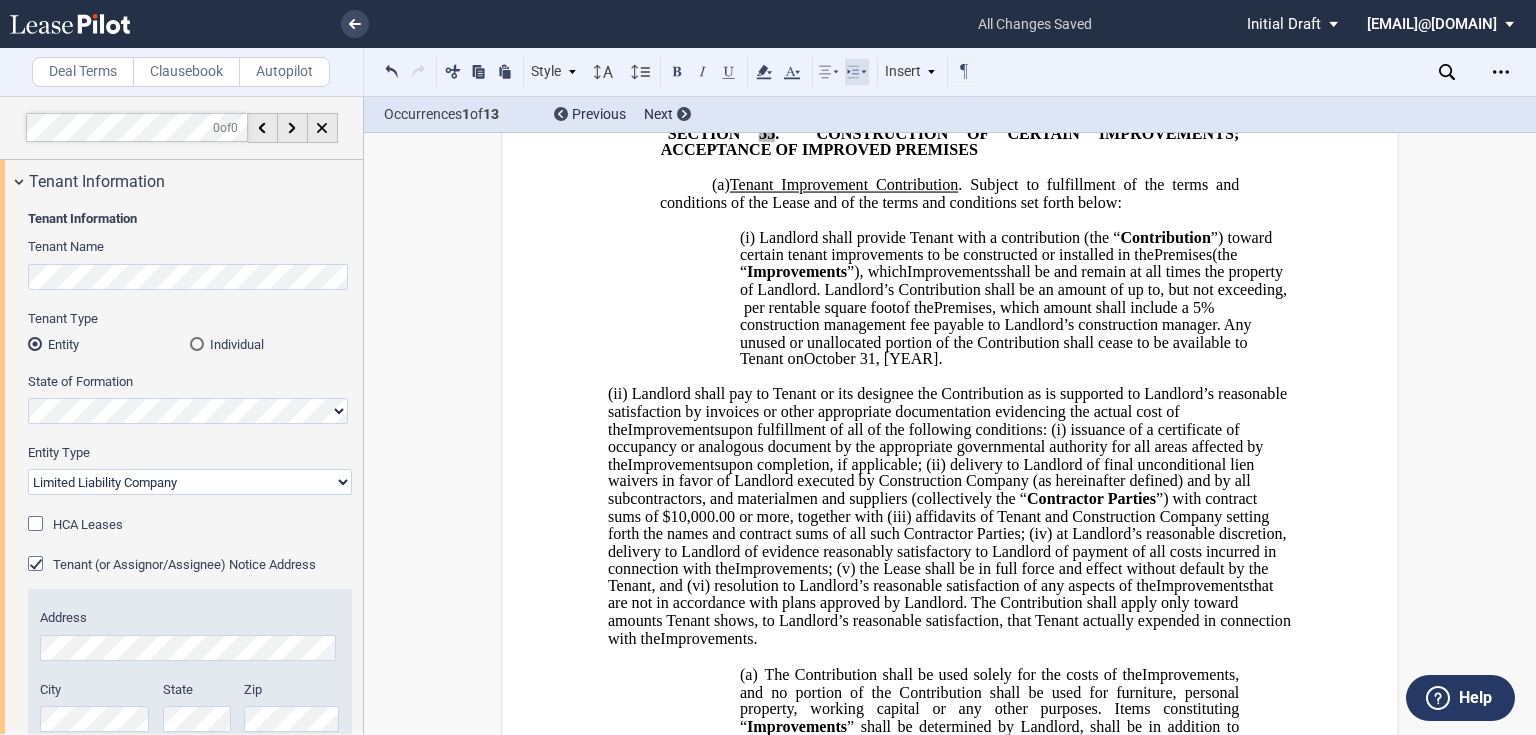 click 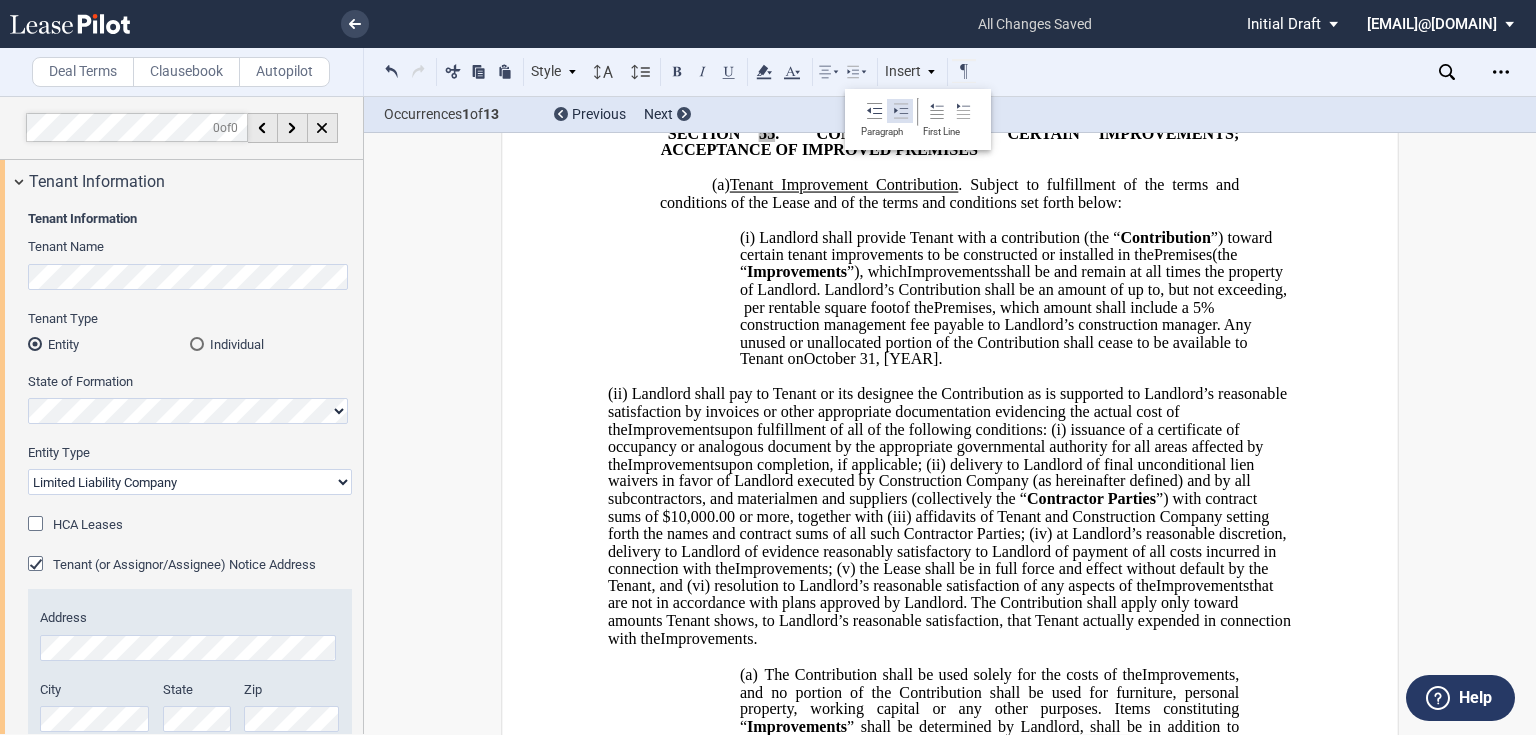 click 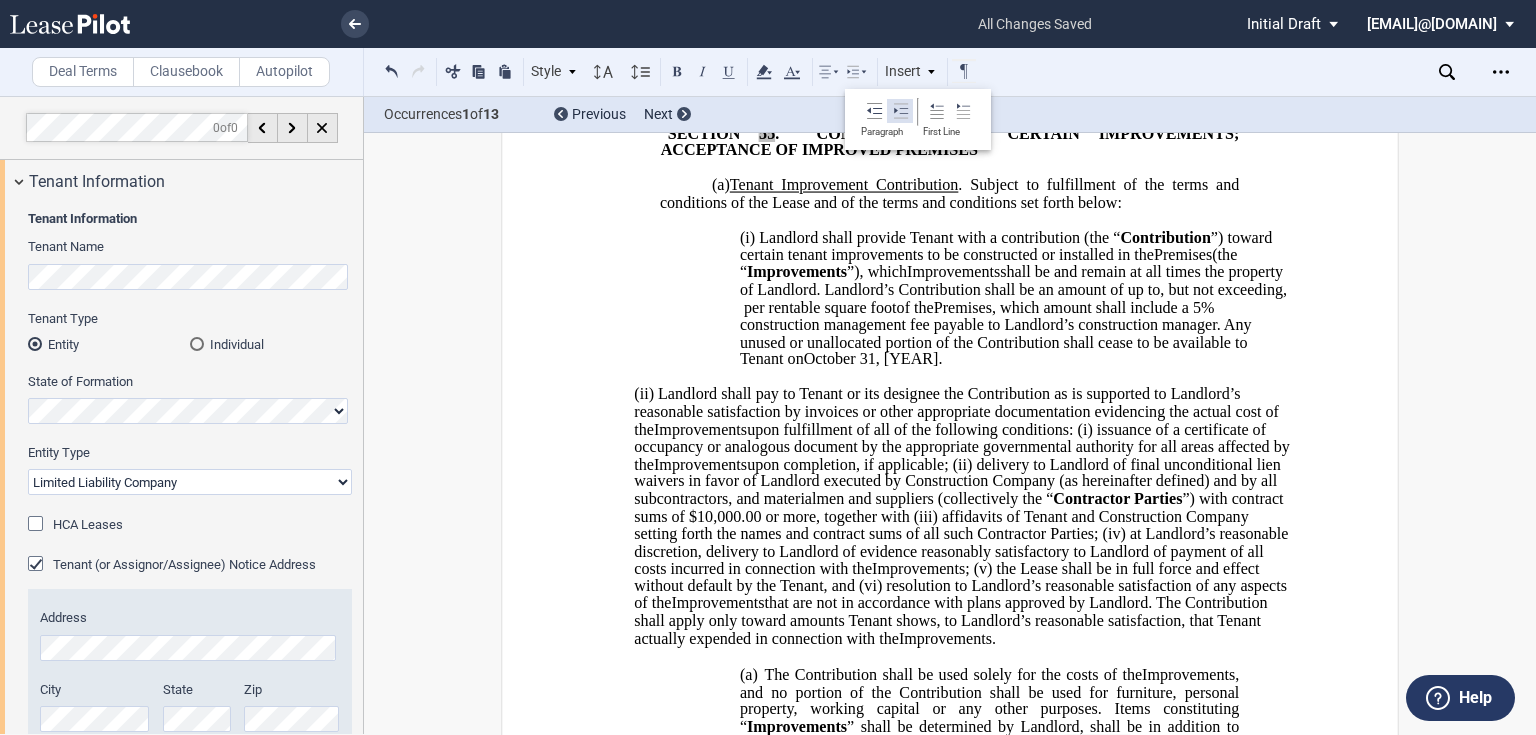 click 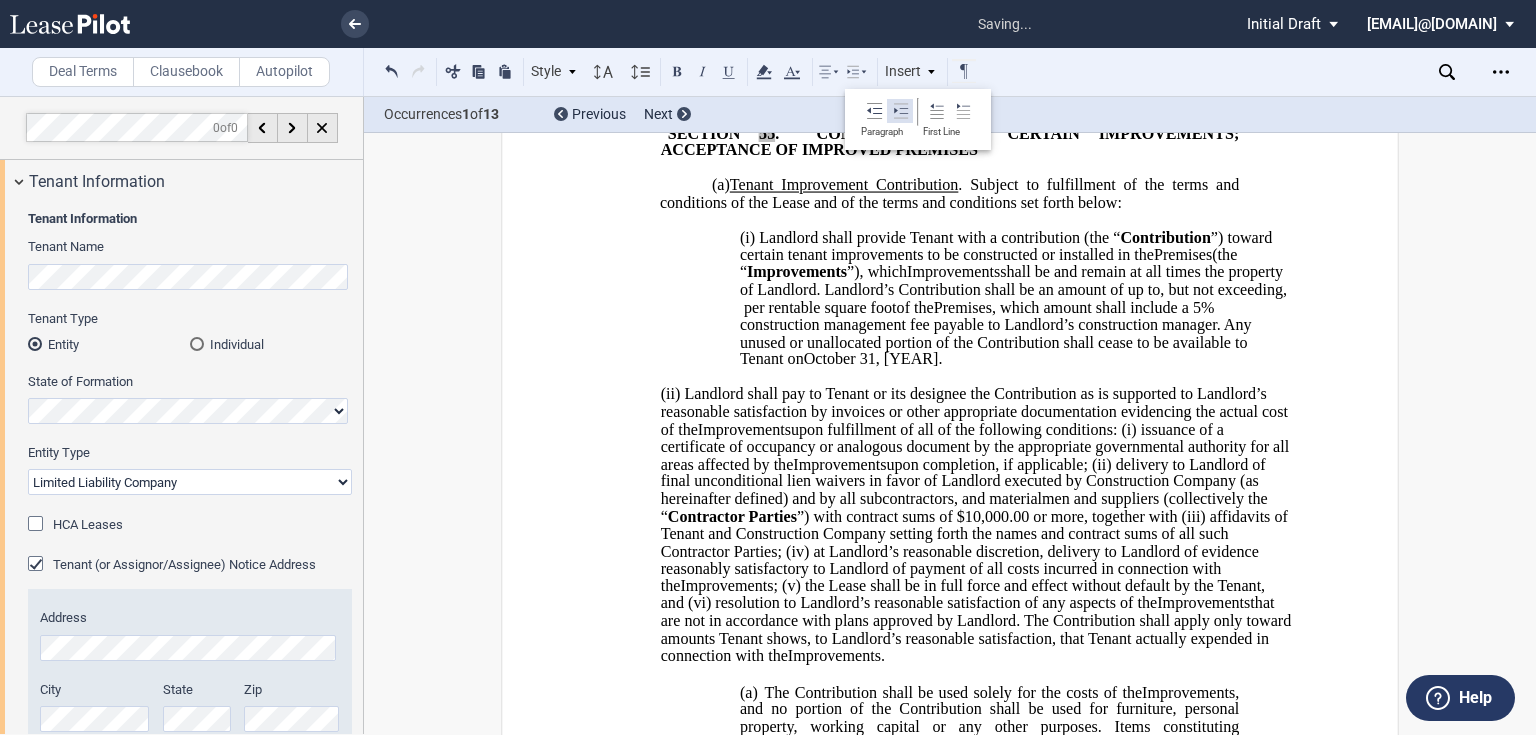 click 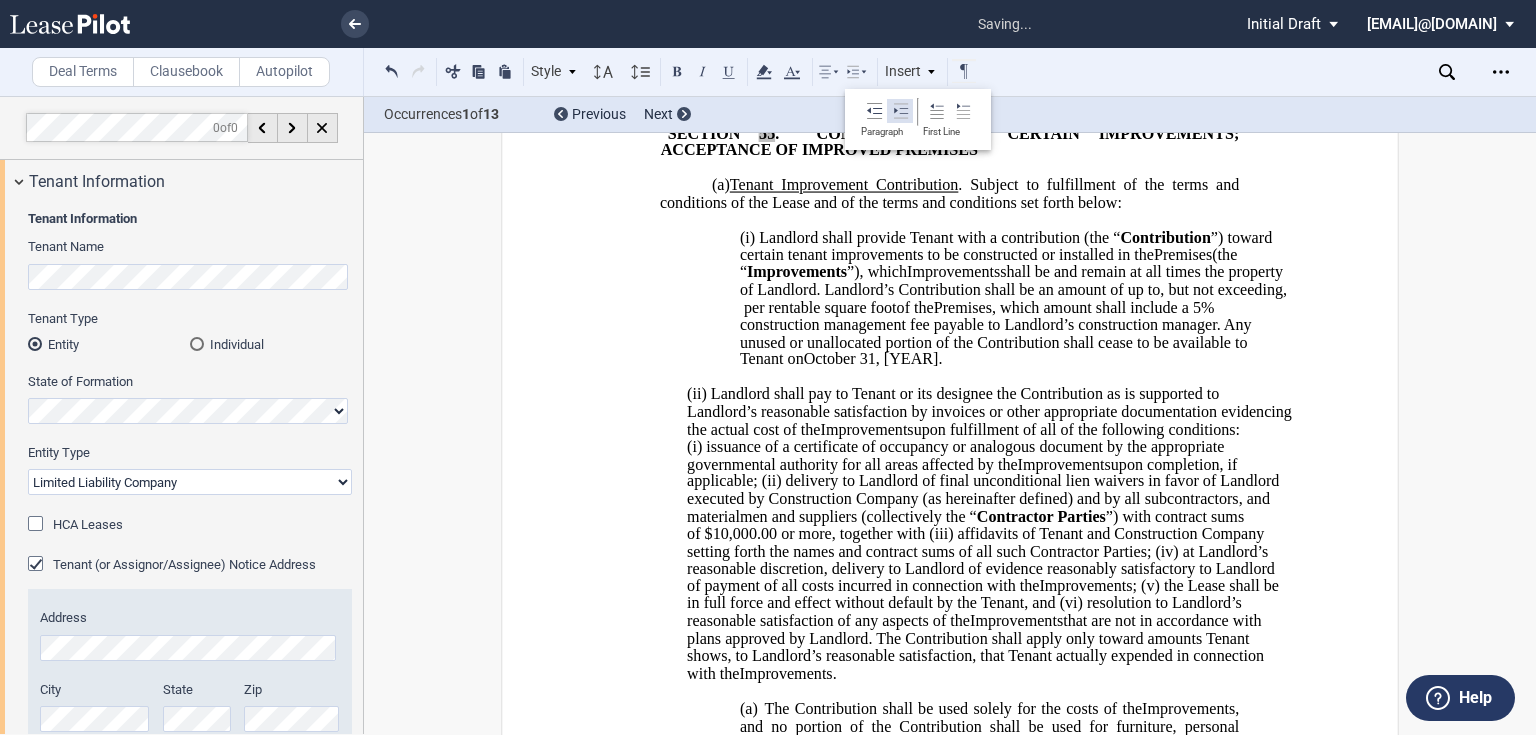 click 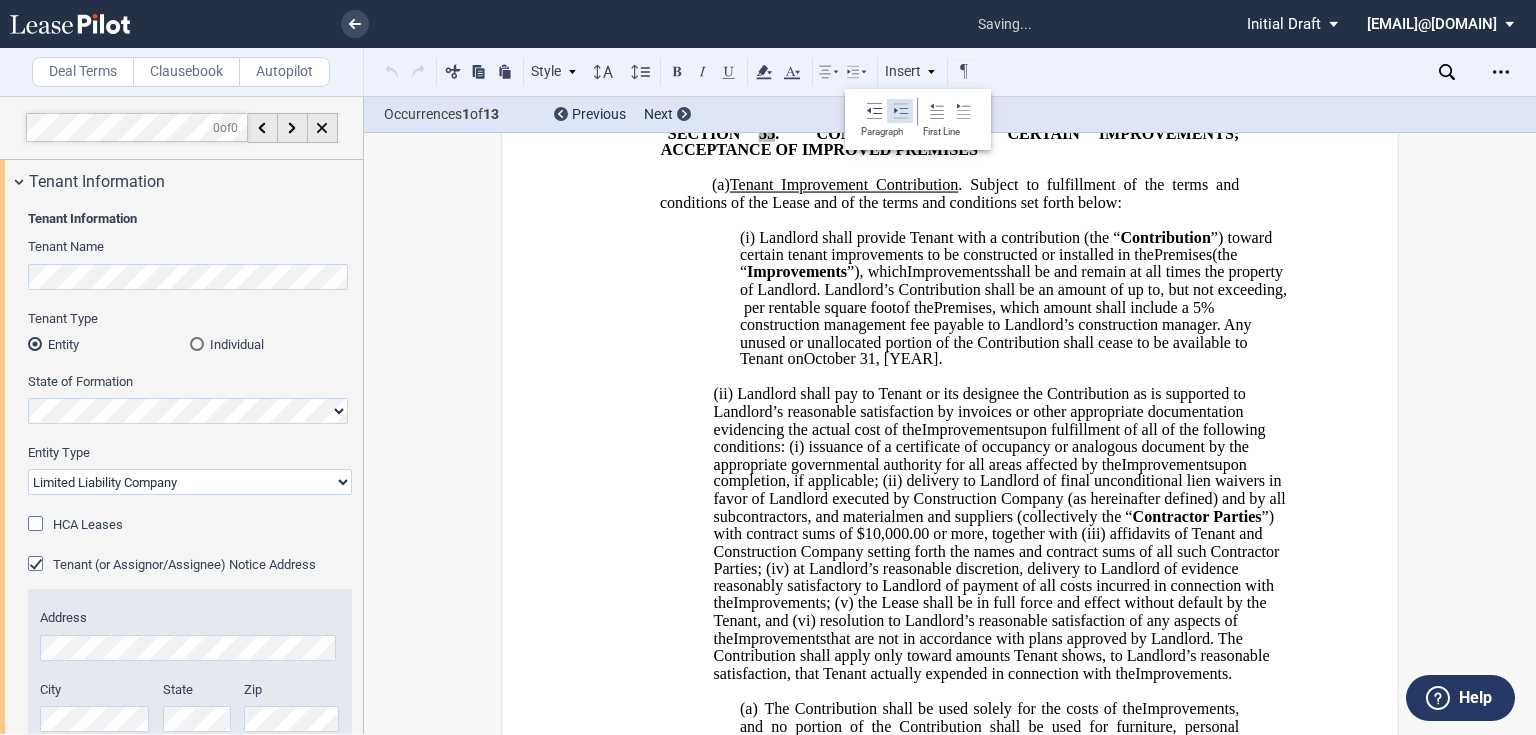 click 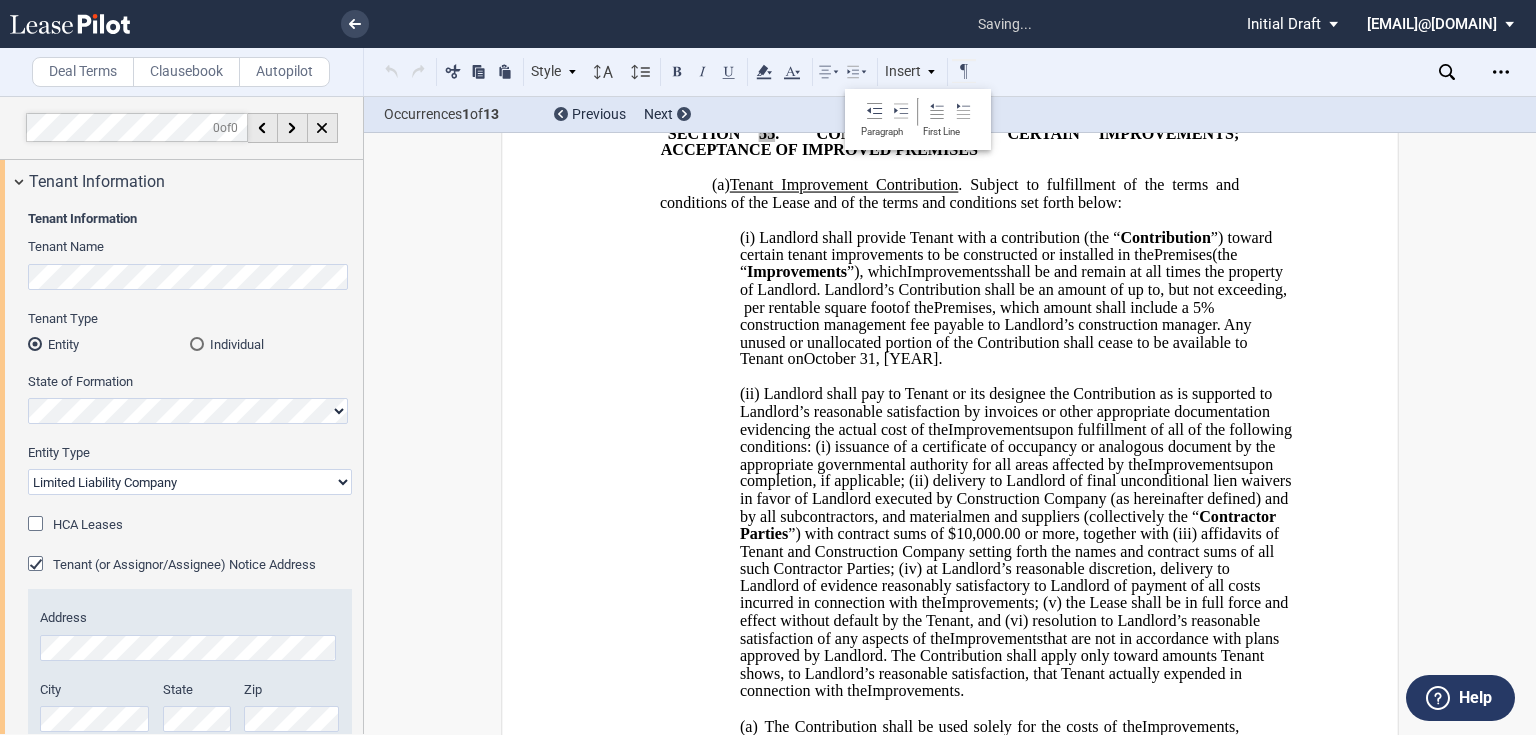 scroll, scrollTop: 1306, scrollLeft: 0, axis: vertical 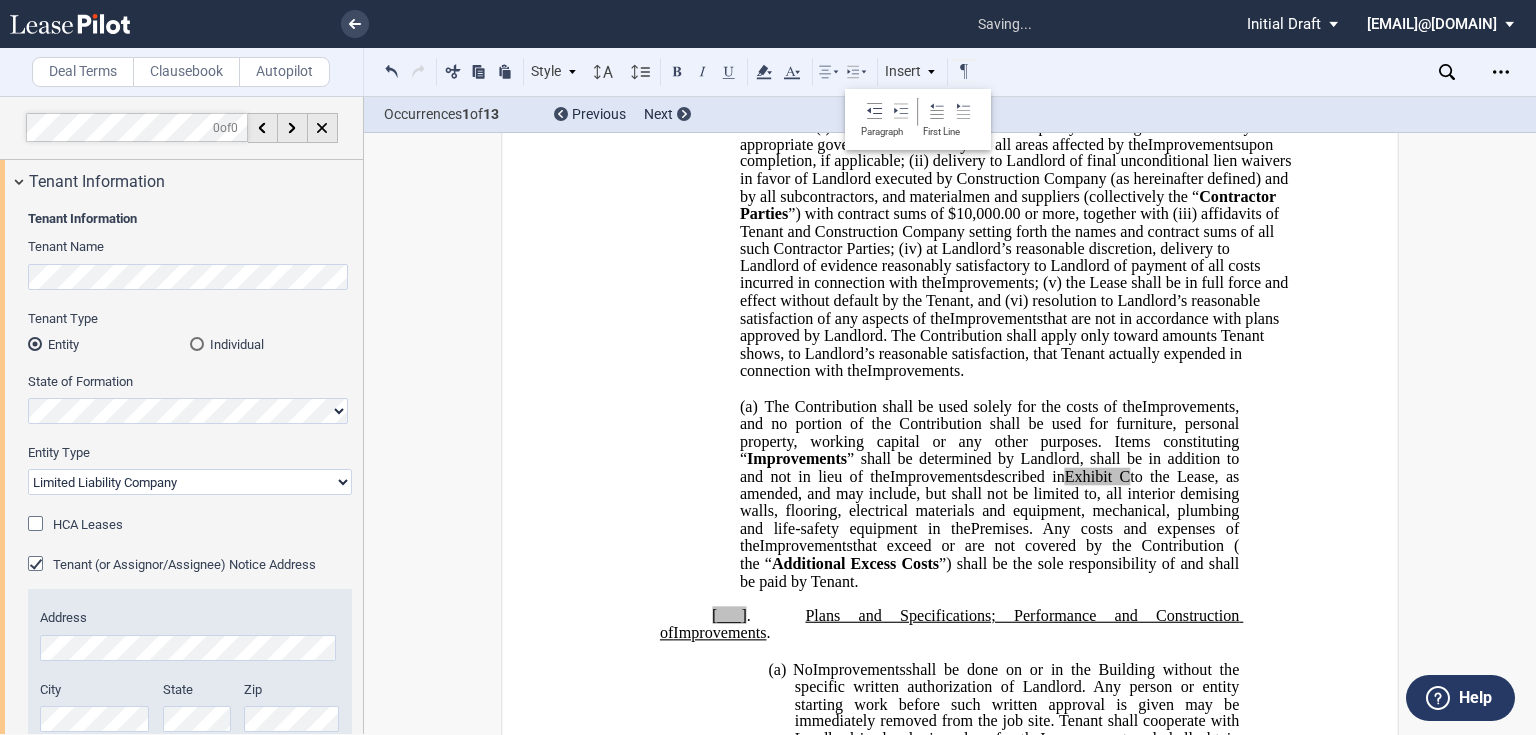 click on "The Contribution shall be used solely for the costs of the" 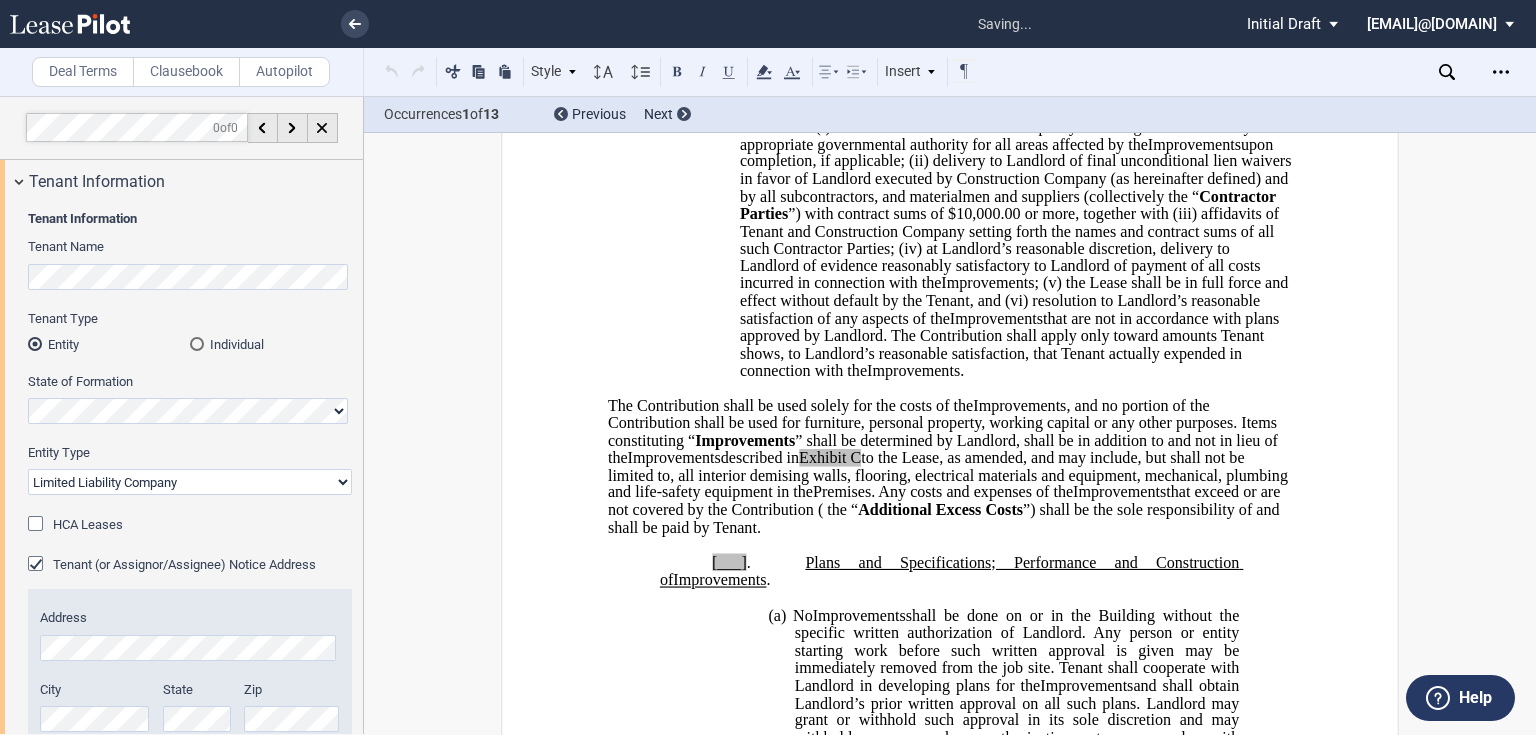 type 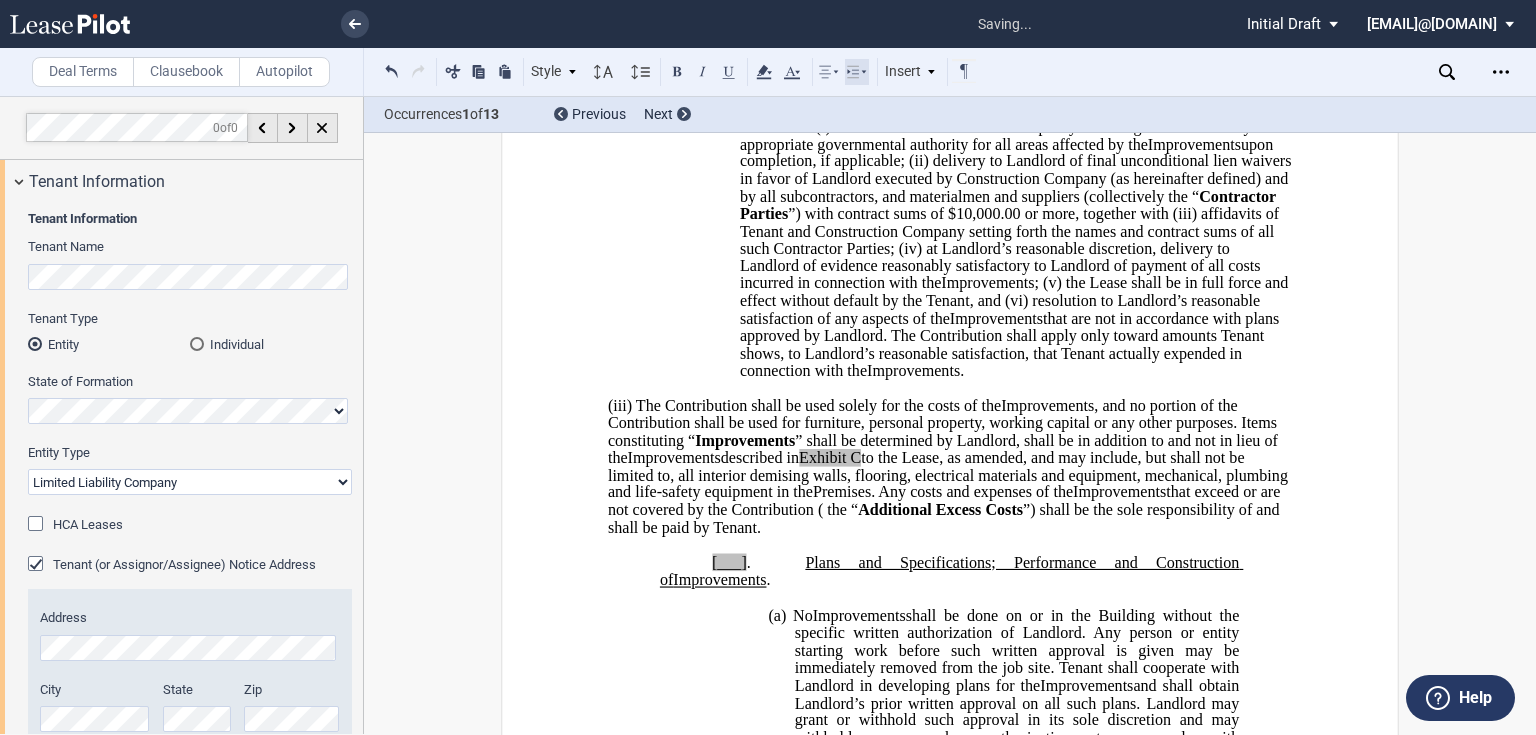 click 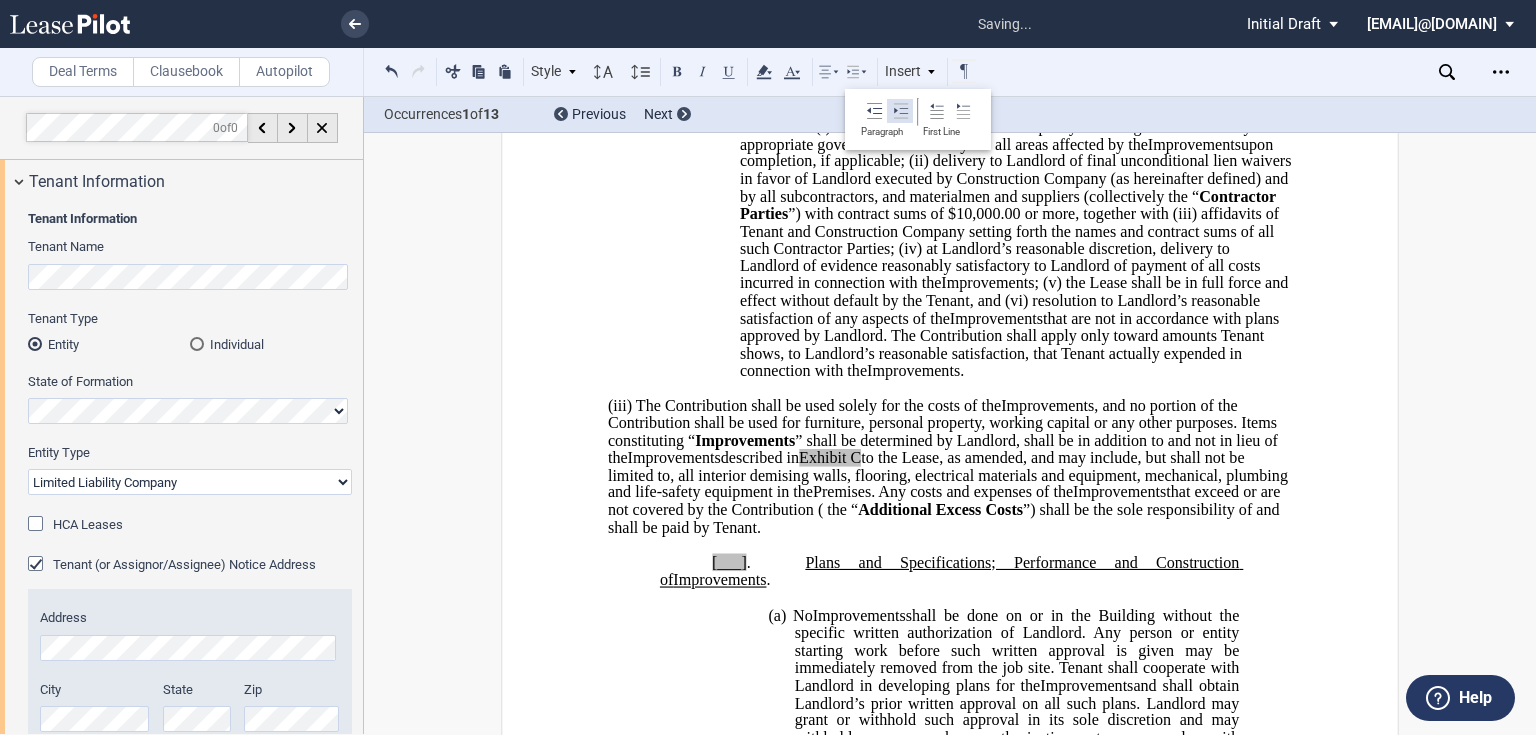 click at bounding box center (899, 111) 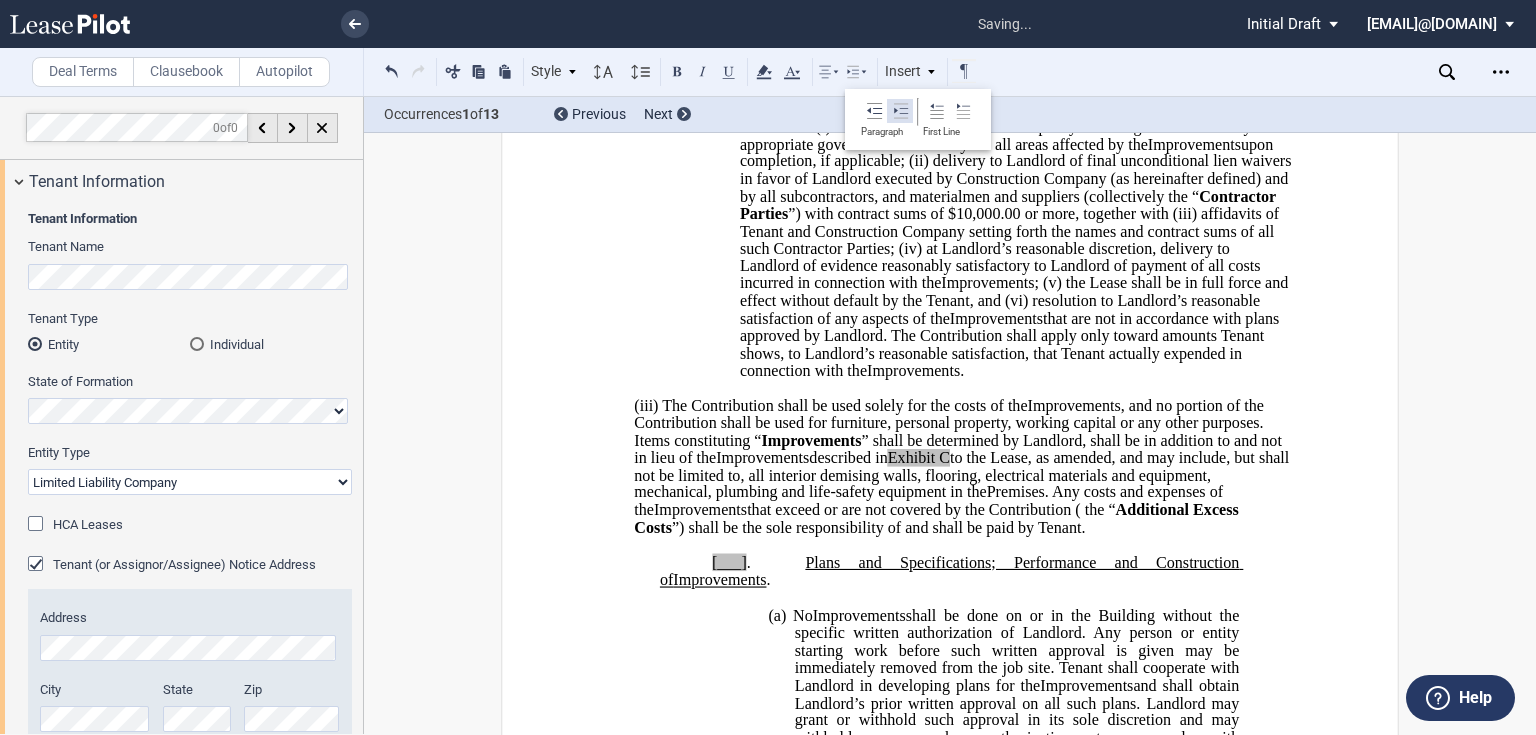 click at bounding box center [899, 111] 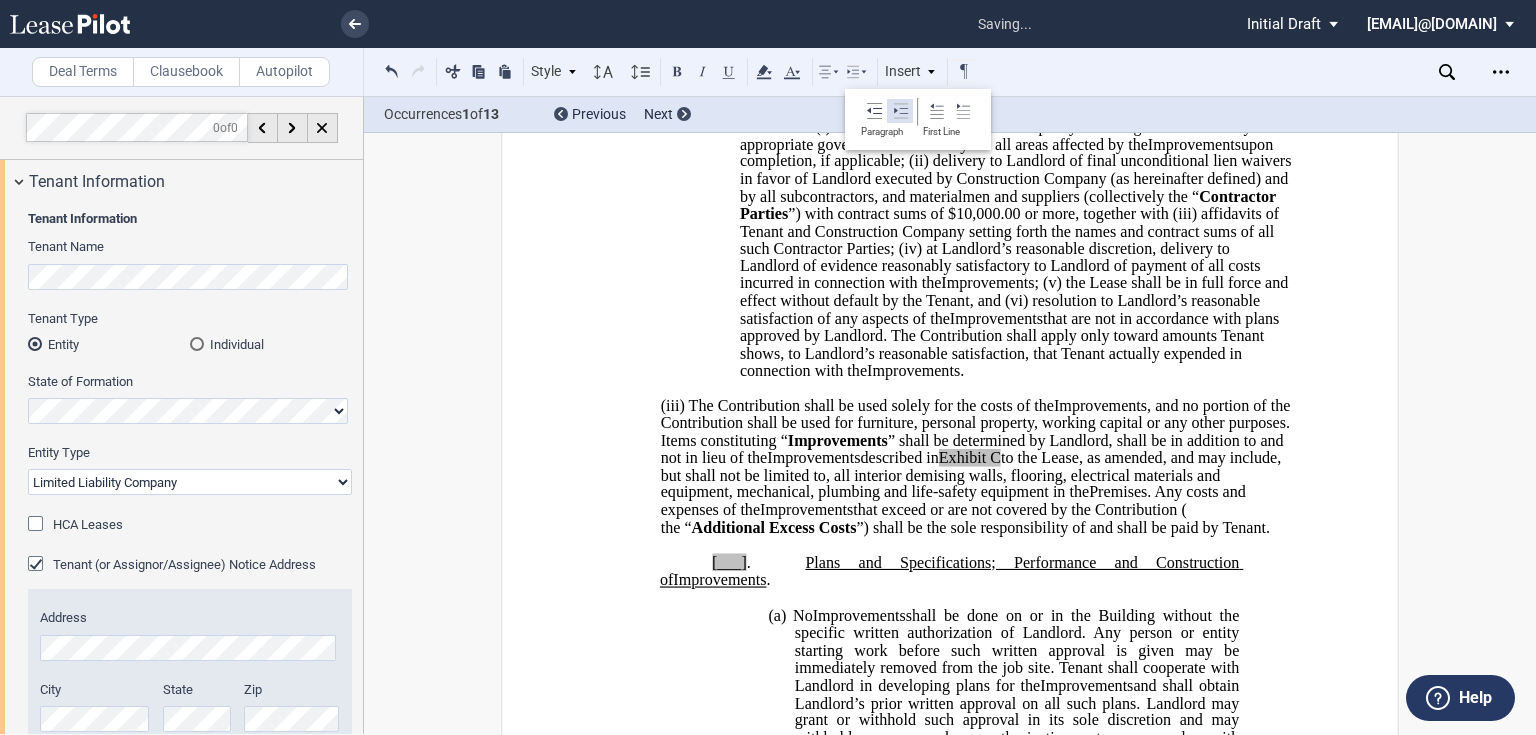 click at bounding box center (899, 111) 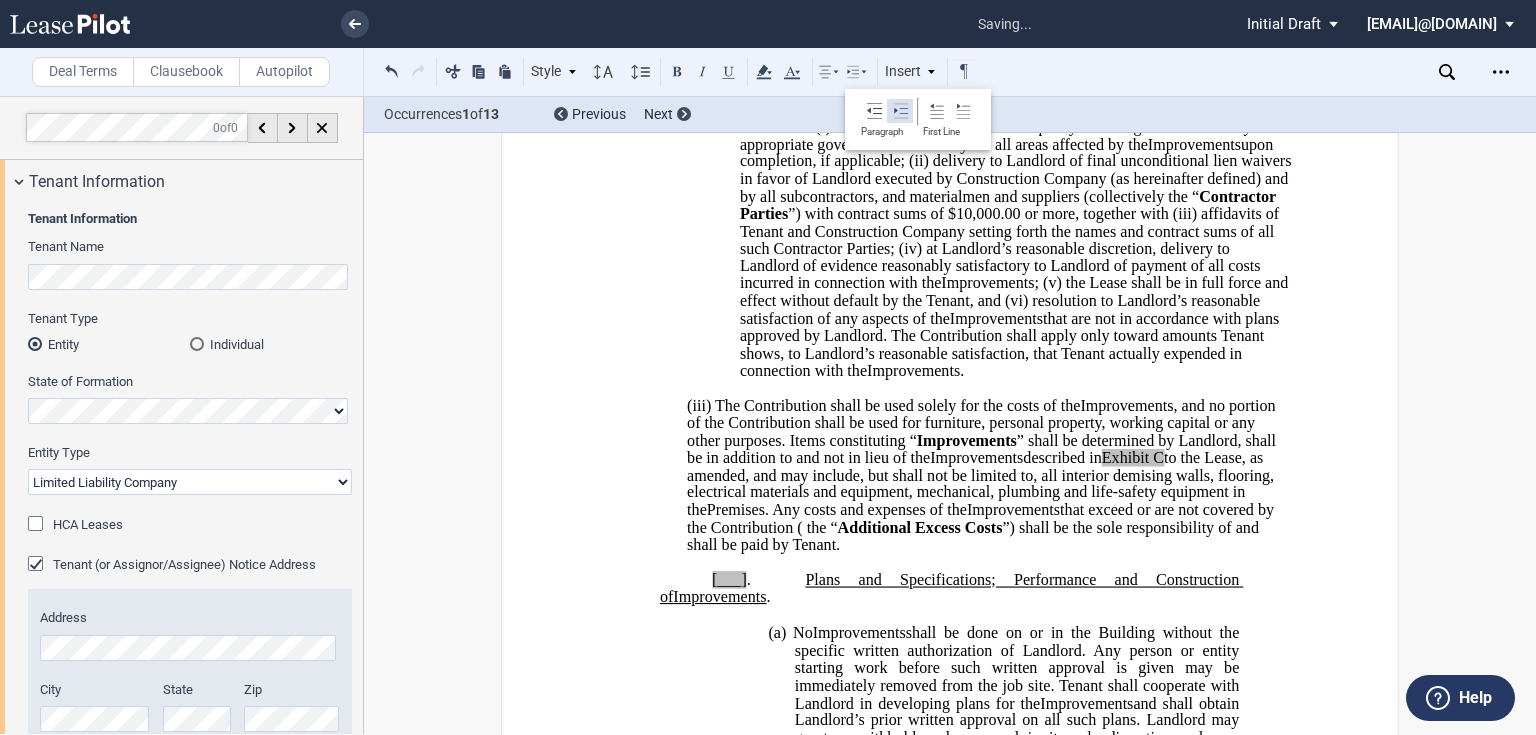 click at bounding box center [899, 111] 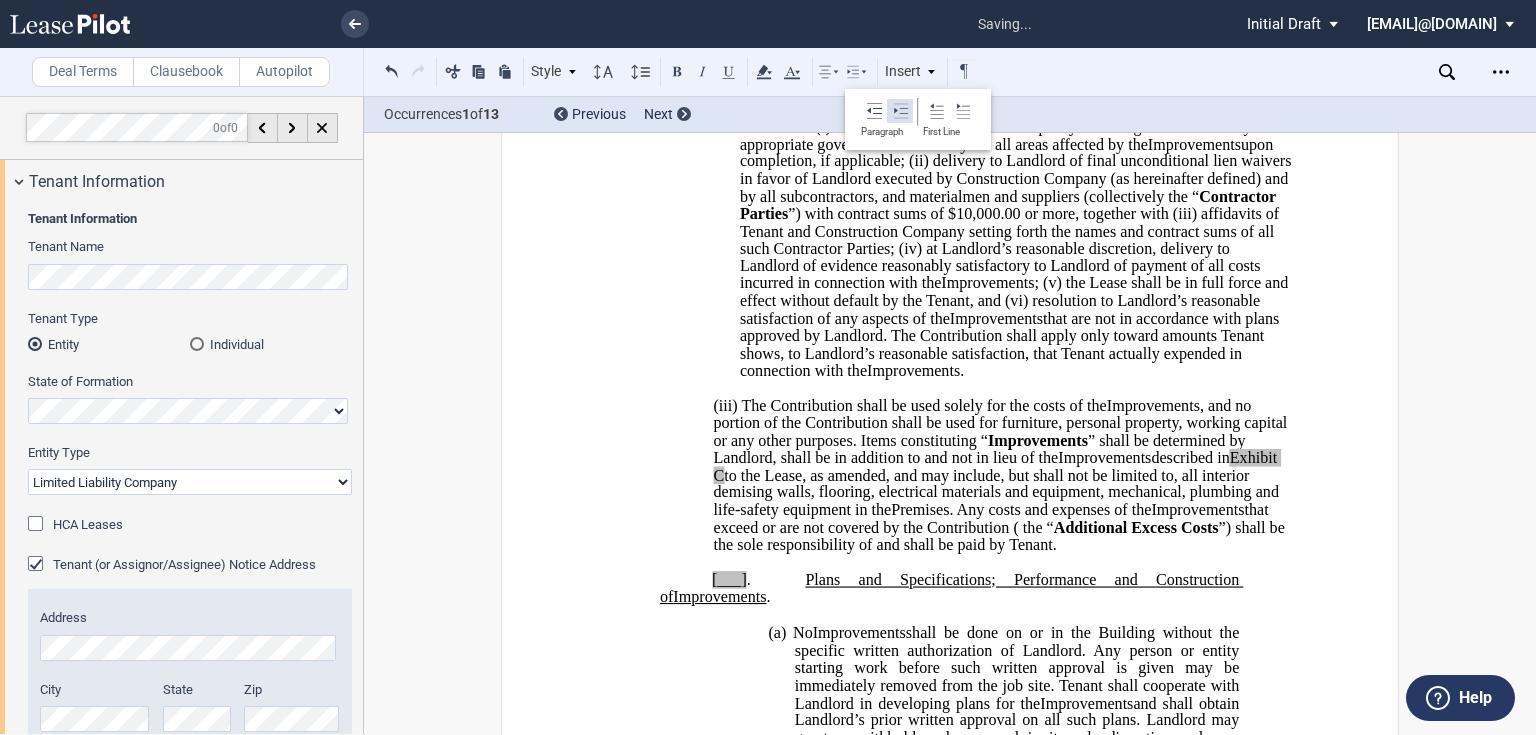 click at bounding box center (899, 111) 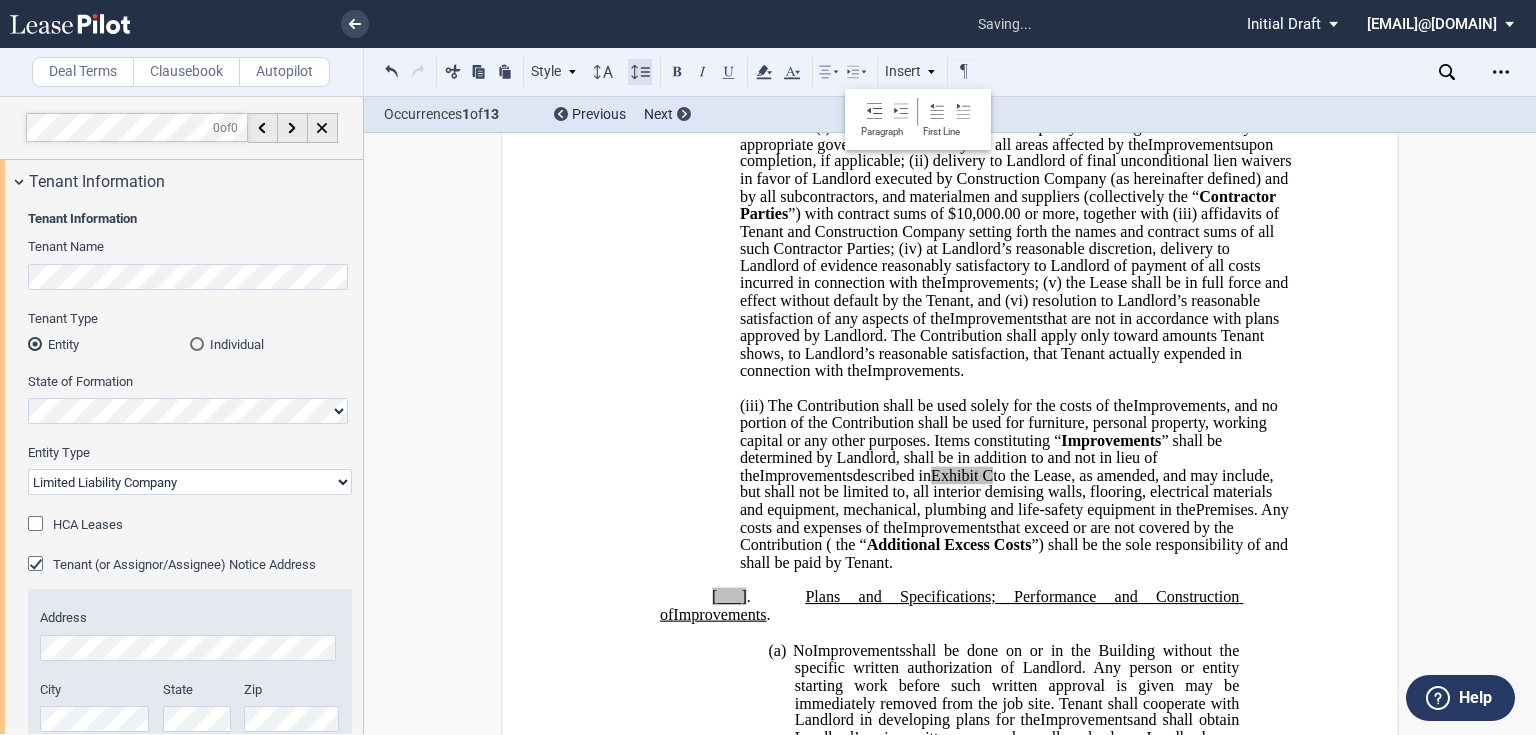 click 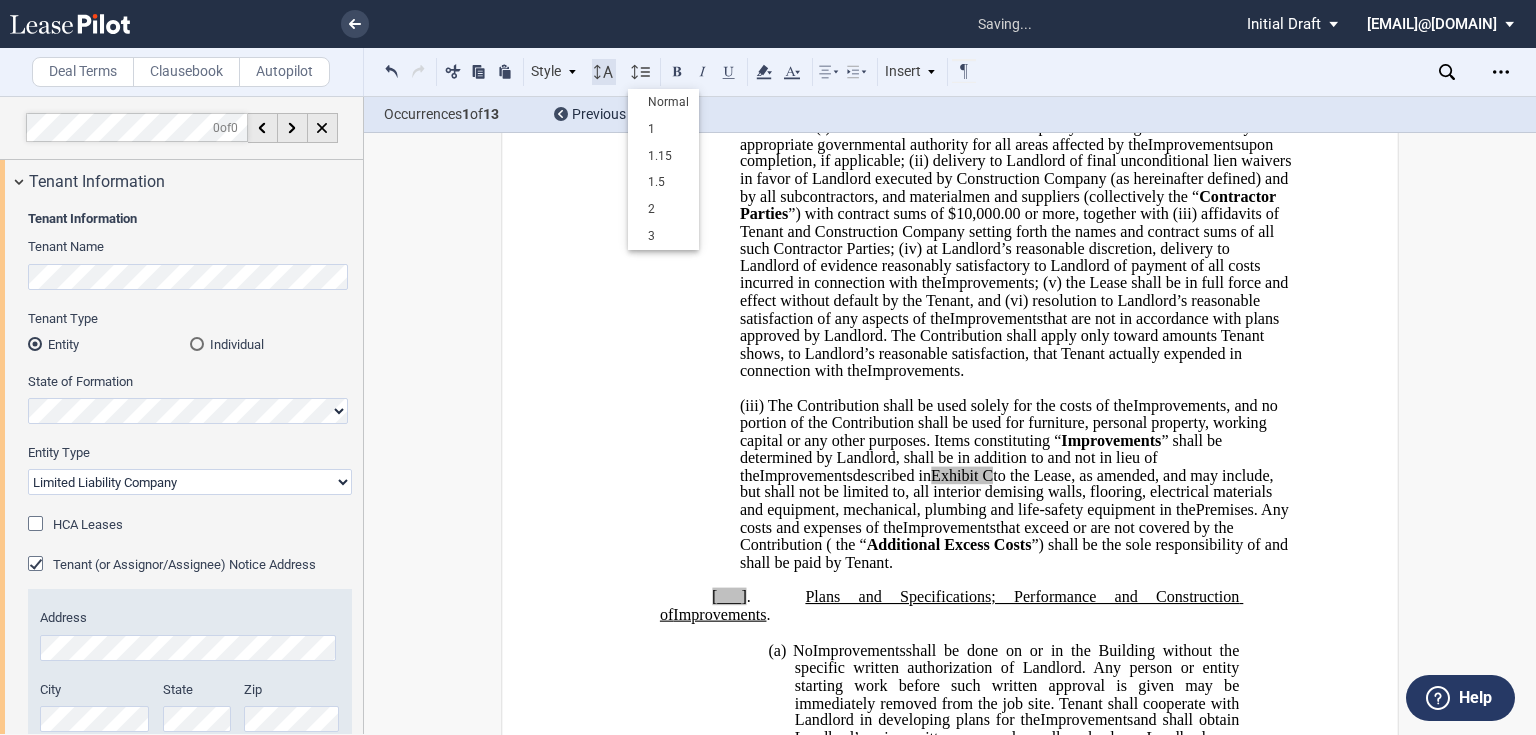 click 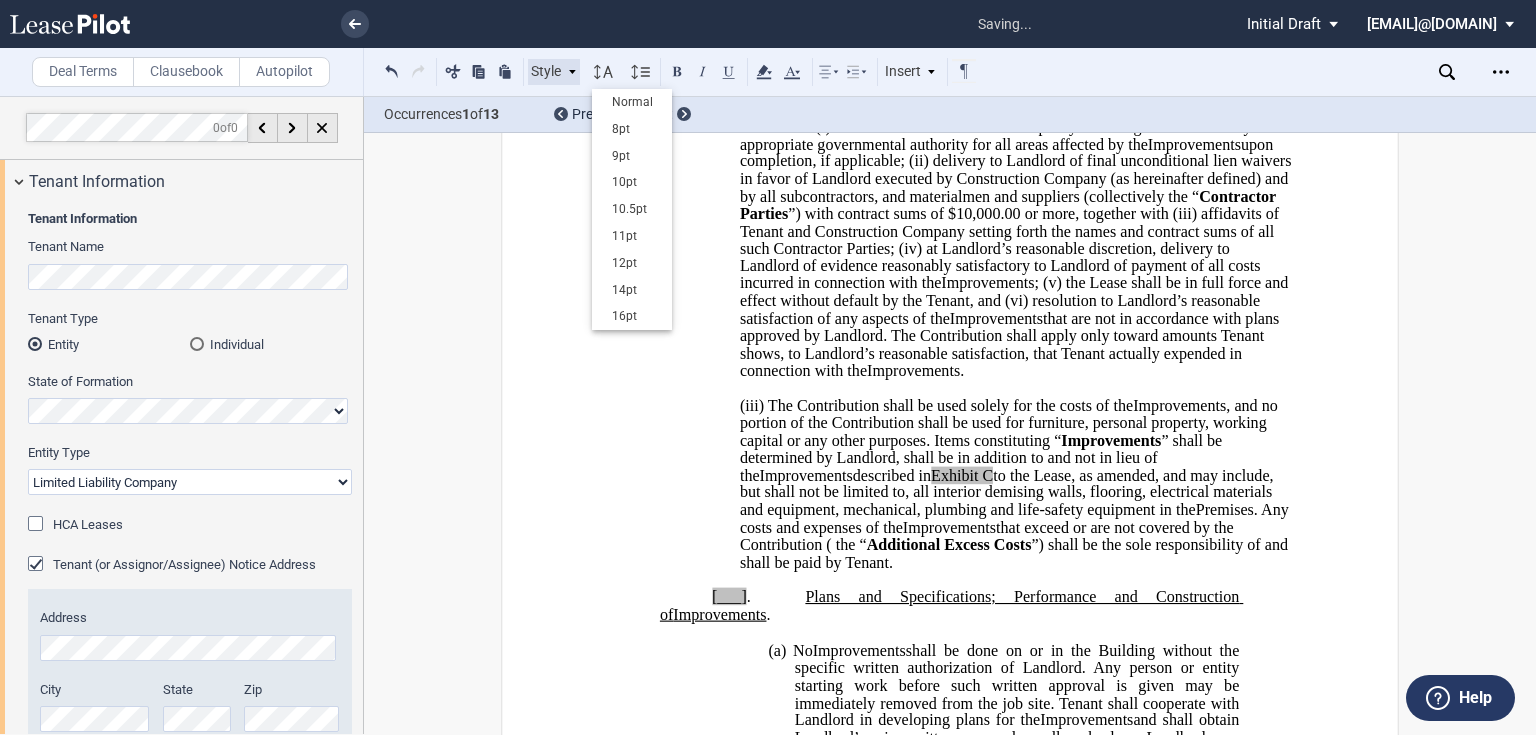 click on "Style" at bounding box center [554, 72] 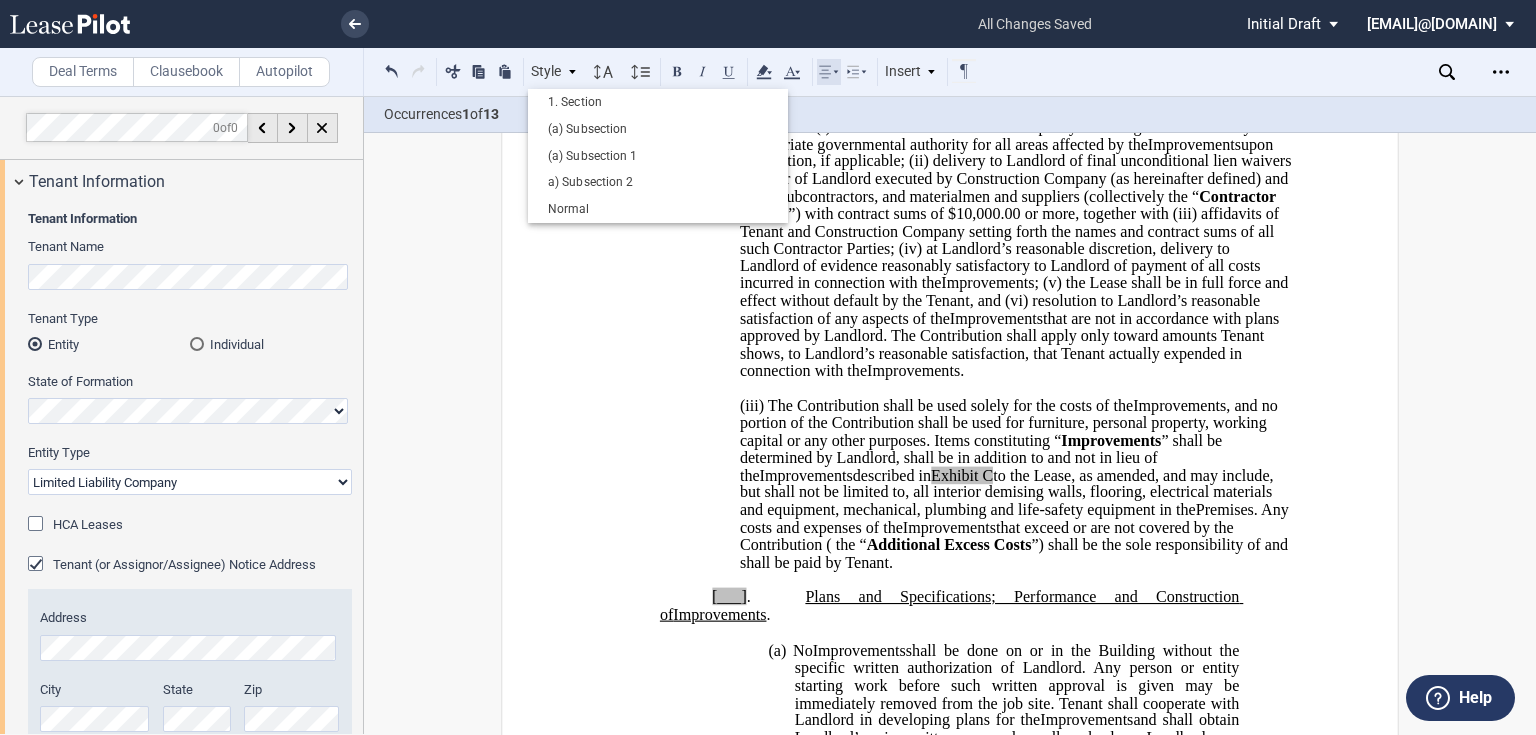 click 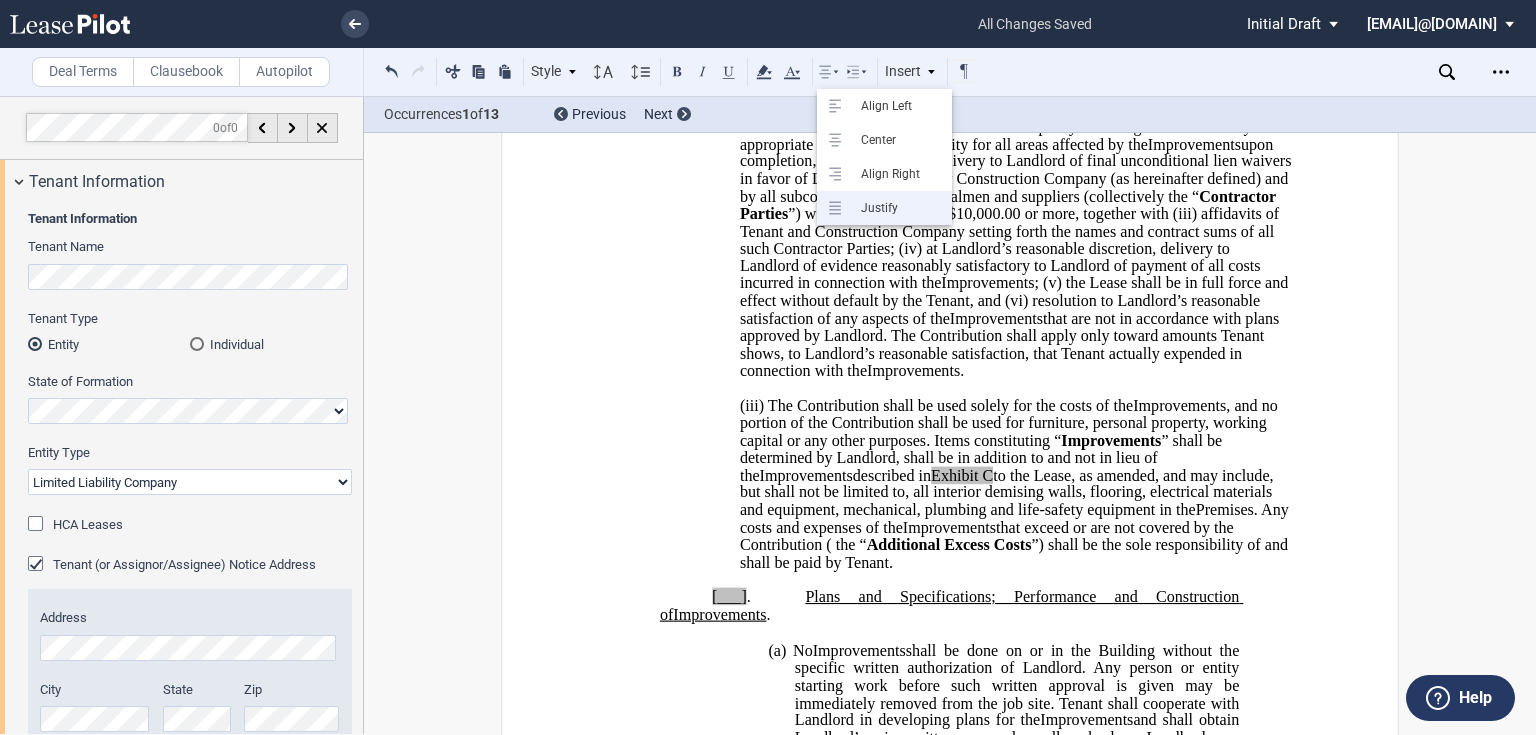 click on "Justify" at bounding box center [896, 208] 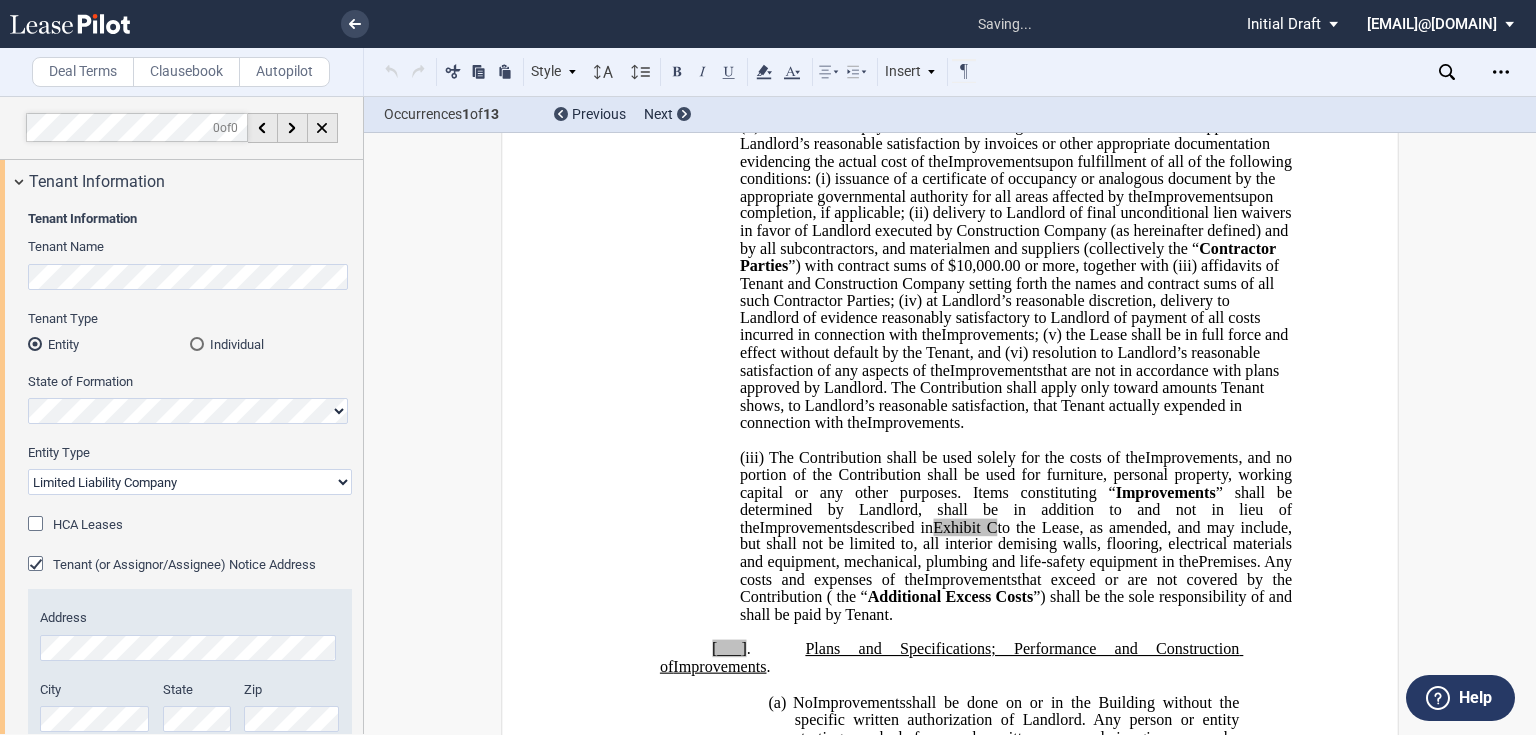 scroll, scrollTop: 1226, scrollLeft: 0, axis: vertical 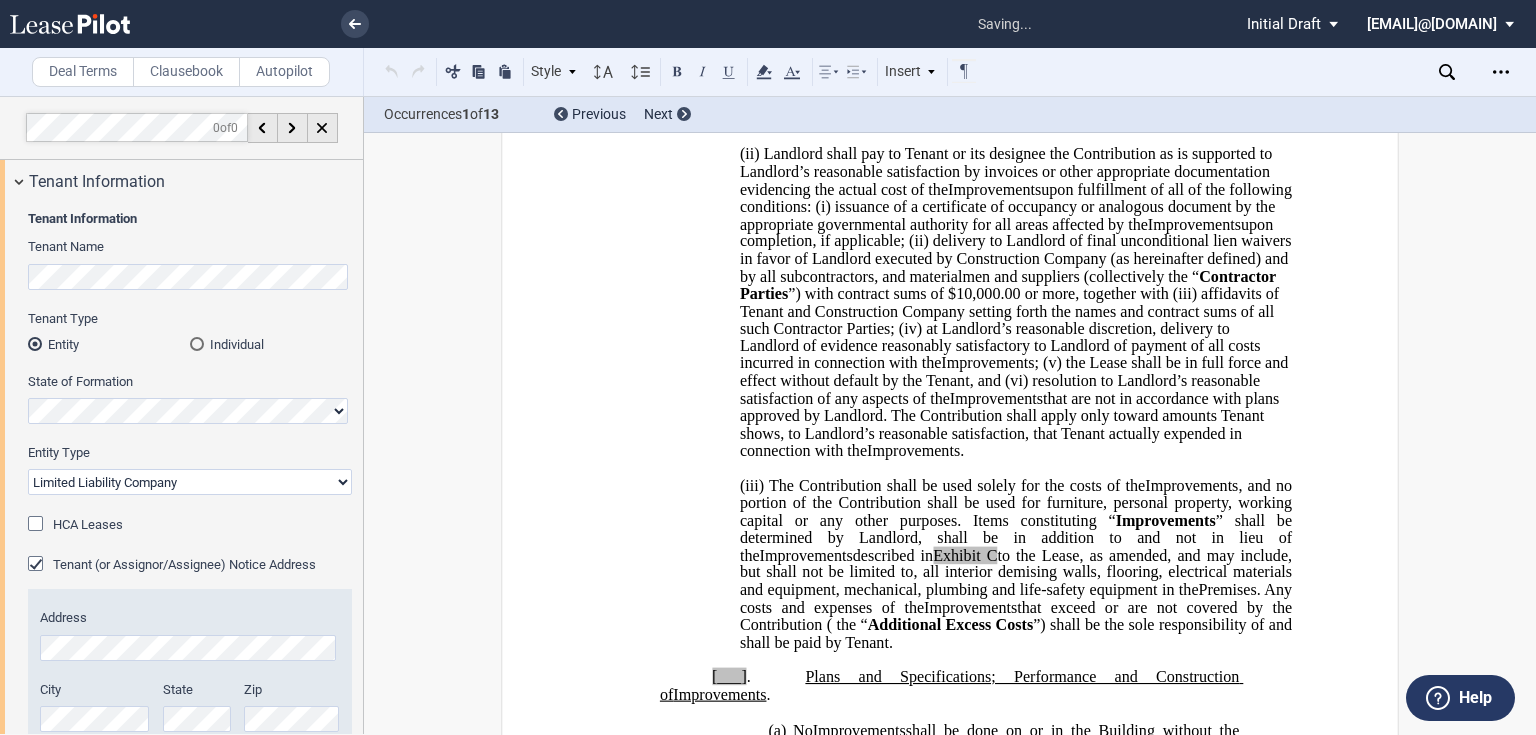 click on "Contractor Parties" 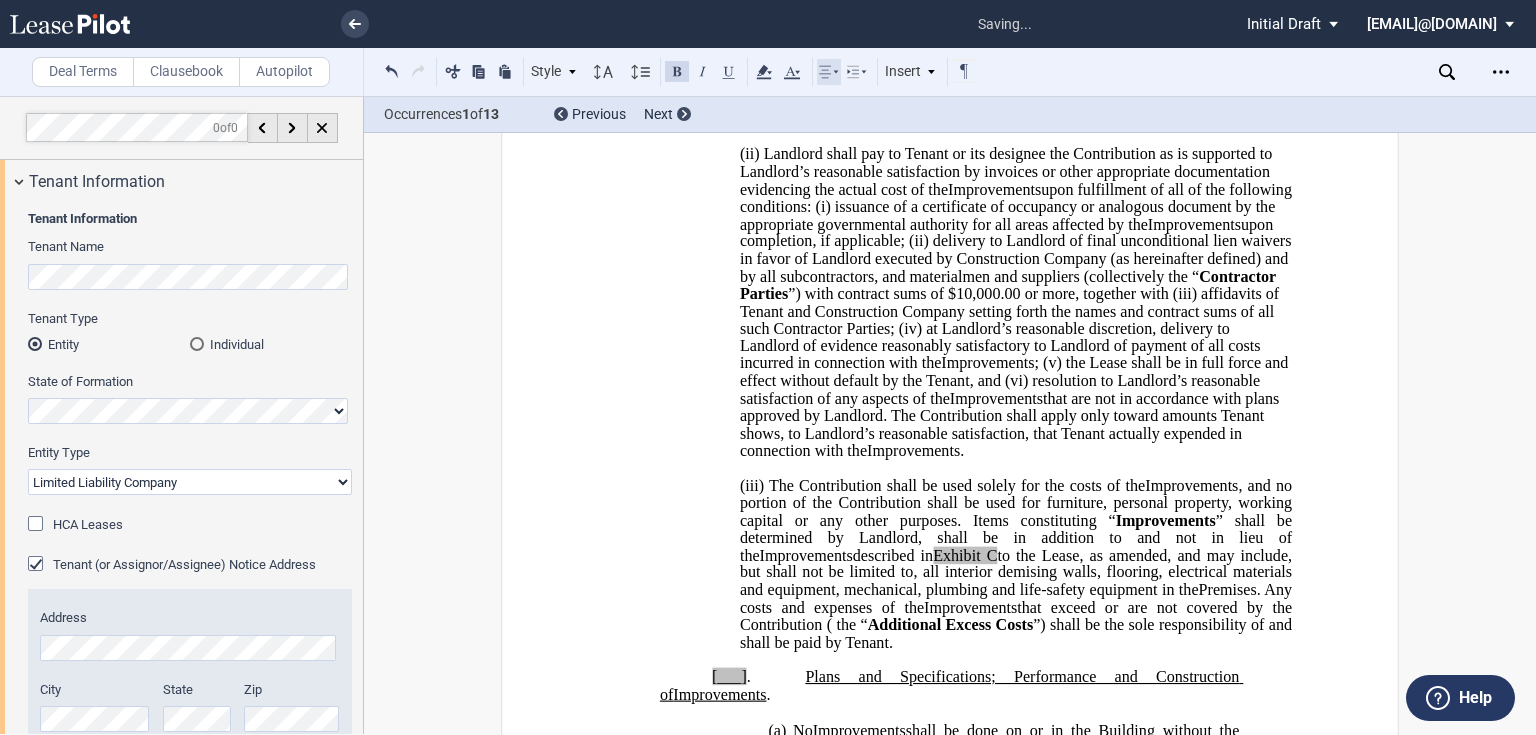 click 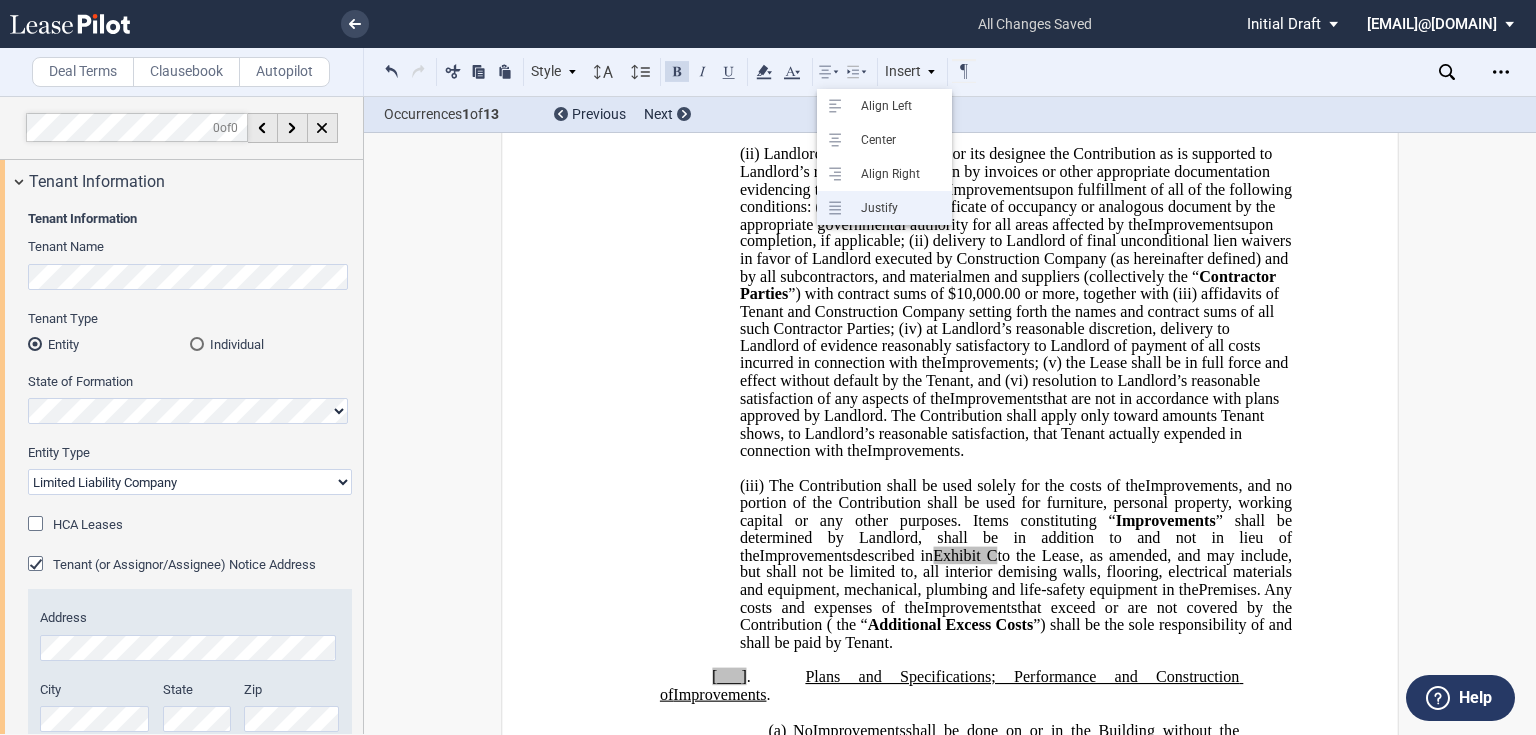 click on "Justify" at bounding box center [896, 208] 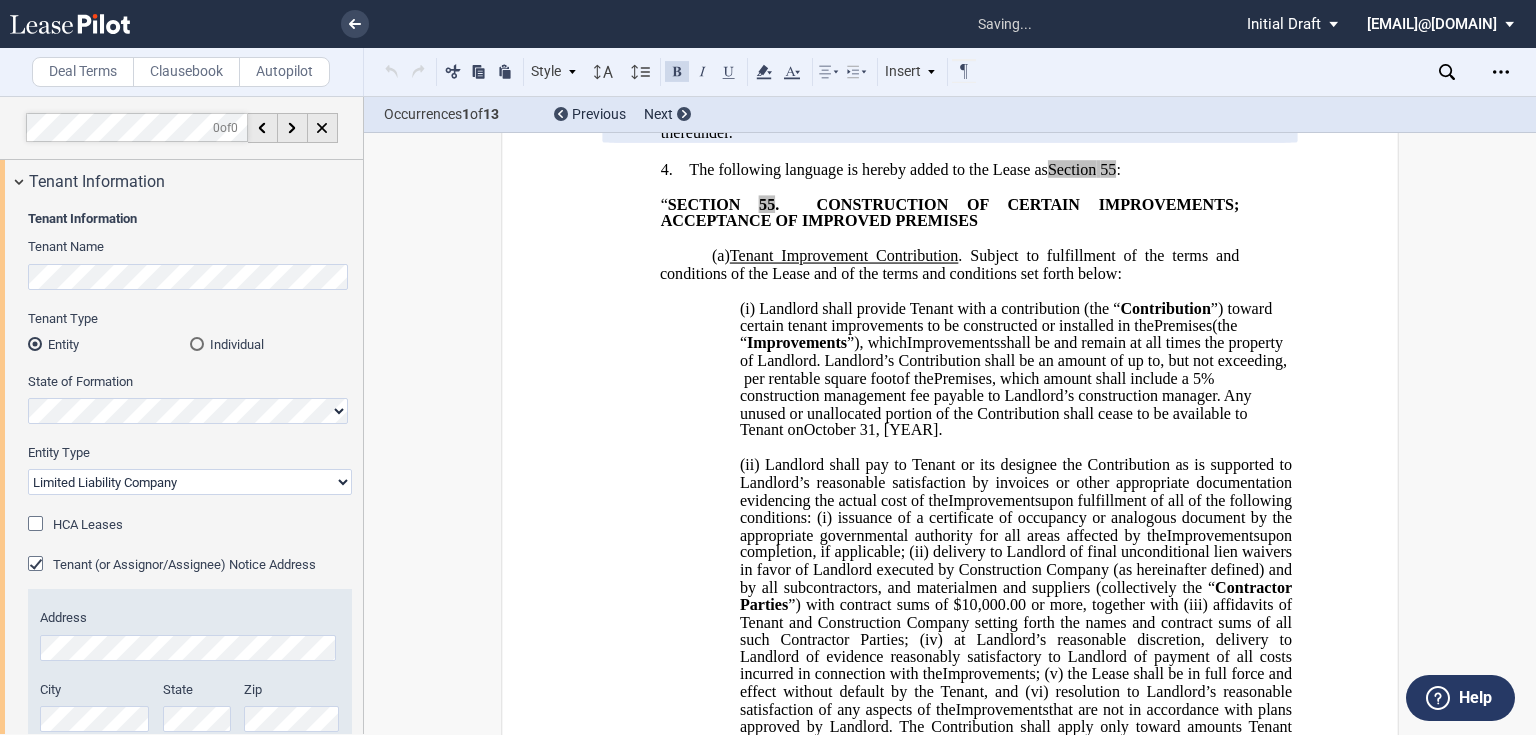 scroll, scrollTop: 906, scrollLeft: 0, axis: vertical 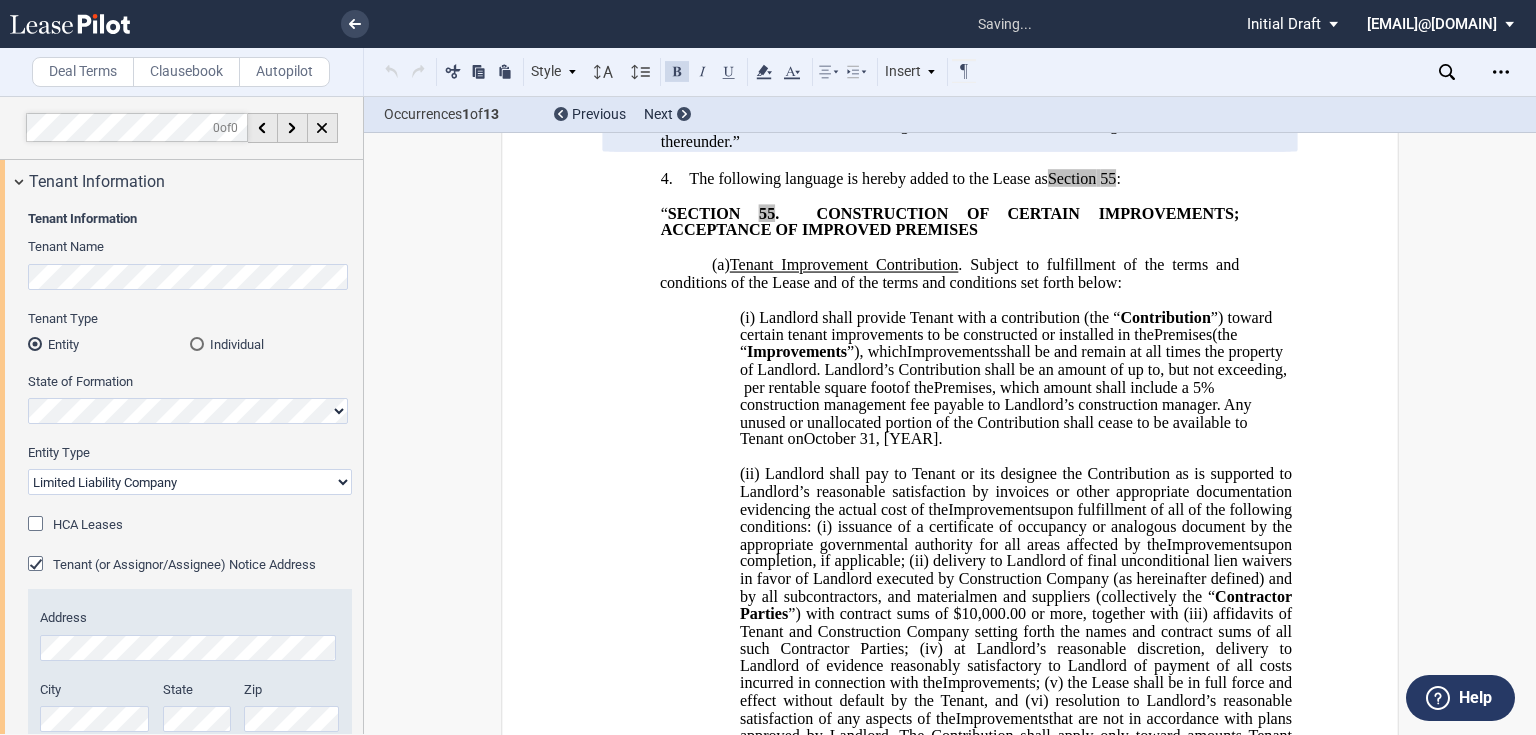 click on "”), which" 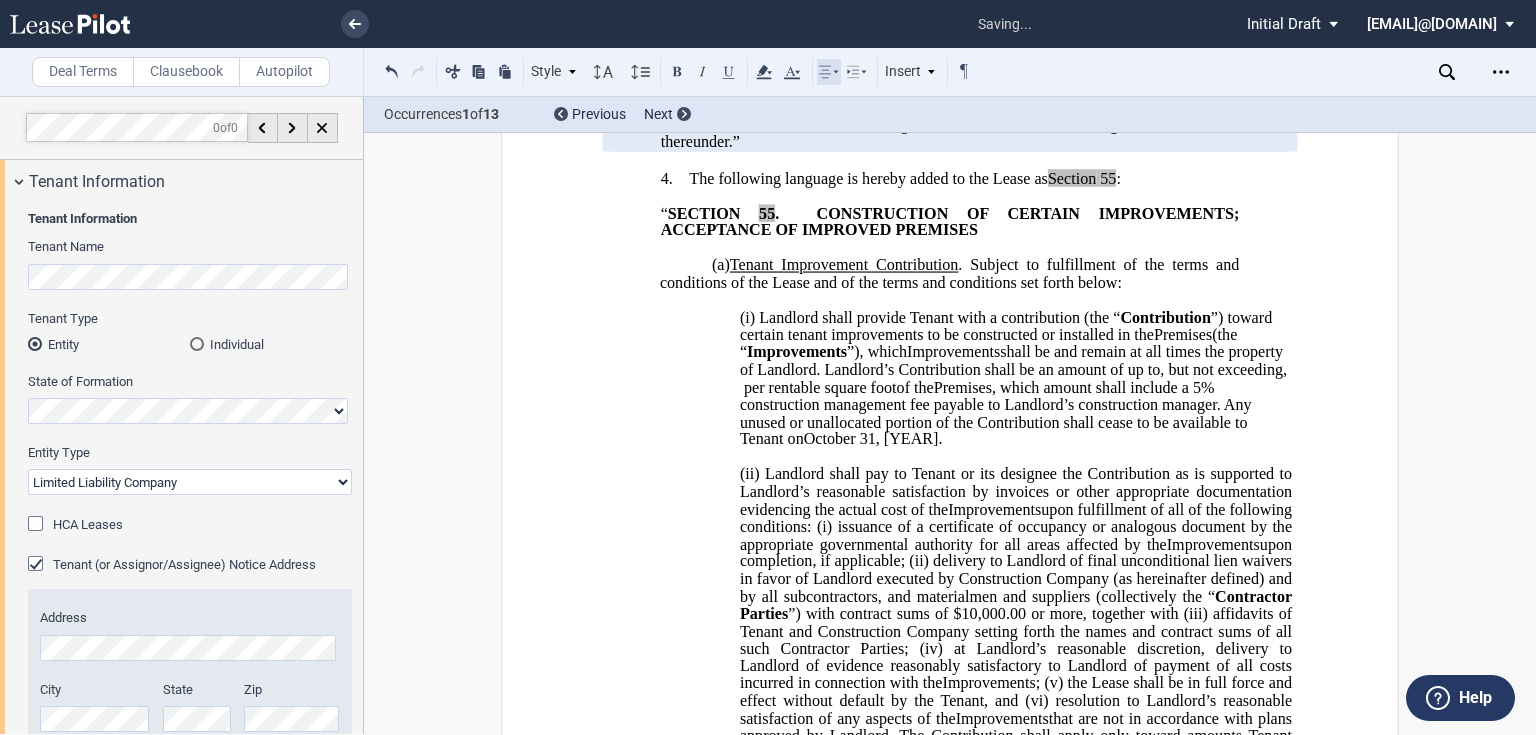 click 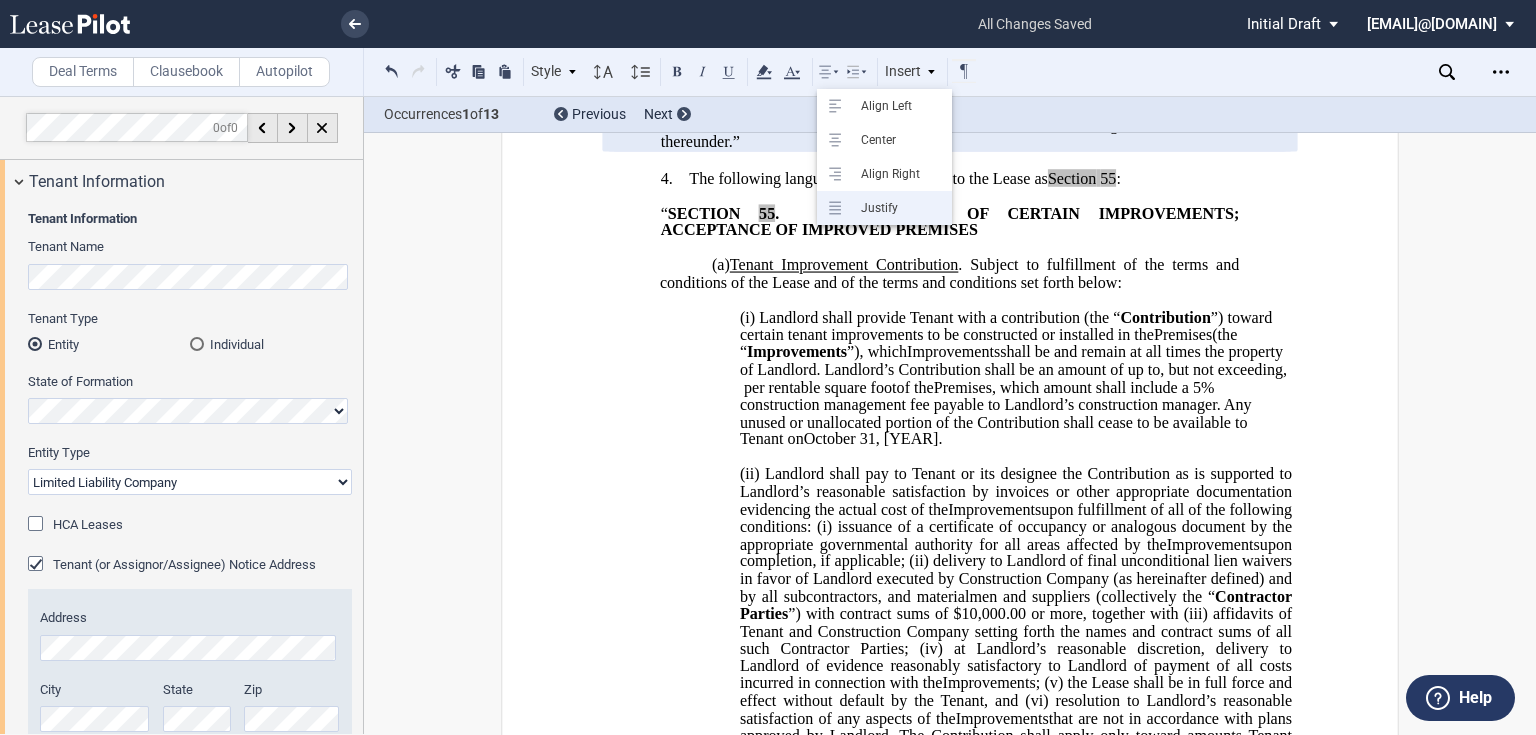 click on "Justify" at bounding box center [896, 208] 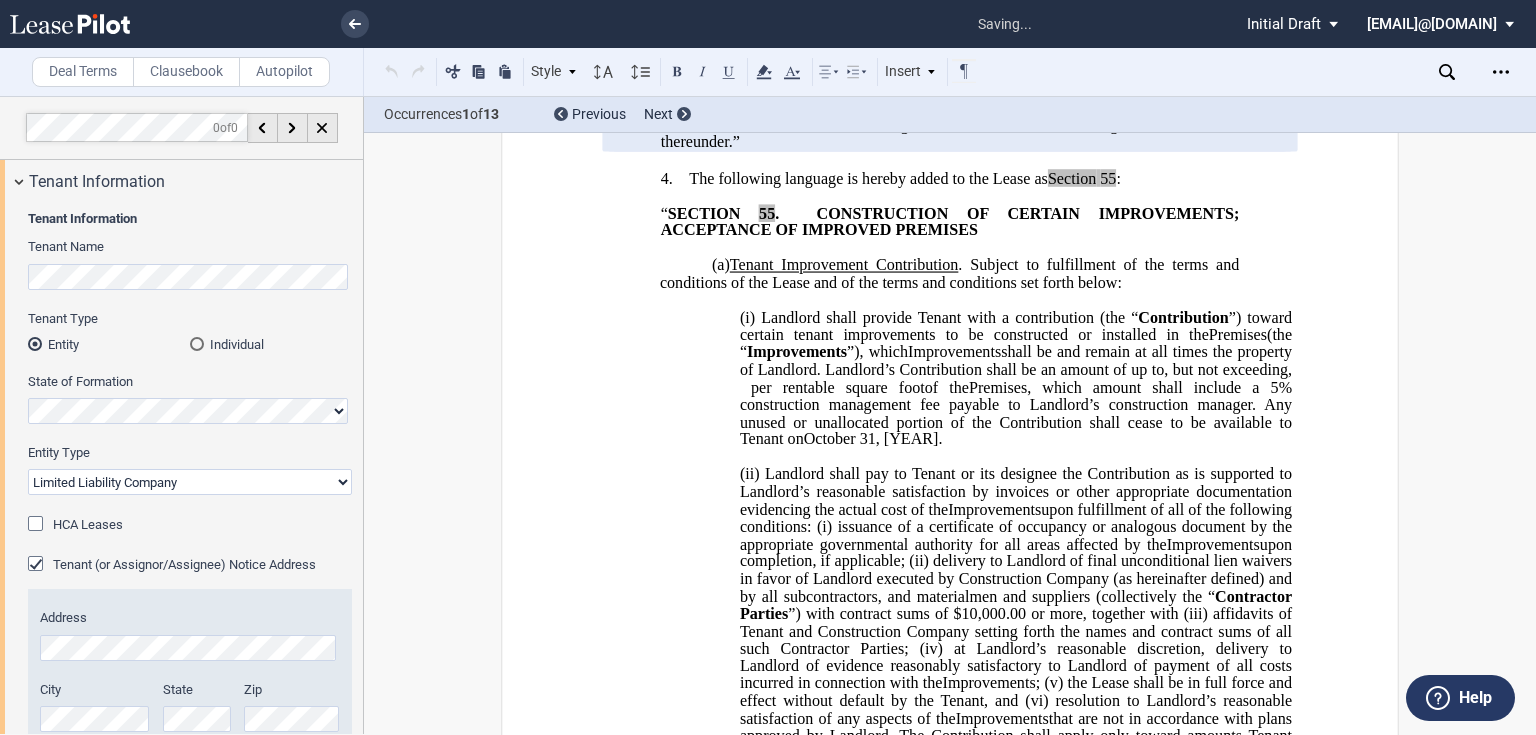click on ". Subject to fulfillment of the terms and conditions of the Lease and of the terms and conditions set forth below:" 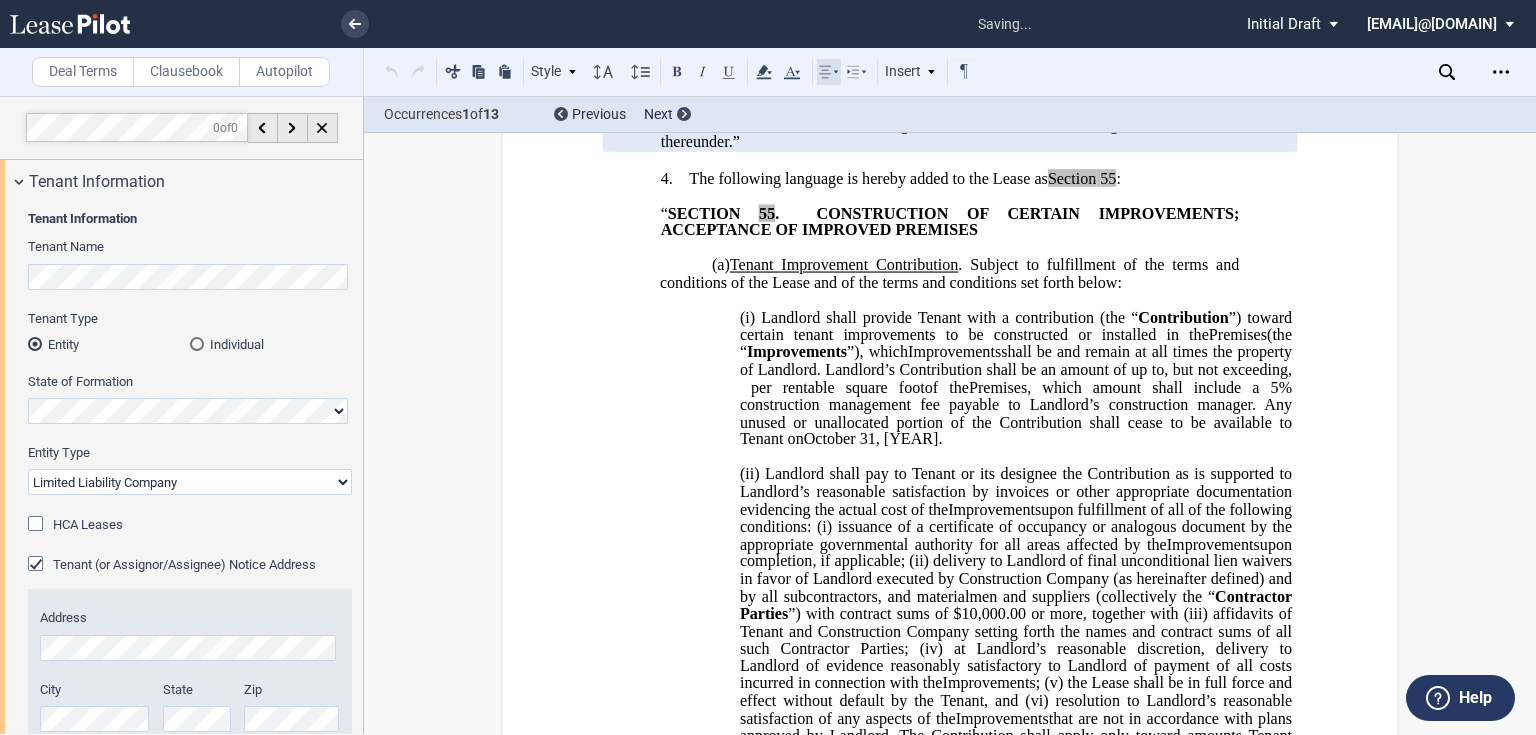 click 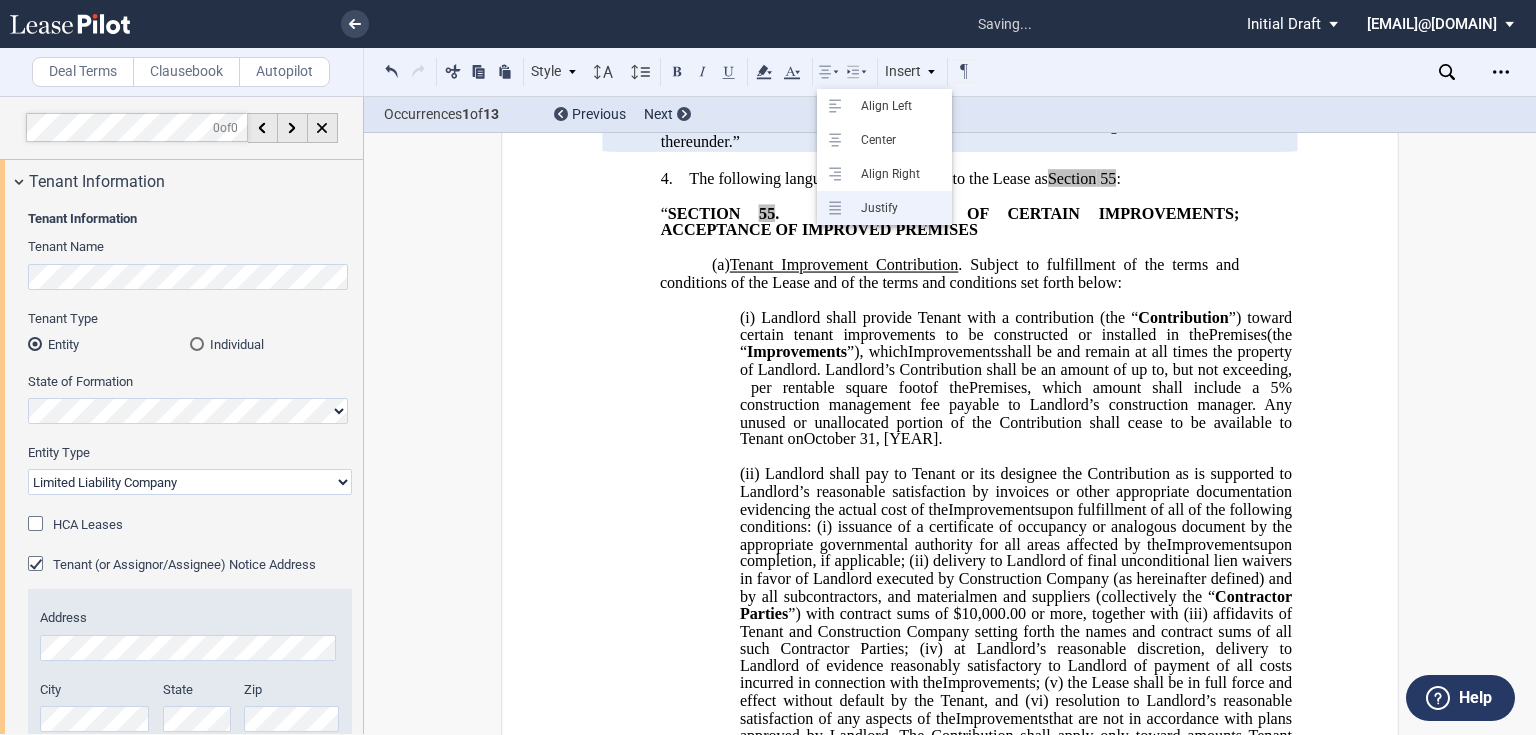 click on "Justify" at bounding box center (896, 208) 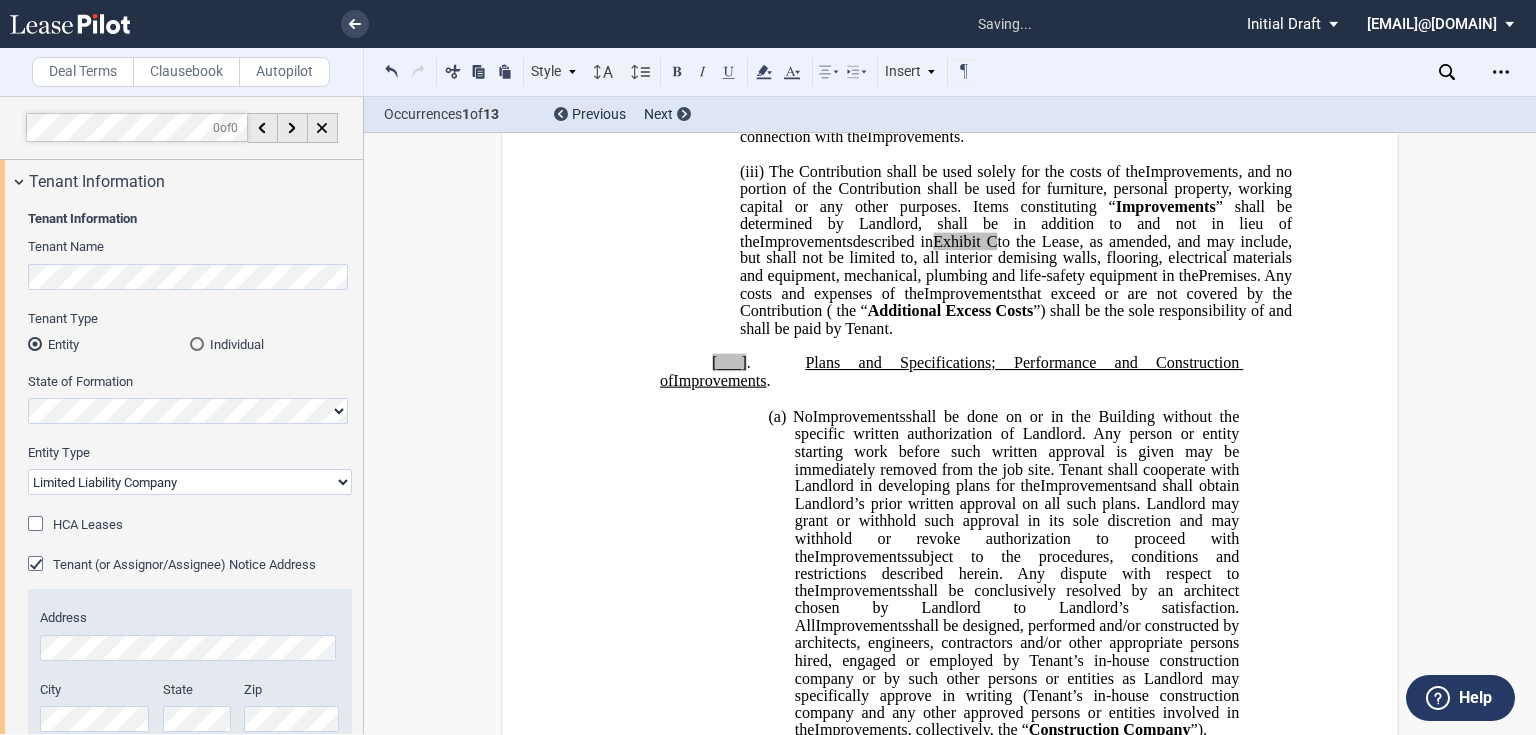 scroll, scrollTop: 1546, scrollLeft: 0, axis: vertical 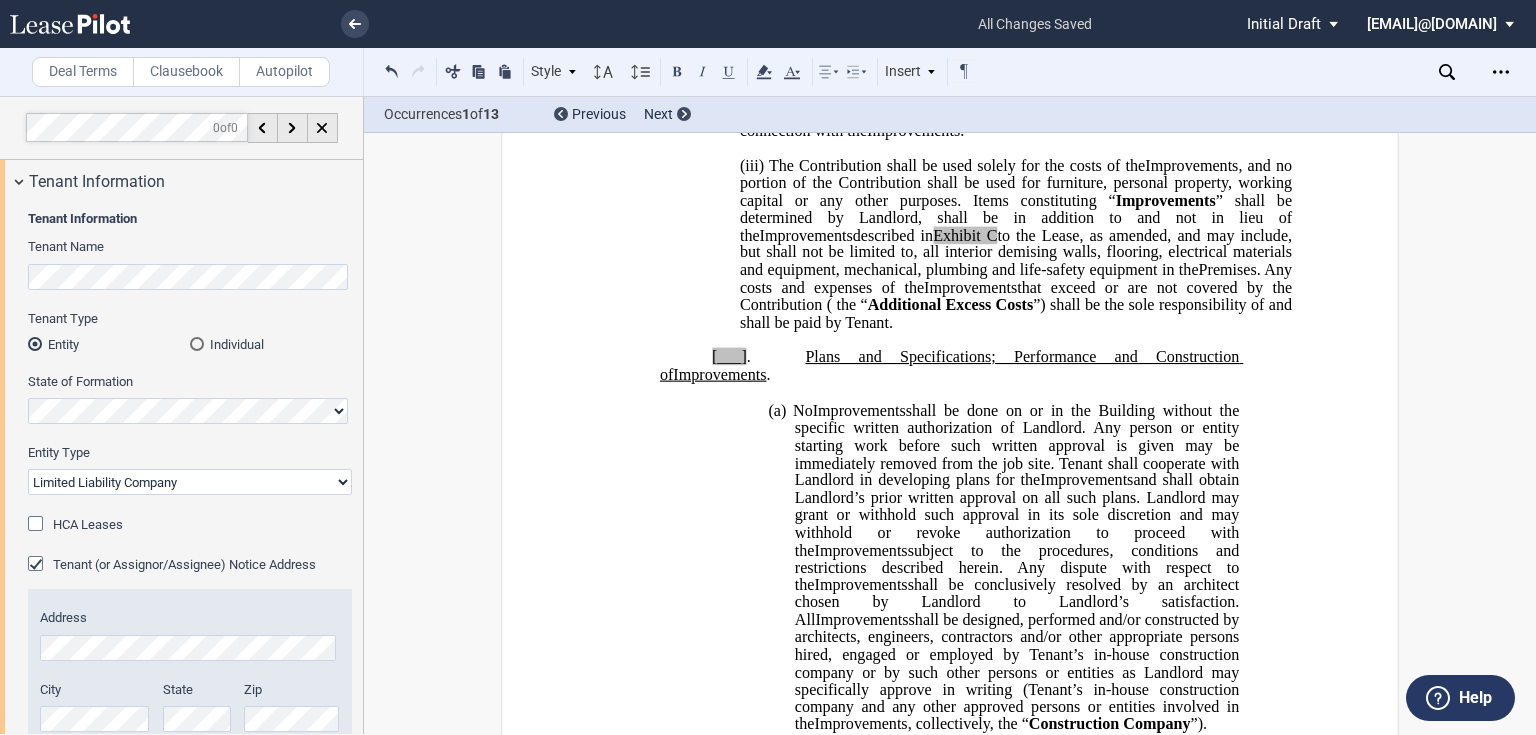 click on "[___] .     Plans and Specifications; Performance and Construction of  Expansion Space Improvements  Relocation Space Improvements  Improvements ." at bounding box center [949, 366] 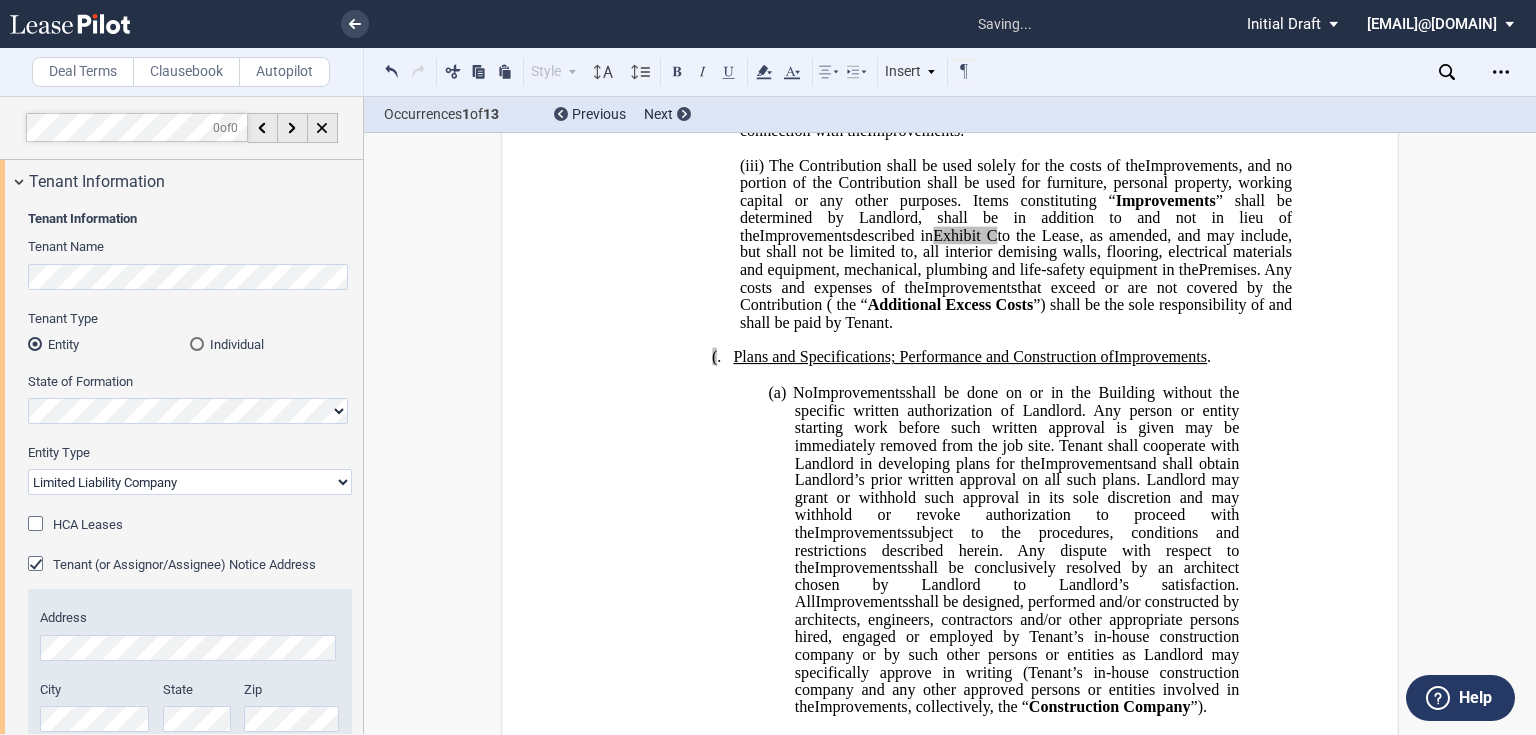 type 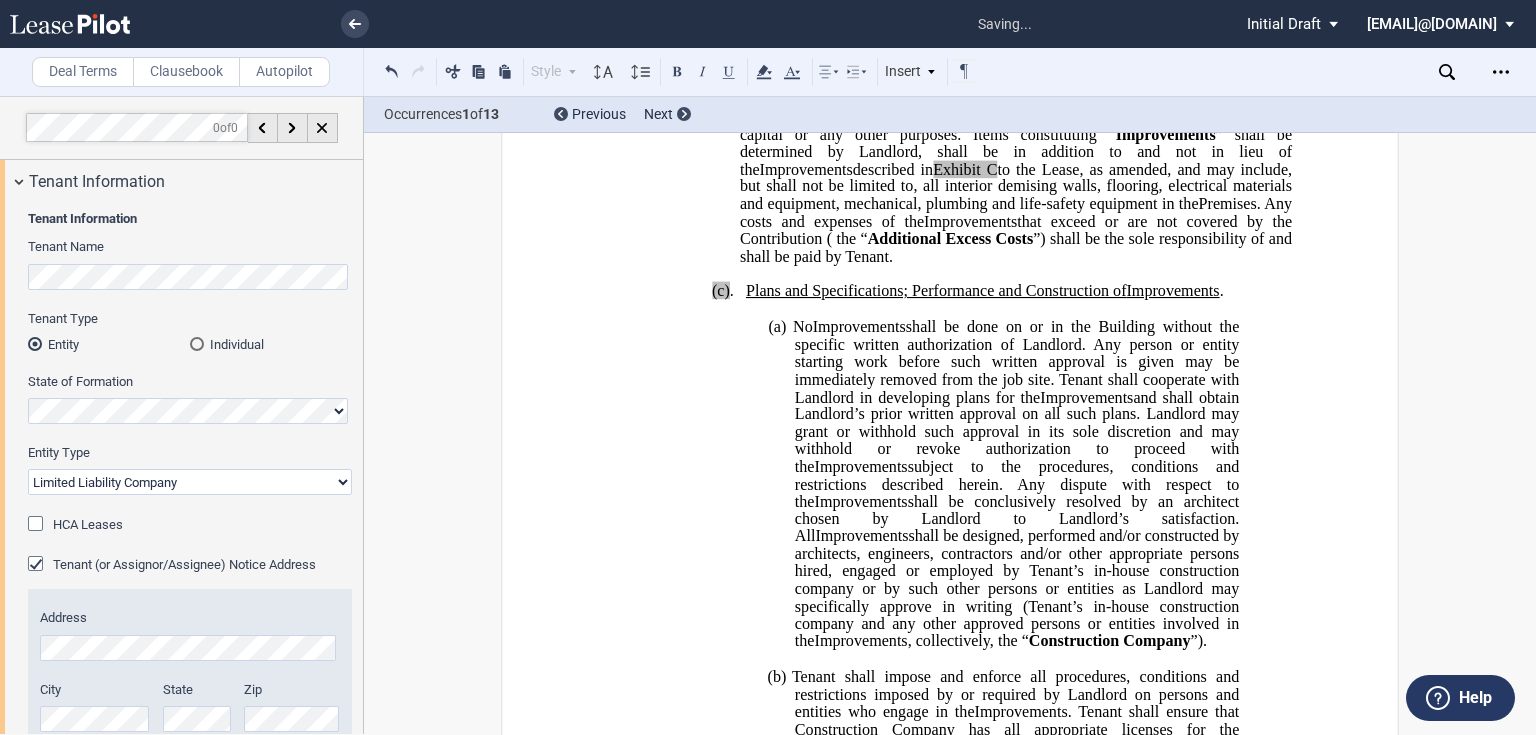 scroll, scrollTop: 1786, scrollLeft: 0, axis: vertical 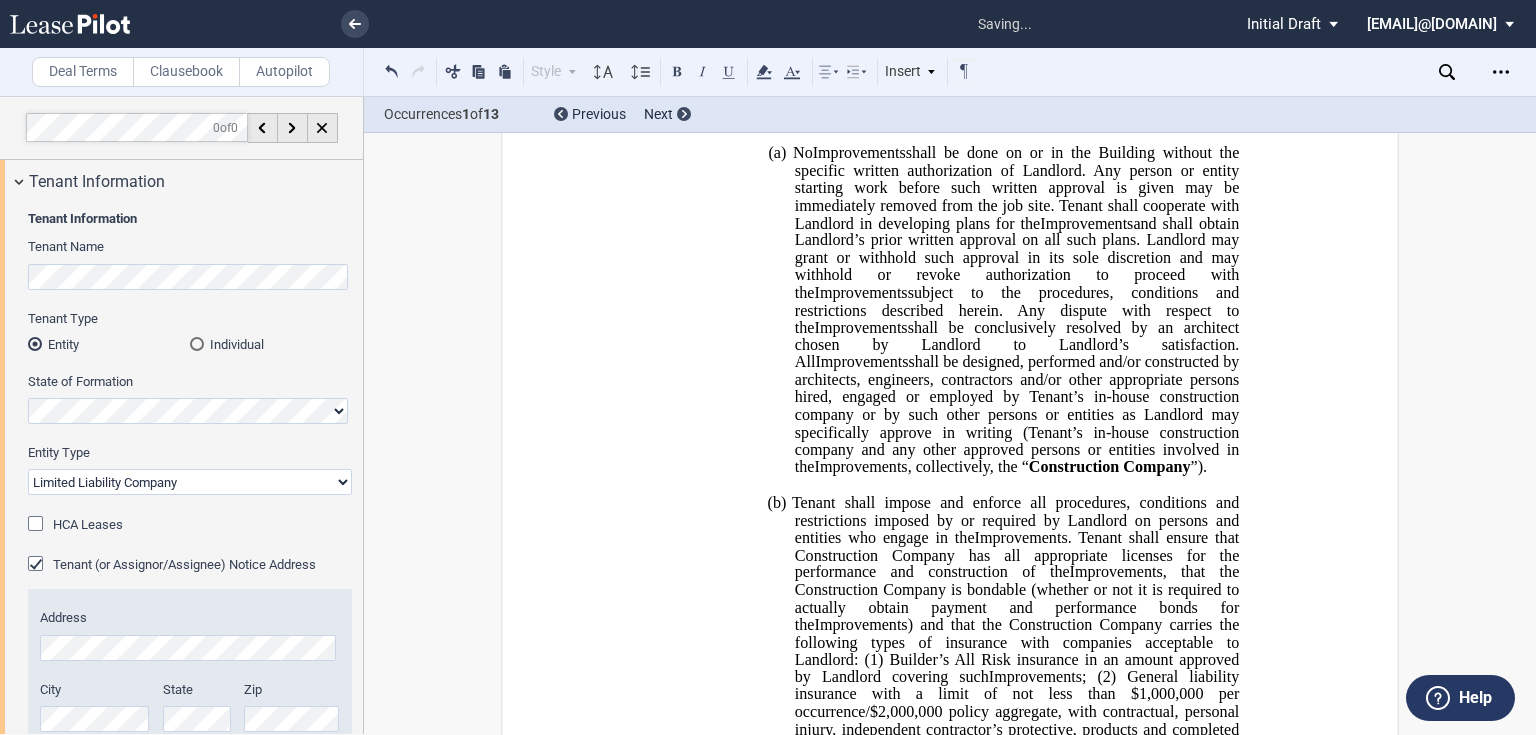 click on "(c)" 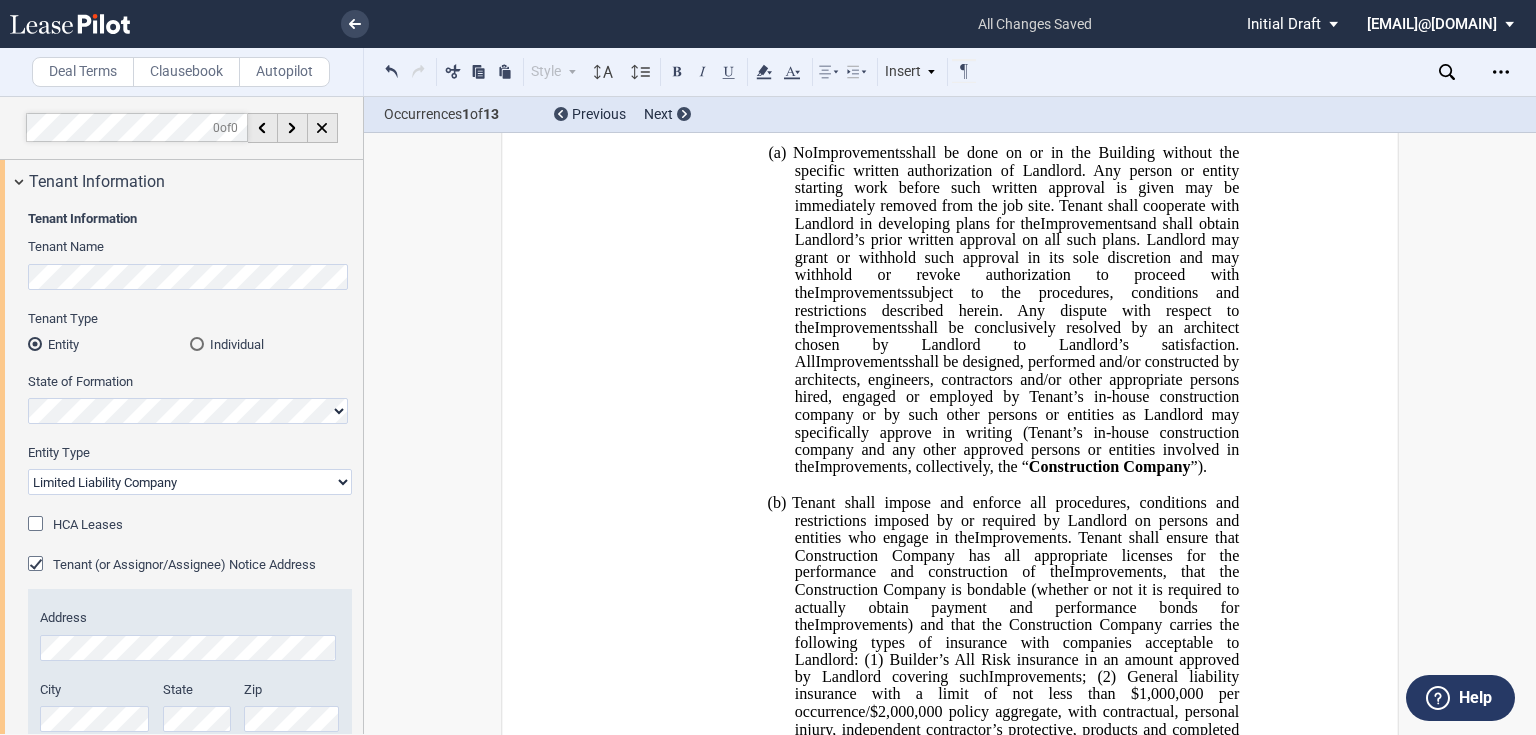 click on "(a)      No  Expansion Space Improvements  Relocation Space Improvements  Improvements  shall be done on or in the Building without the specific written authorization of Landlord. Any person or entity starting work before such written approval is given may be immediately removed from the job site. Tenant shall cooperate with Landlord in developing plans for the  Expansion Space Improvements  Relocation Space Improvements  Improvements  and shall obtain Landlord’s prior written approval on all such plans. Landlord may grant or withhold such approval in its sole discretion and may withhold or revoke authorization to proceed with the  Expansion Space Improvements  Relocation Space Improvements  Improvements  subject to the procedures, conditions and restrictions described herein. Any dispute with respect to the  Expansion Space Improvements  Relocation Space Improvements  Improvements  shall be conclusively resolved by an architect chosen by Landlord to Landlord’s satisfaction. All  Improvements" at bounding box center (1017, 310) 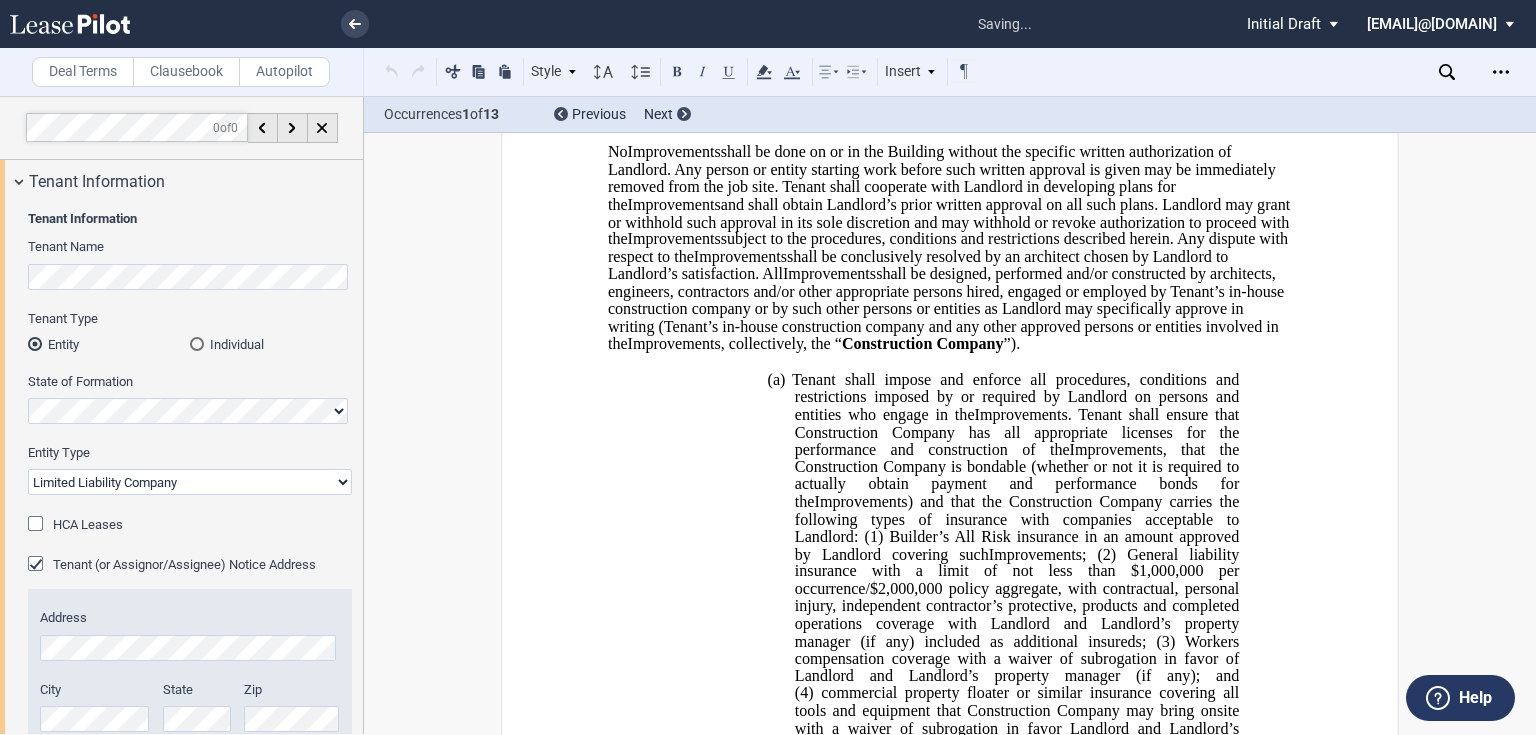 type 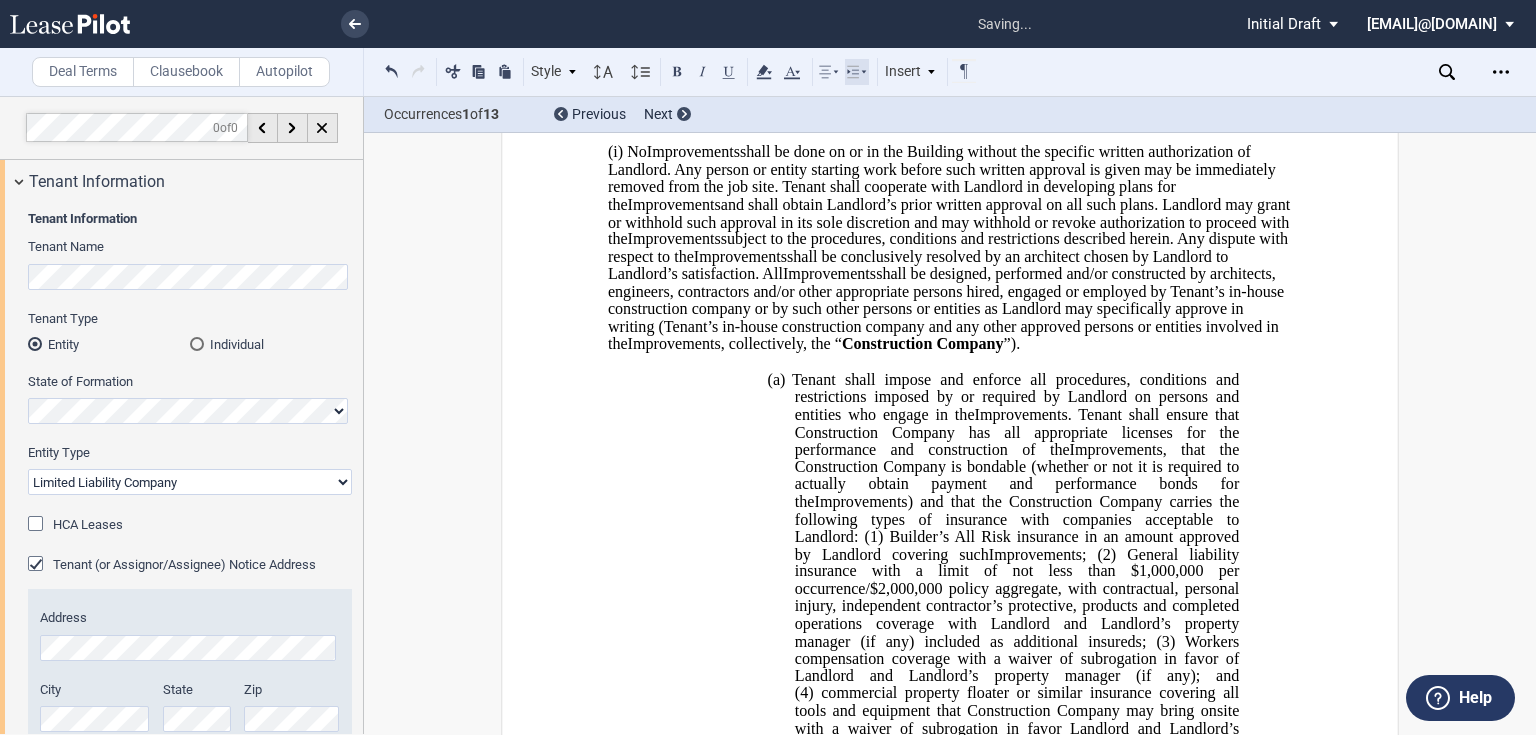 click 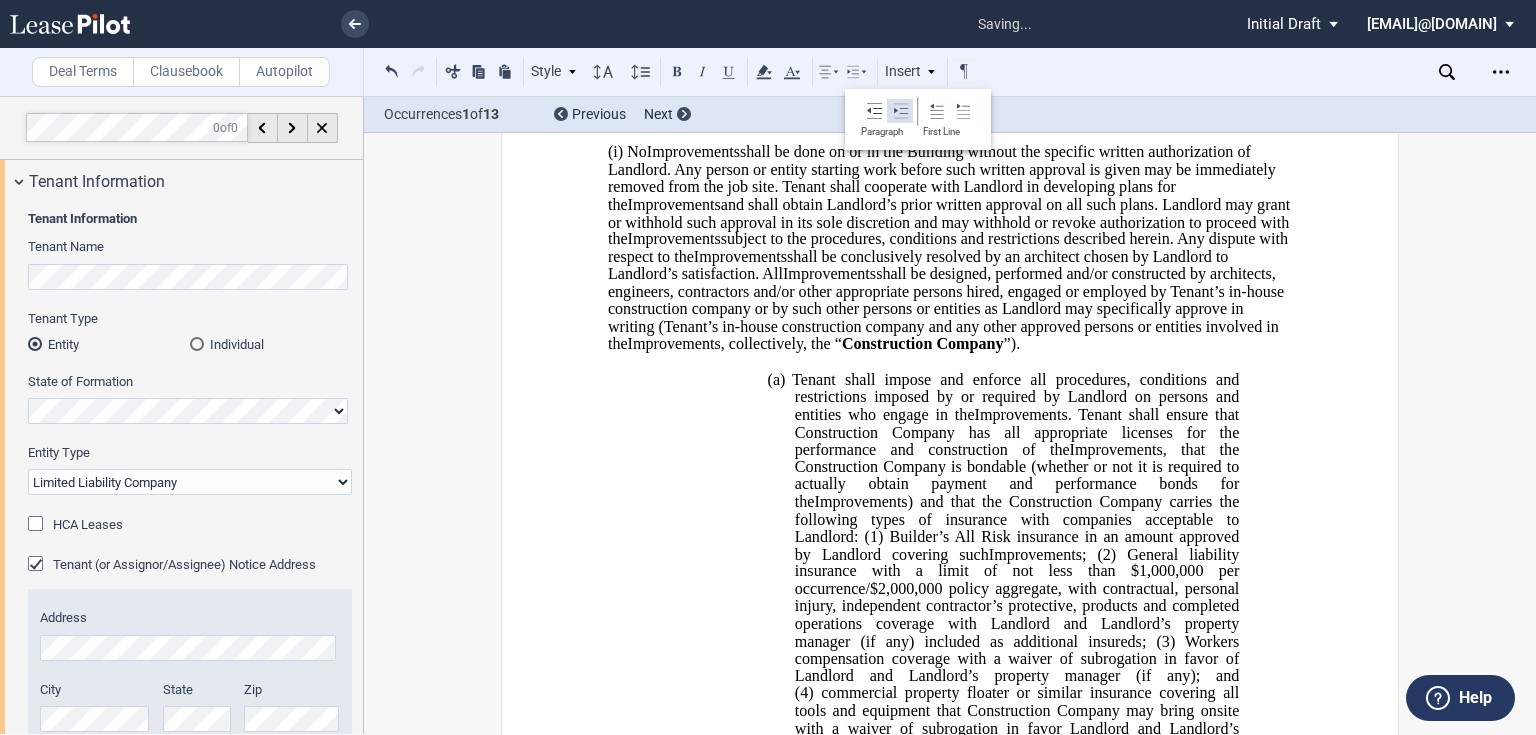 click 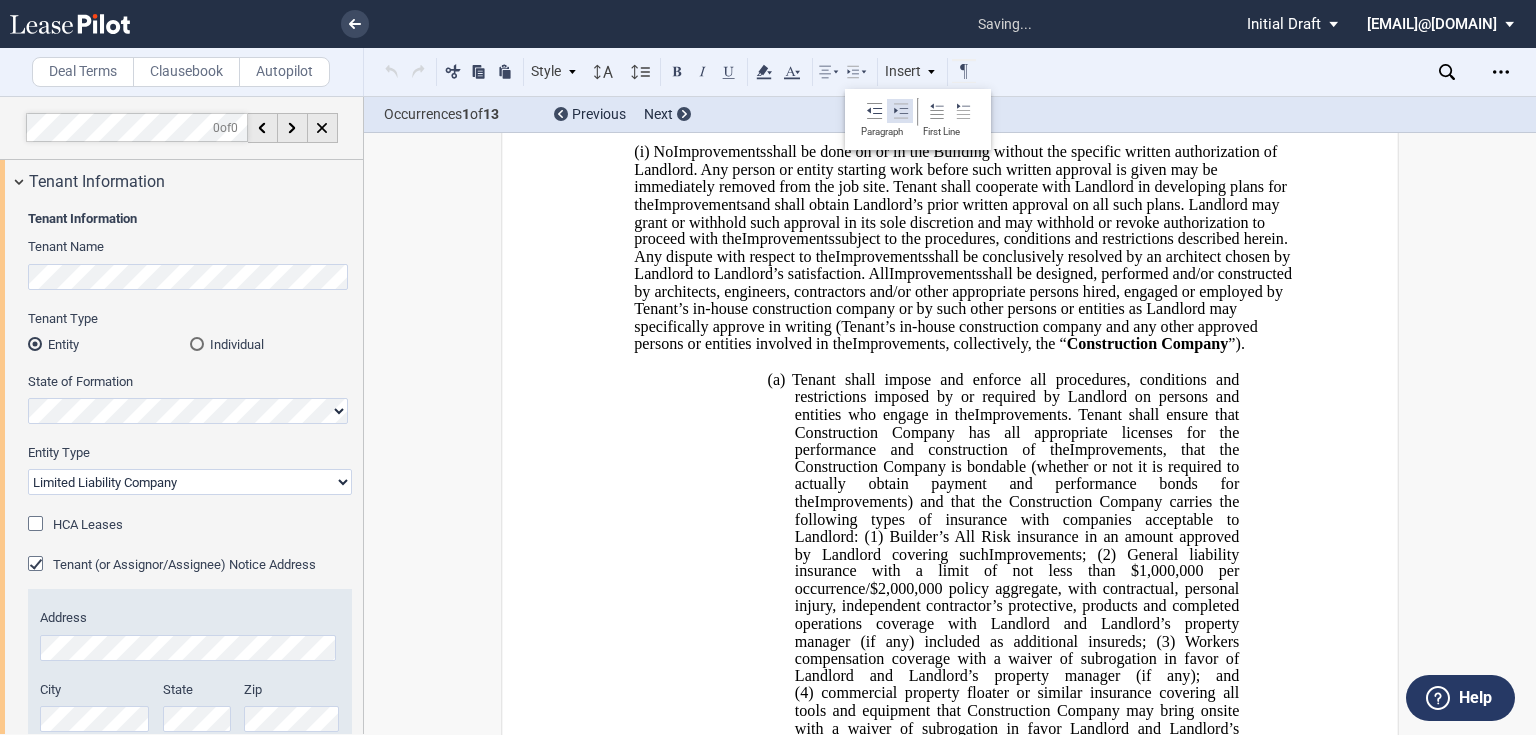 click 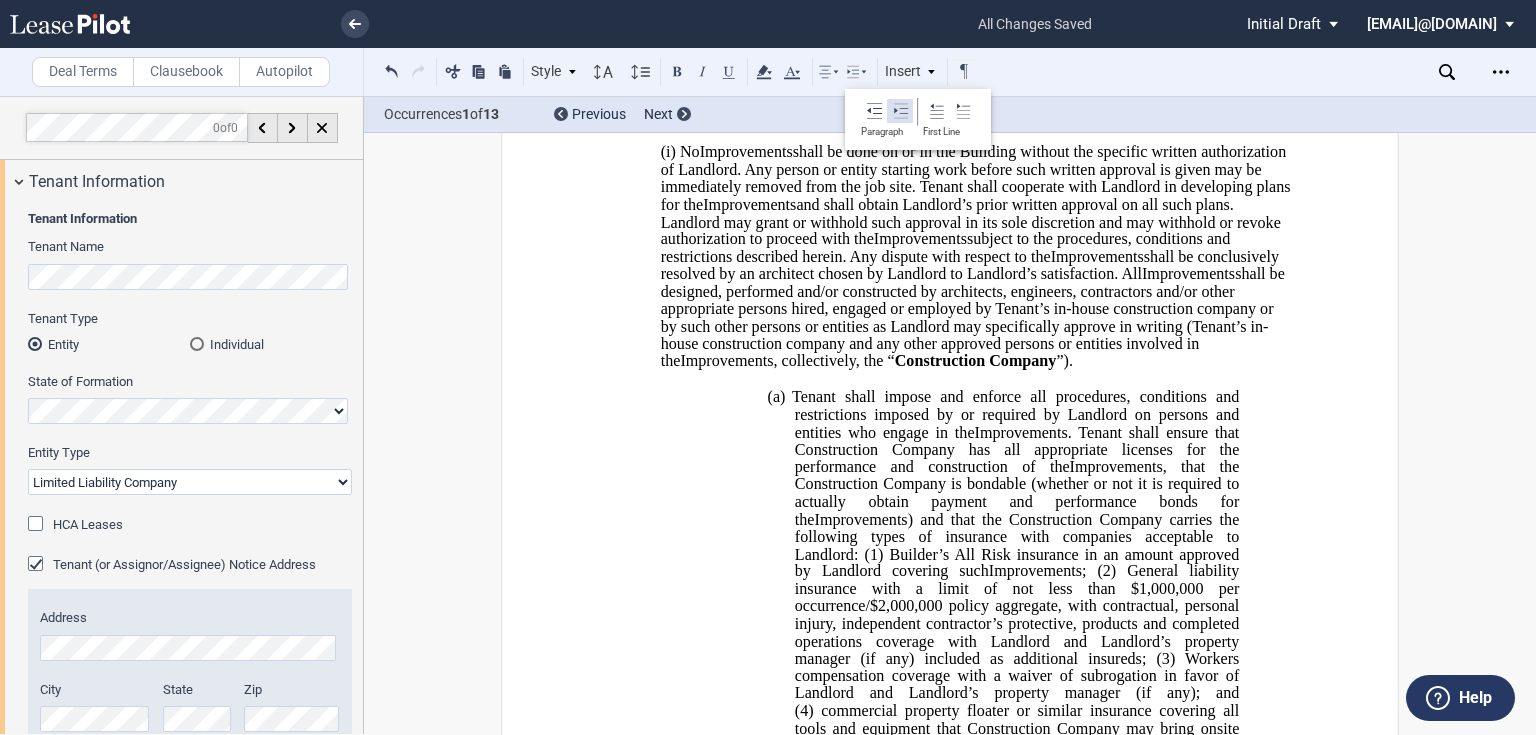 click 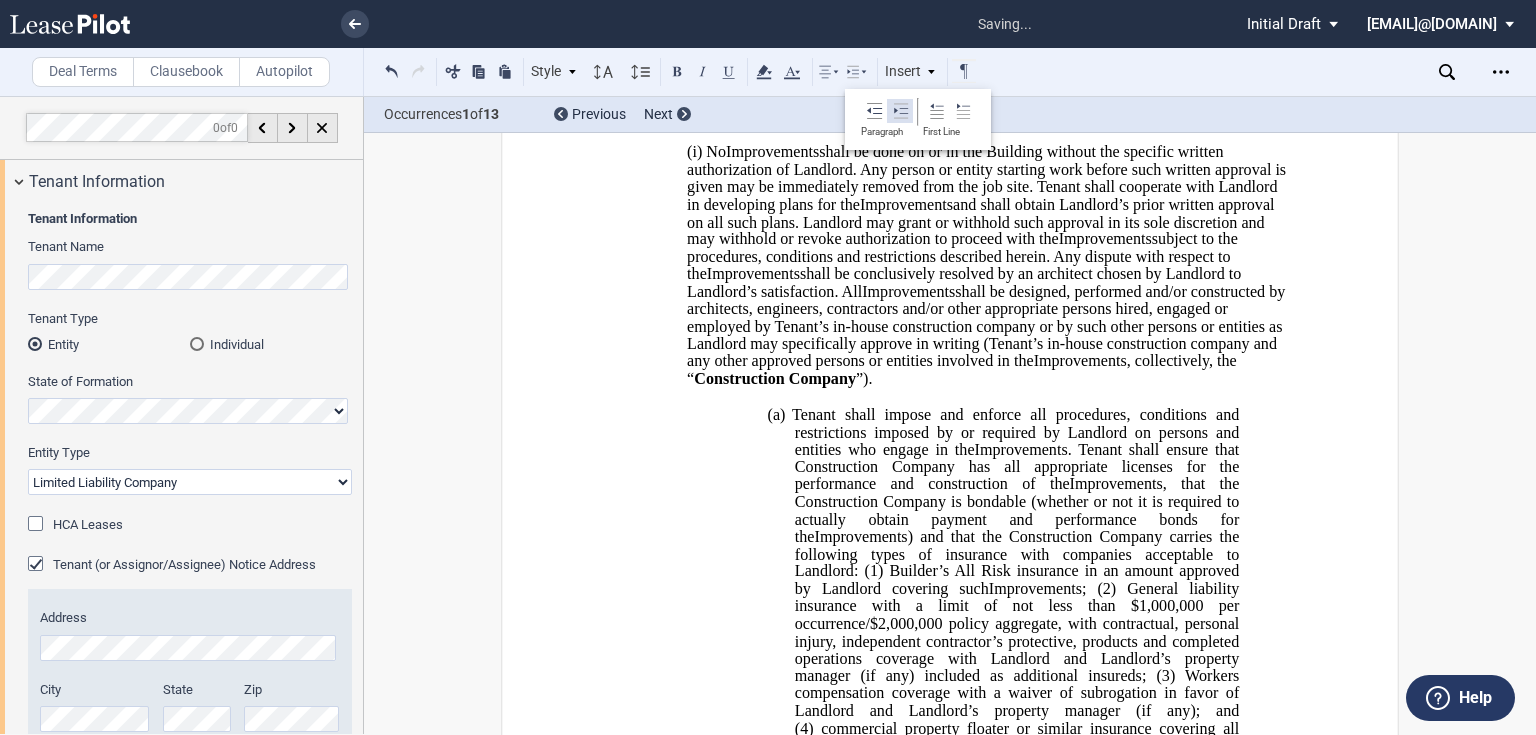 click 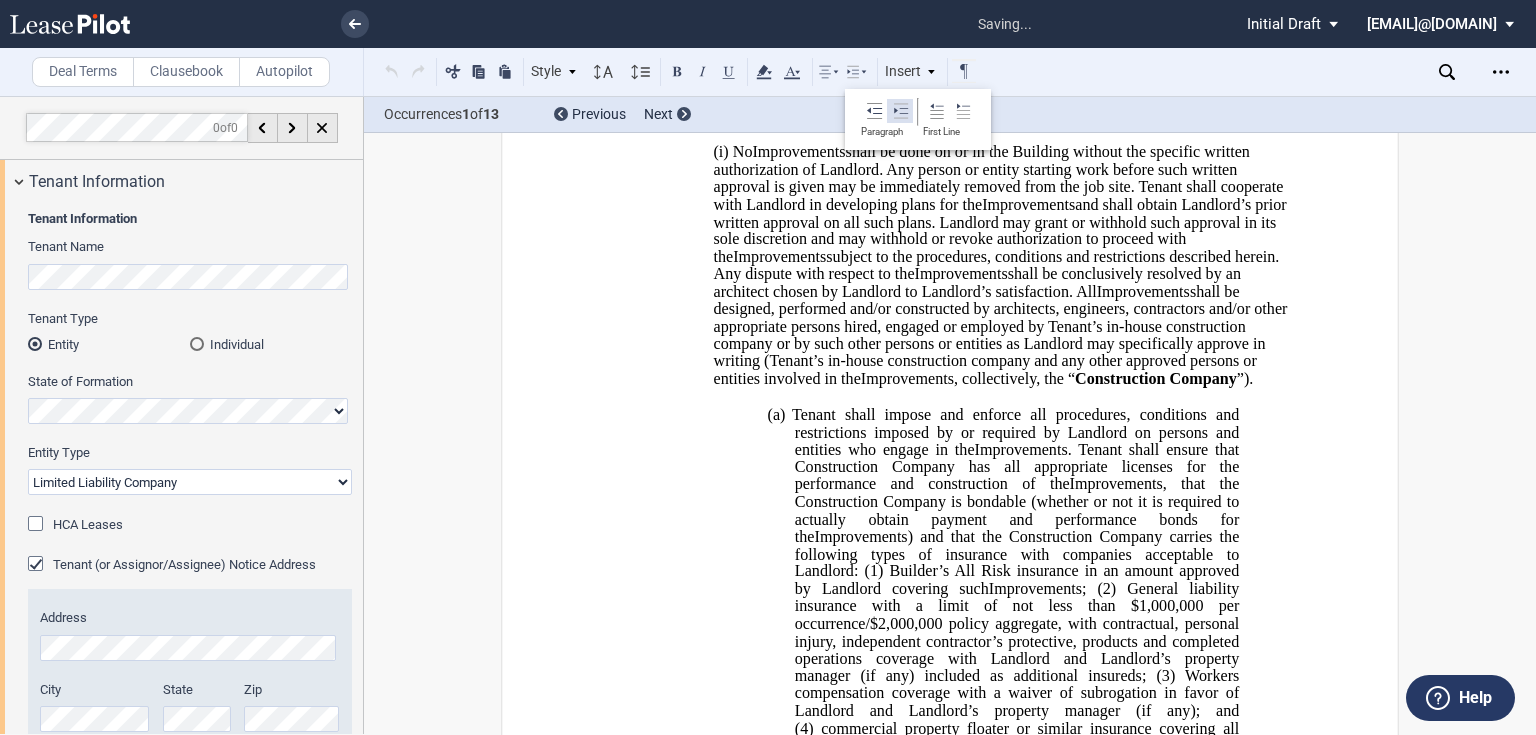 click 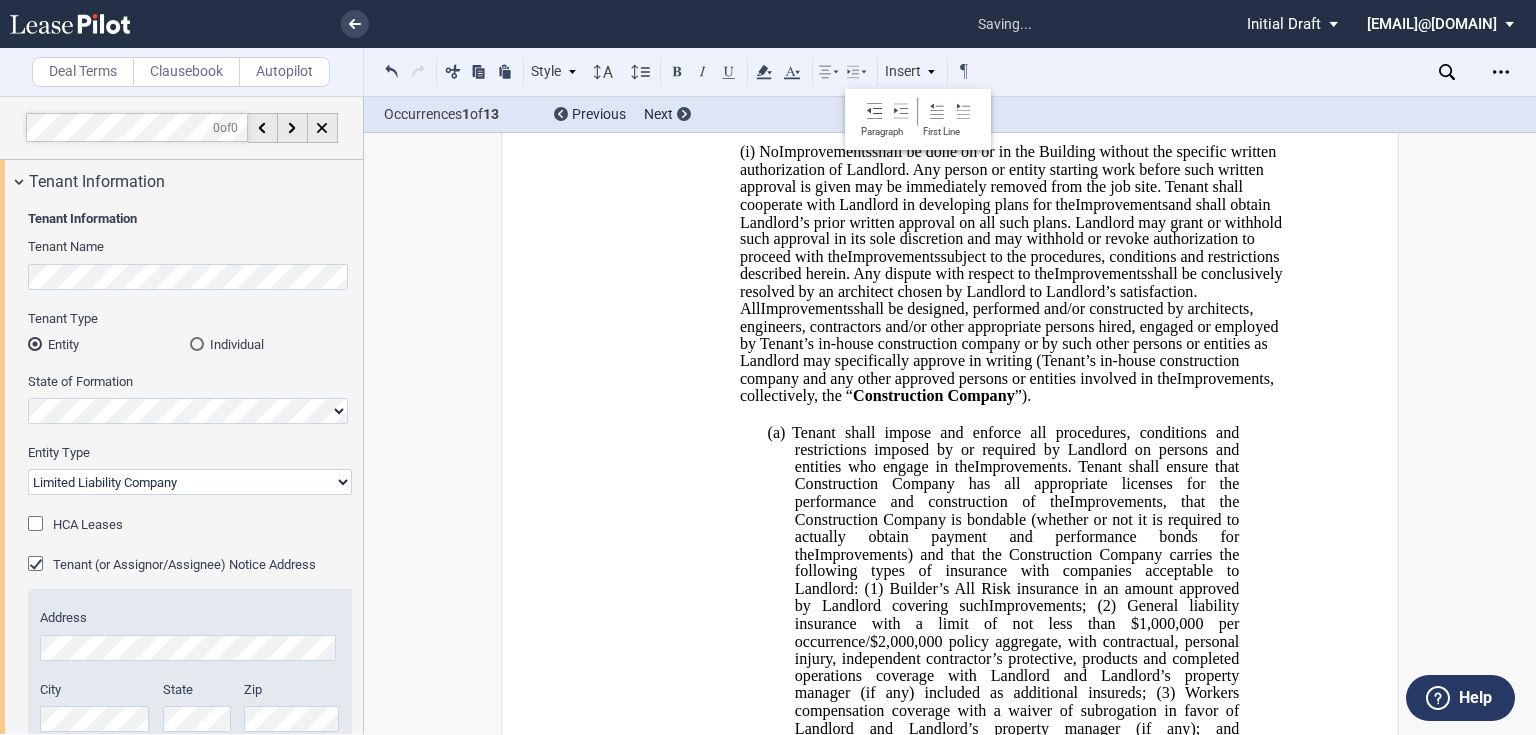 click on "Tenant shall impose and enforce all procedures, conditions and restrictions imposed by or required by Landlord on persons and entities who engage in the" 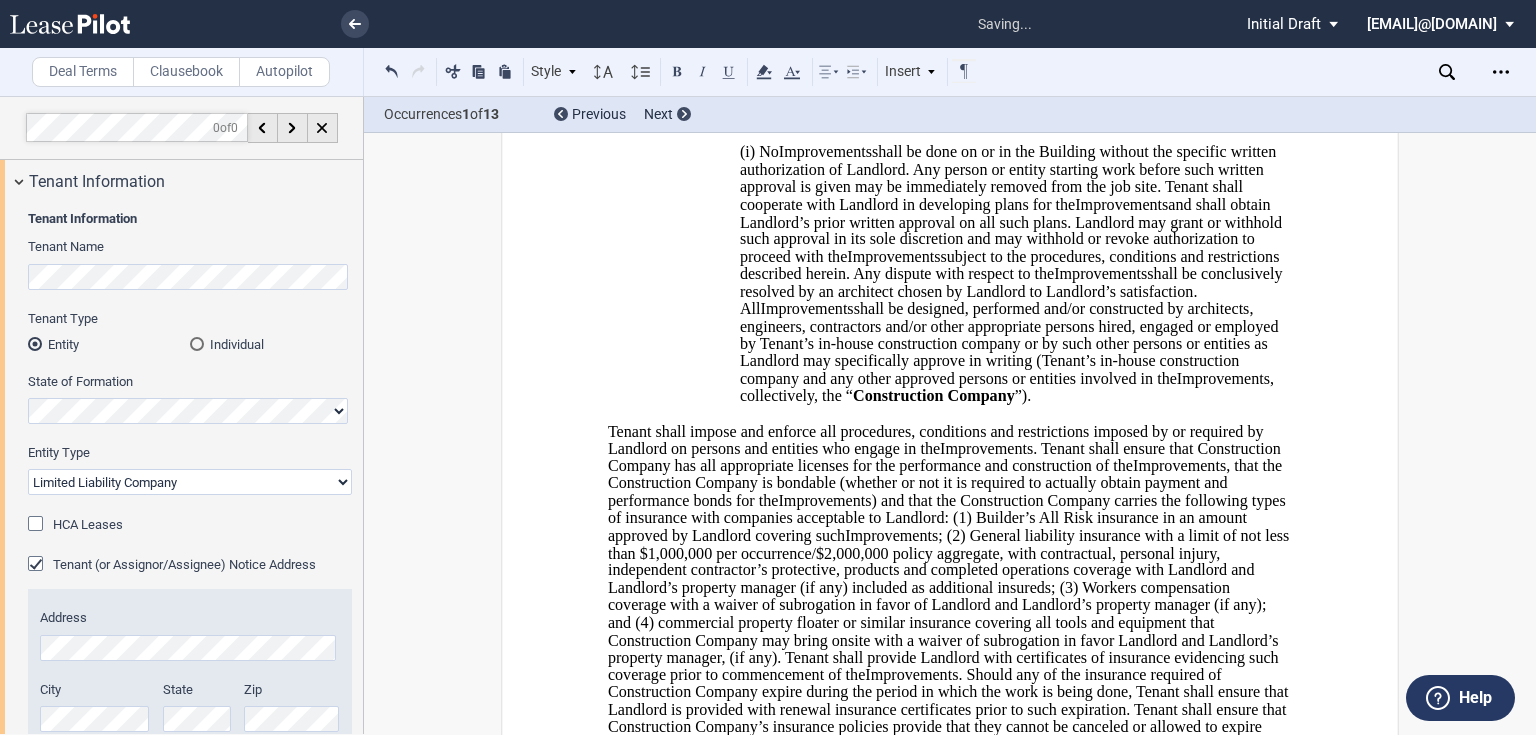 type 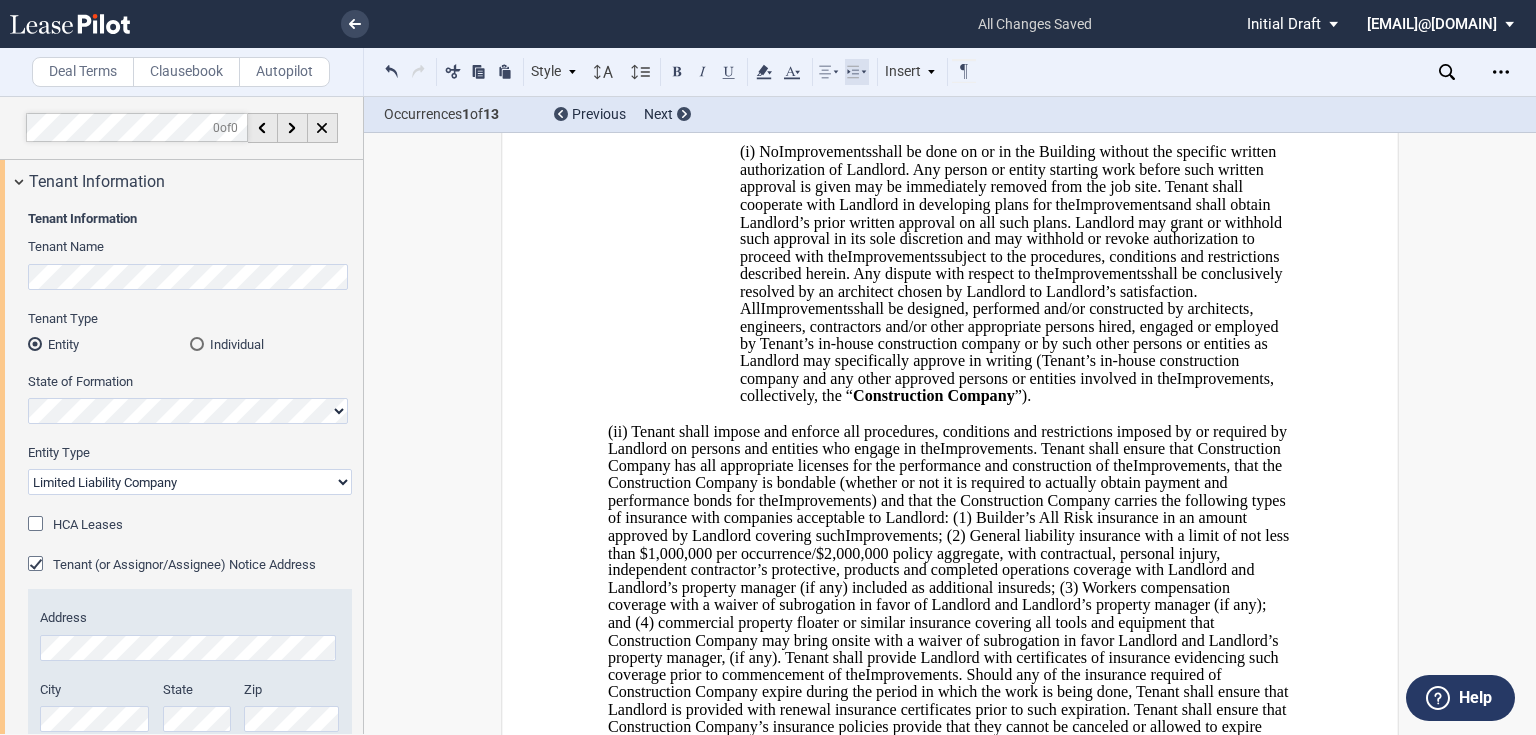click 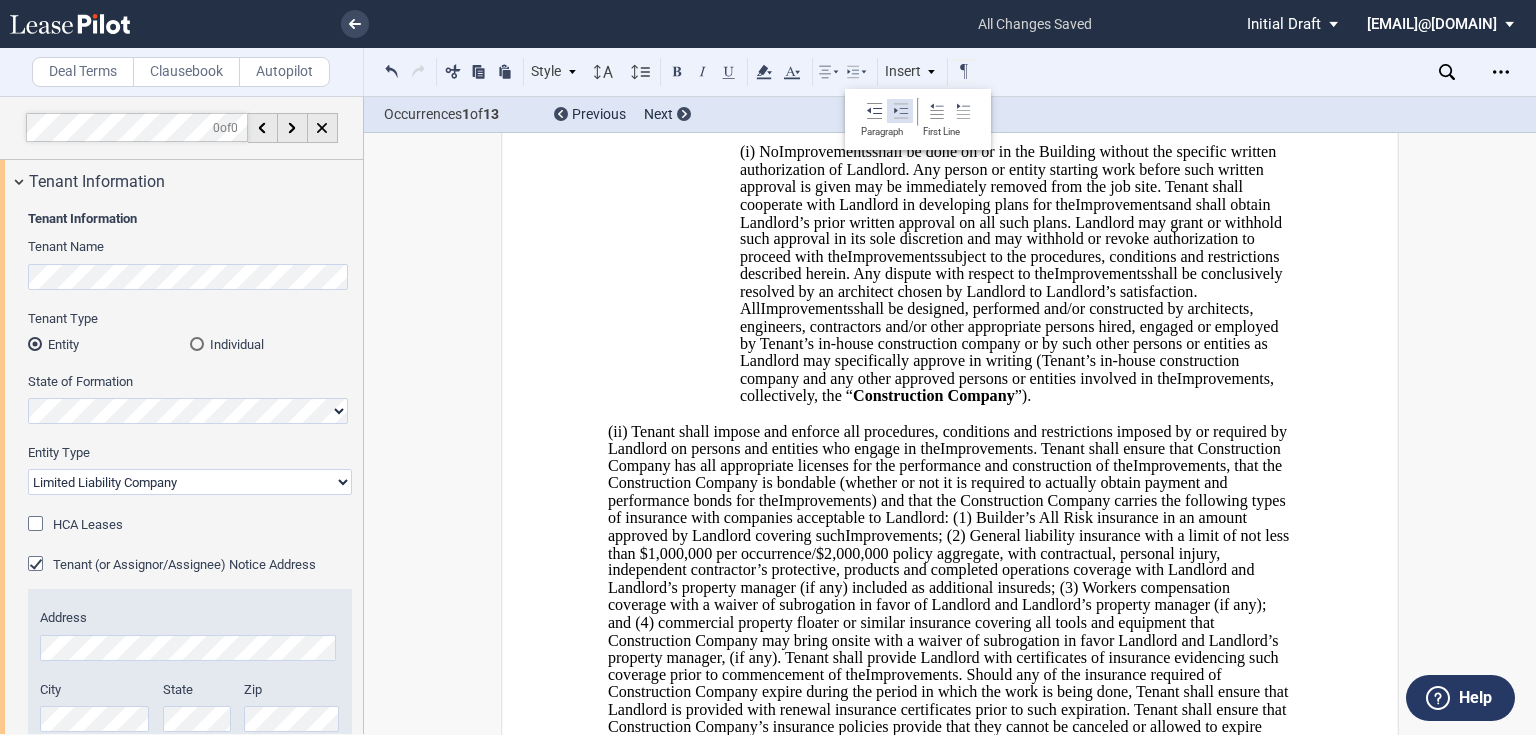 click 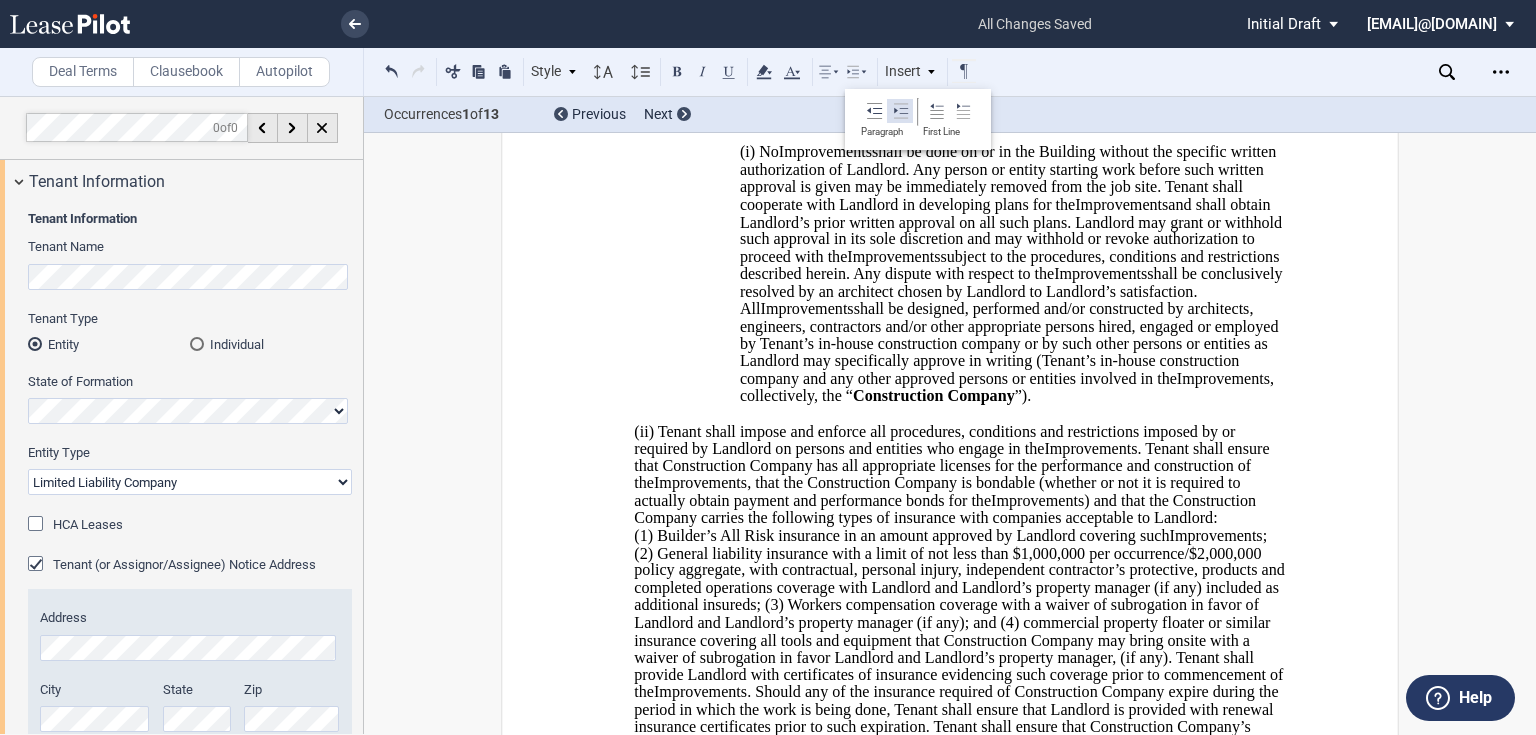 click 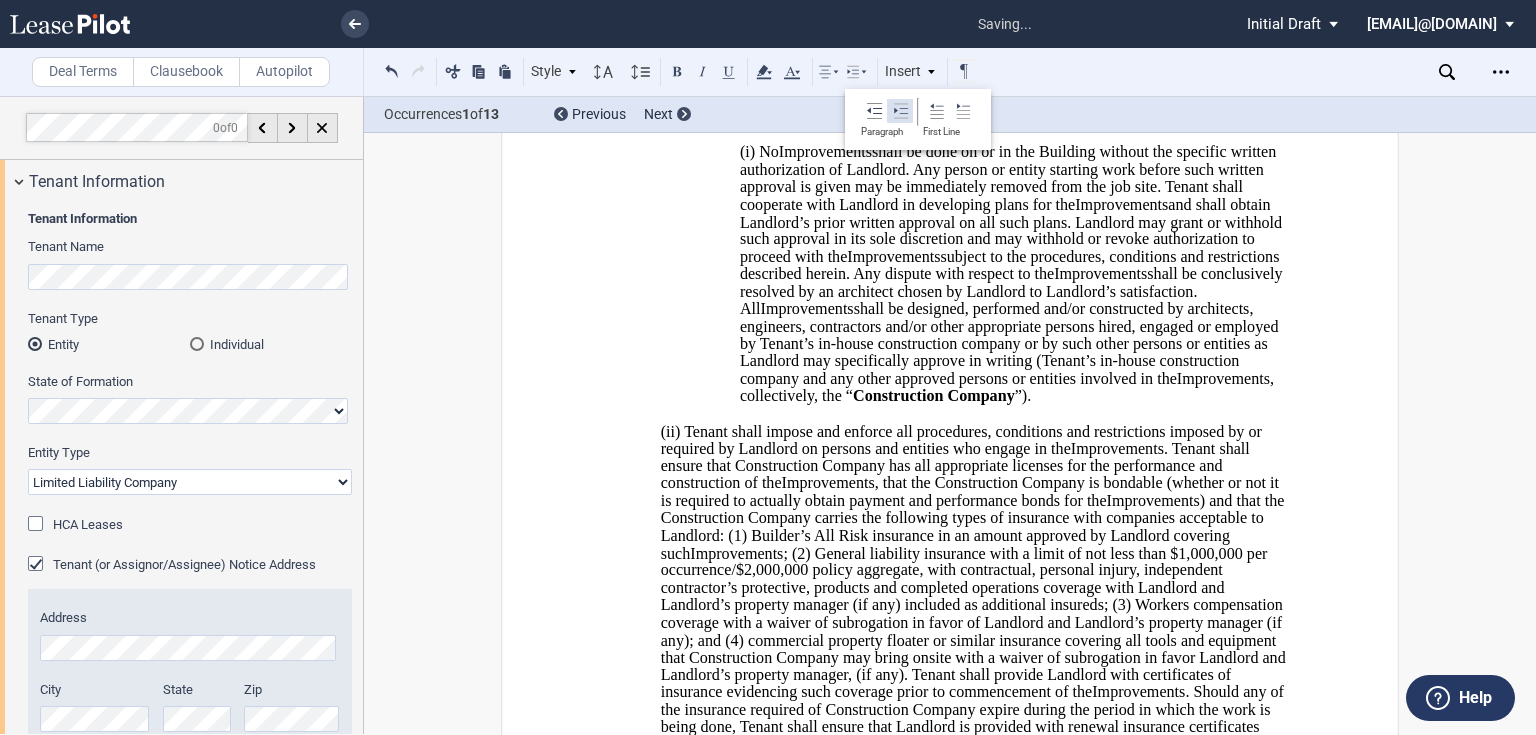 click 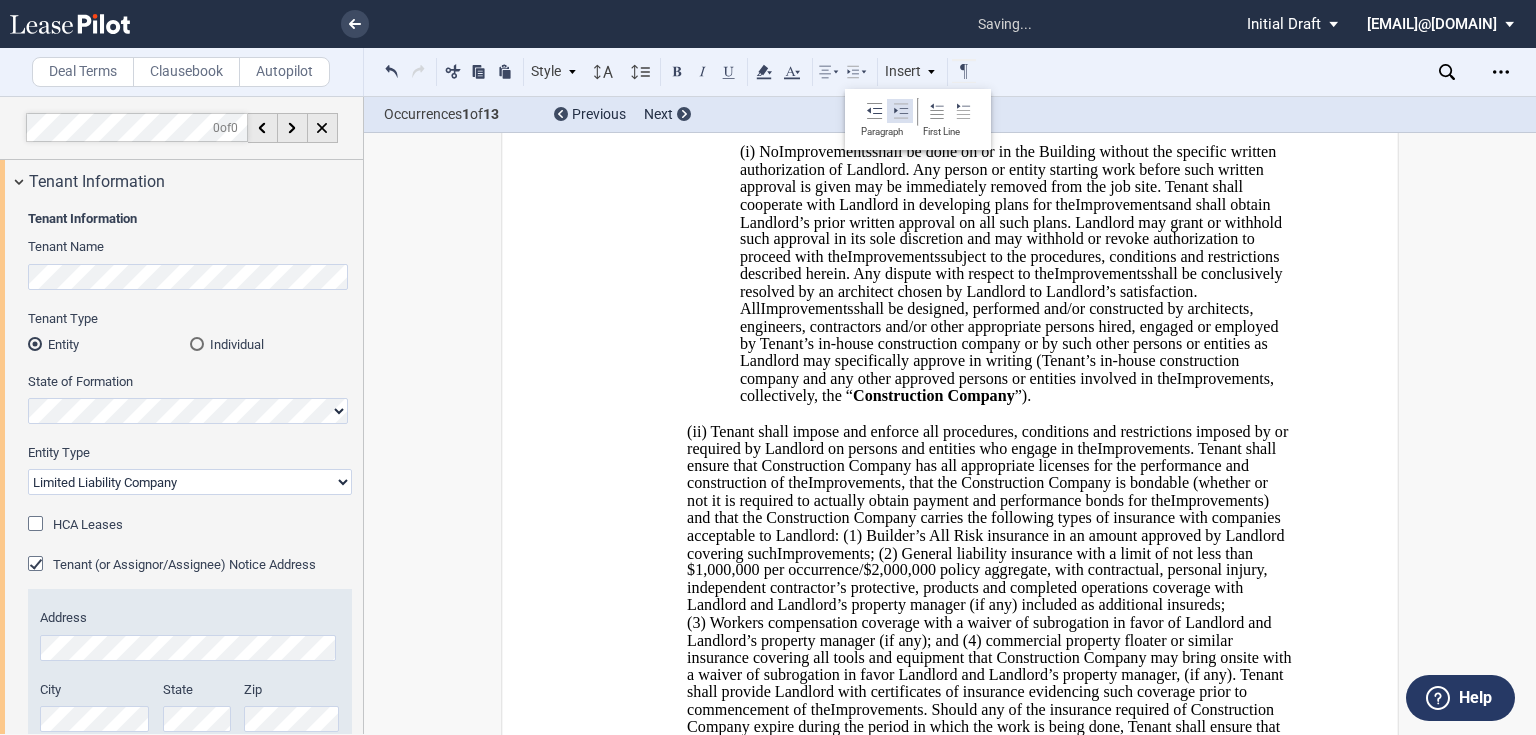 click 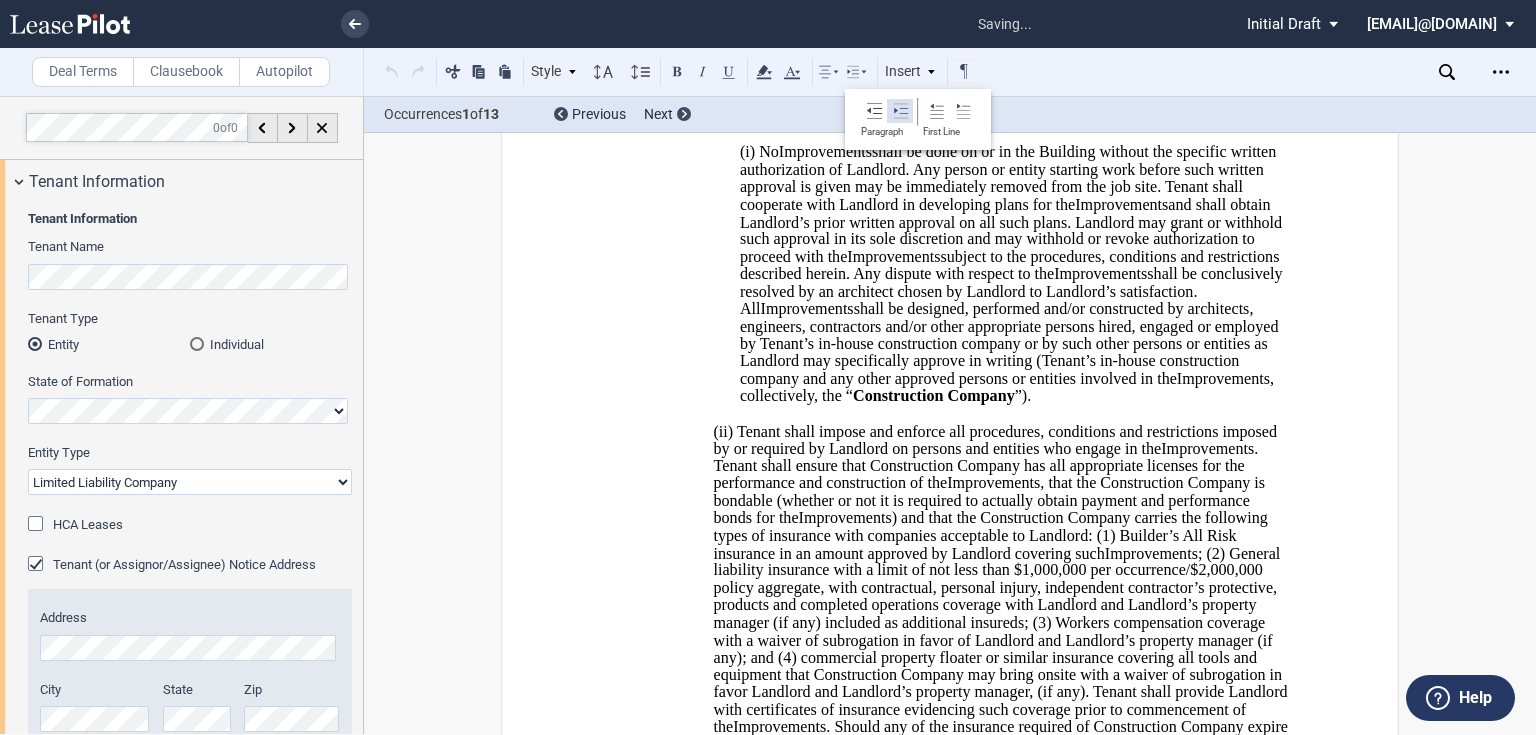 click 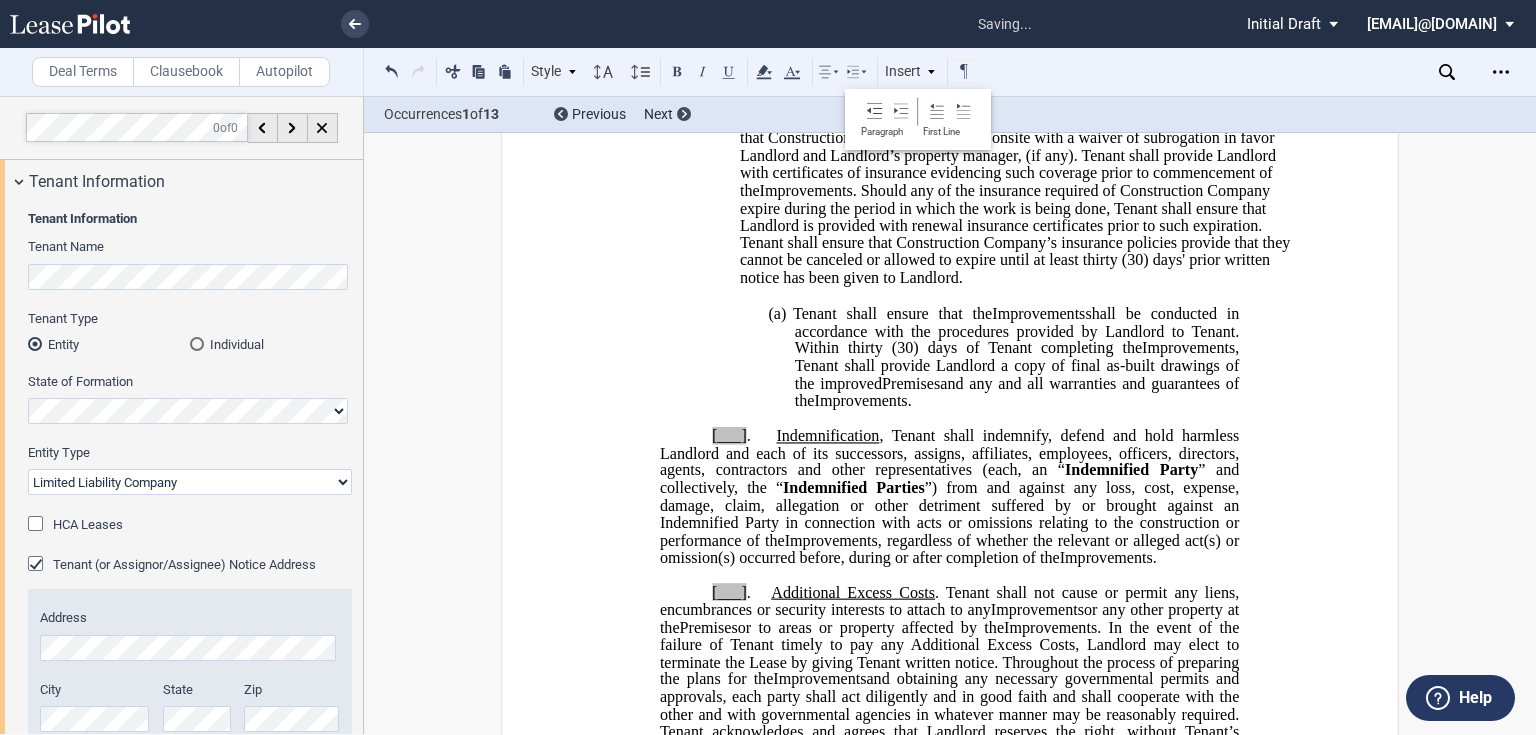 scroll, scrollTop: 2346, scrollLeft: 0, axis: vertical 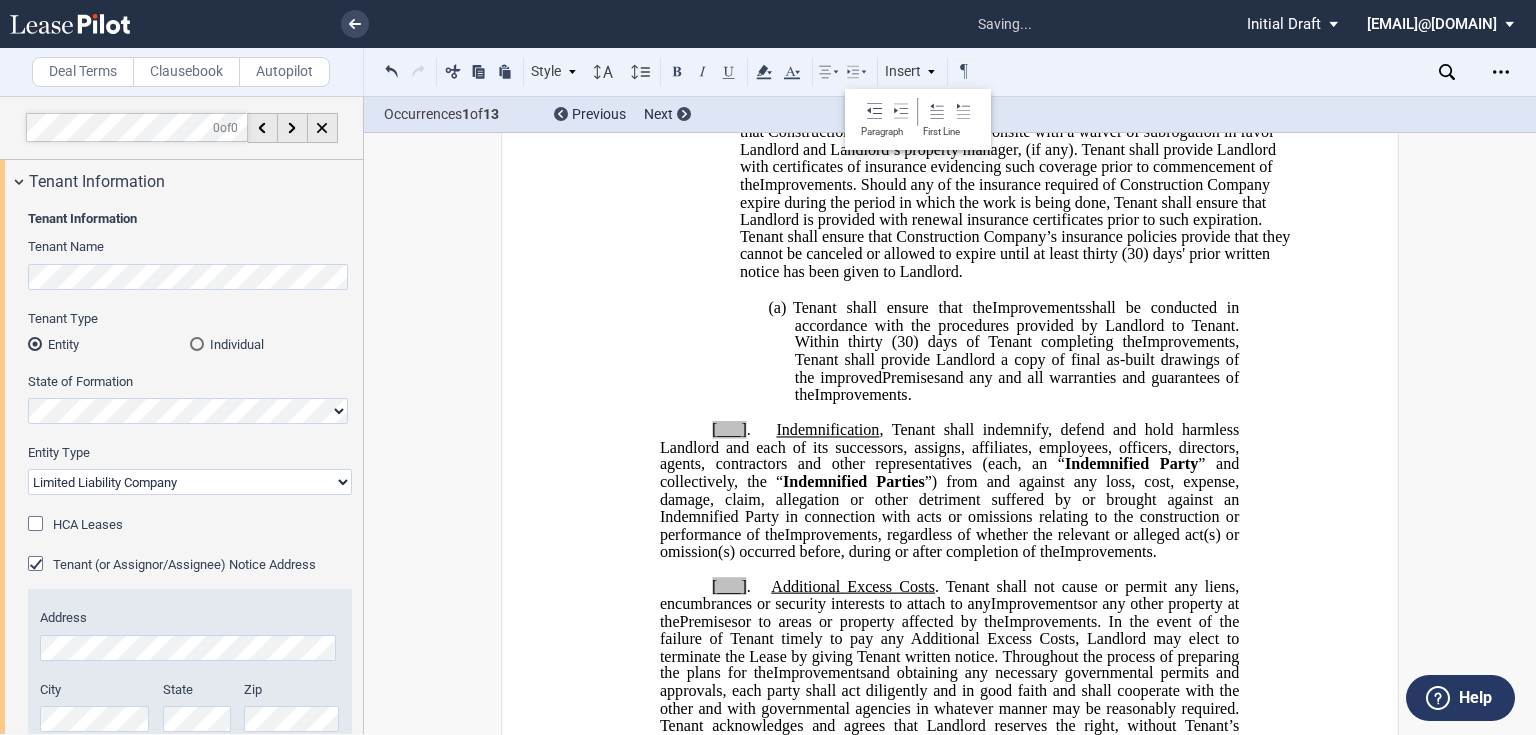 click on "Tenant shall ensure that the" 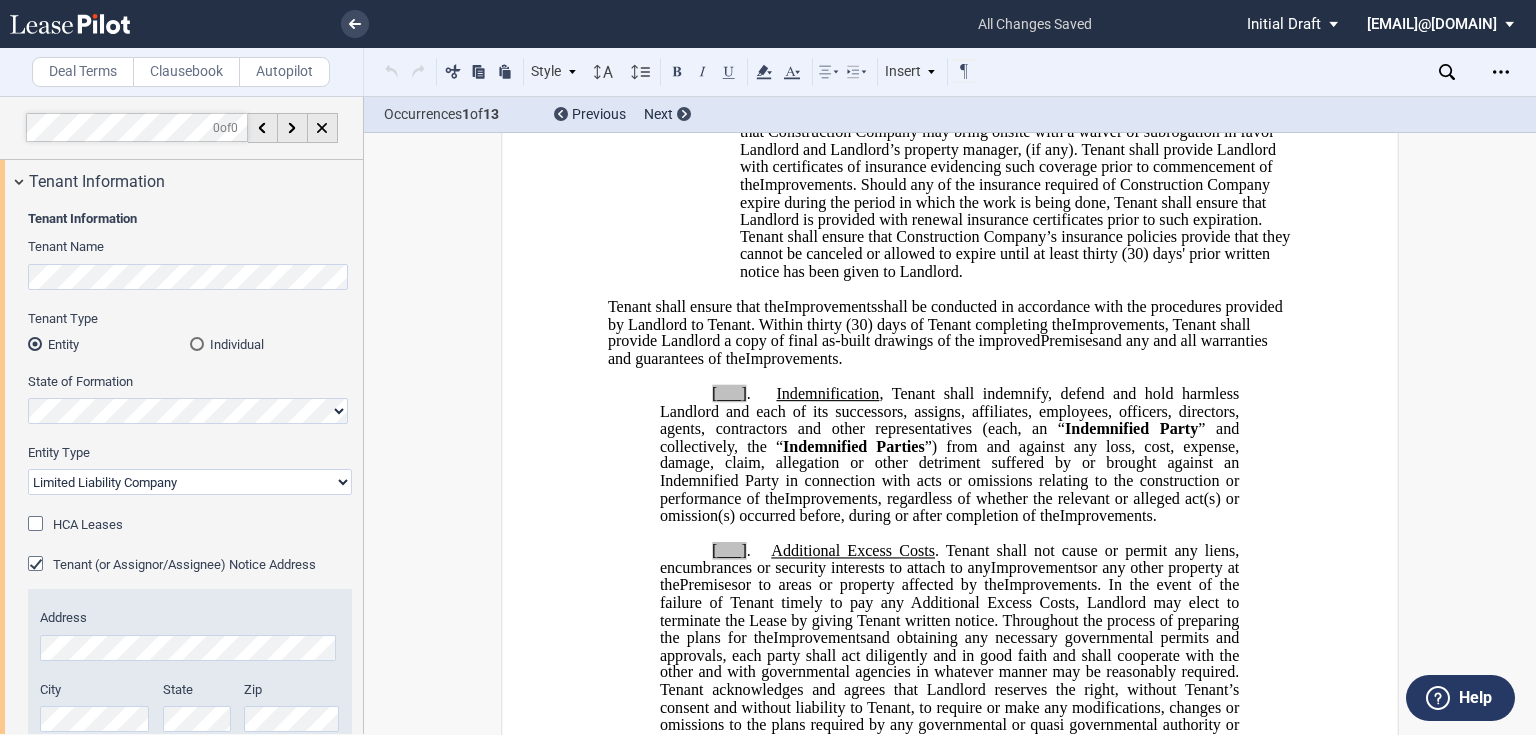 type 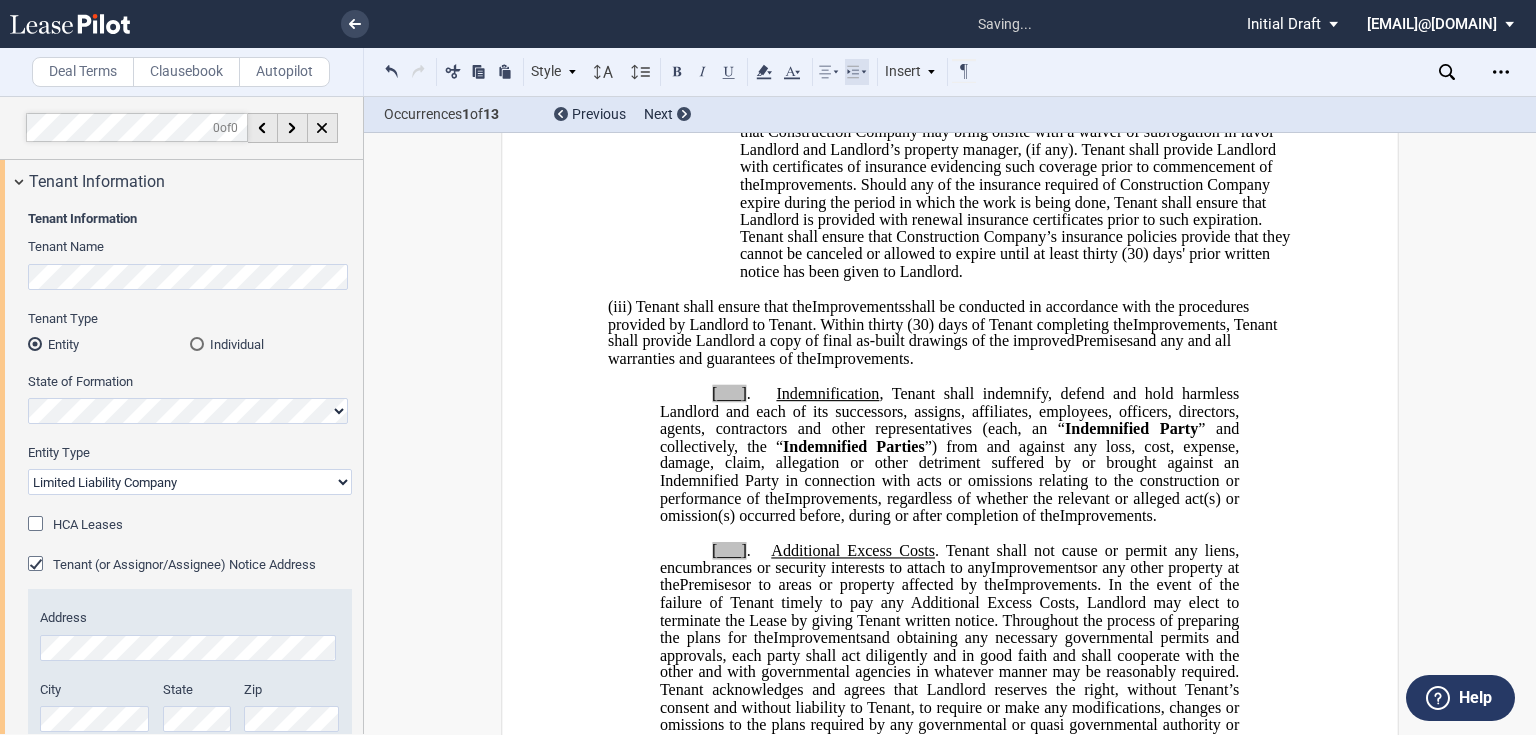 click 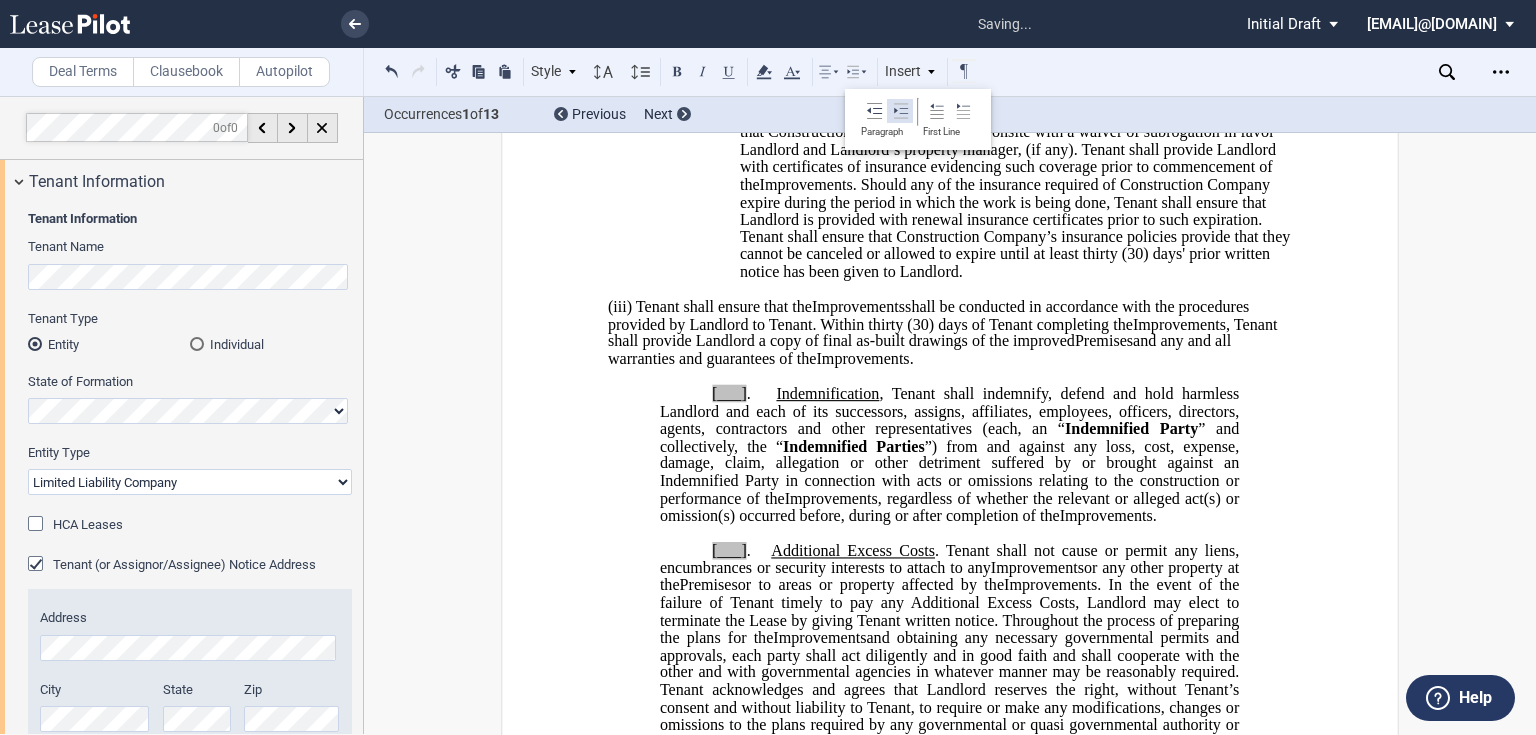 click 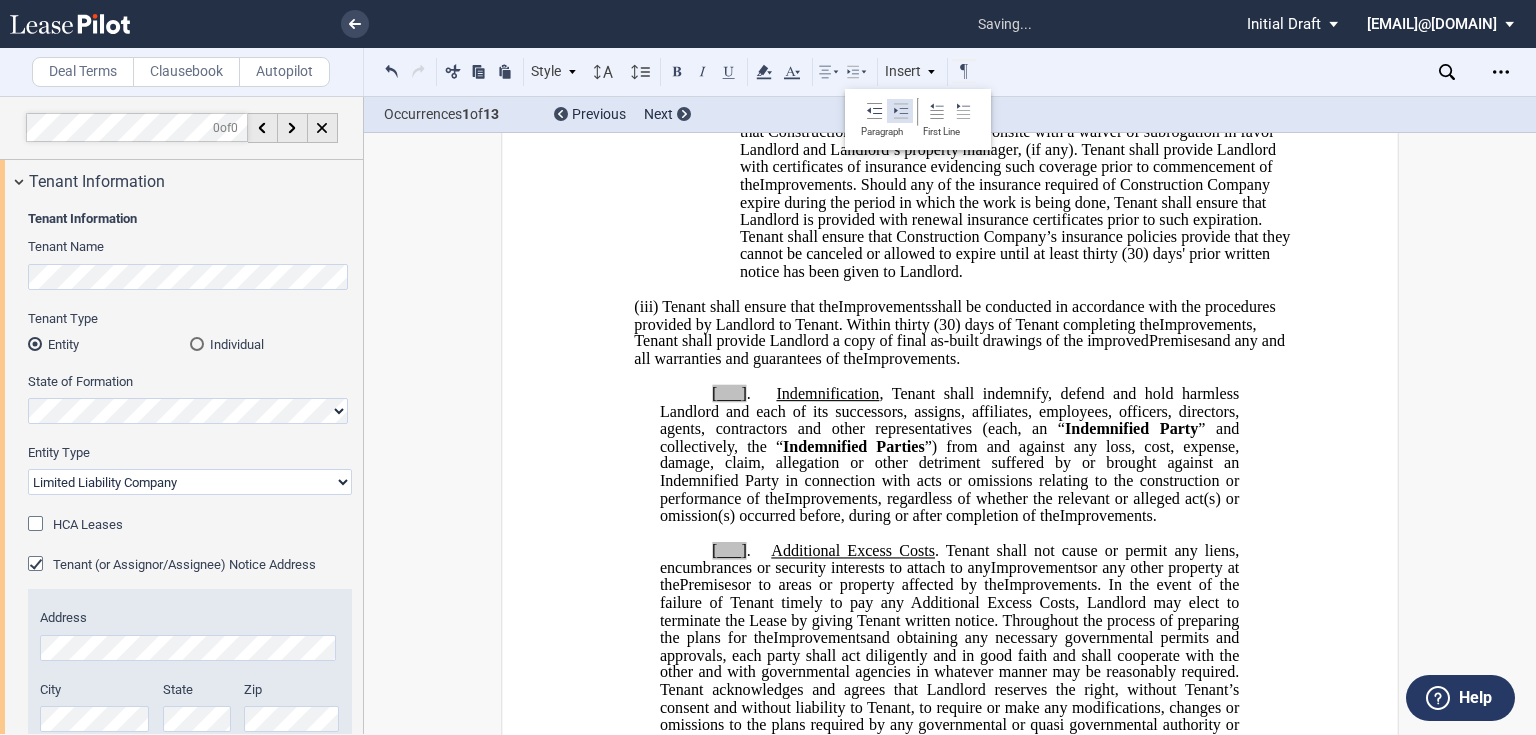 click 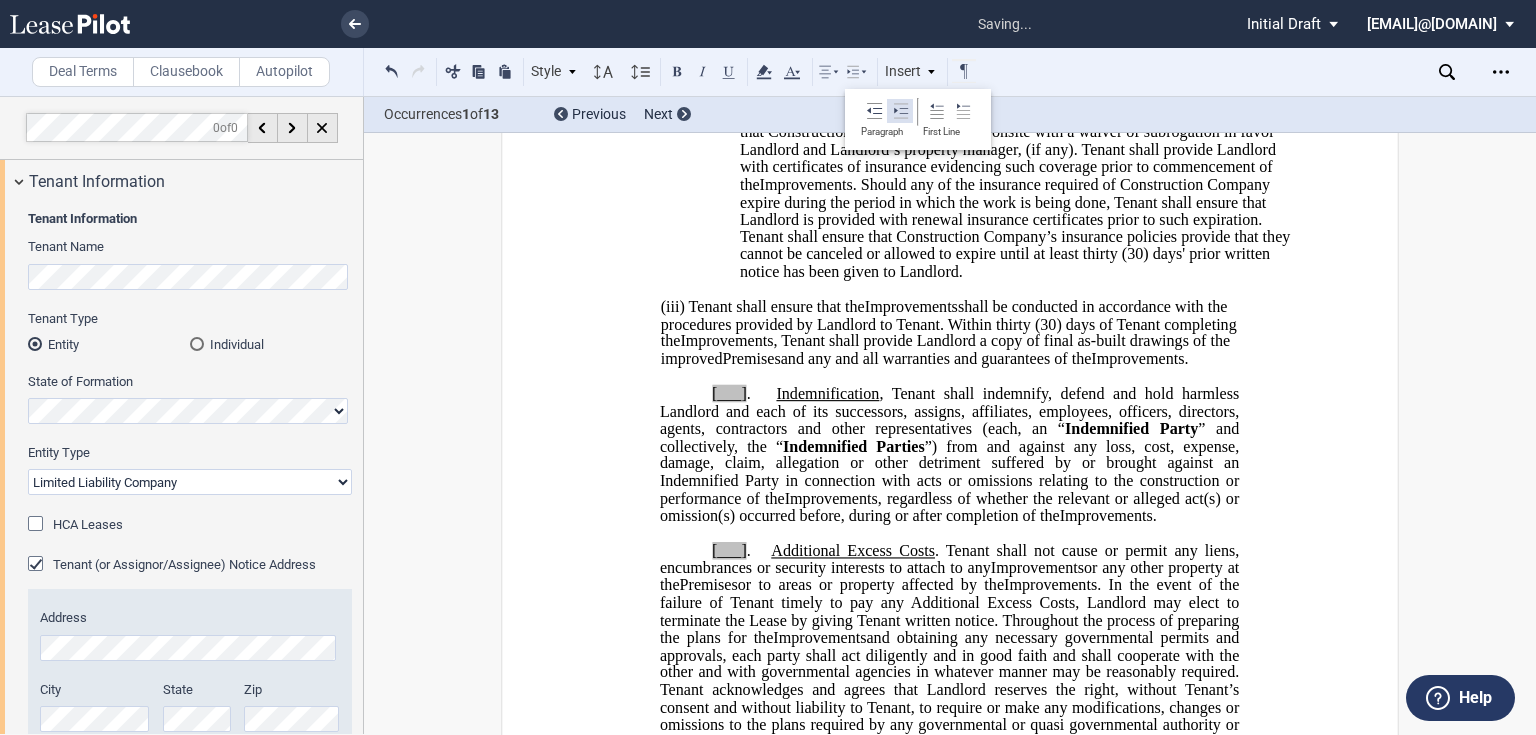 click 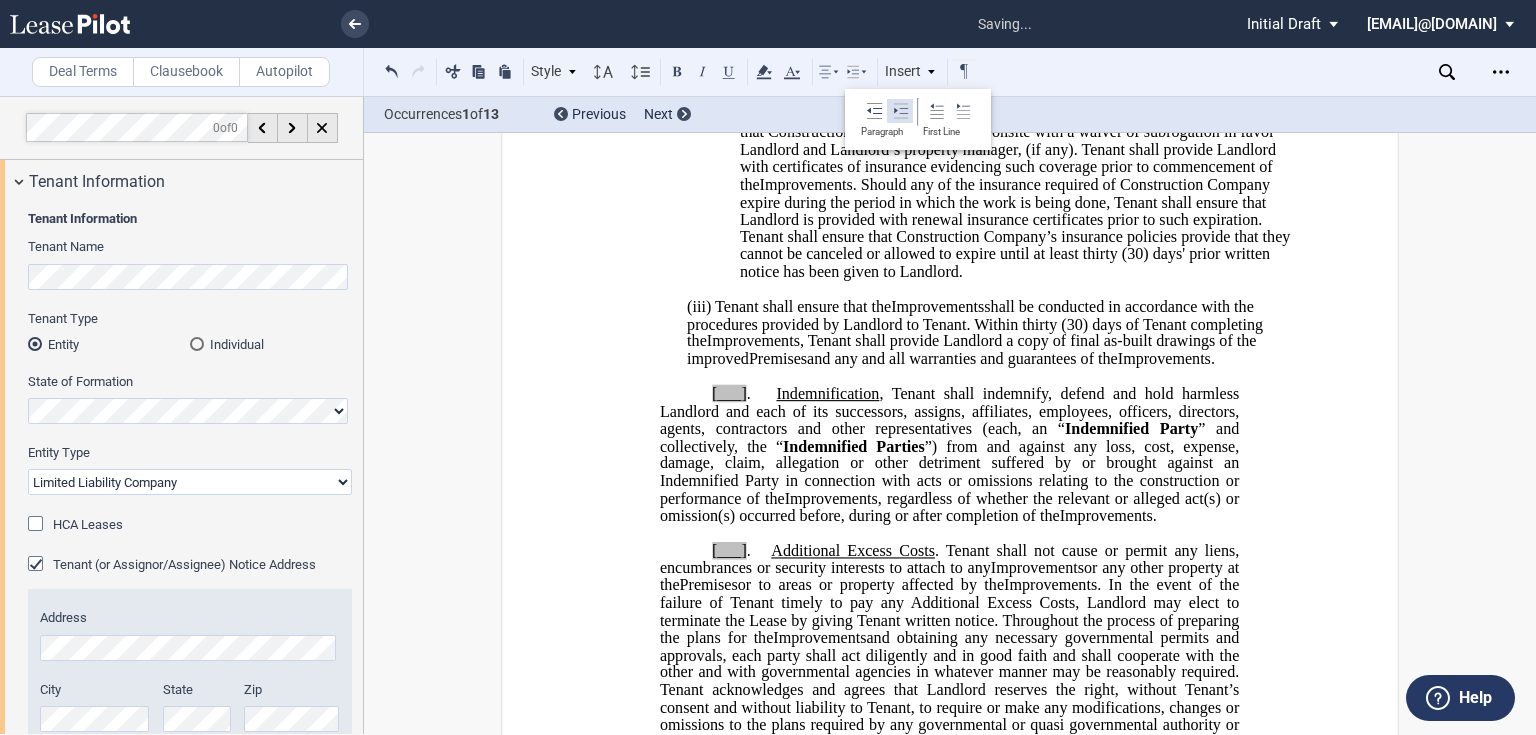 click 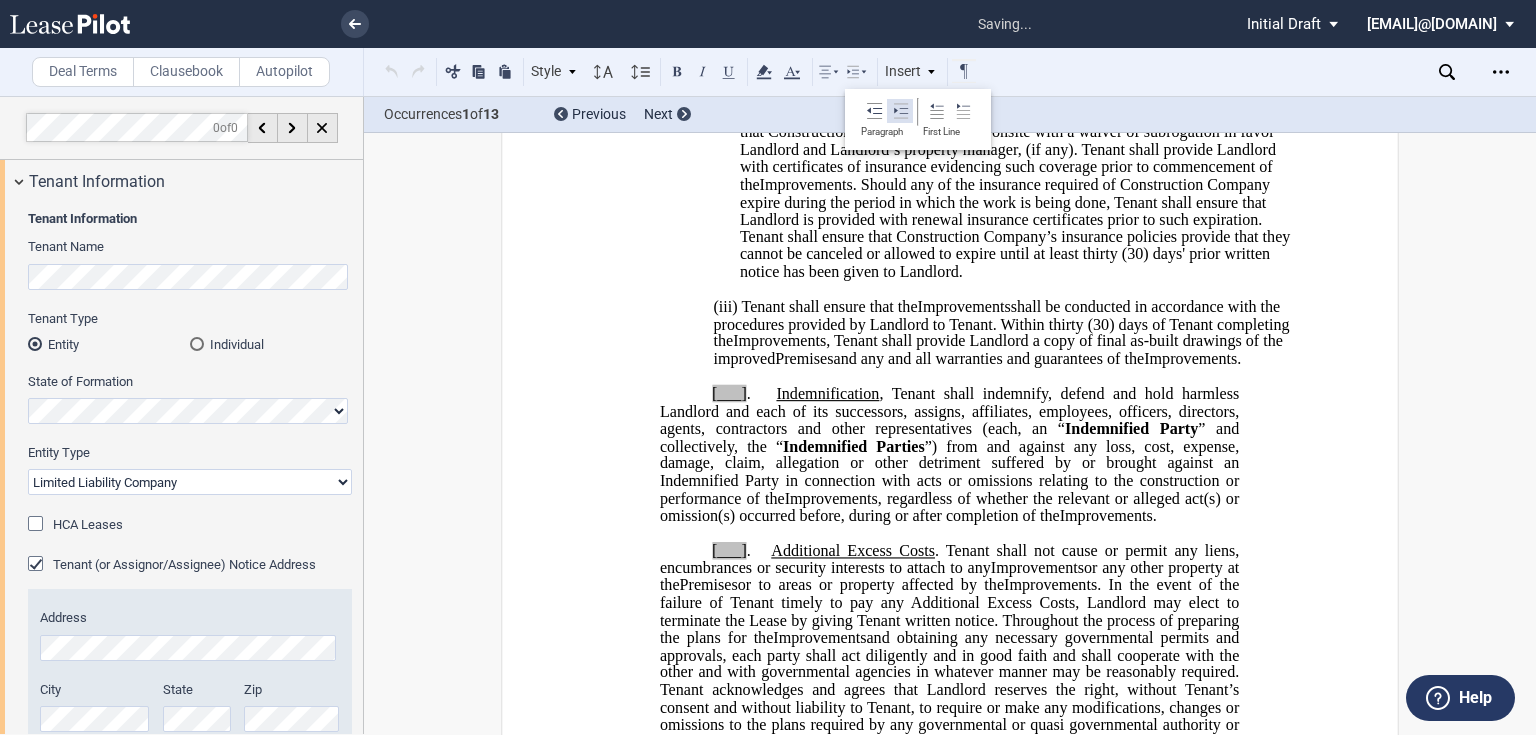click 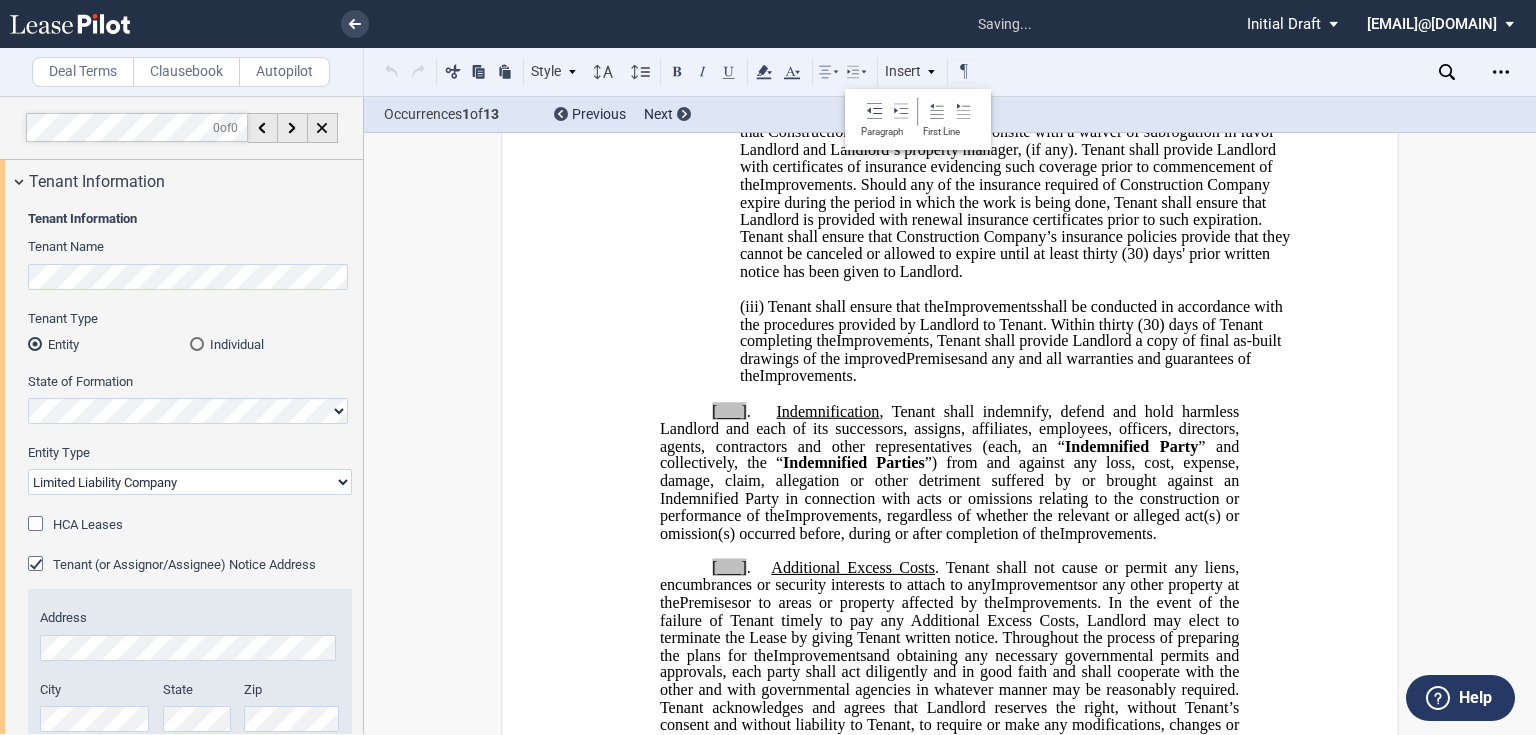 click on ". Should any of the insurance required of Construction Company expire during the period in which the work is being done, Tenant shall ensure that Landlord is provided with renewal insurance certificates prior to such expiration. Tenant shall ensure that Construction Company’s insurance policies provide that they cannot be canceled or allowed to expire until at least thirty" 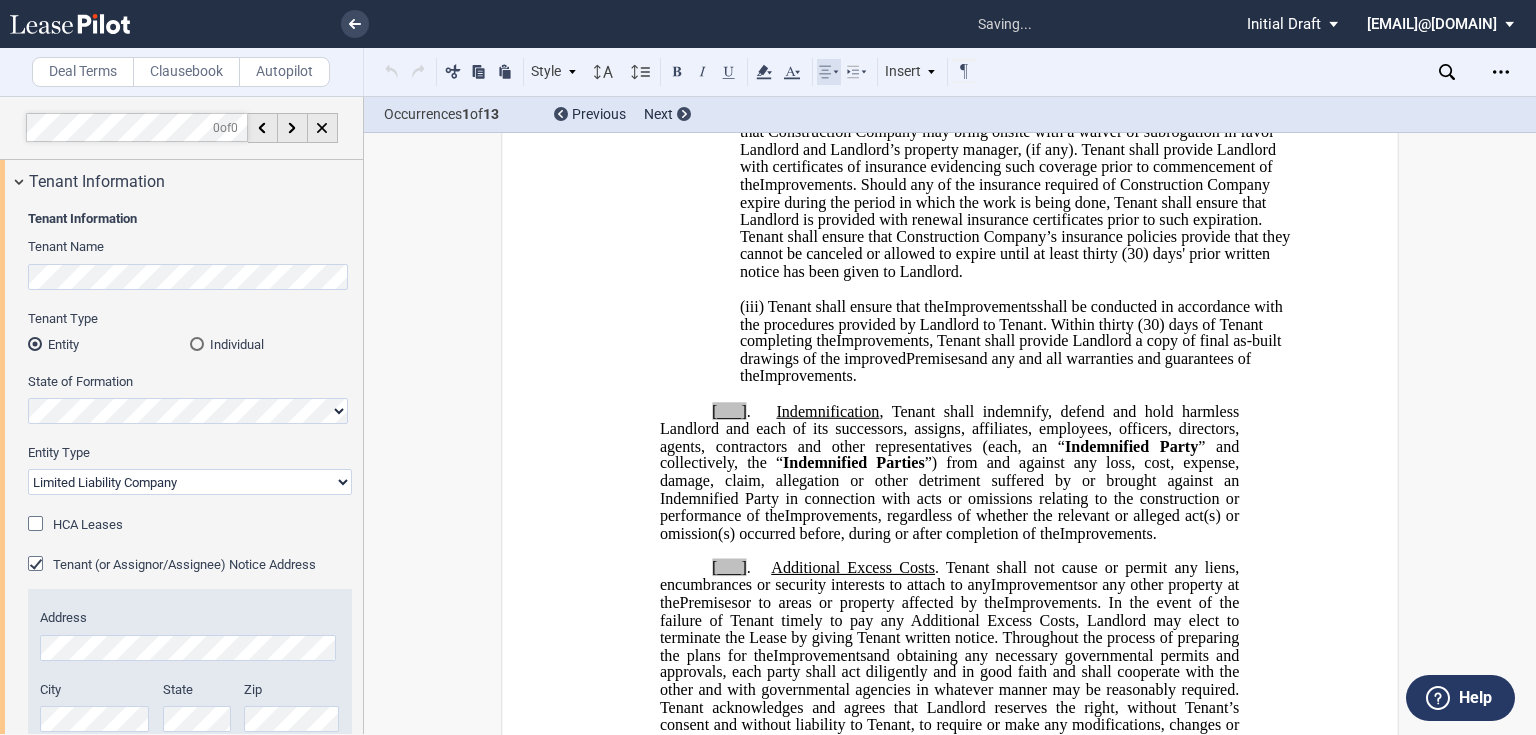 click 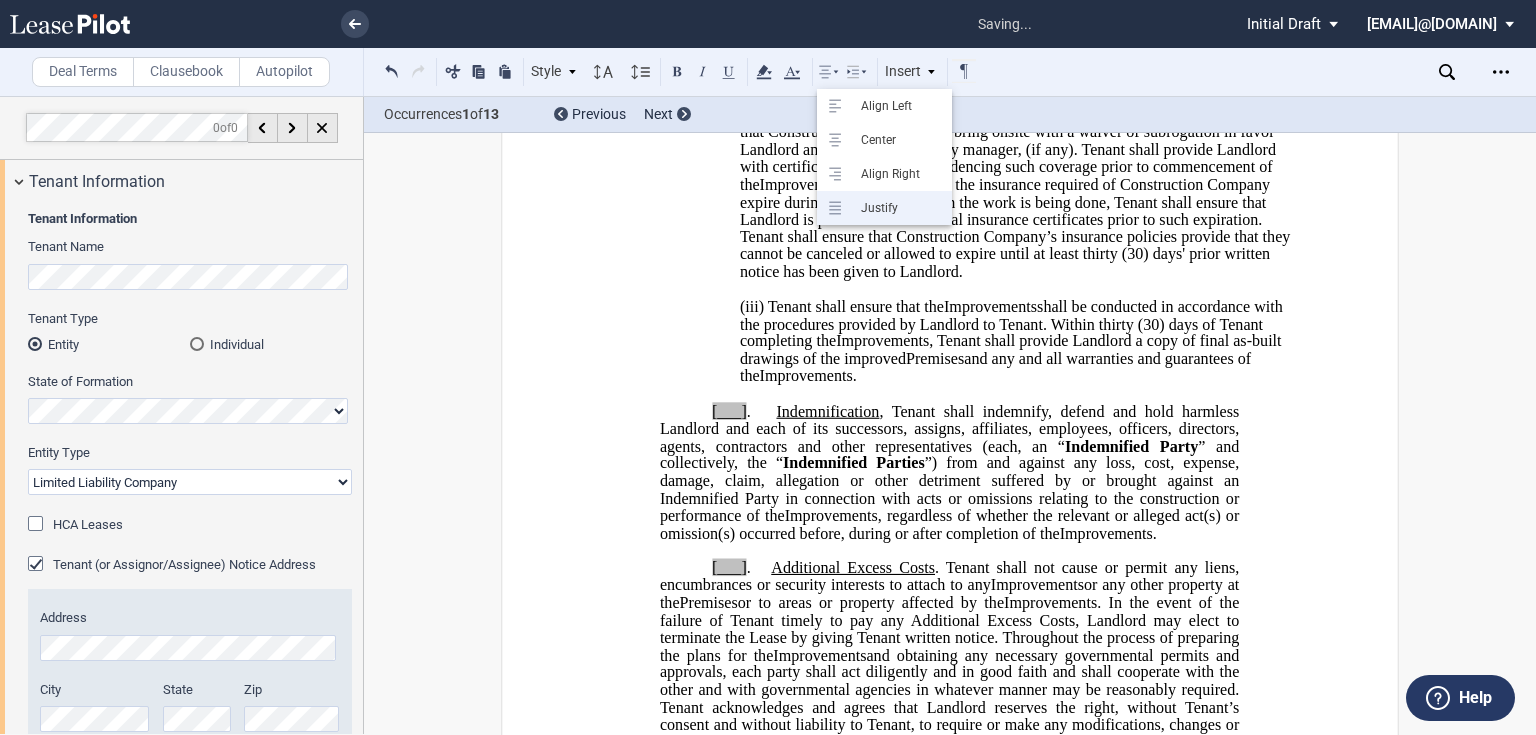 click on "Justify" at bounding box center (896, 208) 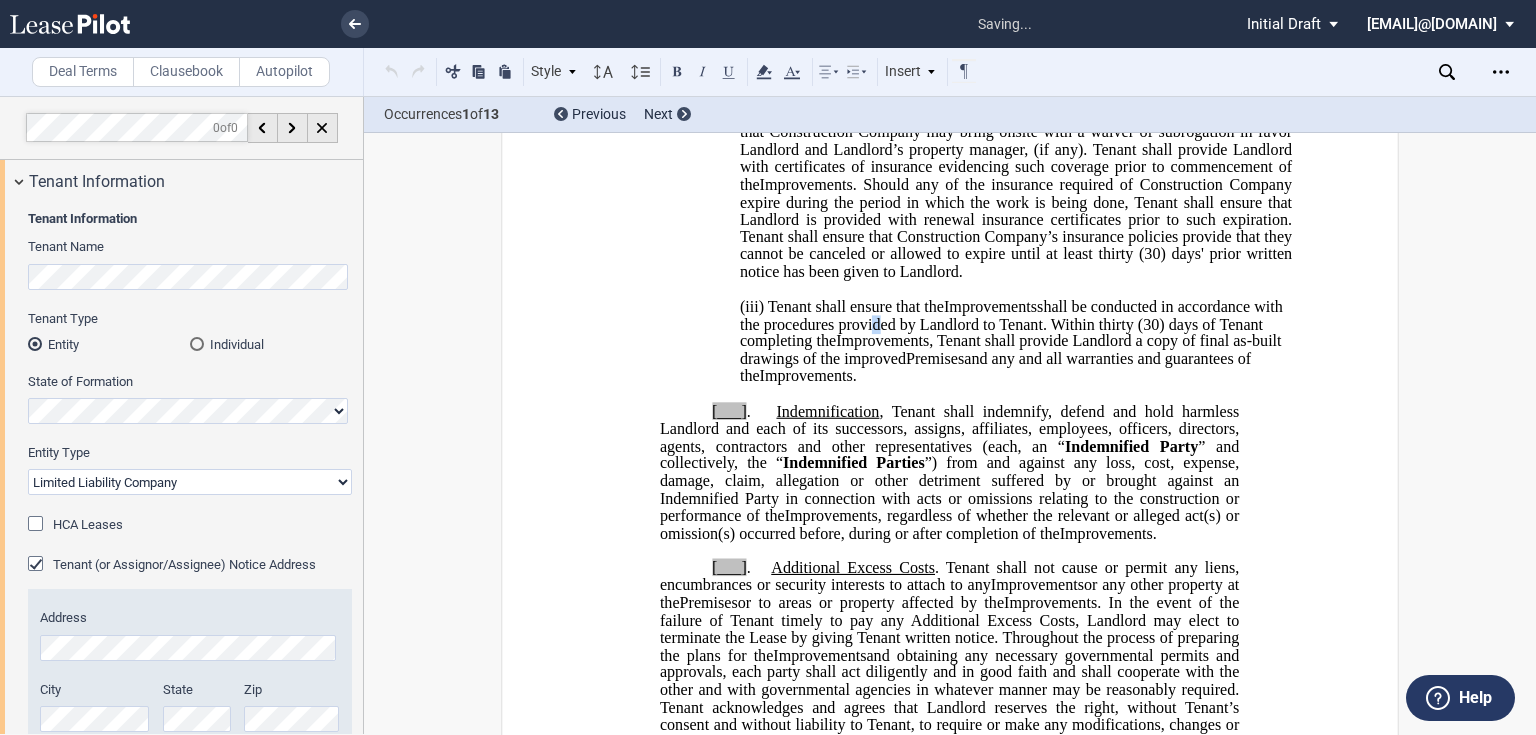 click on "shall be conducted in accordance with the procedures provided by Landlord to Tenant. Within thirty" 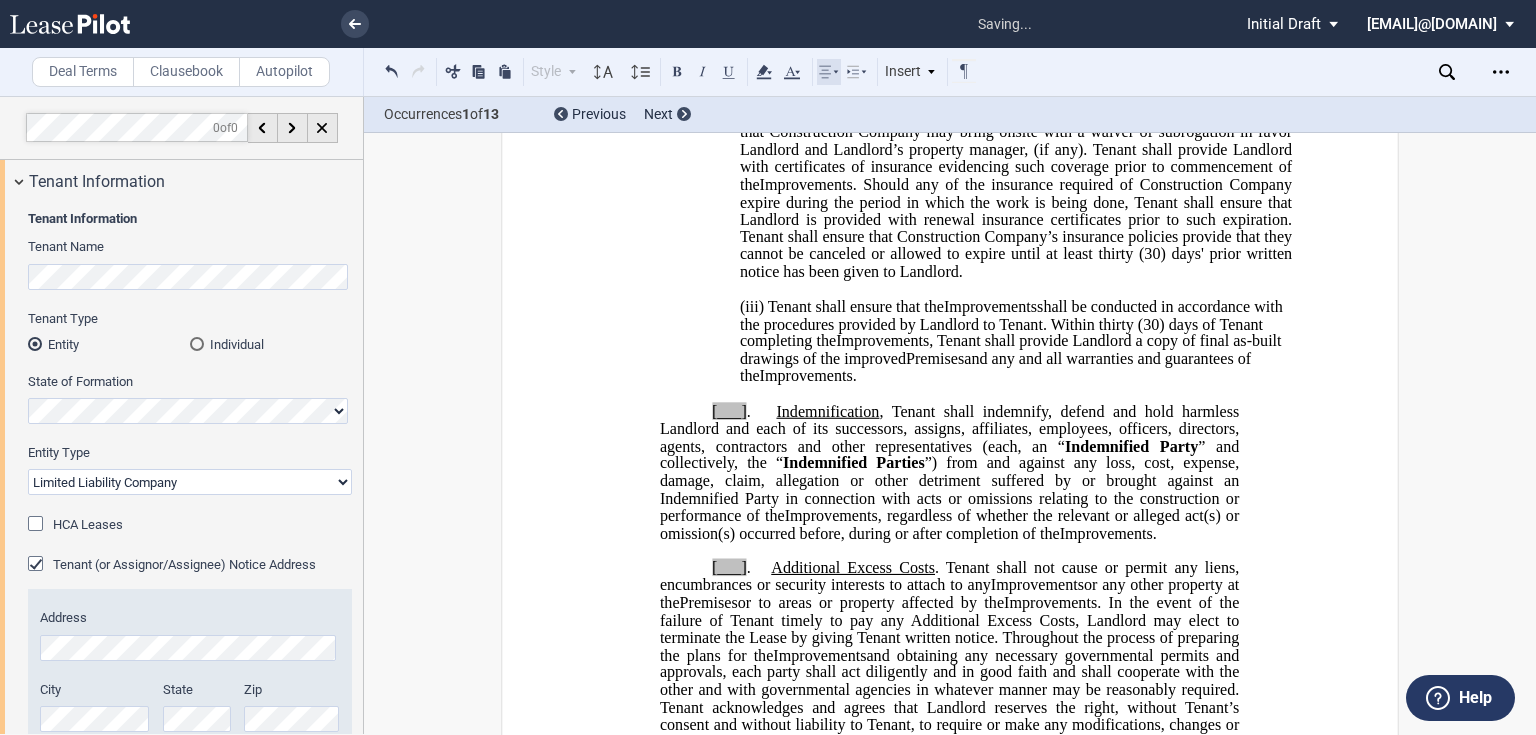 click 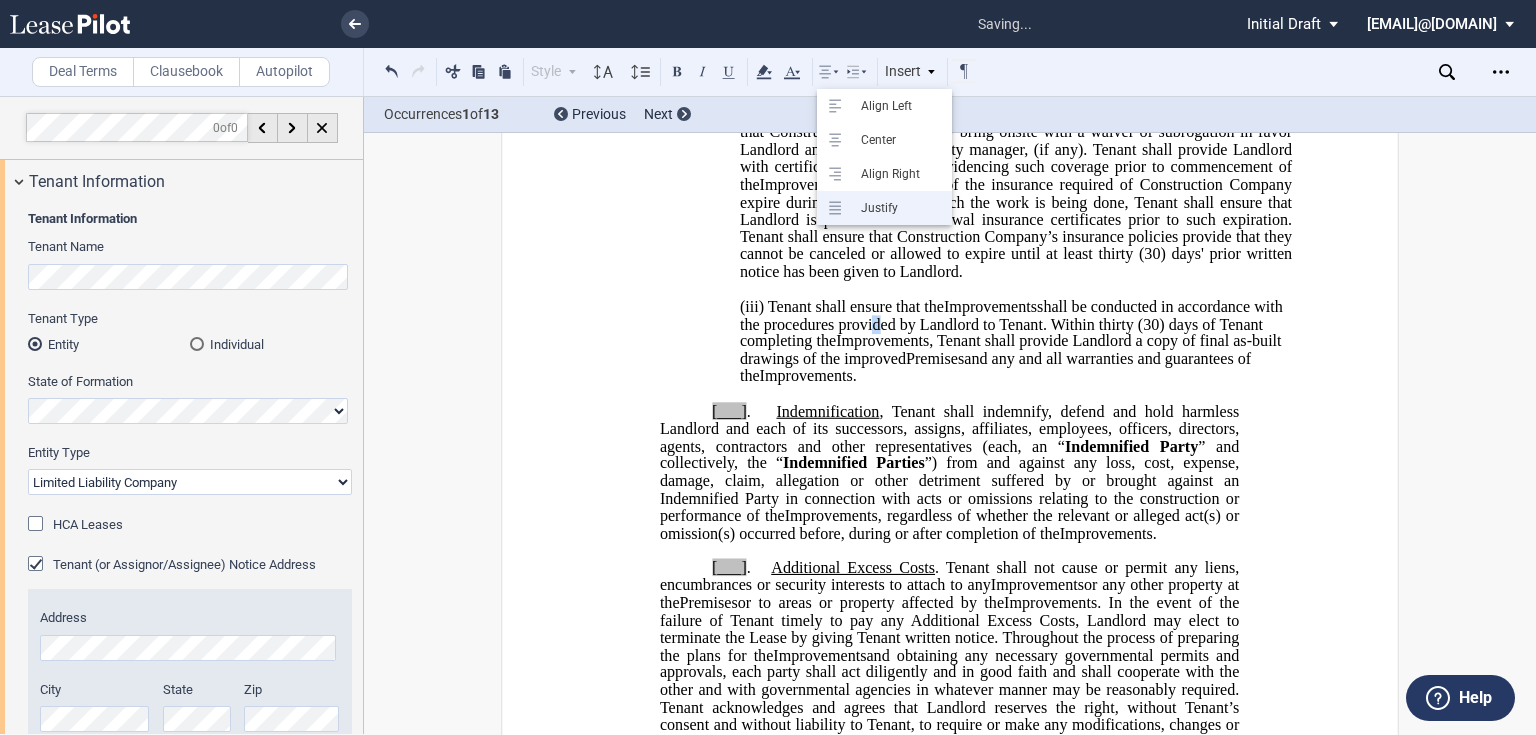 click on "Justify" at bounding box center (884, 208) 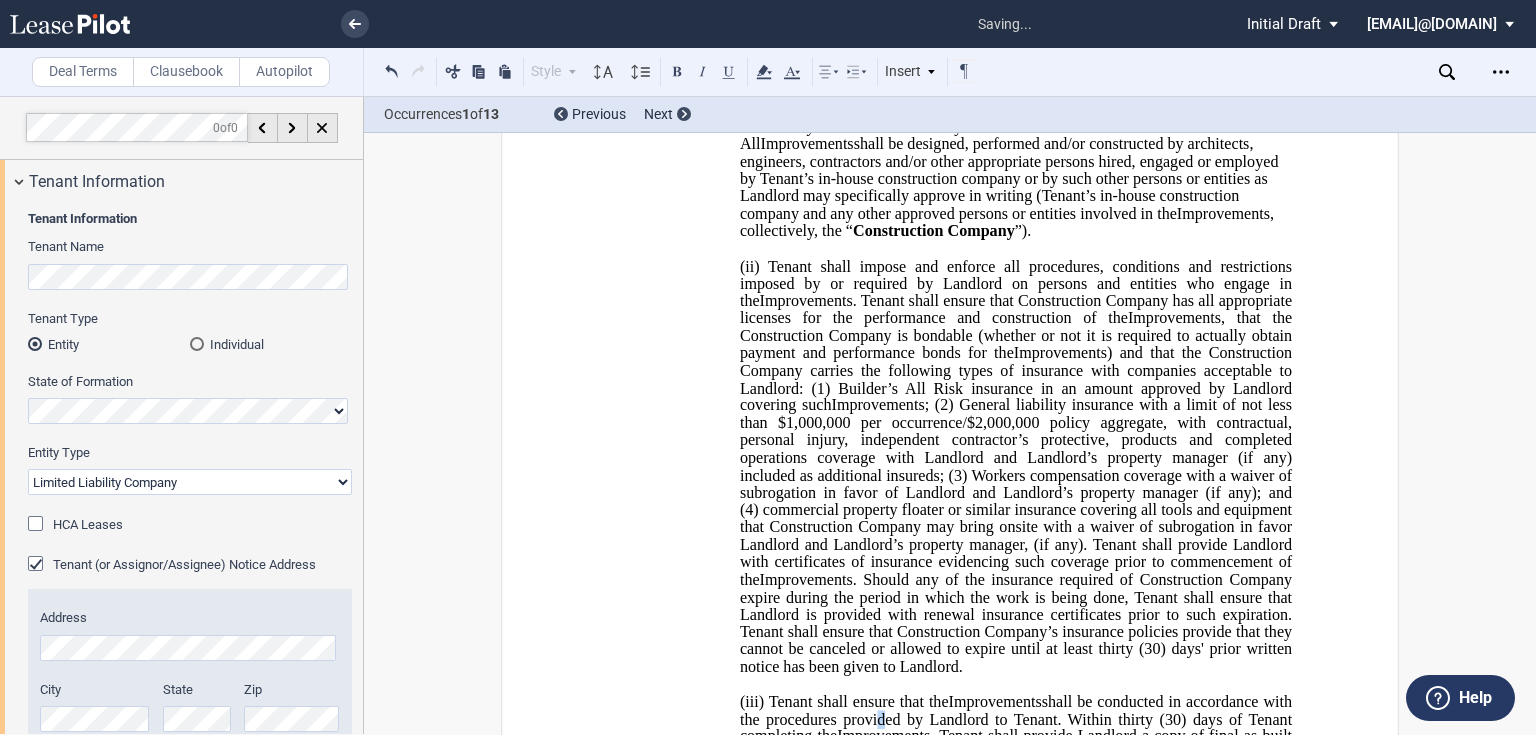 scroll, scrollTop: 1866, scrollLeft: 0, axis: vertical 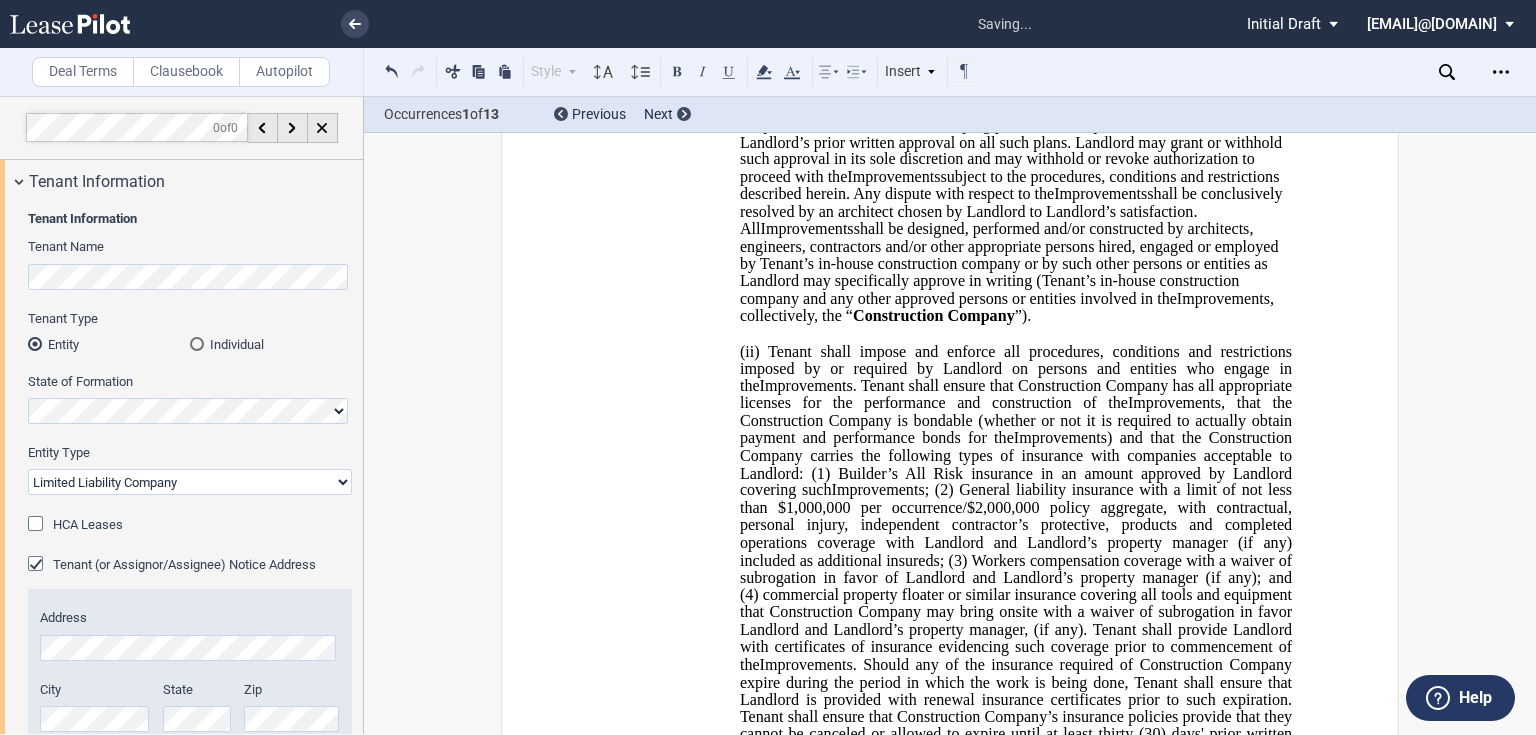 click on "and shall obtain Landlord’s prior written approval on all such plans. Landlord may grant or withhold such approval in its sole discretion and may withhold or revoke authorization to proceed with the" 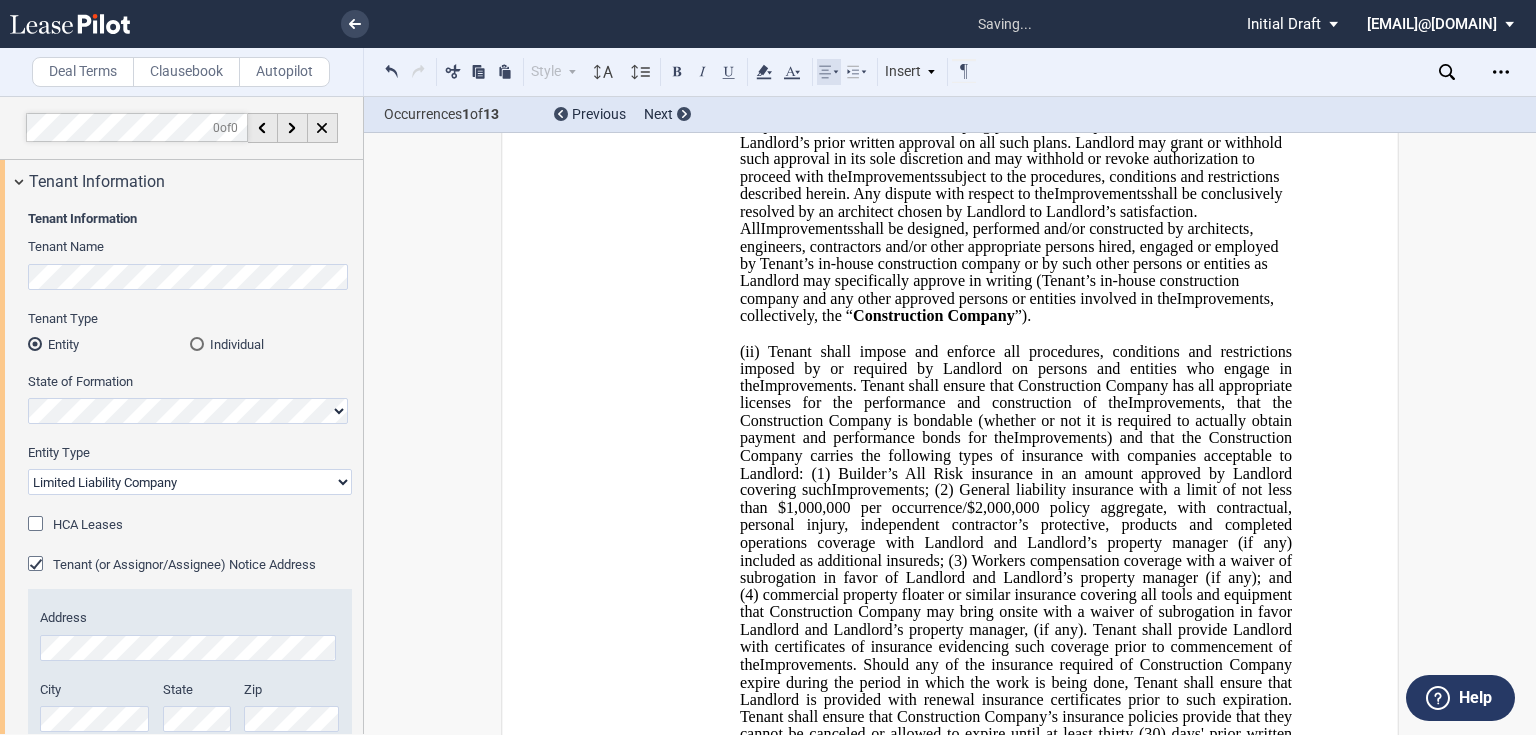 click 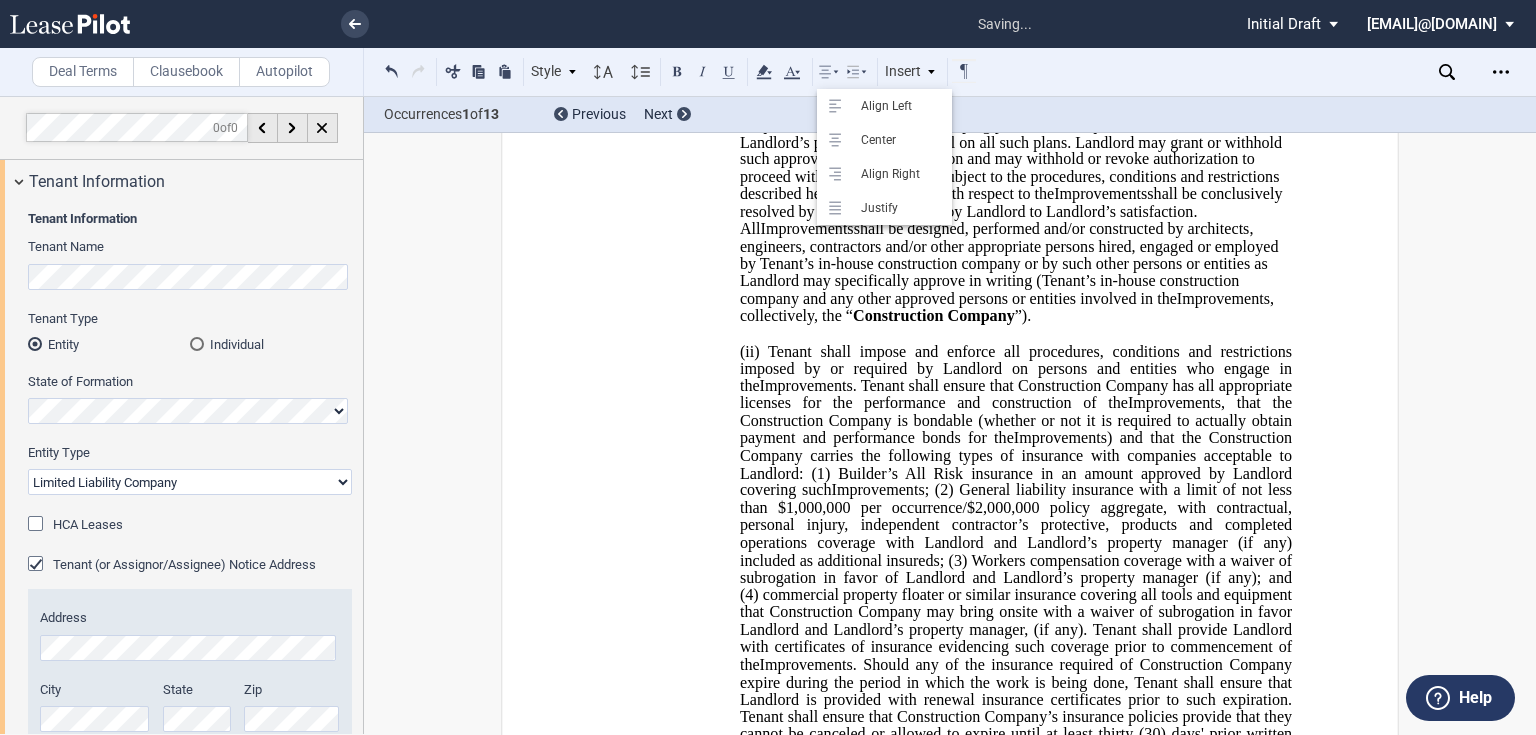 drag, startPoint x: 863, startPoint y: 212, endPoint x: 931, endPoint y: 273, distance: 91.350975 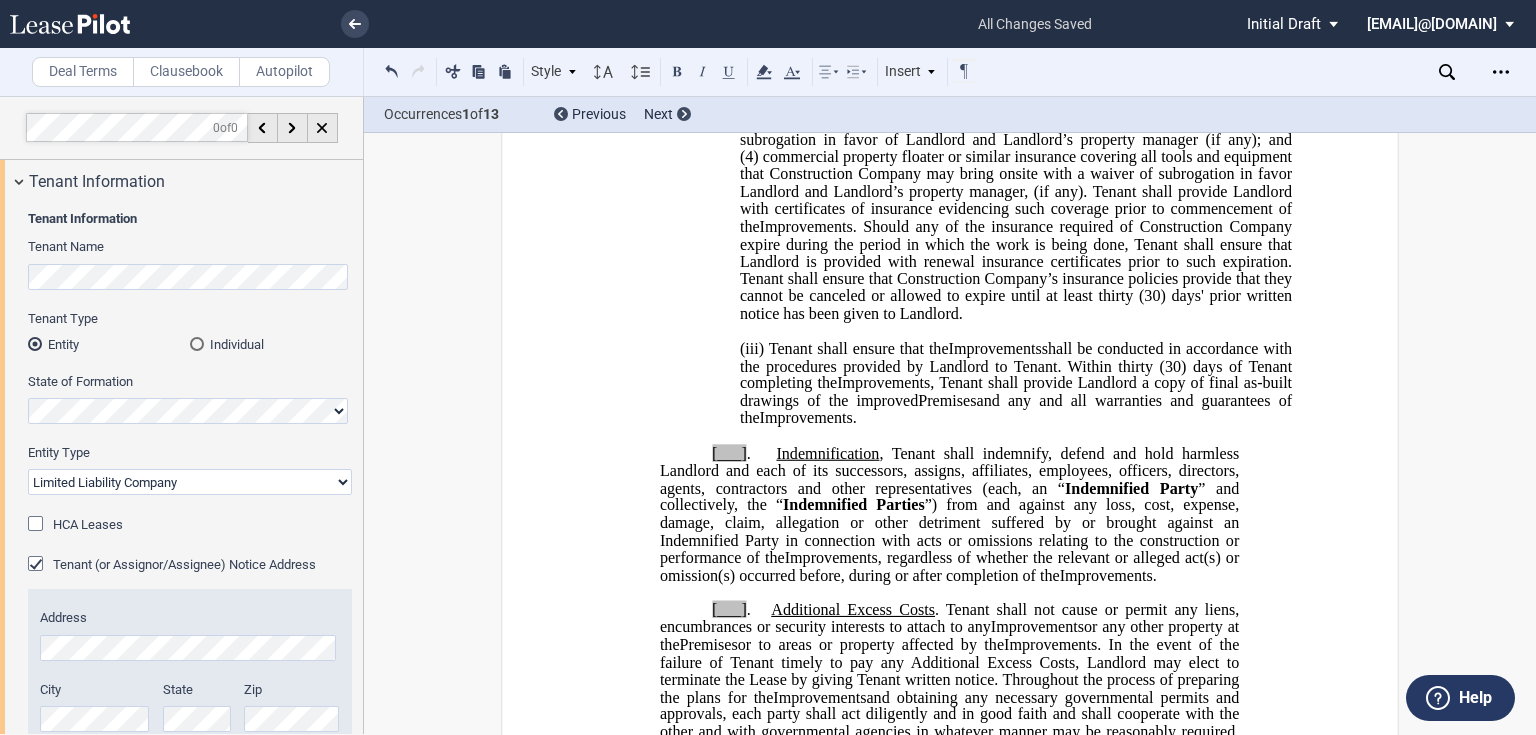 scroll, scrollTop: 2506, scrollLeft: 0, axis: vertical 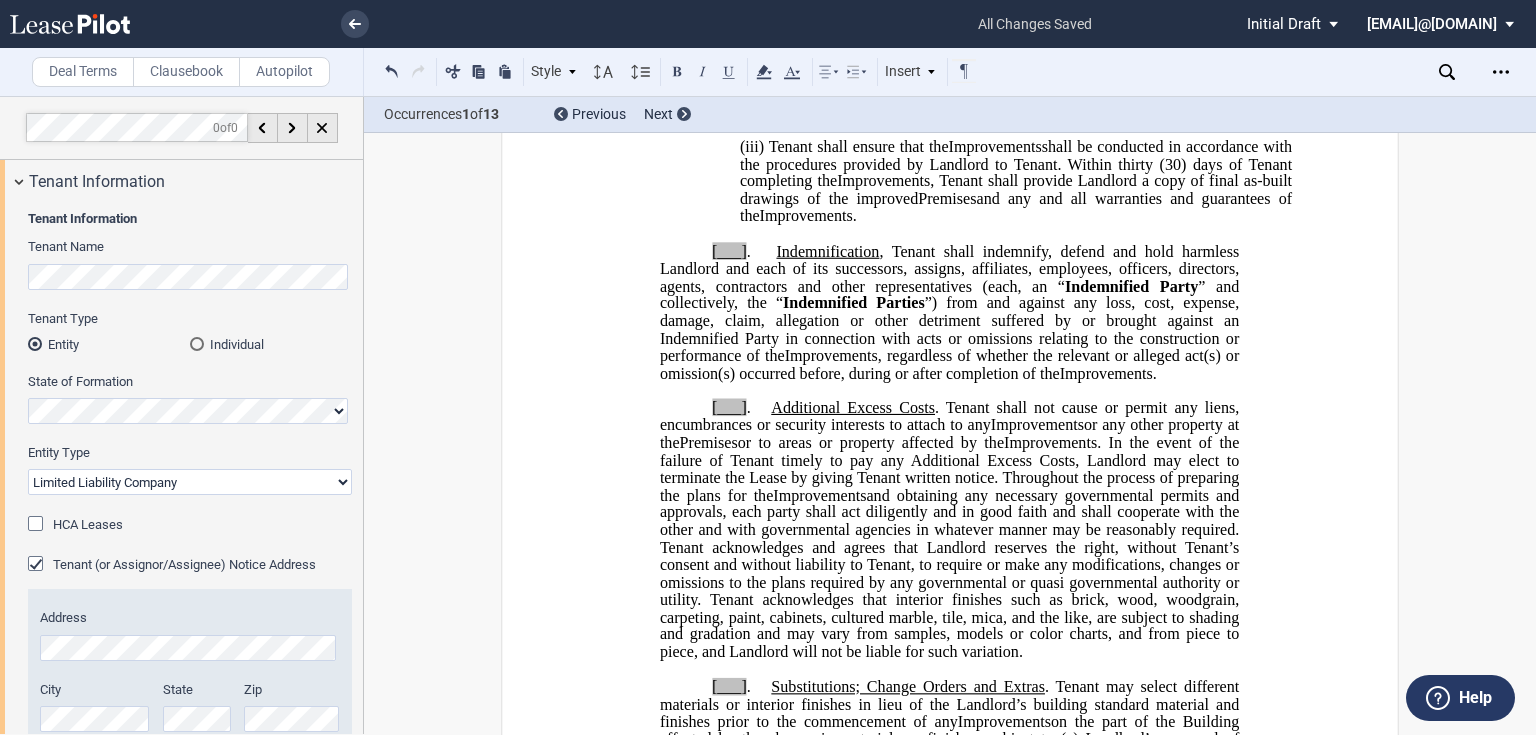 click on "[___] .     Indemnification . Tenant shall indemnify, defend and hold harmless Landlord and each of its successors, assigns, affiliates, employees, officers, directors, agents, contractors and other representatives (each, an “ Indemnified Party ” and collectively, the “ Indemnified Parties ”) from and against any loss, cost, expense, damage, claim, allegation or other detriment suffered by or brought against an Indemnified Party in connection with acts or omissions relating to the construction or performance of the  Expansion Space Improvements  Relocation Space Improvements  Improvements , regardless of whether the relevant or alleged act(s) or omission(s) occurred before, during or after completion of the  Expansion Space Improvements  Relocation Space Improvements  Improvements ." at bounding box center (949, 312) 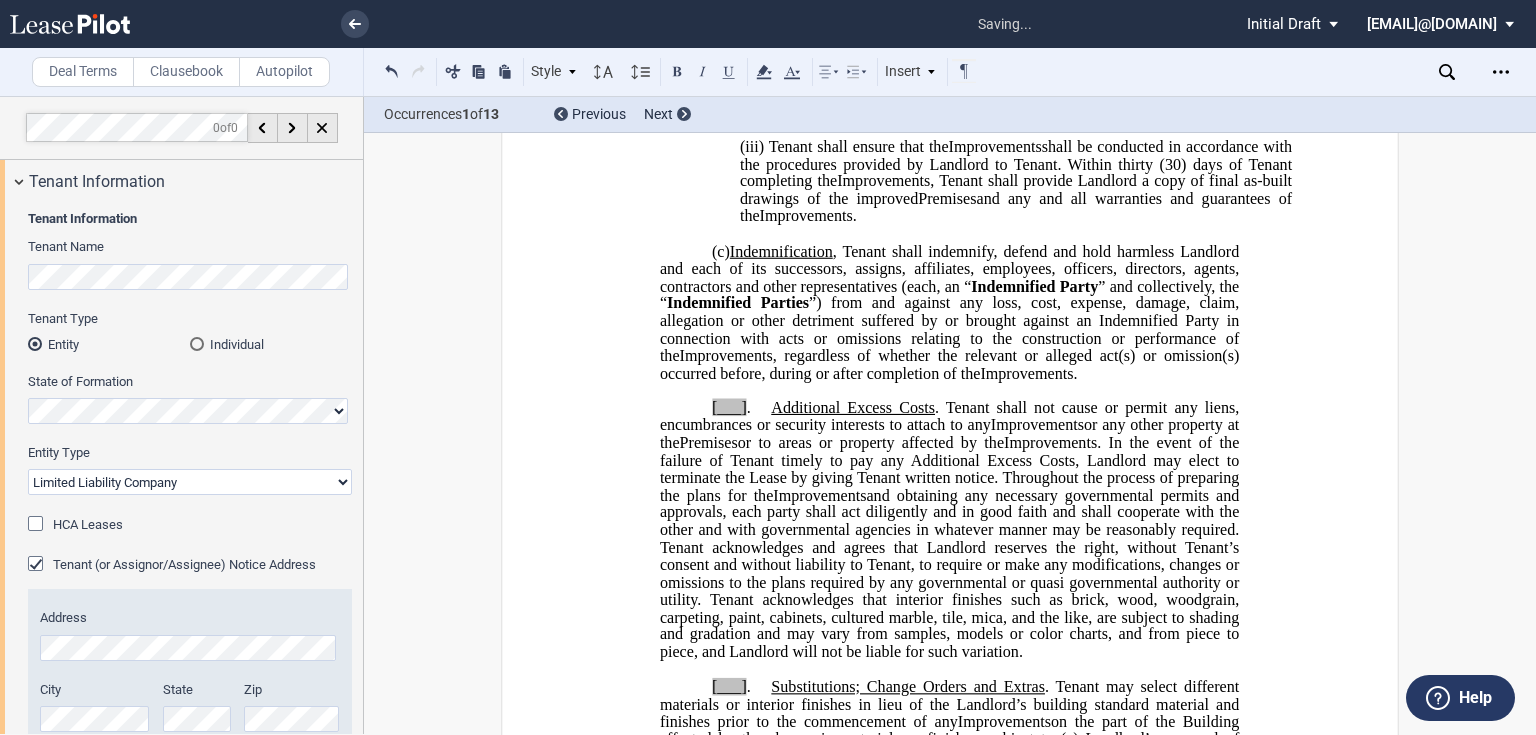 click on "[___] .     Additional Excess Costs . Tenant shall not cause or permit any liens, encumbrances or security interests to attach to any  Expansion Space Improvements  Relocation Space Improvements  Improvements  or any other property at the  Expansion Space  Relocation Space  Premises  or to areas or property affected by the  Expansion Space Improvements  Relocation Space Improvements  Improvements . In the event of the failure of Tenant timely to pay any Additional Excess Costs, Landlord may elect to terminate the Lease by giving Tenant written notice. Throughout the process of preparing the plans for the  Expansion Space Improvements  Relocation Space Improvements  Improvements" at bounding box center [949, 530] 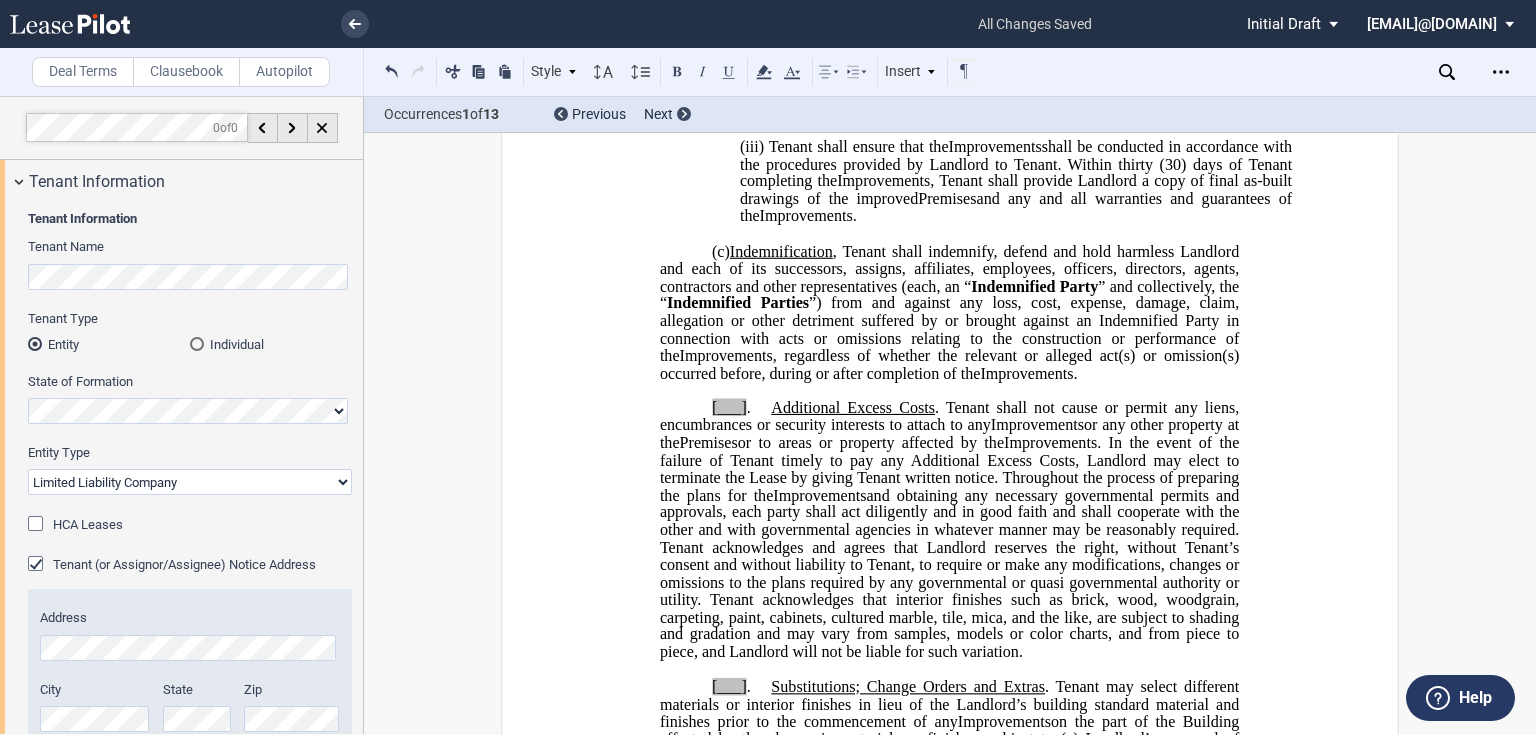 type 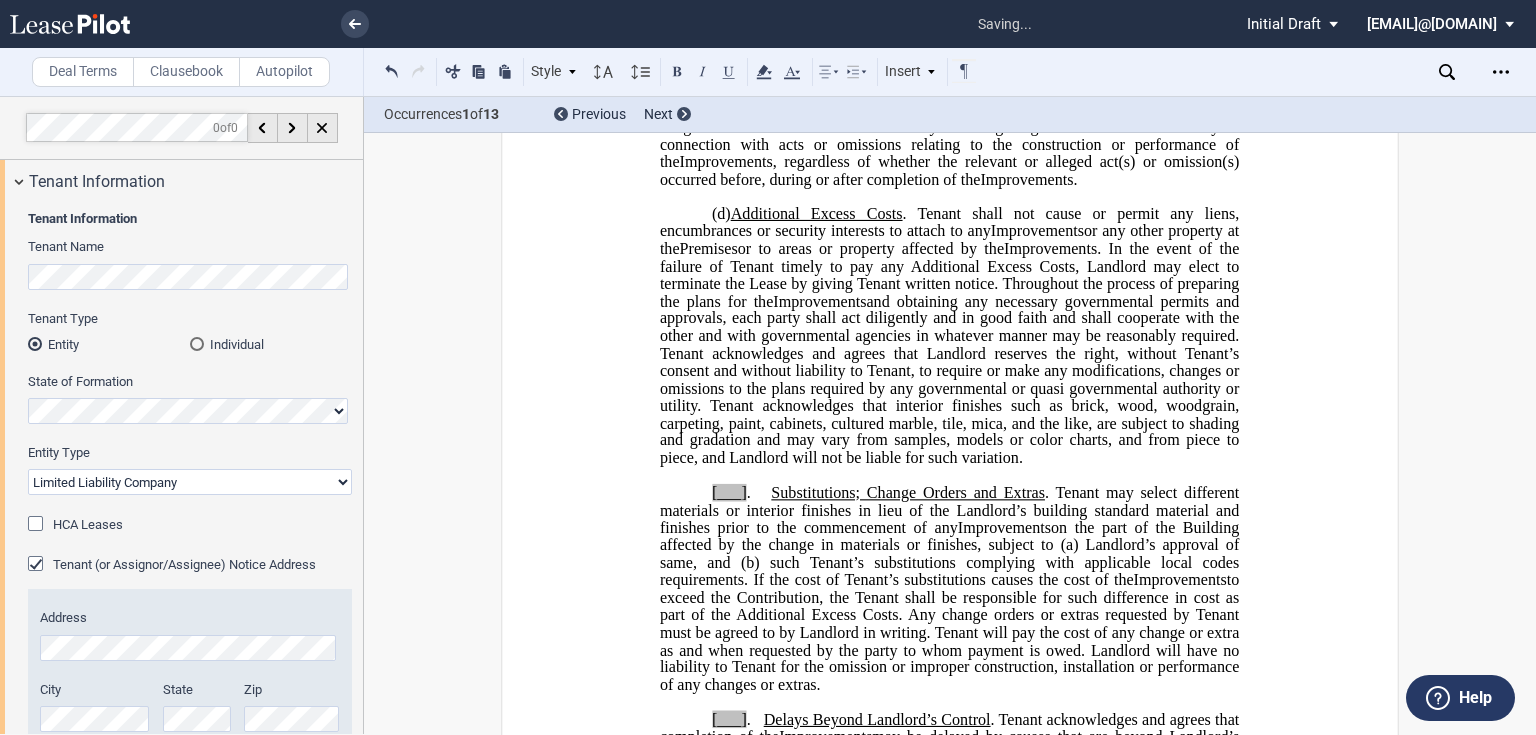 scroll, scrollTop: 2906, scrollLeft: 0, axis: vertical 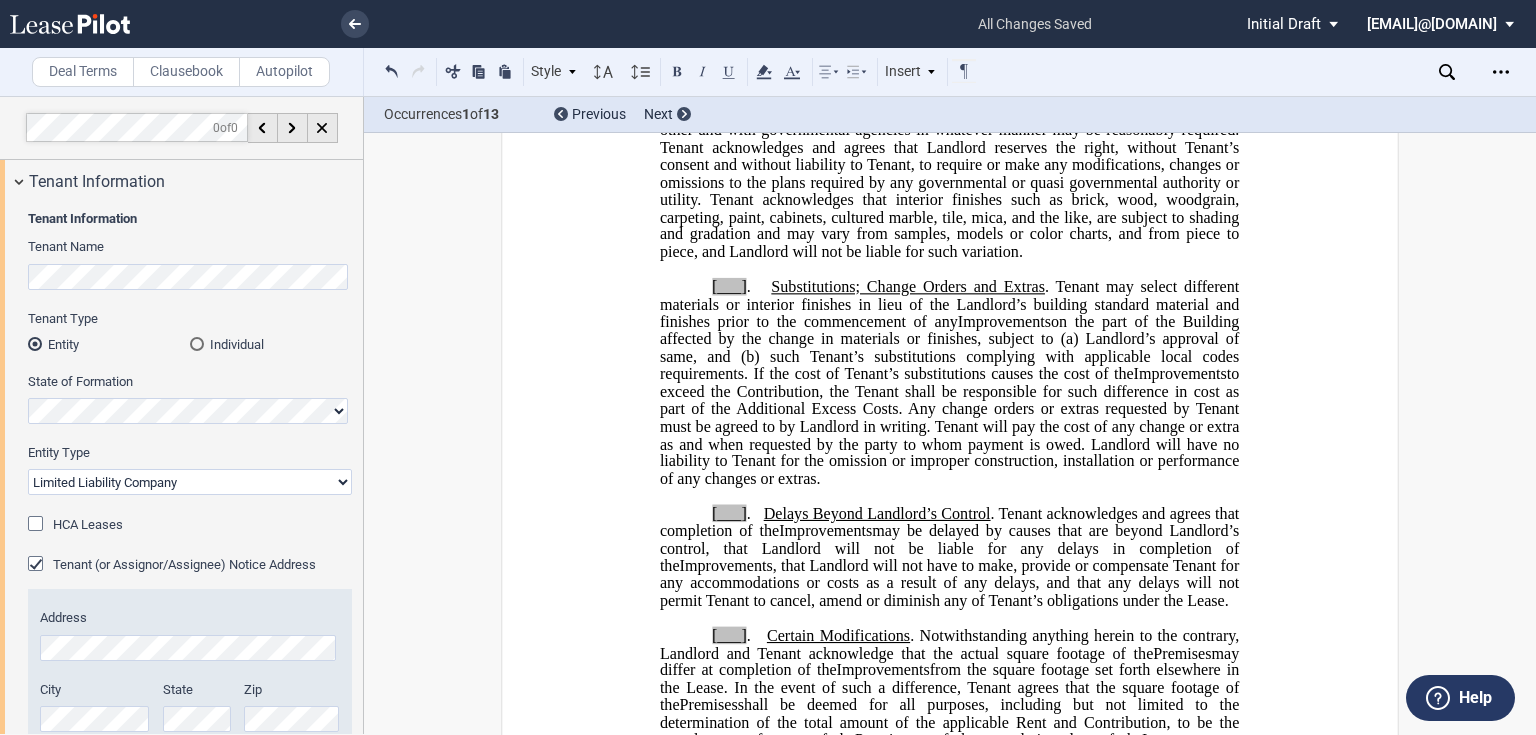 click on "[___] .     Substitutions; Change Orders and Extras . Tenant may select different materials or interior finishes in lieu of the Landlord’s building standard material and finishes prior to the commencement of any  Expansion Space Improvements  Relocation Space Improvements  Improvements  on the part of the Building affected by the change in materials or finishes, subject to (a)   Landlord’s approval of same, and (b)   such Tenant’s substitutions complying with applicable local codes requirements. If the cost of Tenant’s substitutions causes the cost of the  Expansion Space Improvements  Relocation Space Improvements  Improvements" at bounding box center [949, 383] 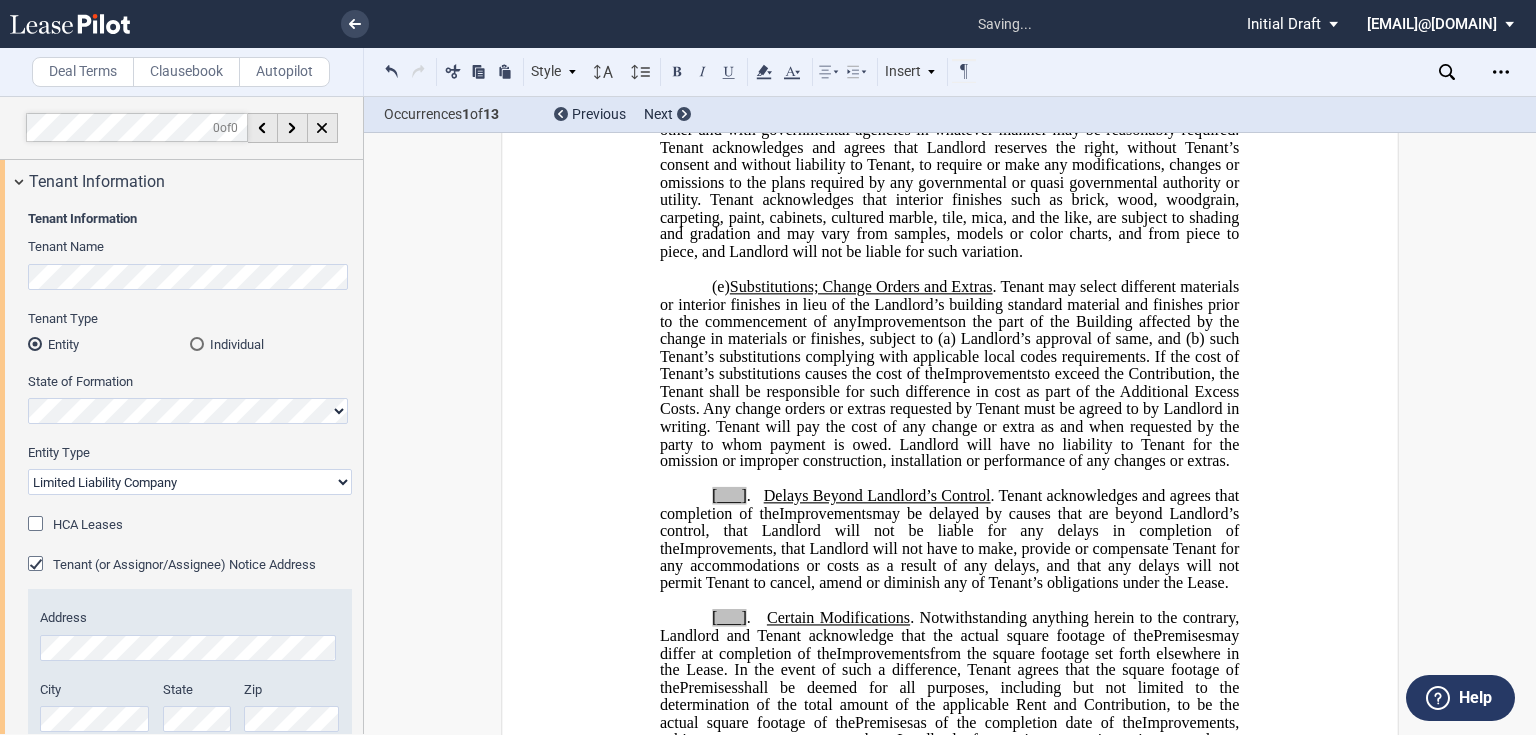 click on "[___] .     Delays Beyond Landlord’s Control . Tenant acknowledges and agrees that completion of the  Expansion Space Improvements  Relocation Space Improvements  Improvements  may be delayed by causes that are beyond Landlord’s control, that Landlord will not be liable for any delays in completion of the  Expansion Space Improvements  Relocation Space Improvements  Improvements , that Landlord will not have to make, provide or compensate Tenant for any accommodations or costs as a result of any delays, and that any delays will not permit Tenant to cancel, amend or diminish any of Tenant’s obligations under the Lease." at bounding box center (949, 540) 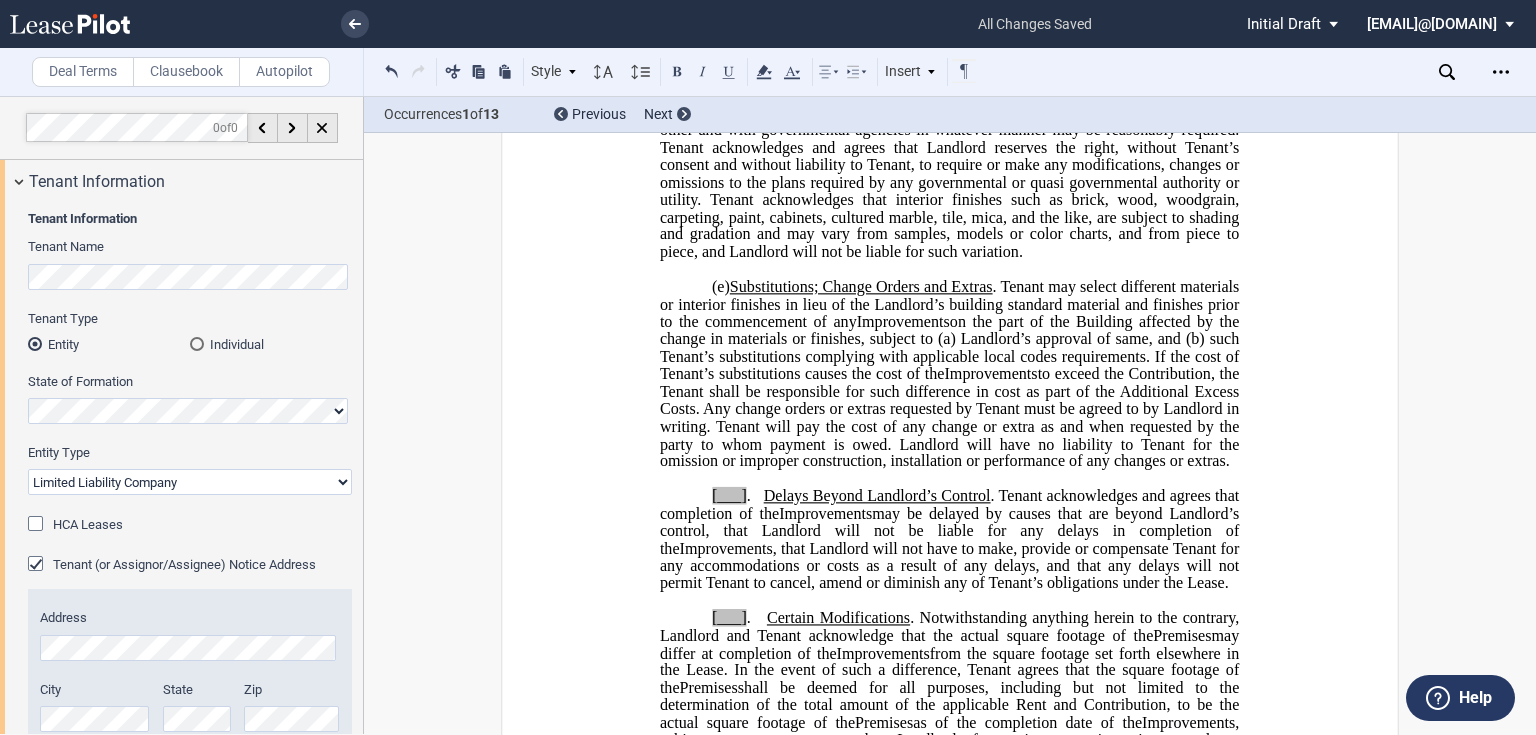 type 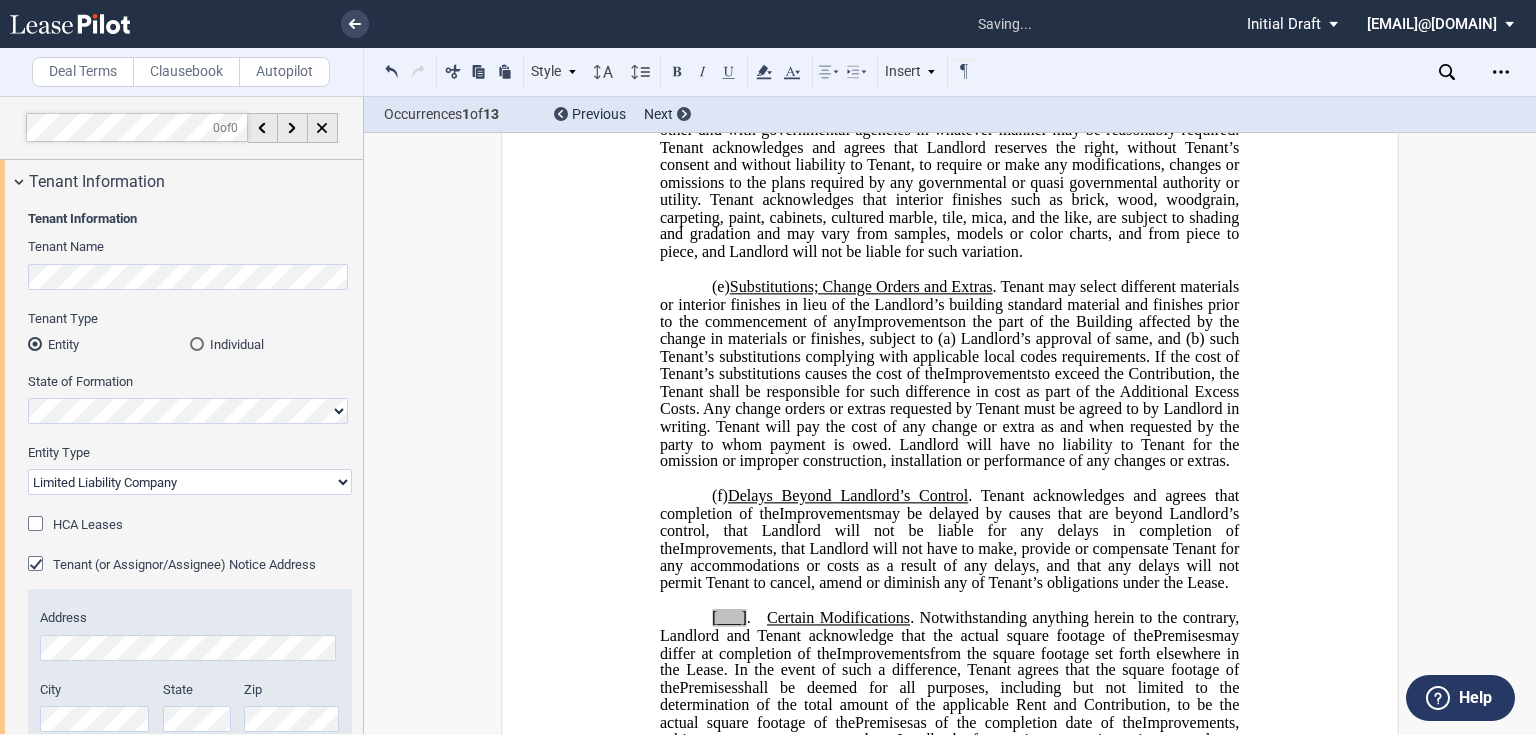 scroll, scrollTop: 3306, scrollLeft: 0, axis: vertical 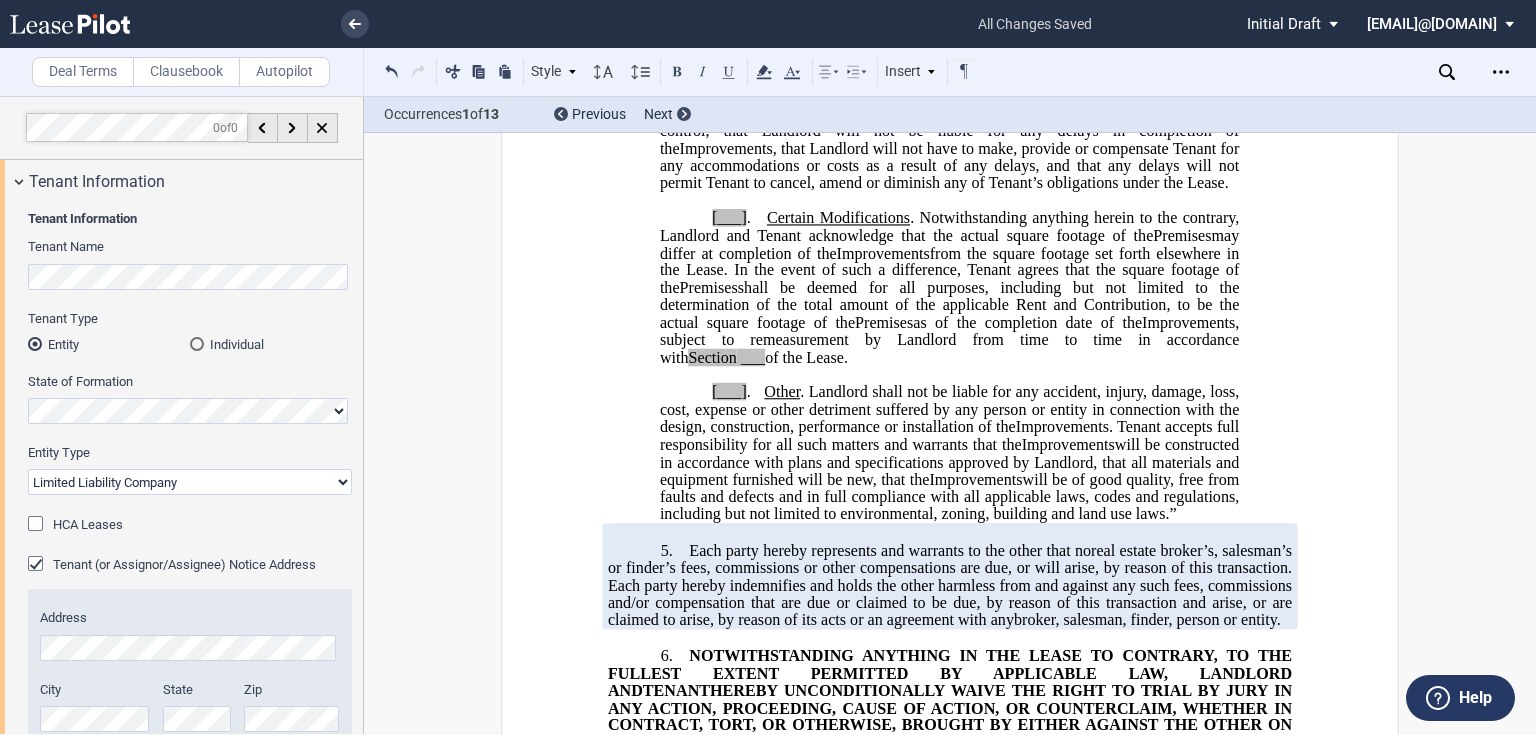 click on "[___]" 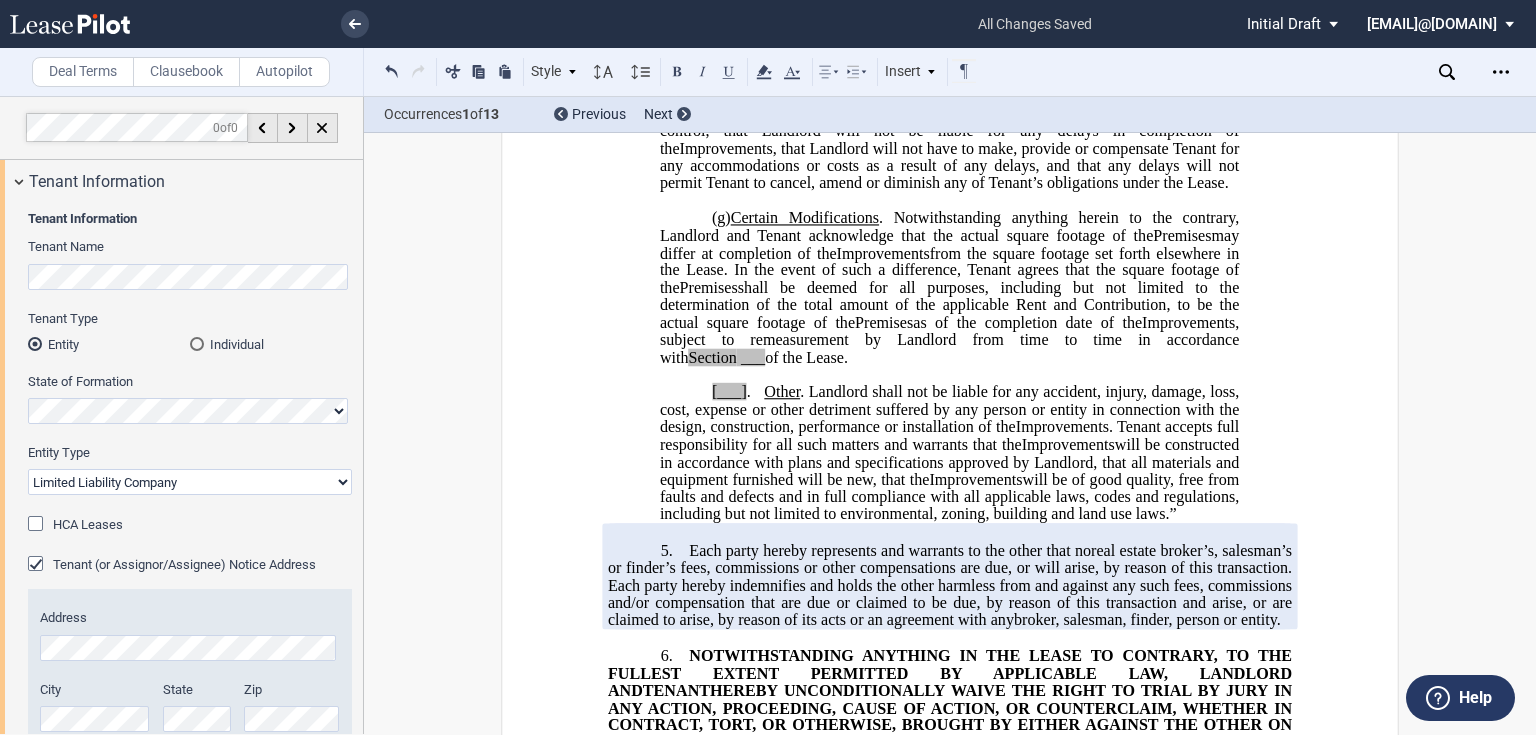 click at bounding box center (950, 375) 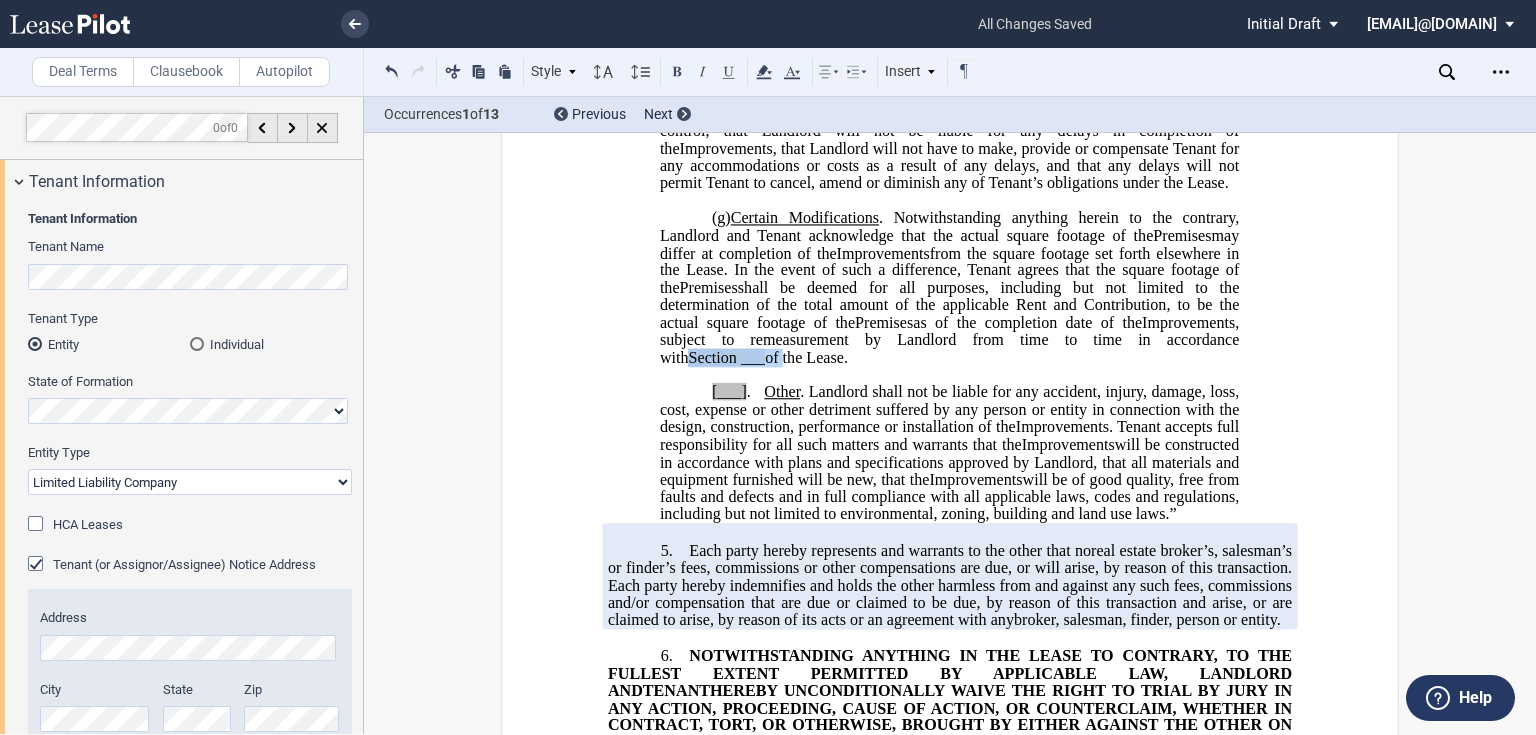 drag, startPoint x: 1108, startPoint y: 442, endPoint x: 1210, endPoint y: 440, distance: 102.01961 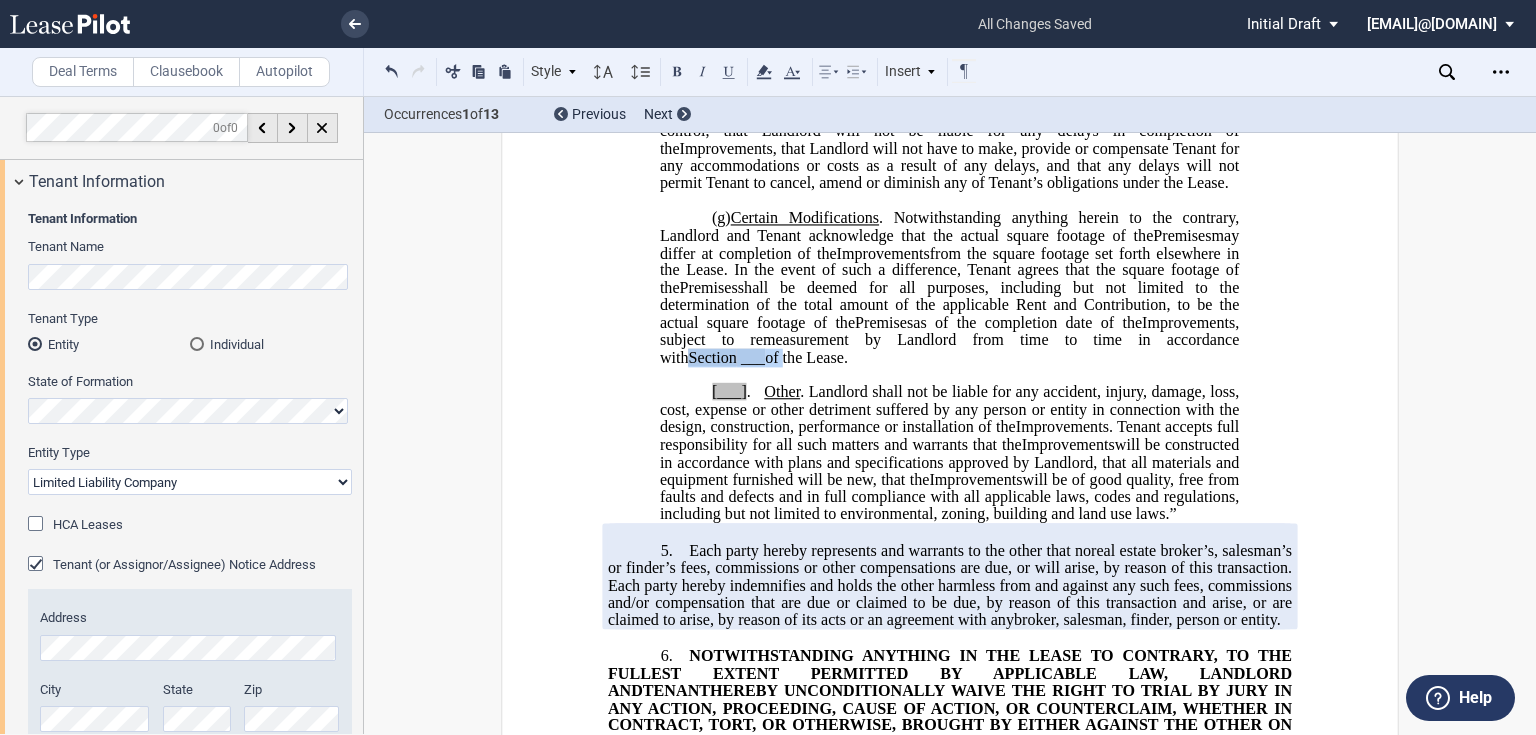 click on ", subject to remeasurement by Landlord from time to time in accordance with  Section   ___  of the Lease." 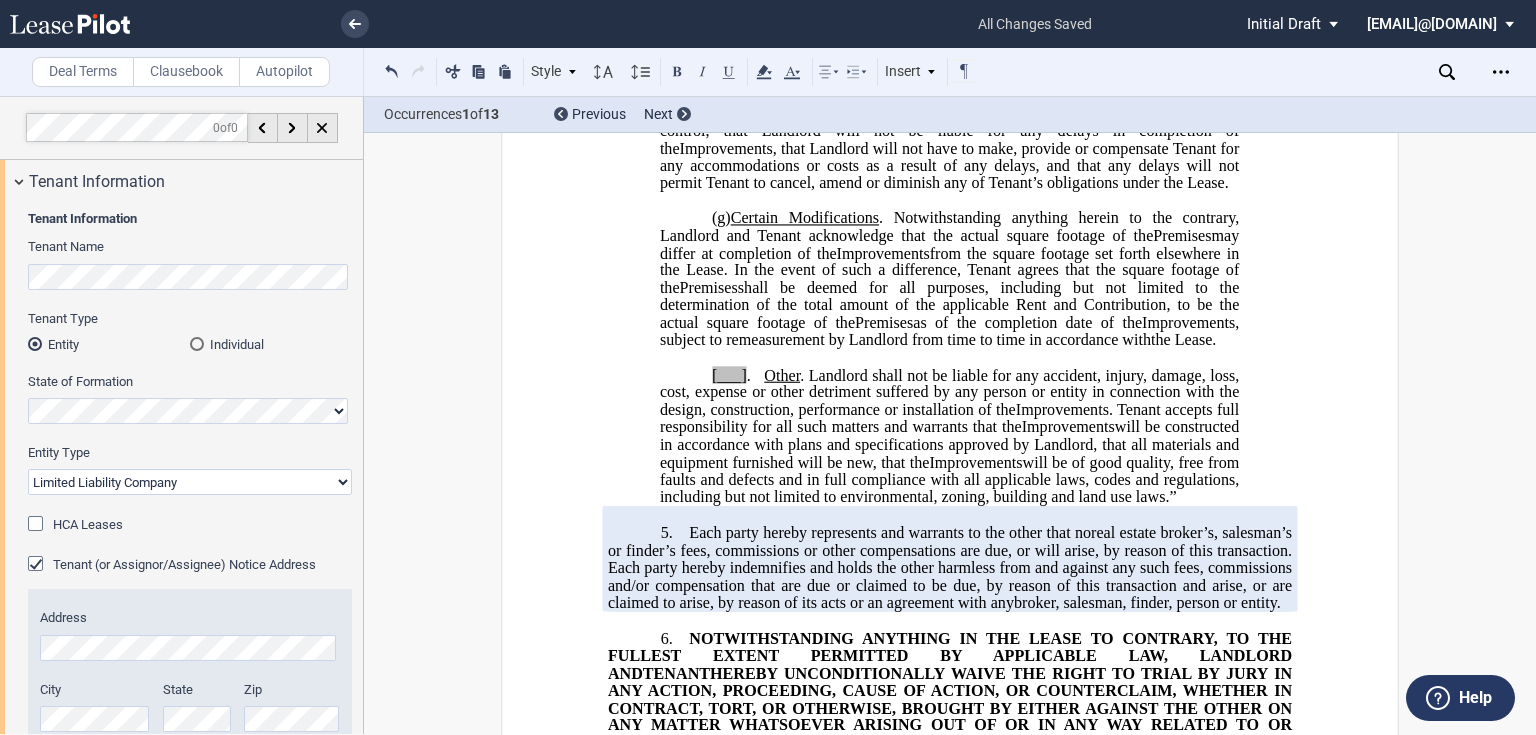 click on "[___] .     Other . Landlord shall not be liable for any accident, injury, damage, loss, cost, expense or other detriment suffered by any person or entity in connection with the design, construction, performance or installation of the  Expansion Space Improvements  Relocation Space Improvements  Improvements . Tenant accepts full responsibility for all such matters and warrants that the  Expansion Space Improvements  Relocation Space Improvements  Improvements  will be constructed in accordance with plans and specifications approved by Landlord, that all materials and equipment furnished will be new, that the  Expansion Space Improvements  Relocation Space Improvements  Improvements  will be of good quality, free from faults and defects and in full compliance with all applicable laws, codes and regulations, including but not limited to environmental, zoning, building and land use laws. ”" at bounding box center [949, 436] 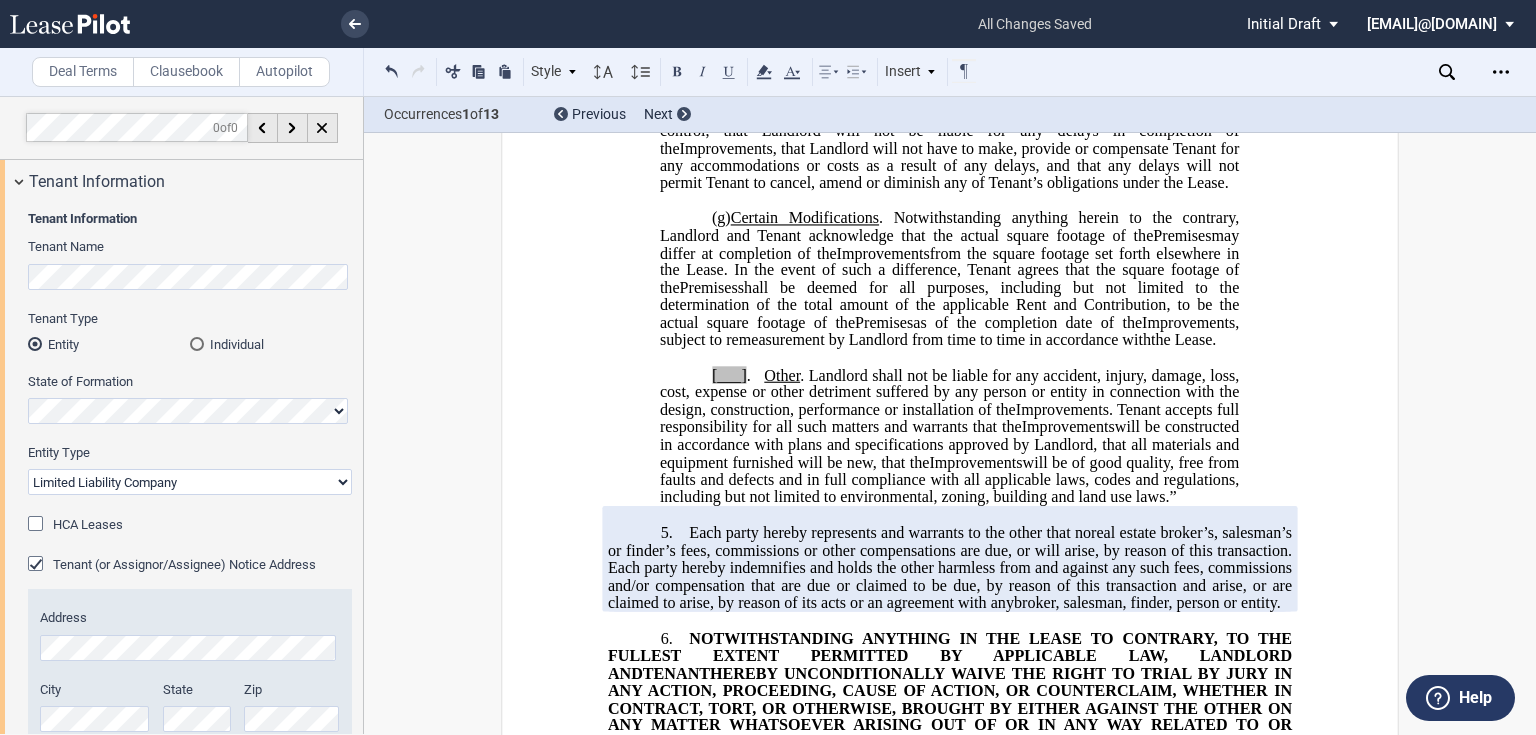 type 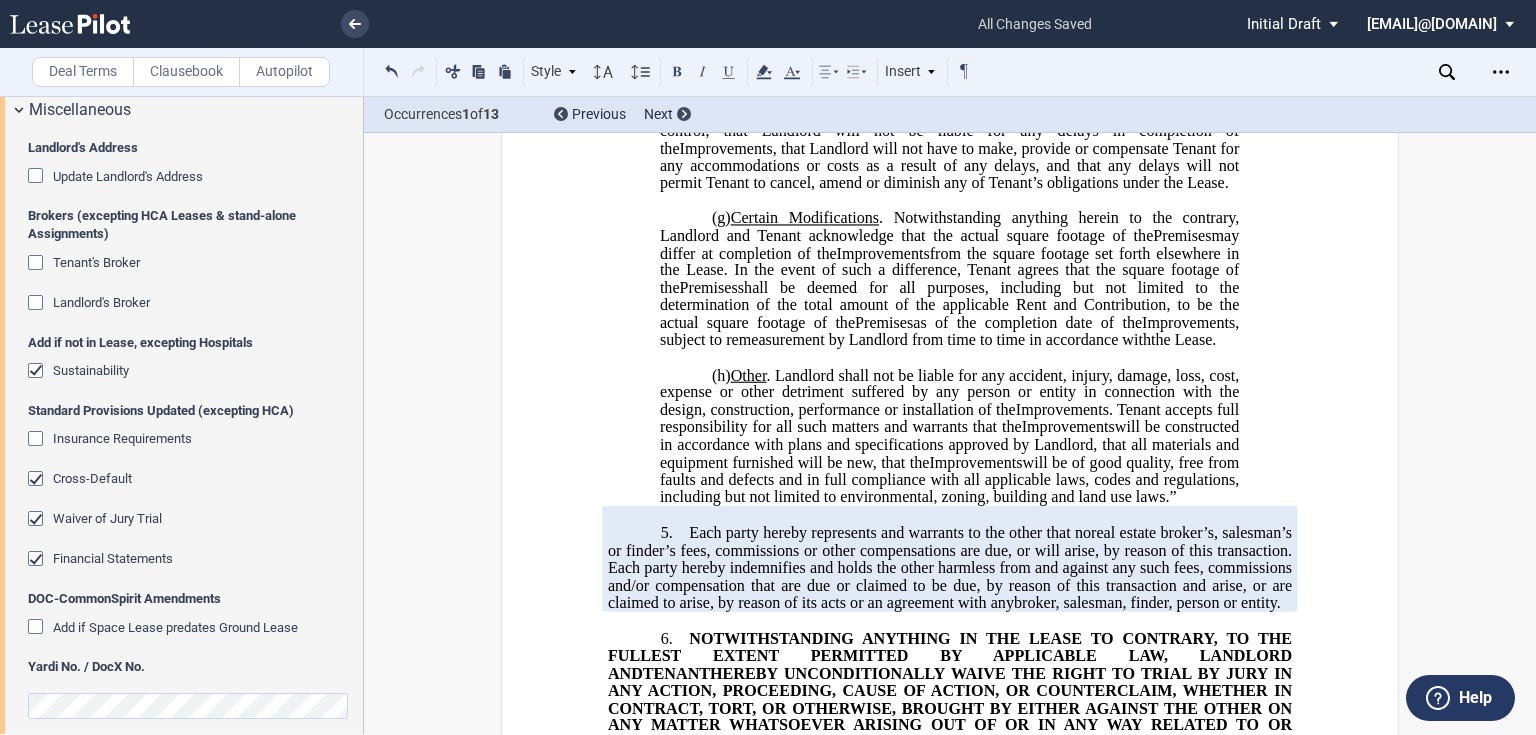 scroll, scrollTop: 3280, scrollLeft: 0, axis: vertical 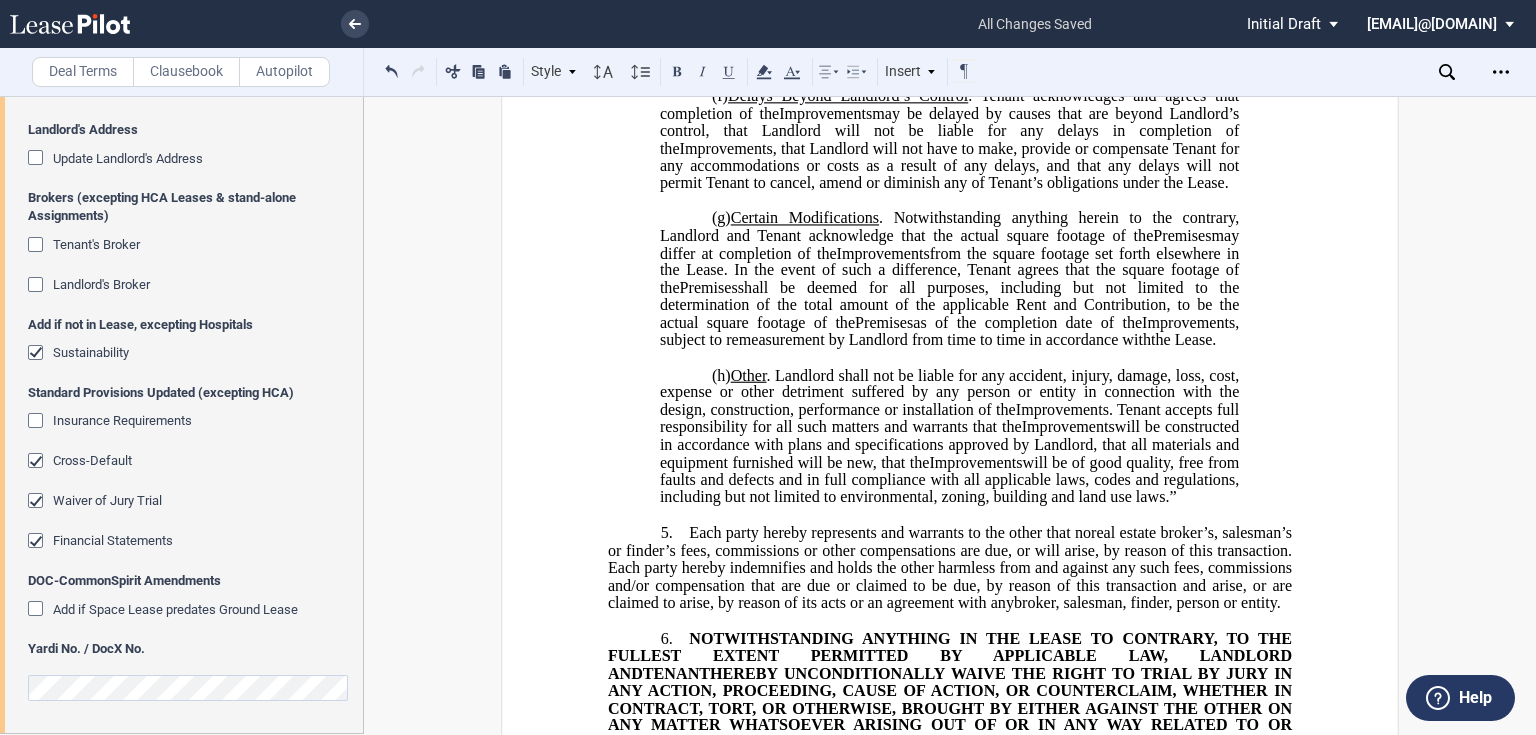 click on "Tenant's Broker" at bounding box center (96, 244) 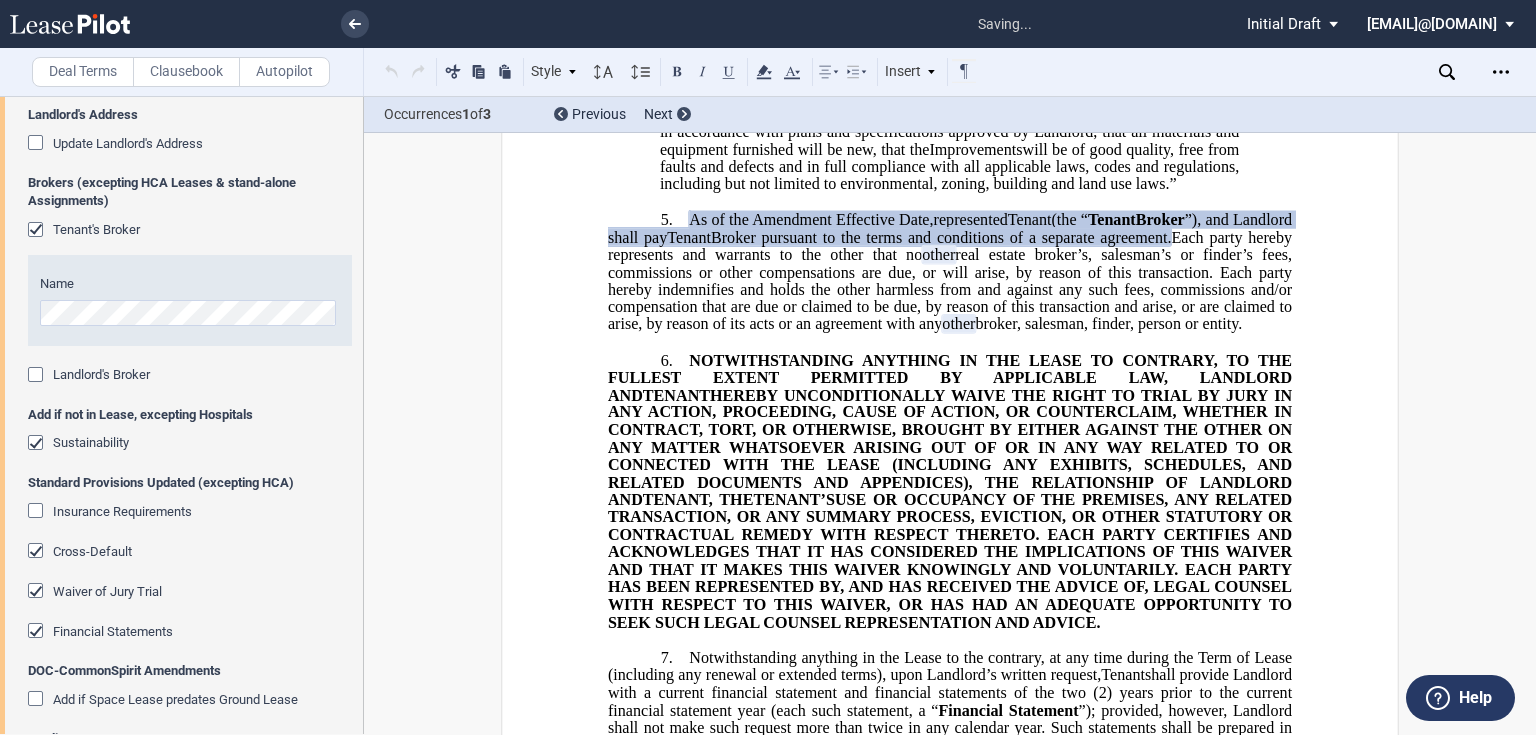 scroll, scrollTop: 3620, scrollLeft: 0, axis: vertical 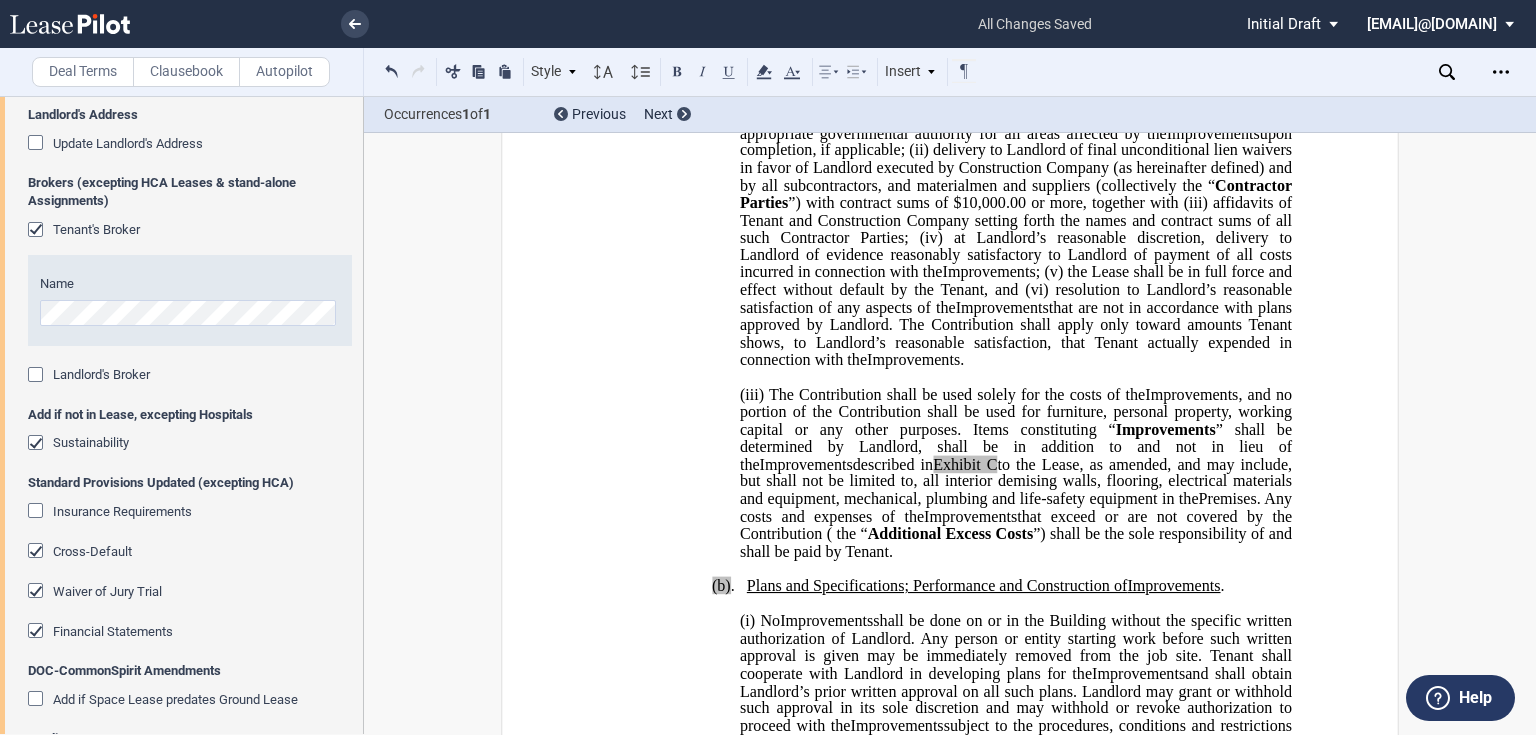 click on "." 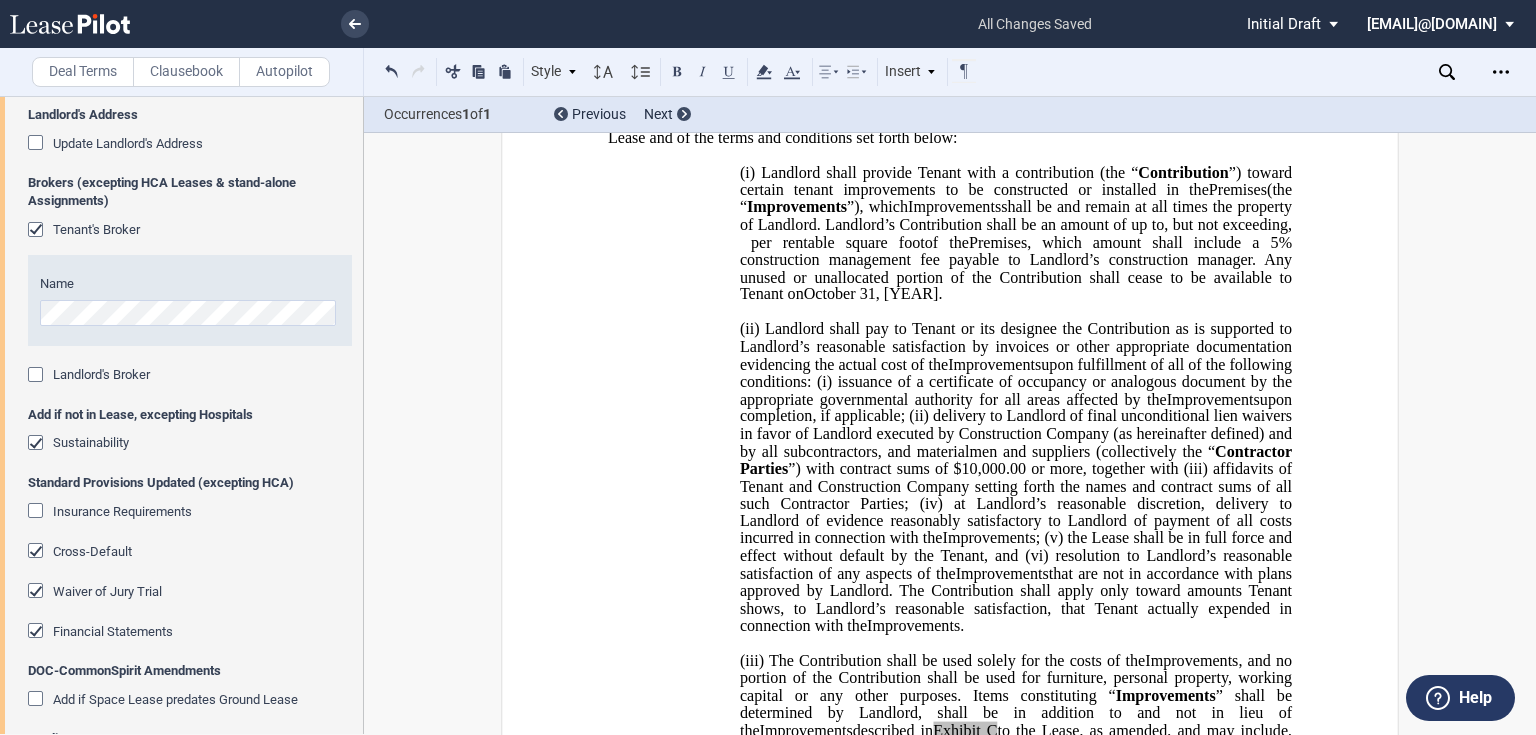 scroll, scrollTop: 917, scrollLeft: 0, axis: vertical 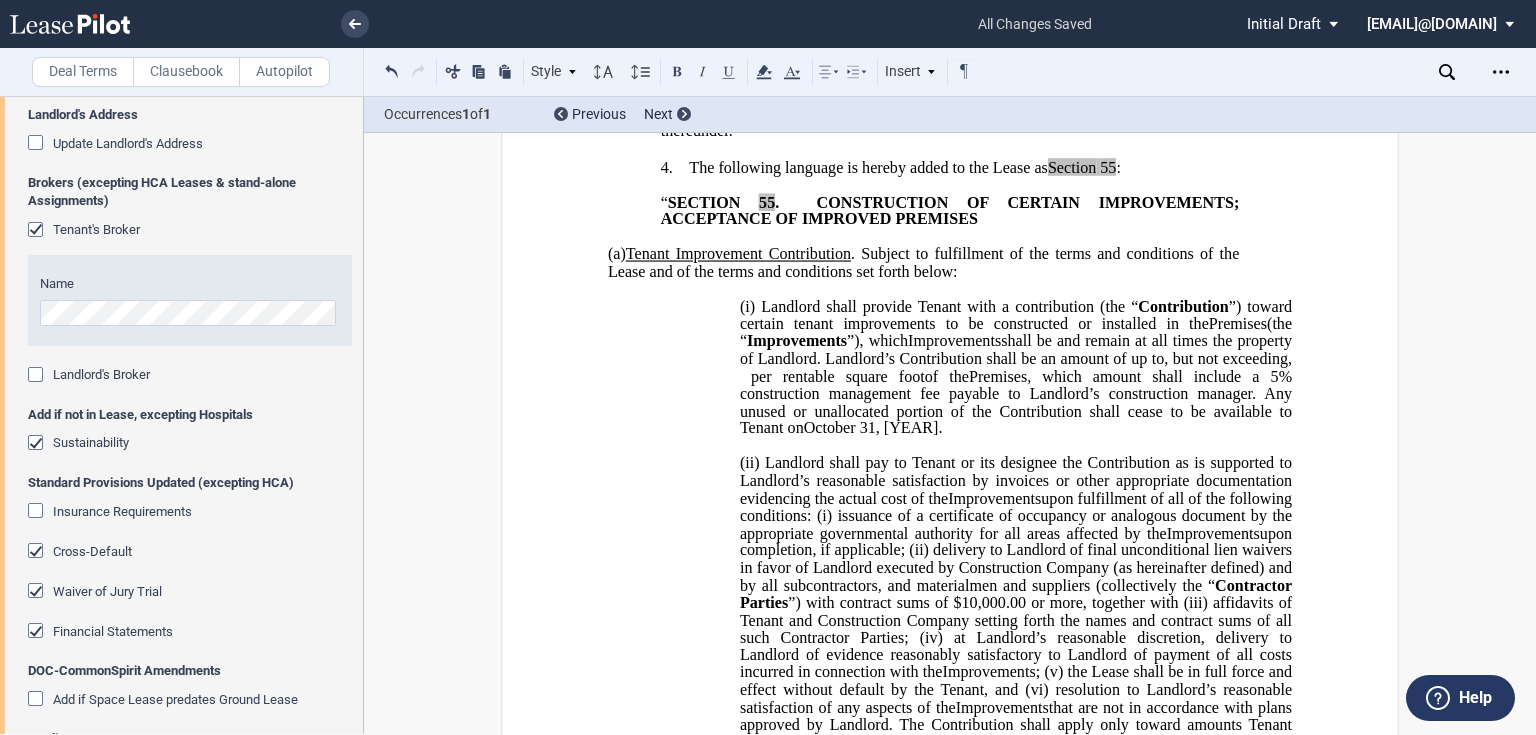 drag, startPoint x: 600, startPoint y: 338, endPoint x: 665, endPoint y: 342, distance: 65.12296 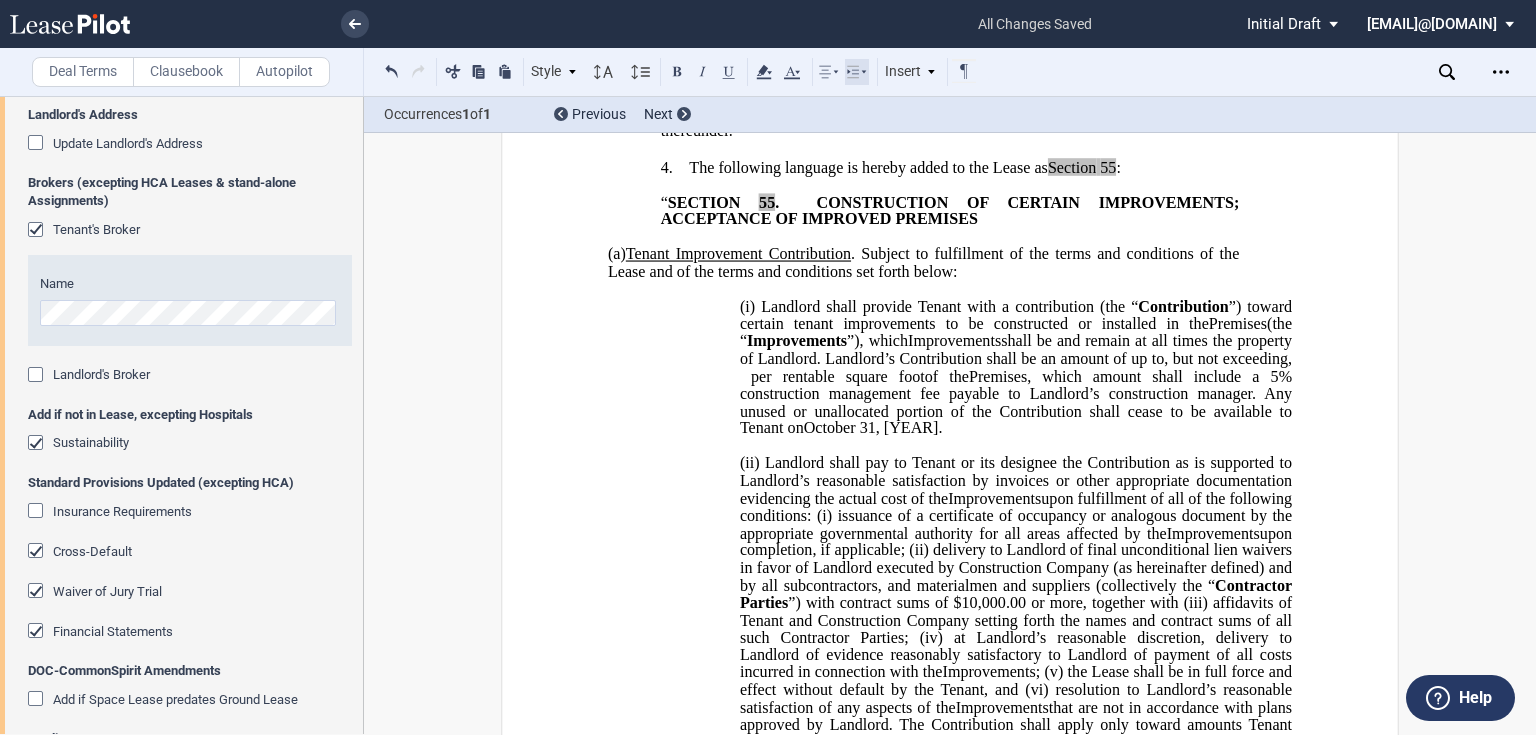 click 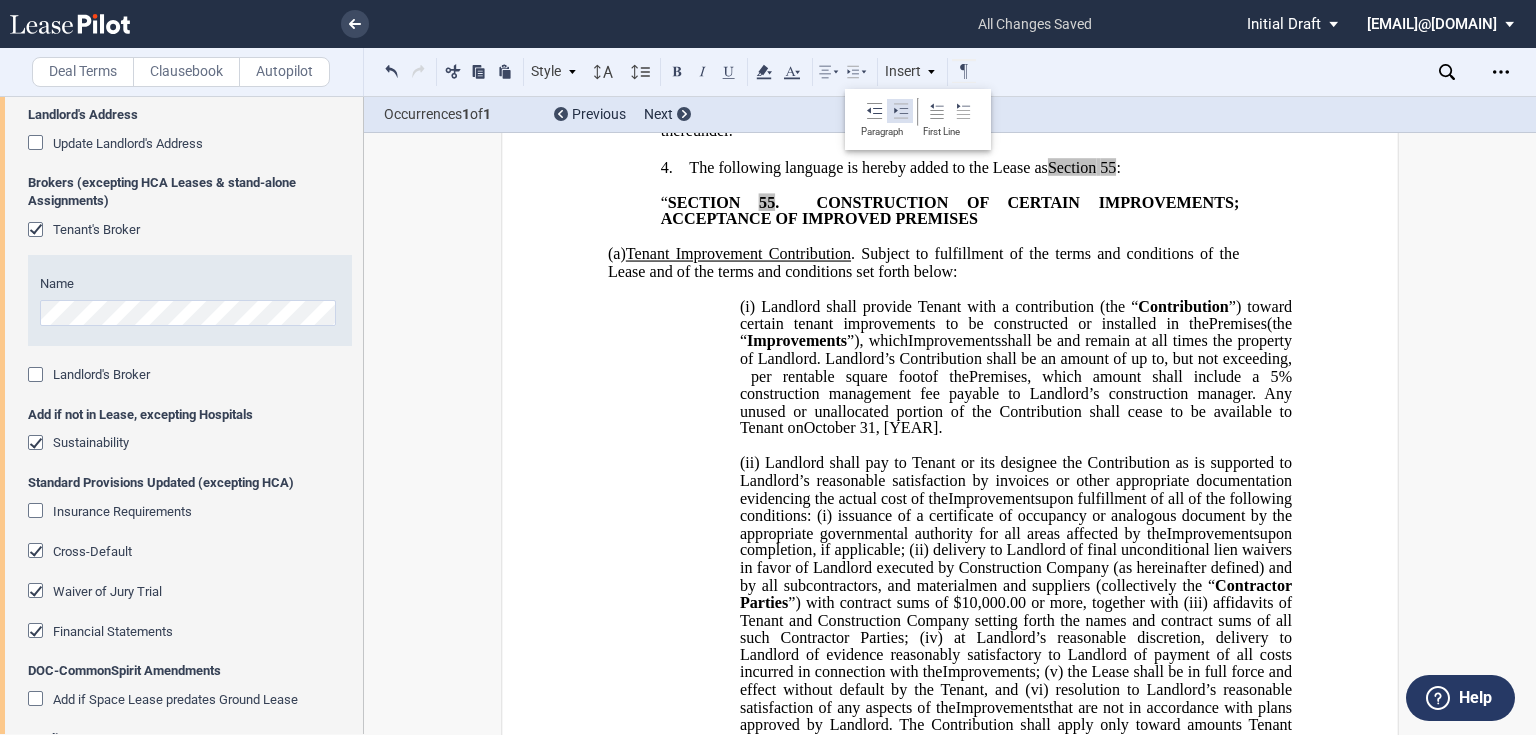 click 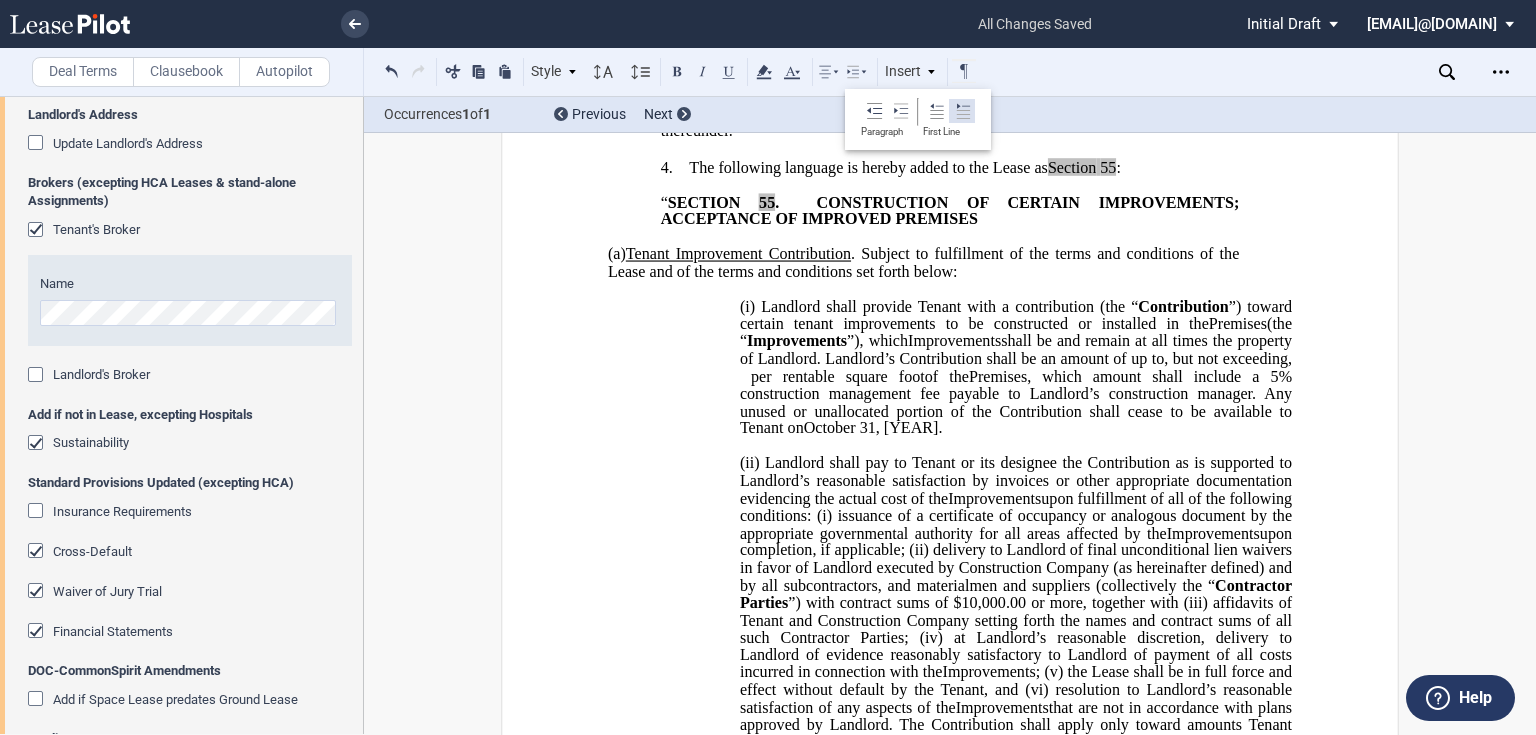 click 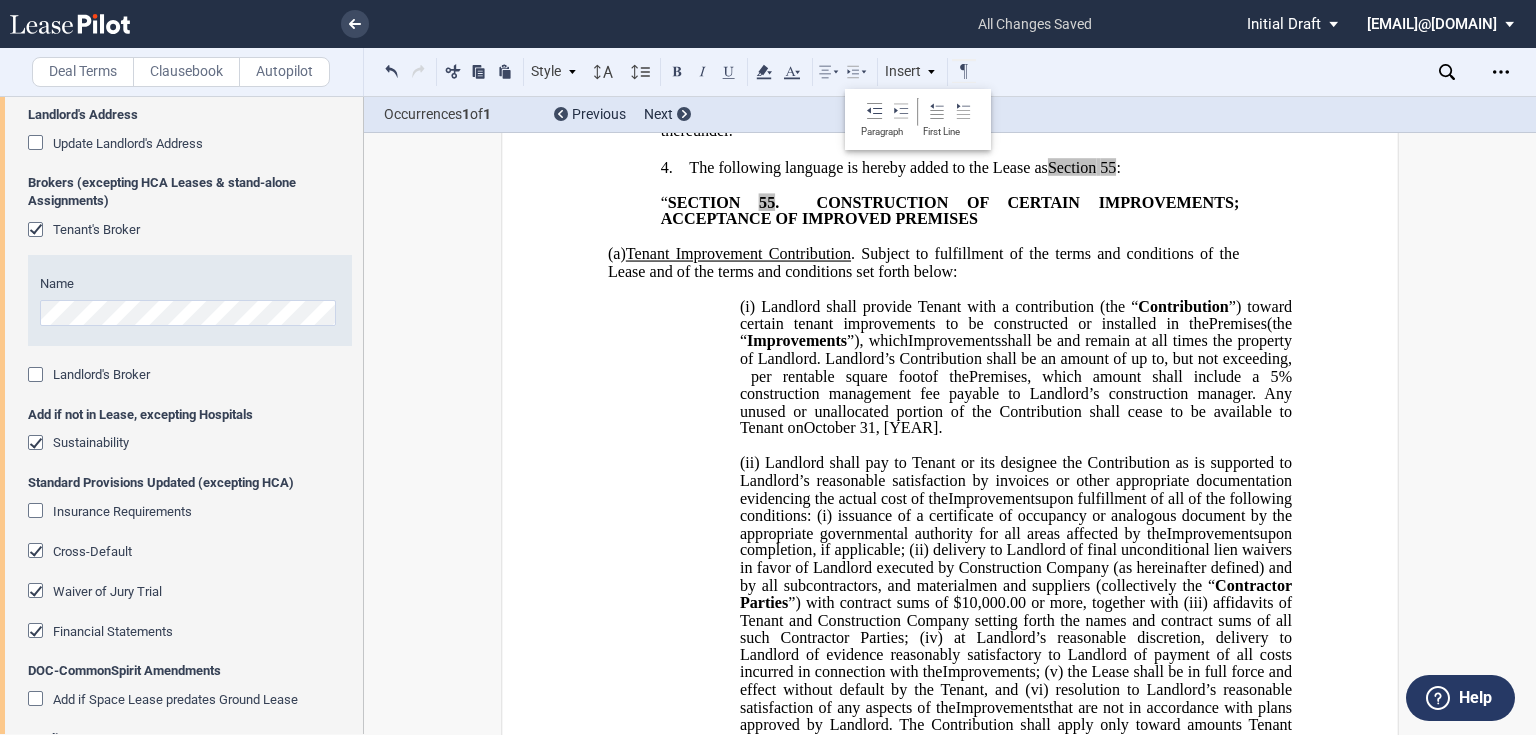 drag, startPoint x: 812, startPoint y: 467, endPoint x: 822, endPoint y: 473, distance: 11.661903 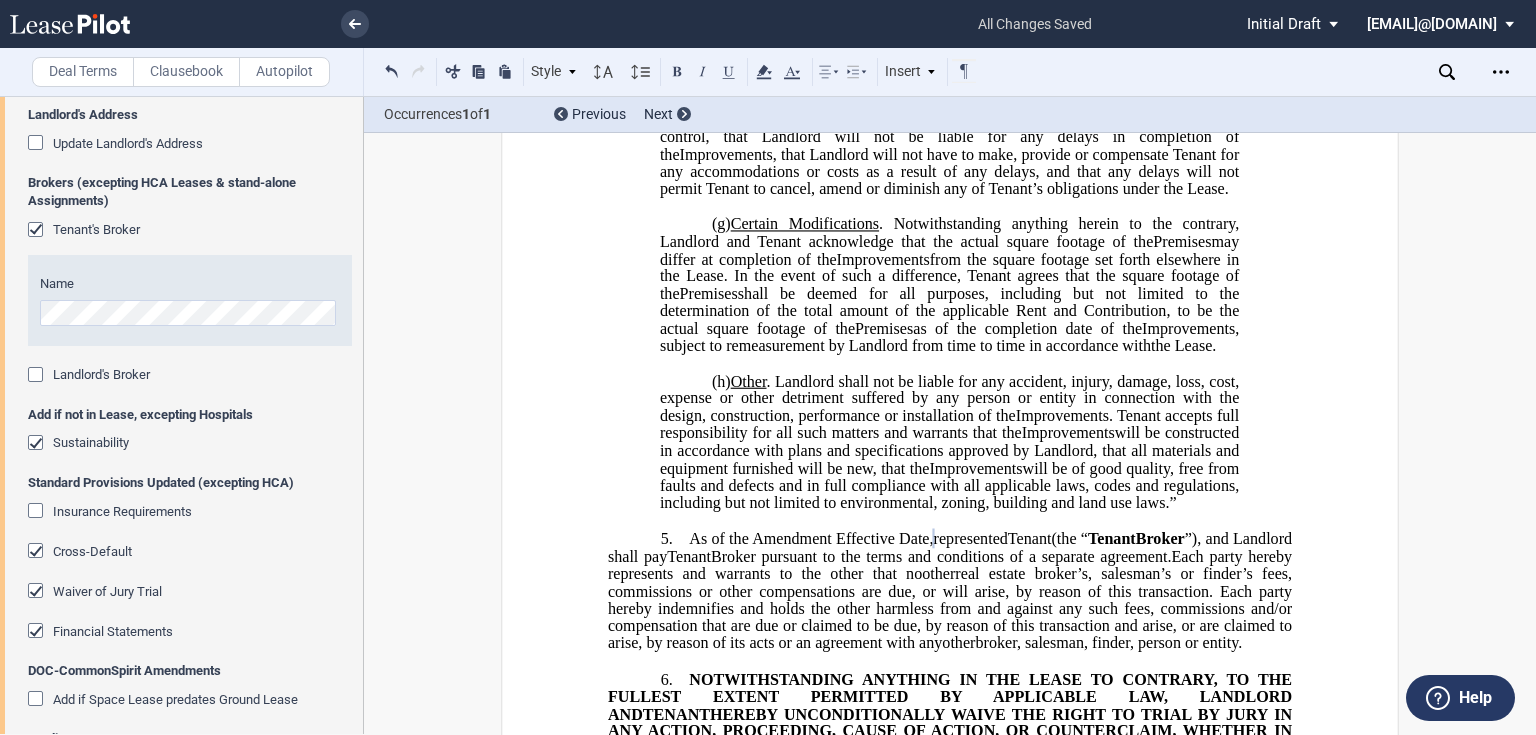 scroll, scrollTop: 3317, scrollLeft: 0, axis: vertical 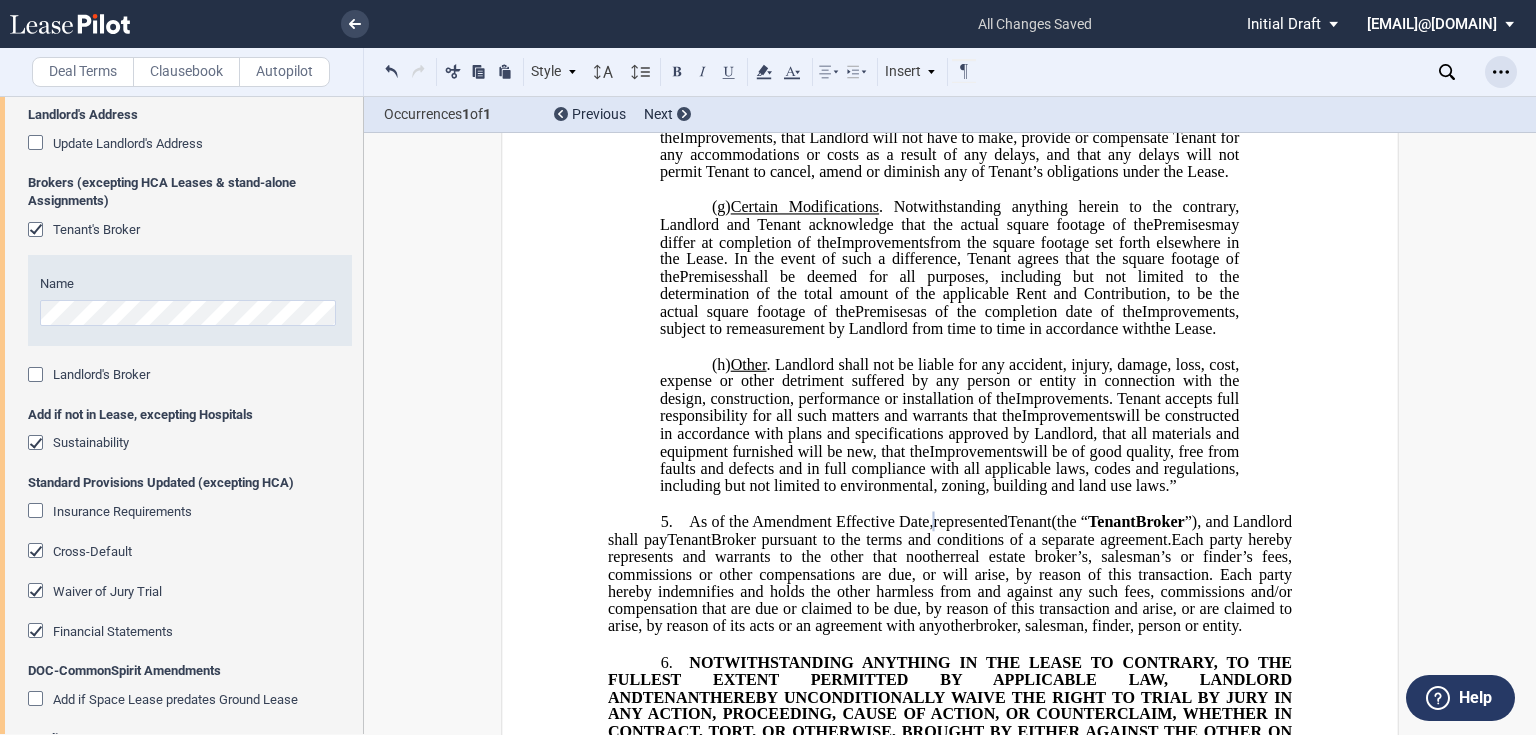click 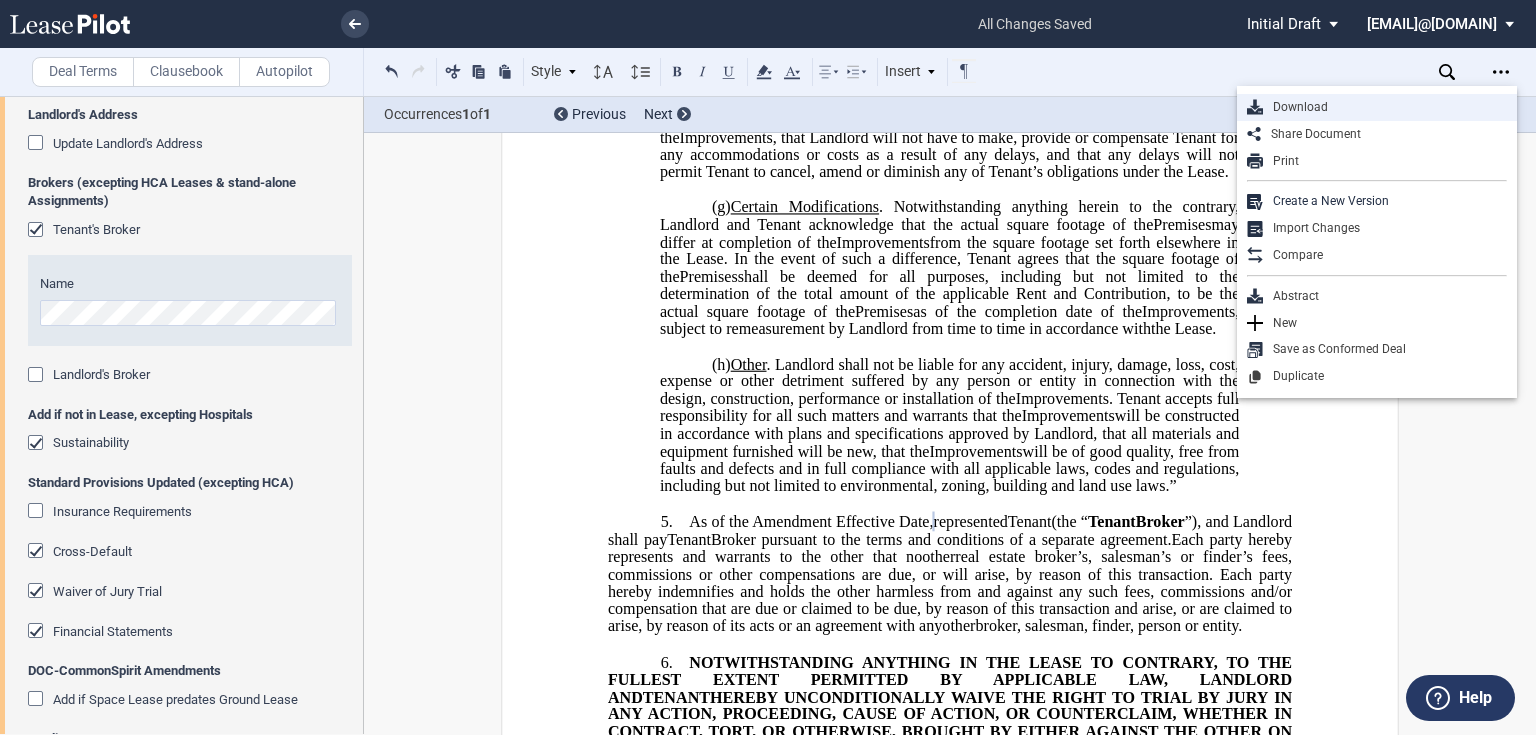 click on "Download" at bounding box center [1385, 107] 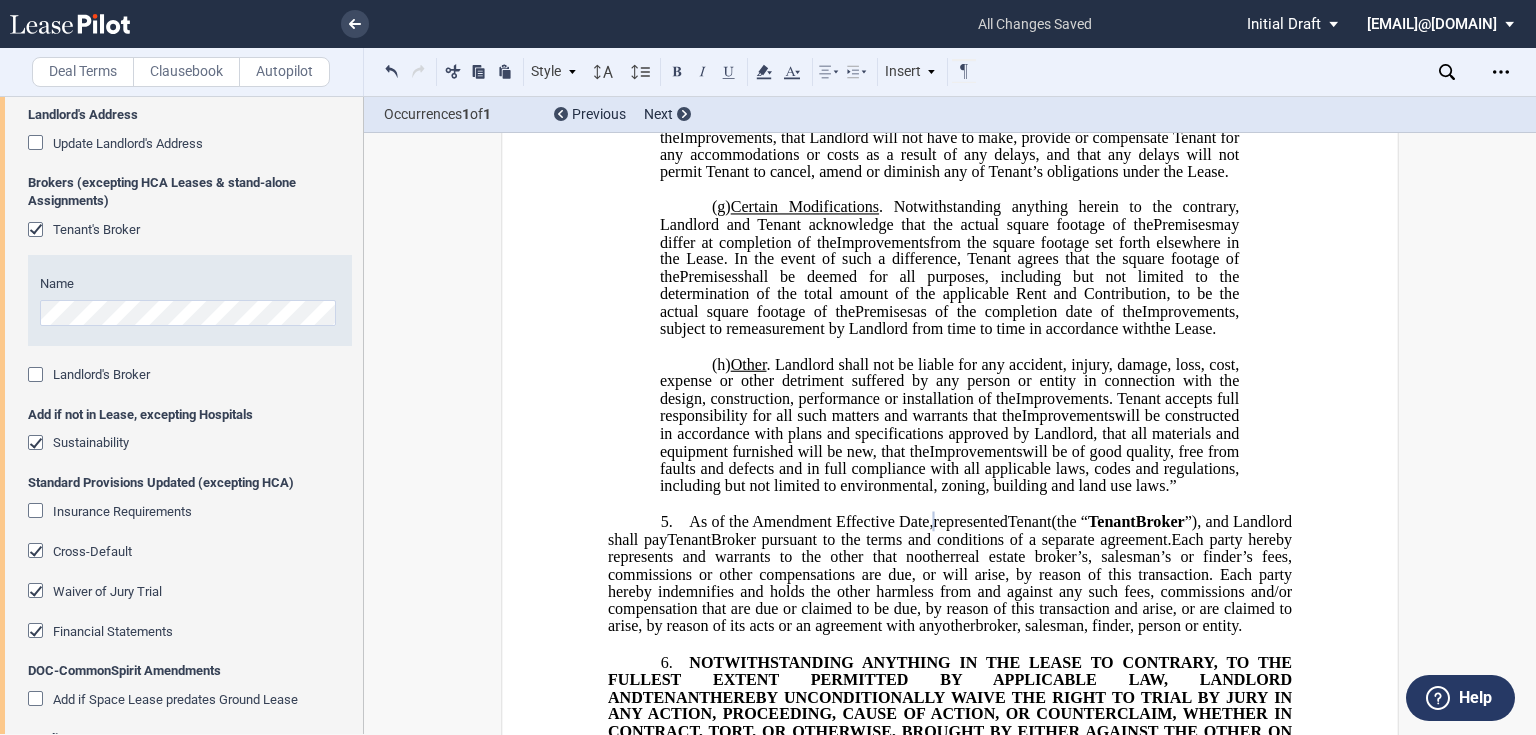 drag, startPoint x: 360, startPoint y: 24, endPoint x: 376, endPoint y: 50, distance: 30.528675 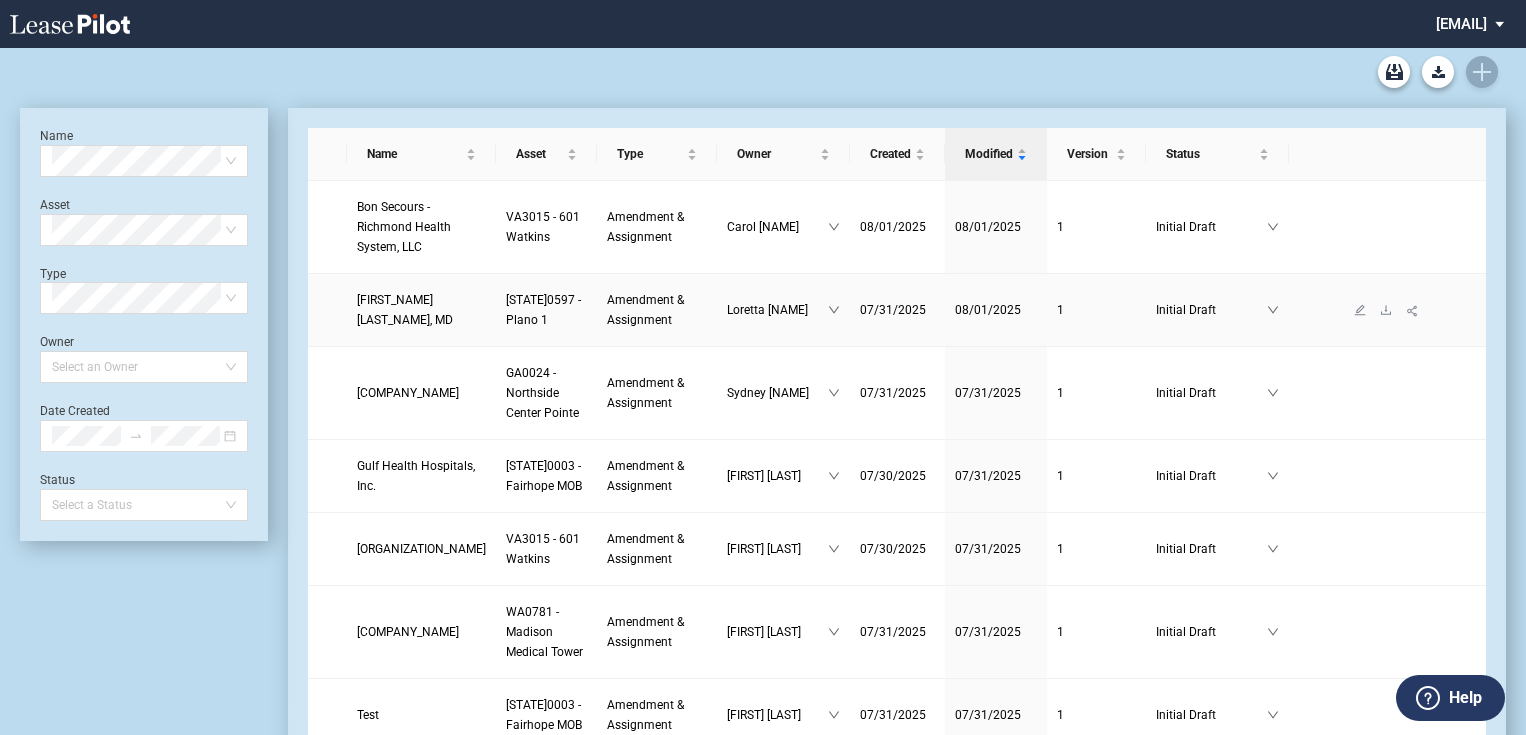 scroll, scrollTop: 0, scrollLeft: 0, axis: both 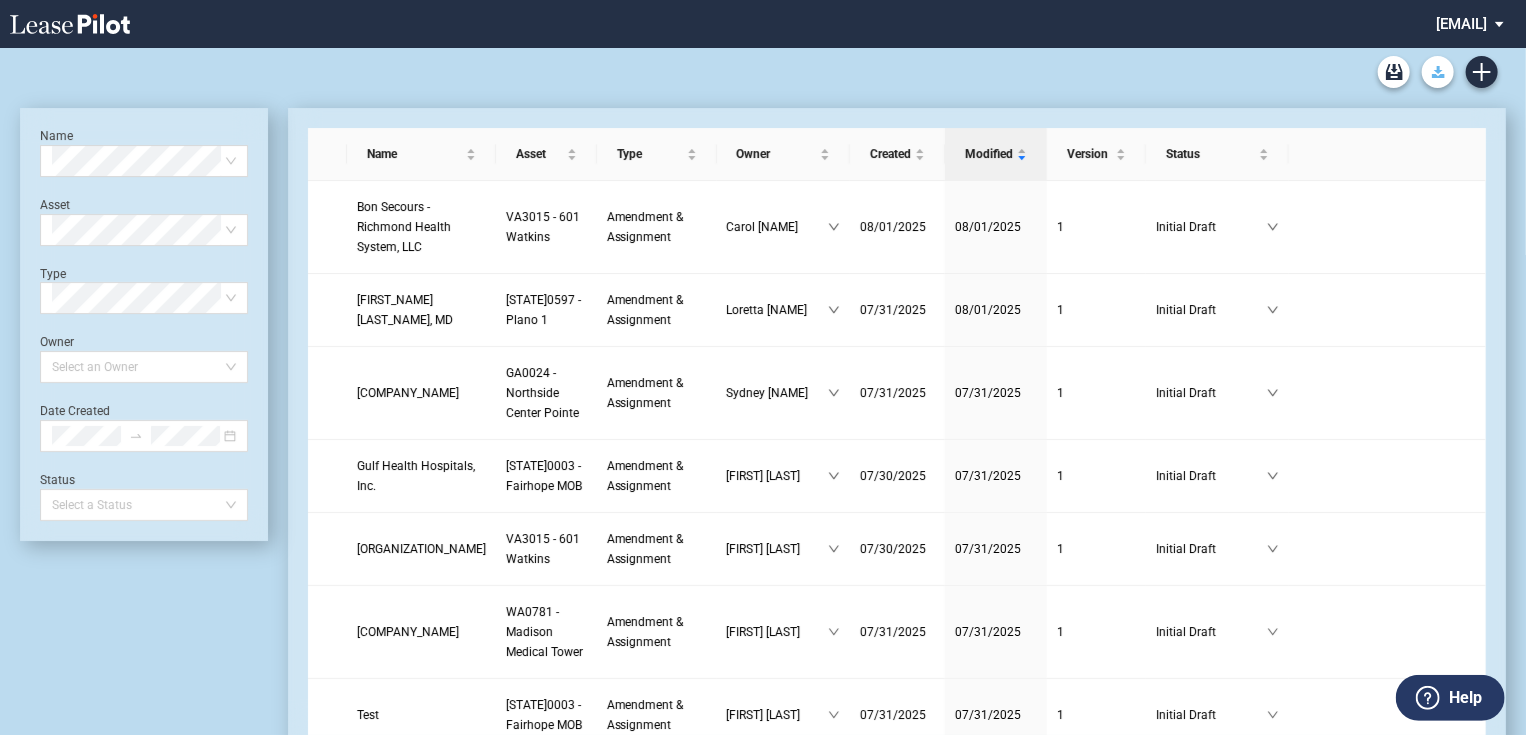 click 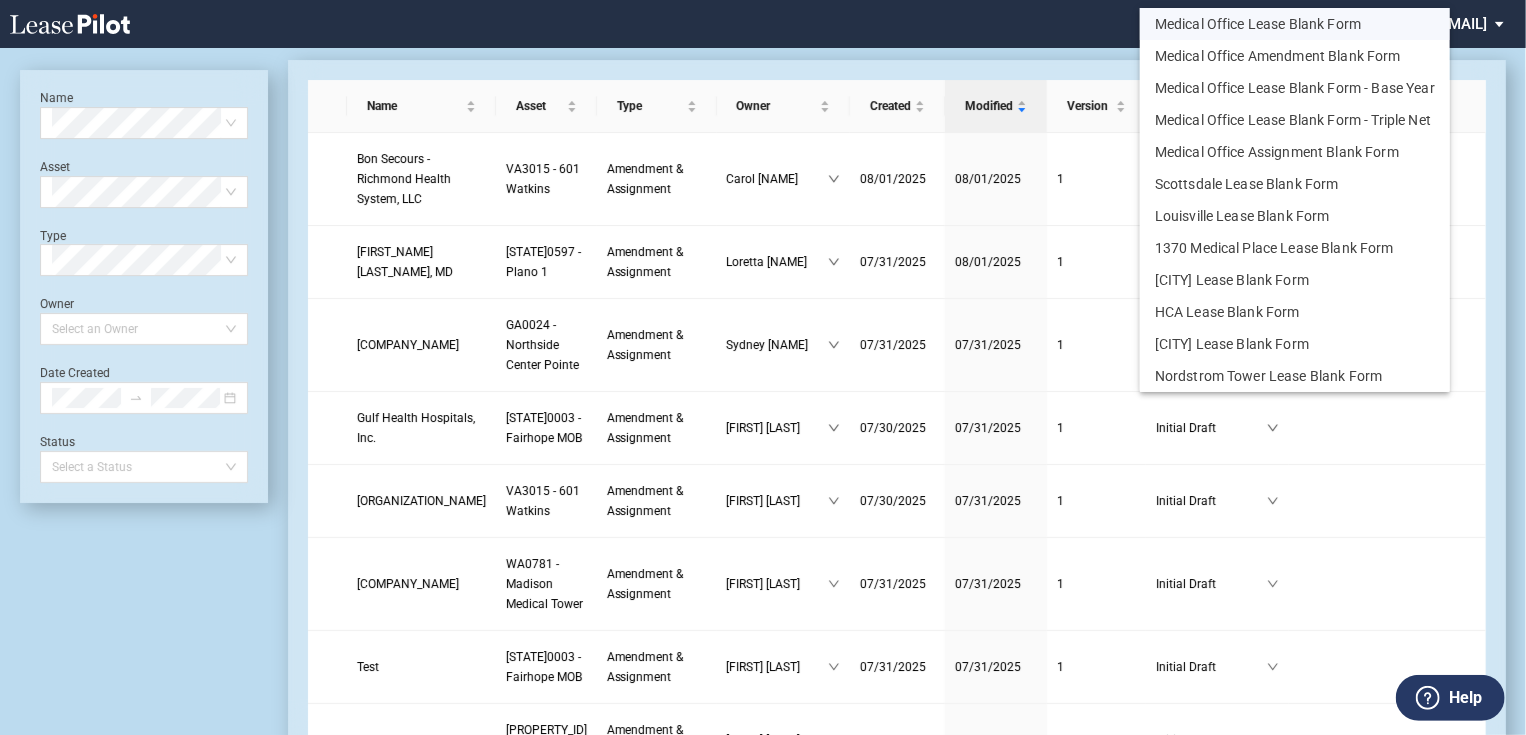 click on "Medical Office Lease Blank Form" at bounding box center [1295, 24] 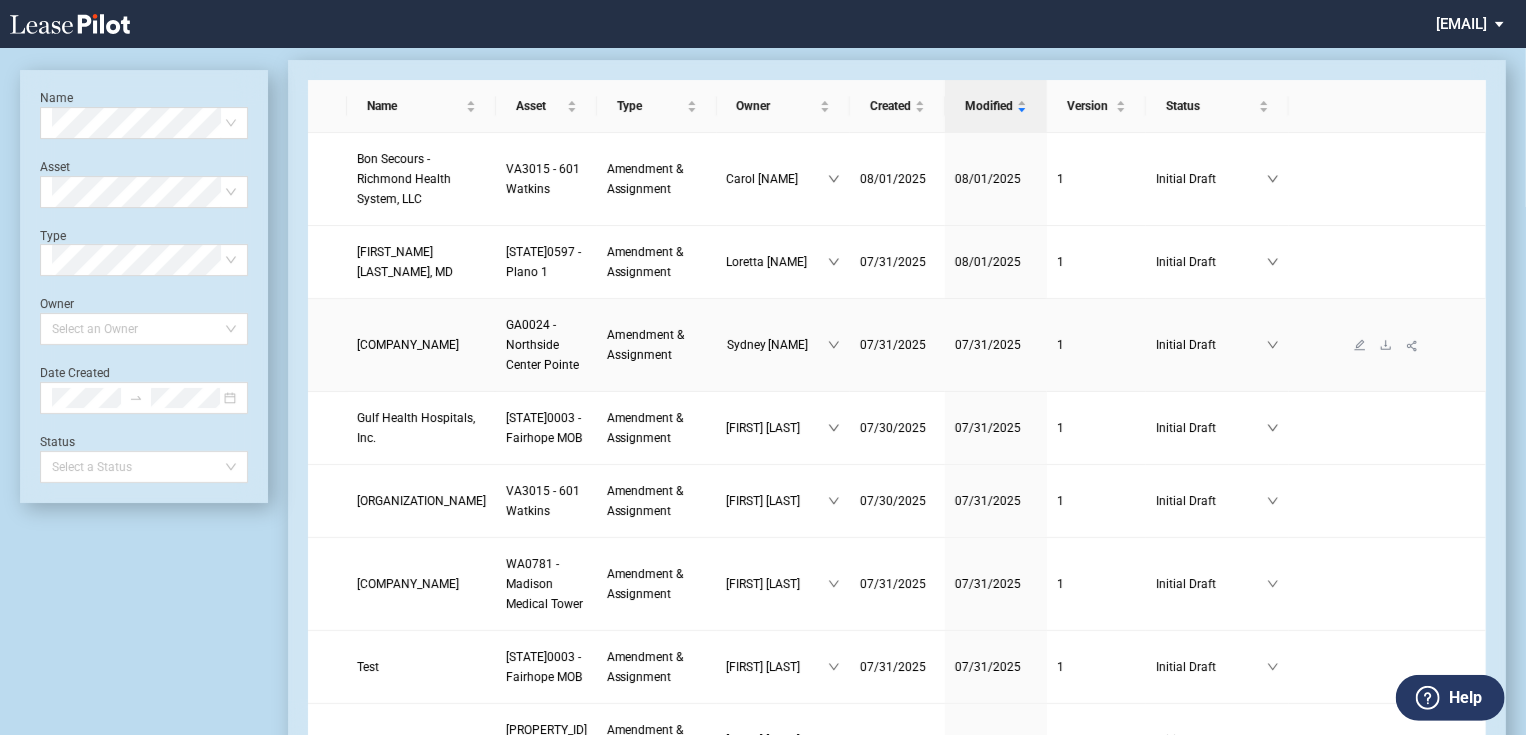 scroll, scrollTop: 0, scrollLeft: 0, axis: both 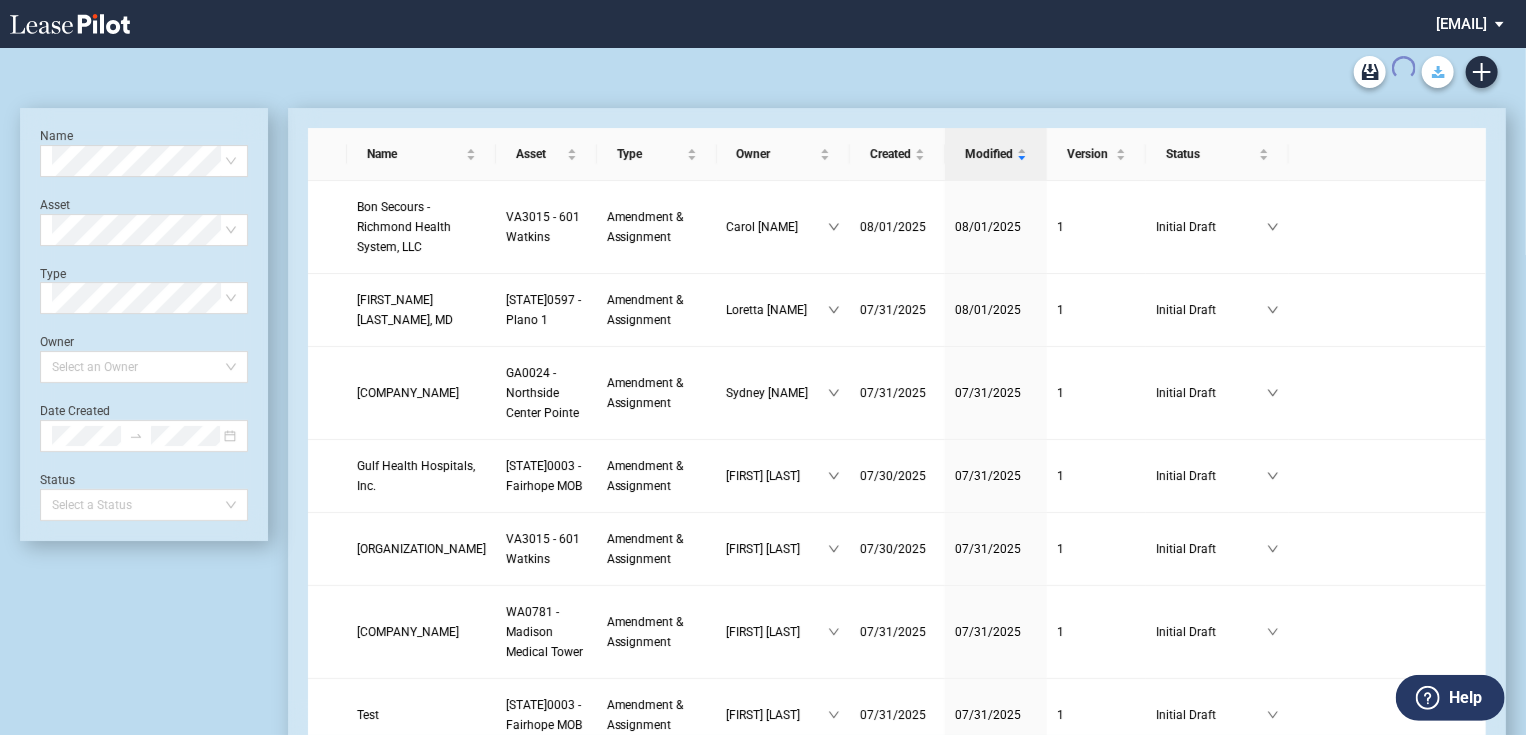 click 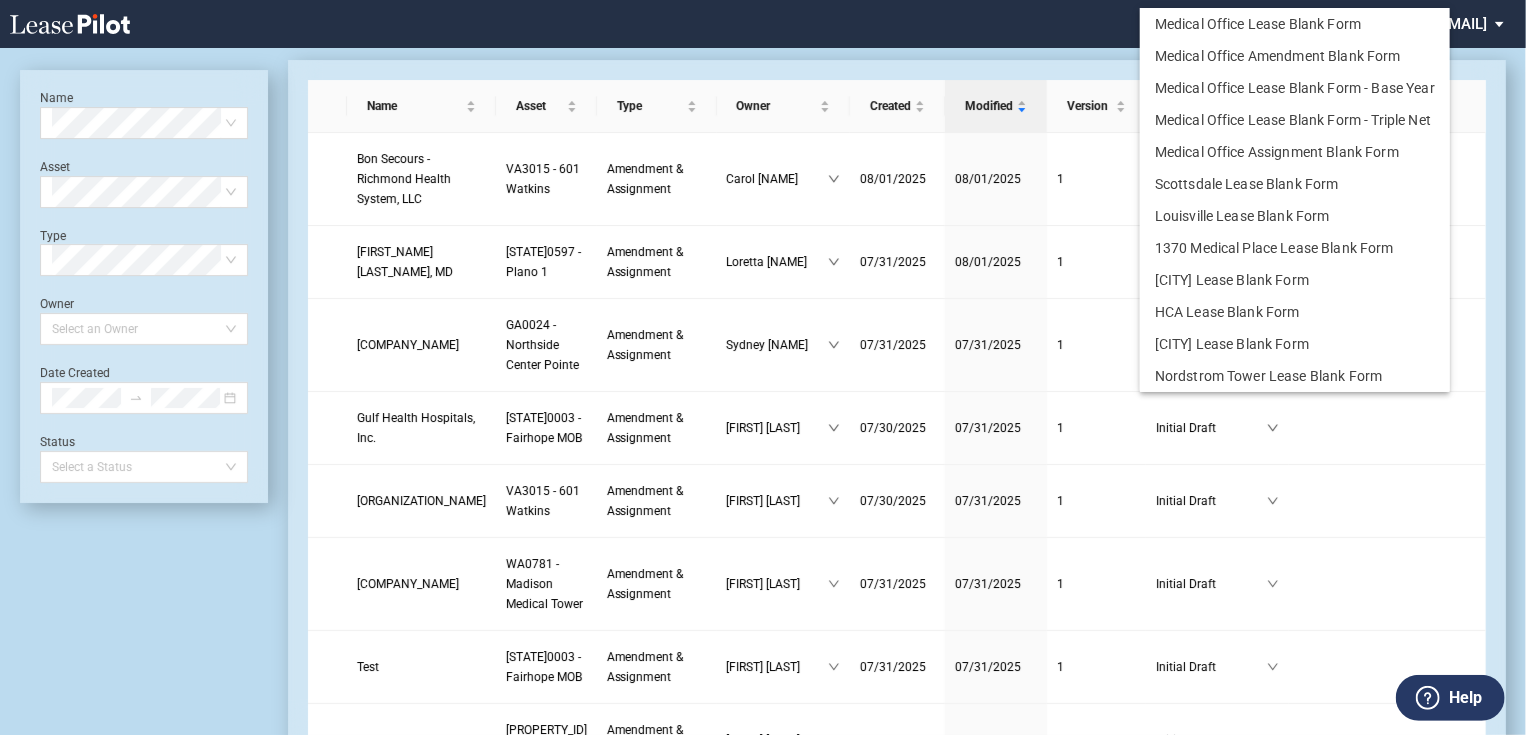 click at bounding box center [763, 391] 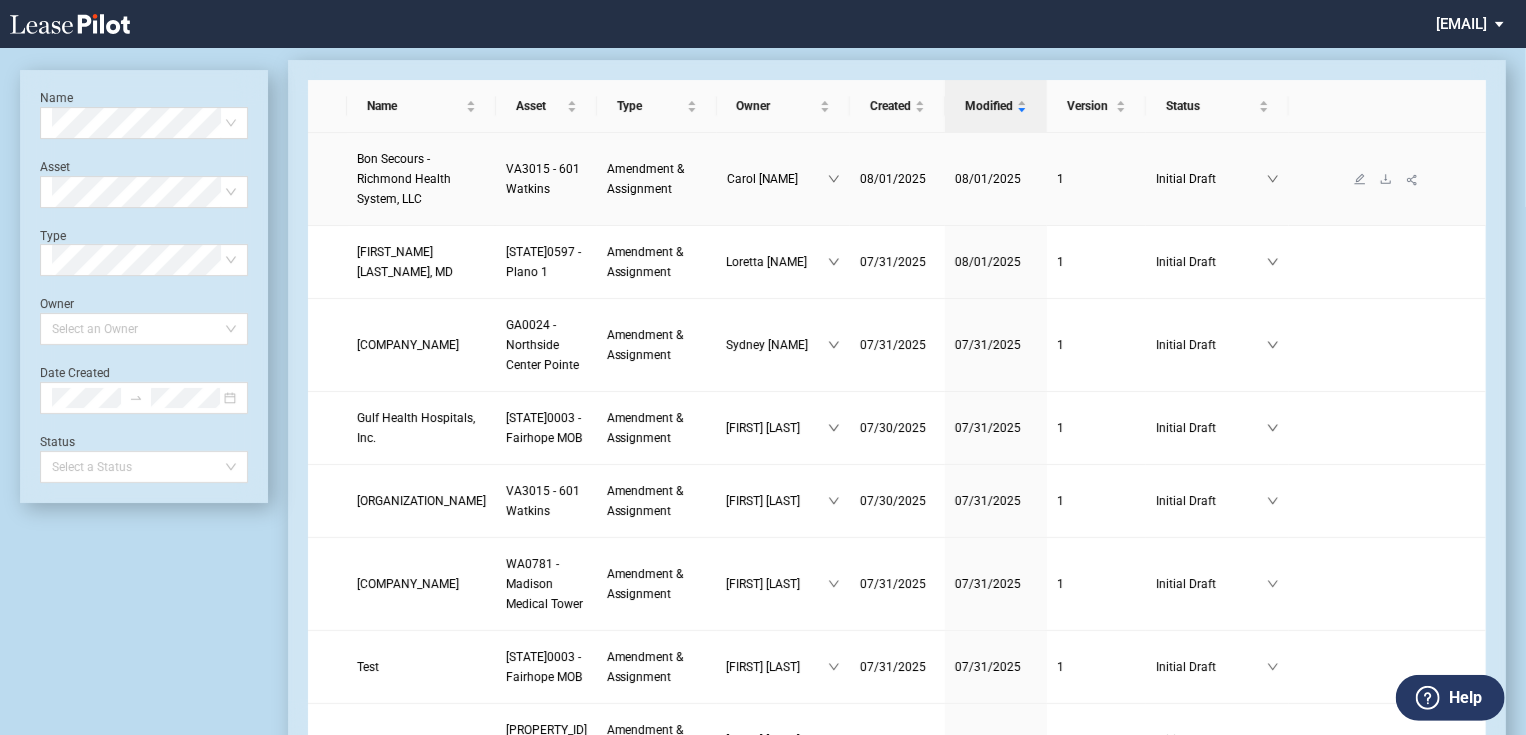 scroll, scrollTop: 0, scrollLeft: 0, axis: both 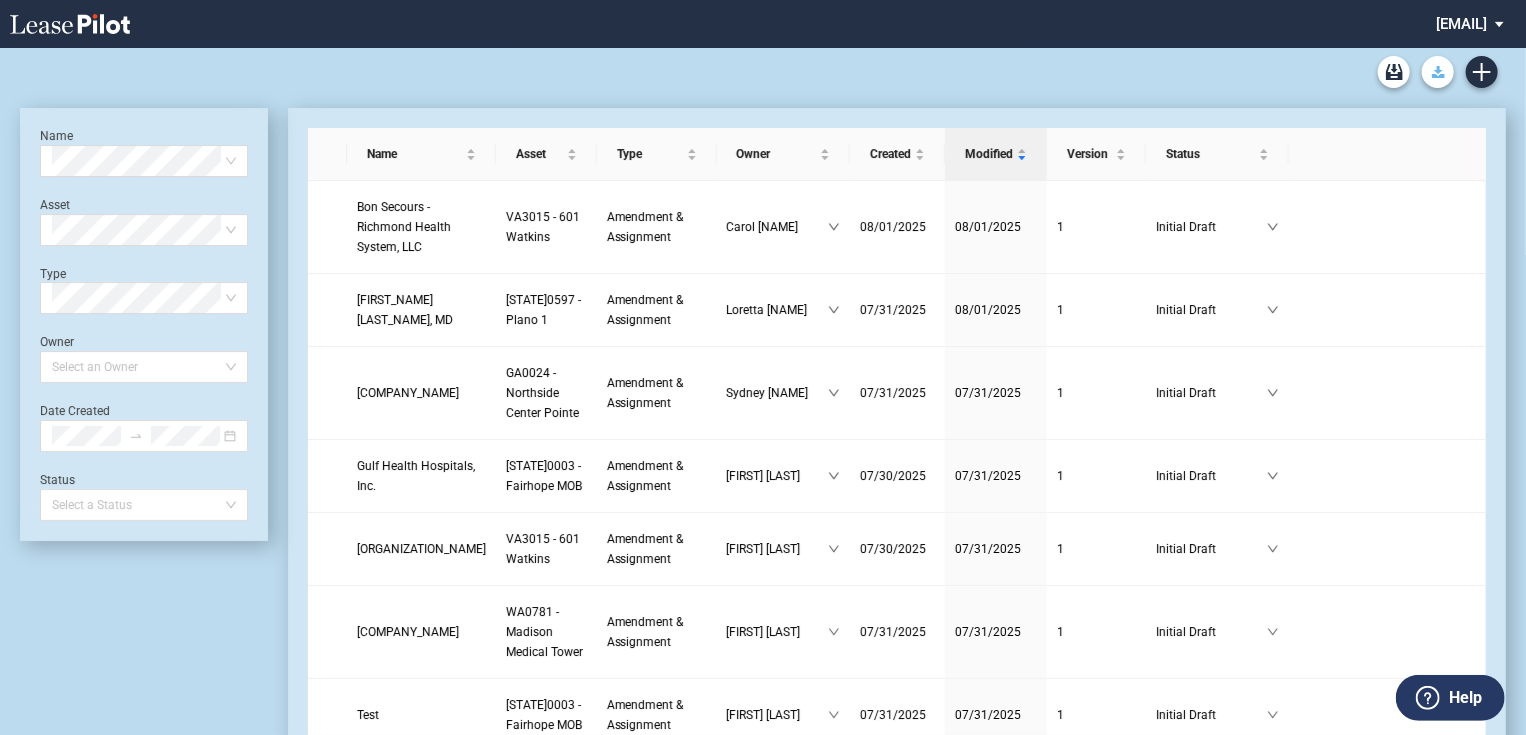 click 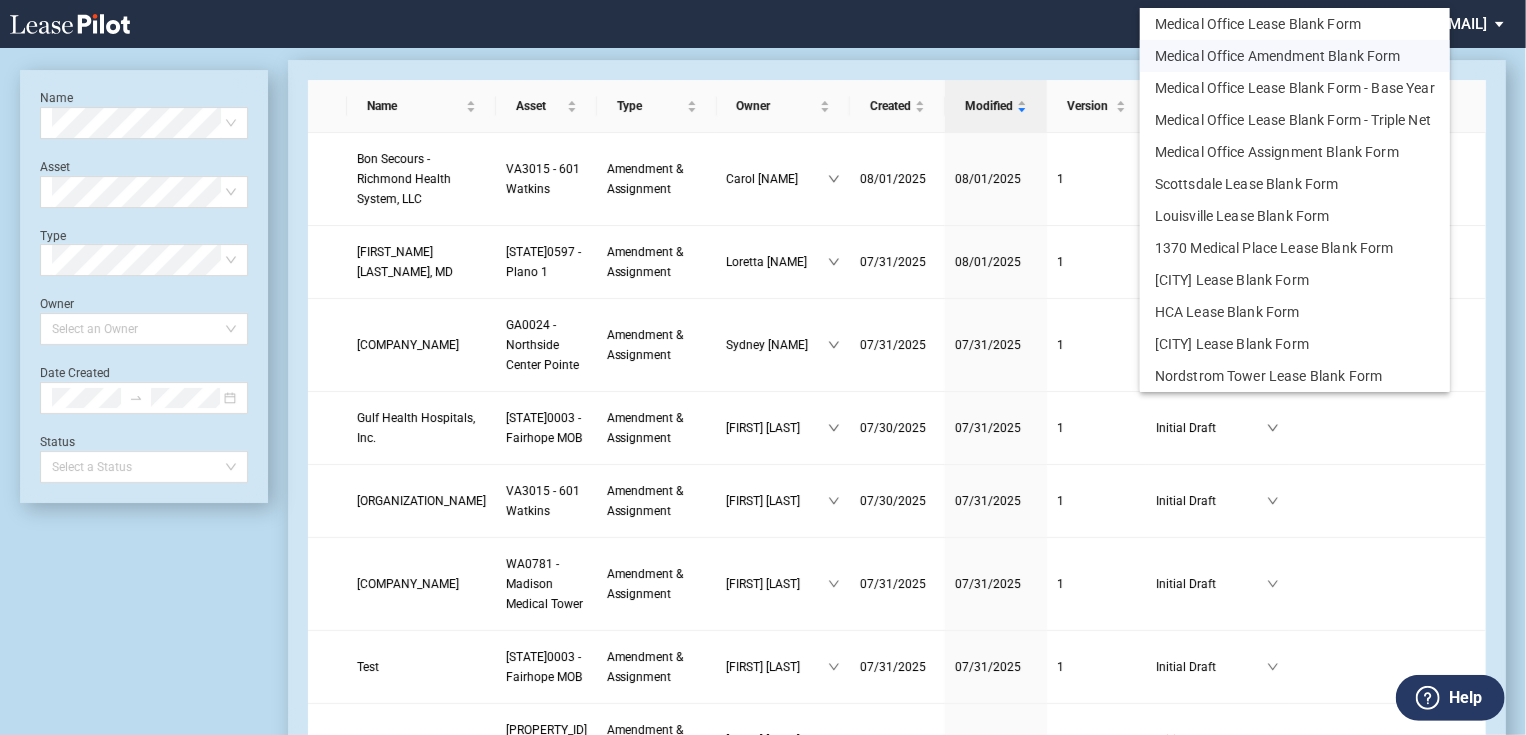 click on "Medical Office Amendment Blank Form" at bounding box center [1295, 56] 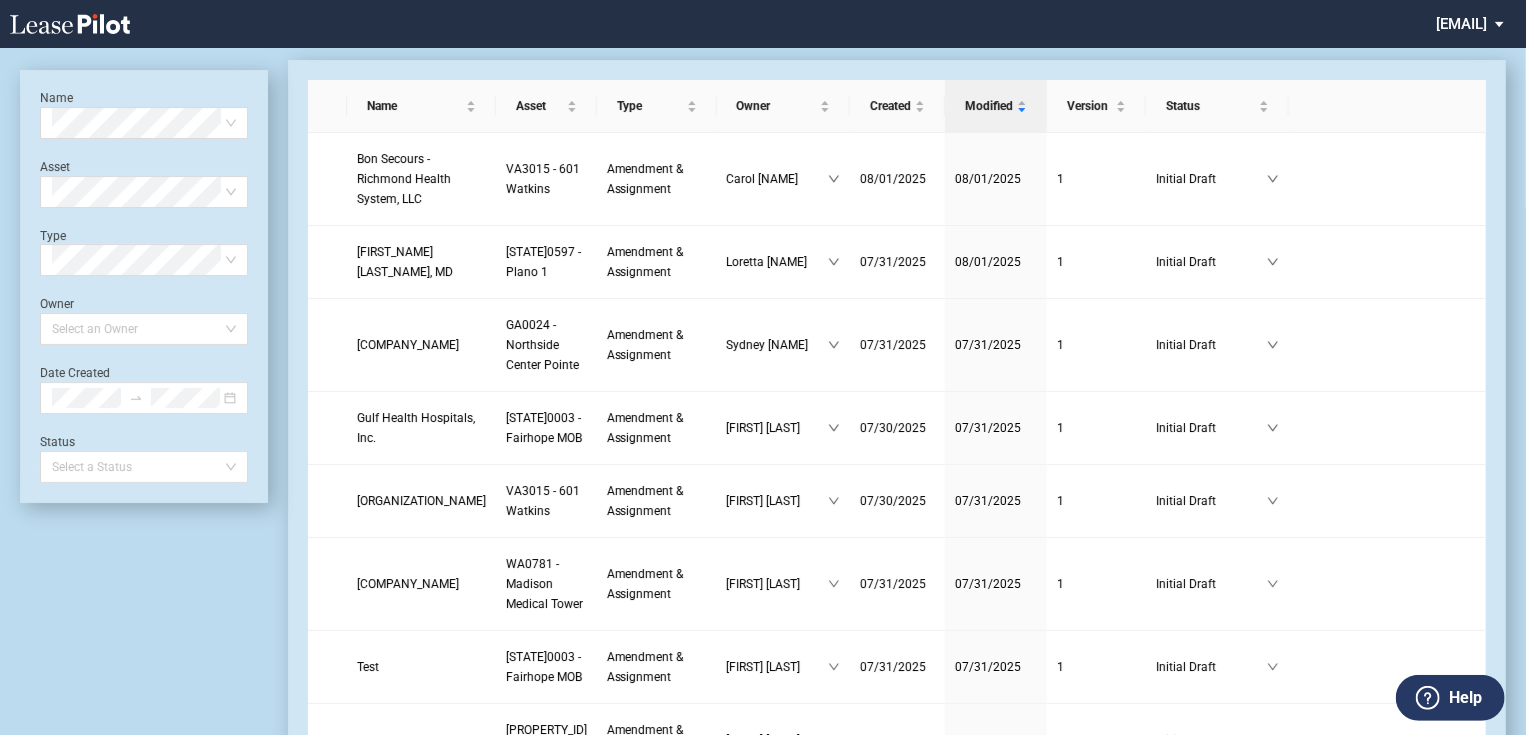 scroll, scrollTop: 0, scrollLeft: 0, axis: both 